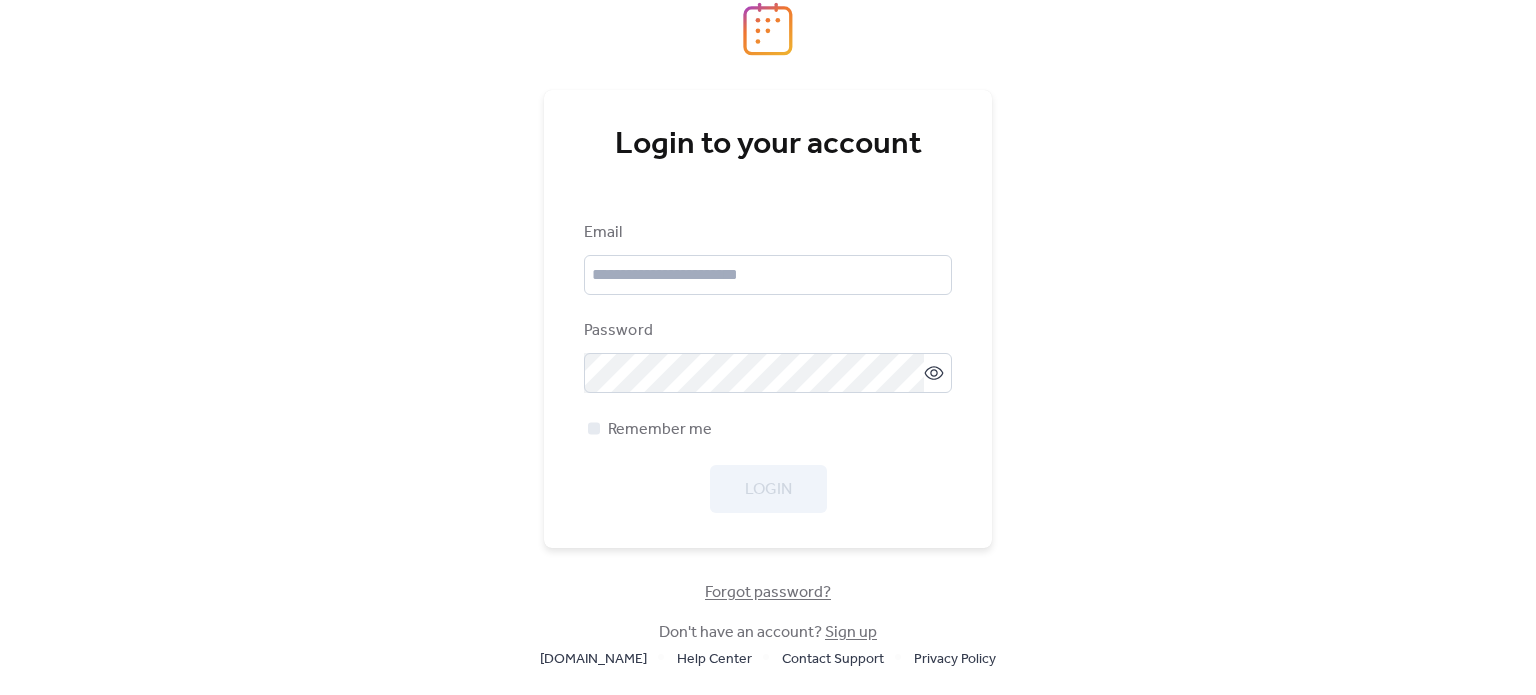 scroll, scrollTop: 0, scrollLeft: 0, axis: both 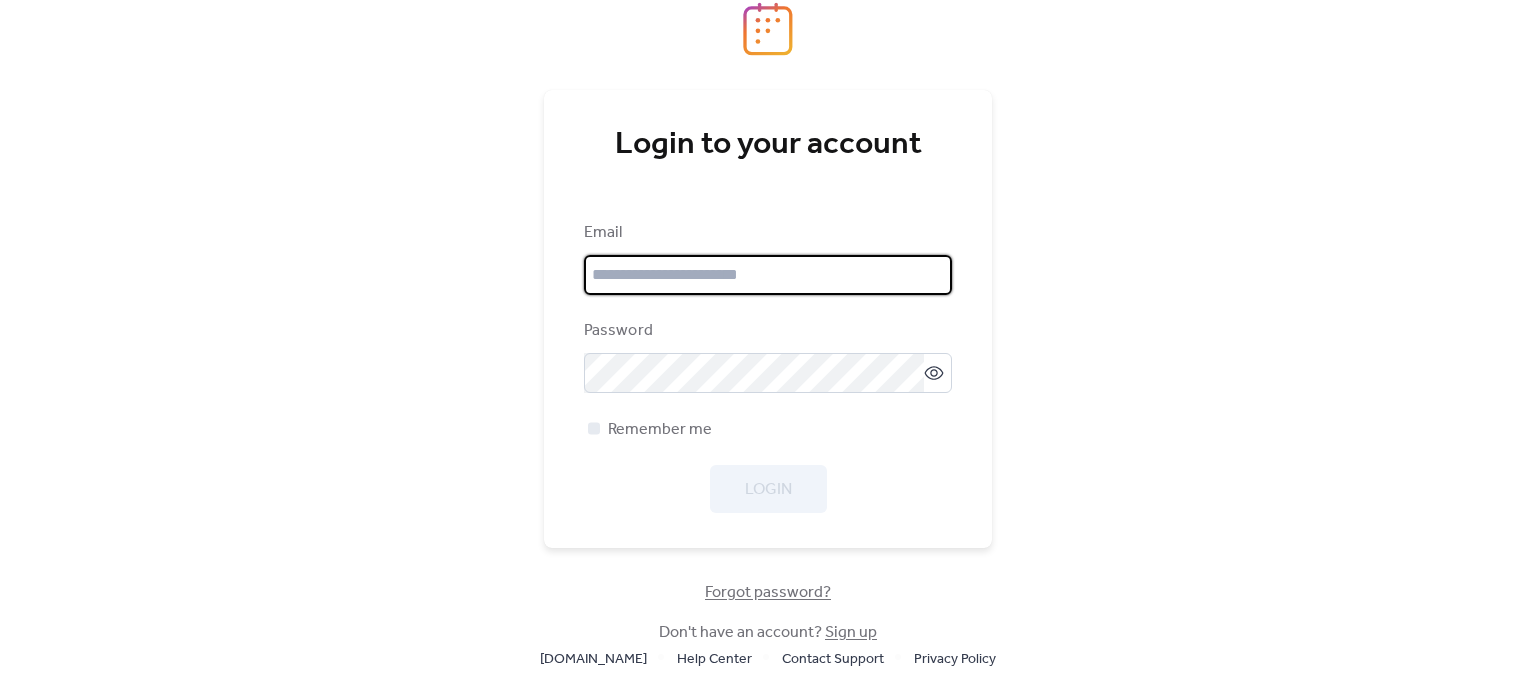 type on "**********" 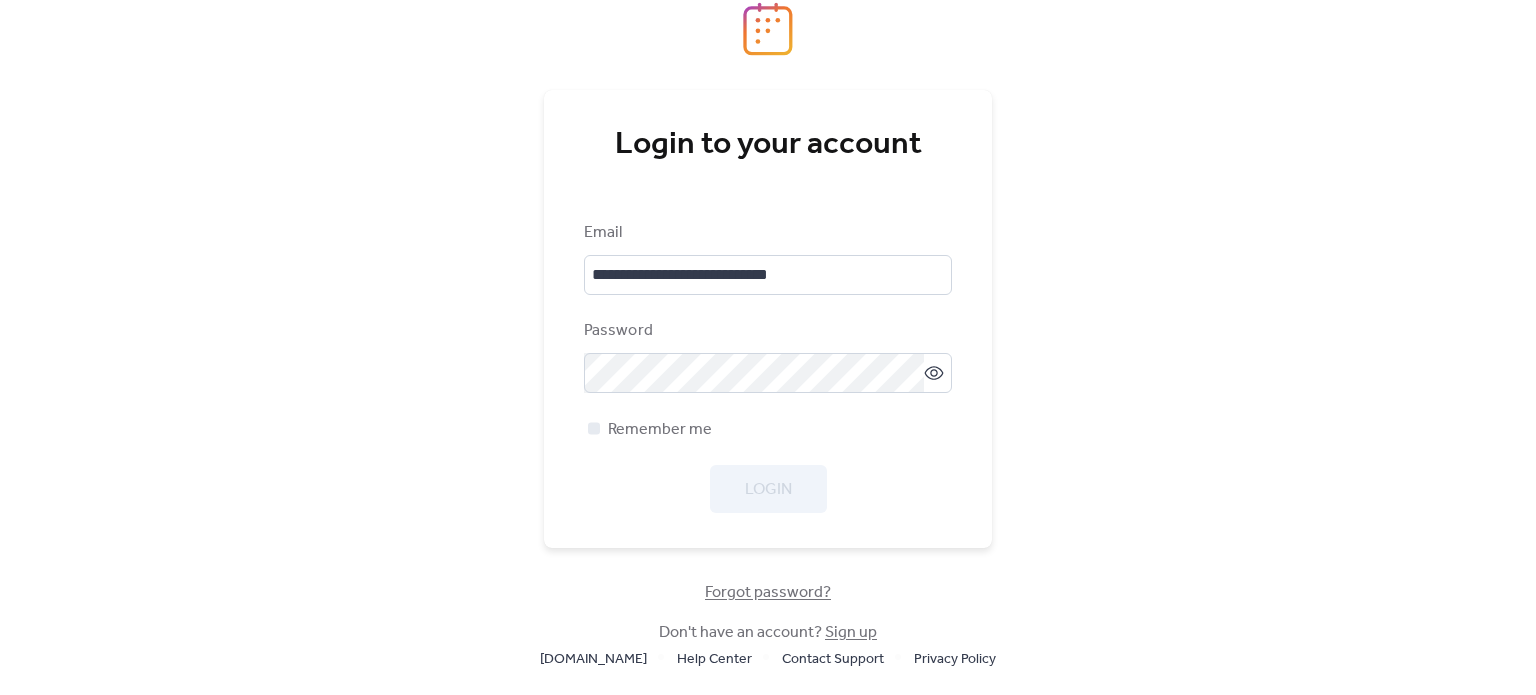 click on "Login" at bounding box center (768, 489) 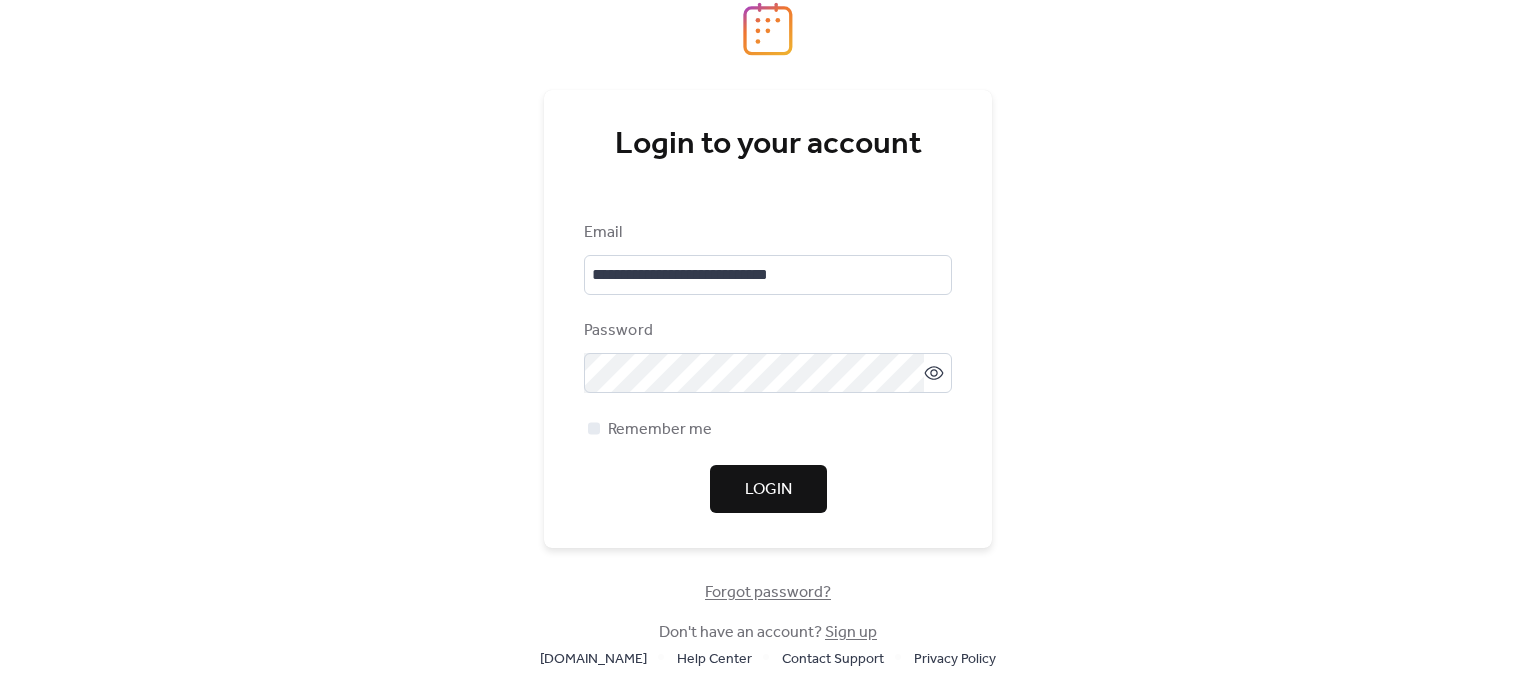 click on "Login" at bounding box center [768, 490] 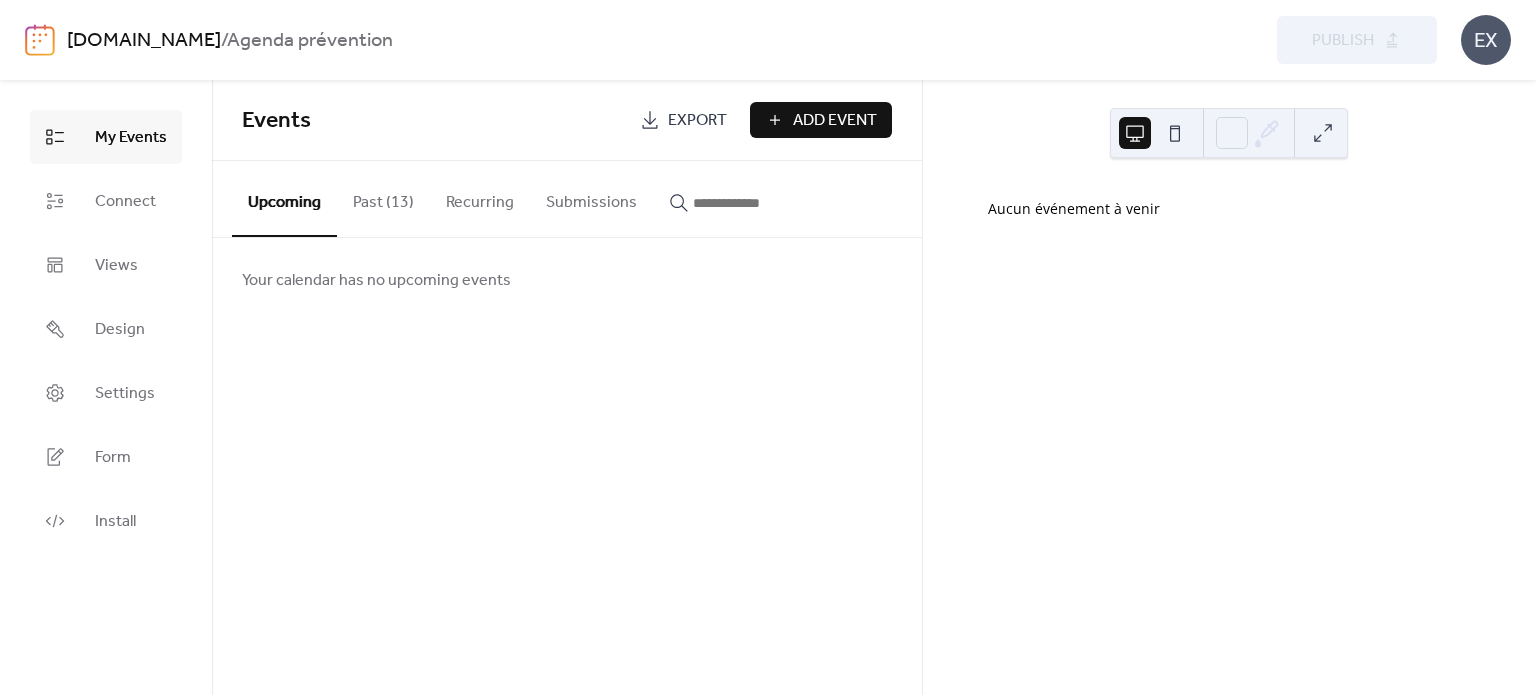 scroll, scrollTop: 0, scrollLeft: 0, axis: both 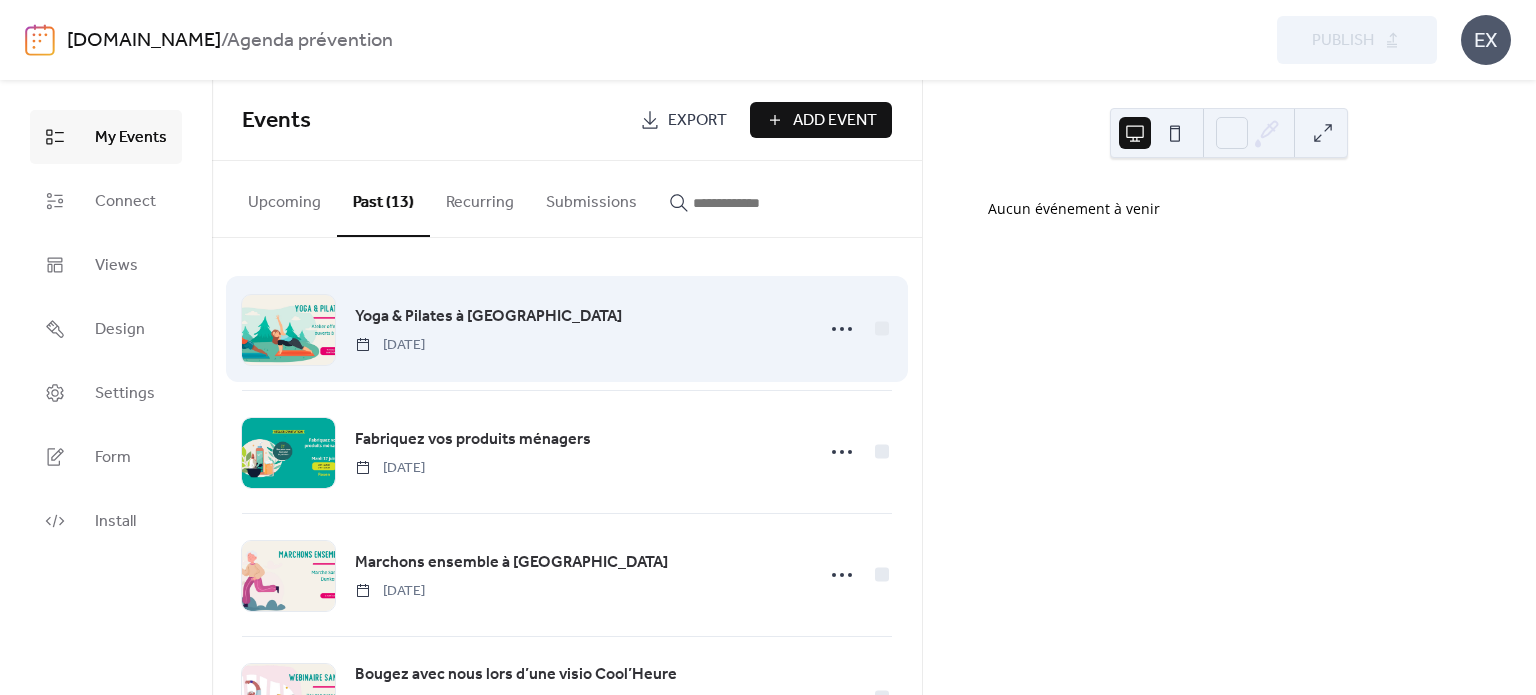 click on "Yoga & Pilates à [GEOGRAPHIC_DATA]  [DATE]" at bounding box center [578, 329] 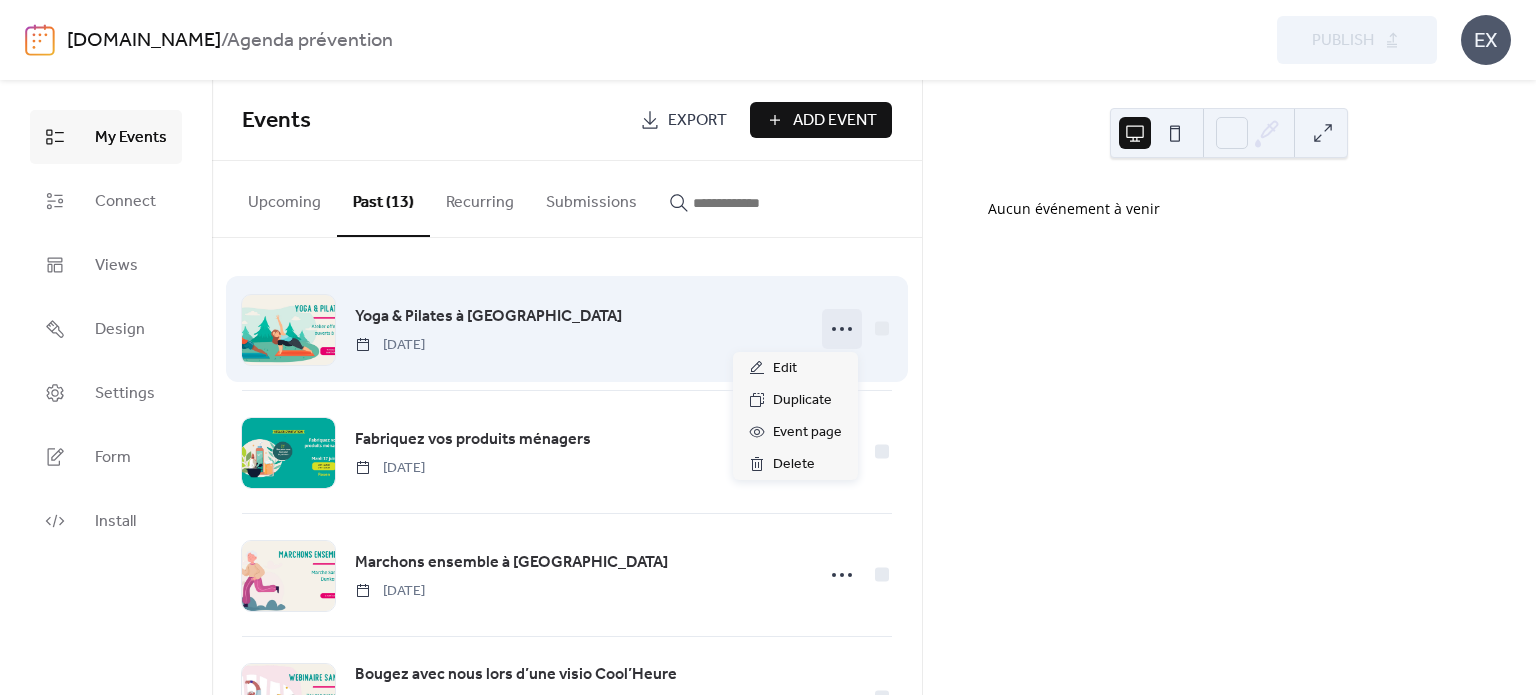 click 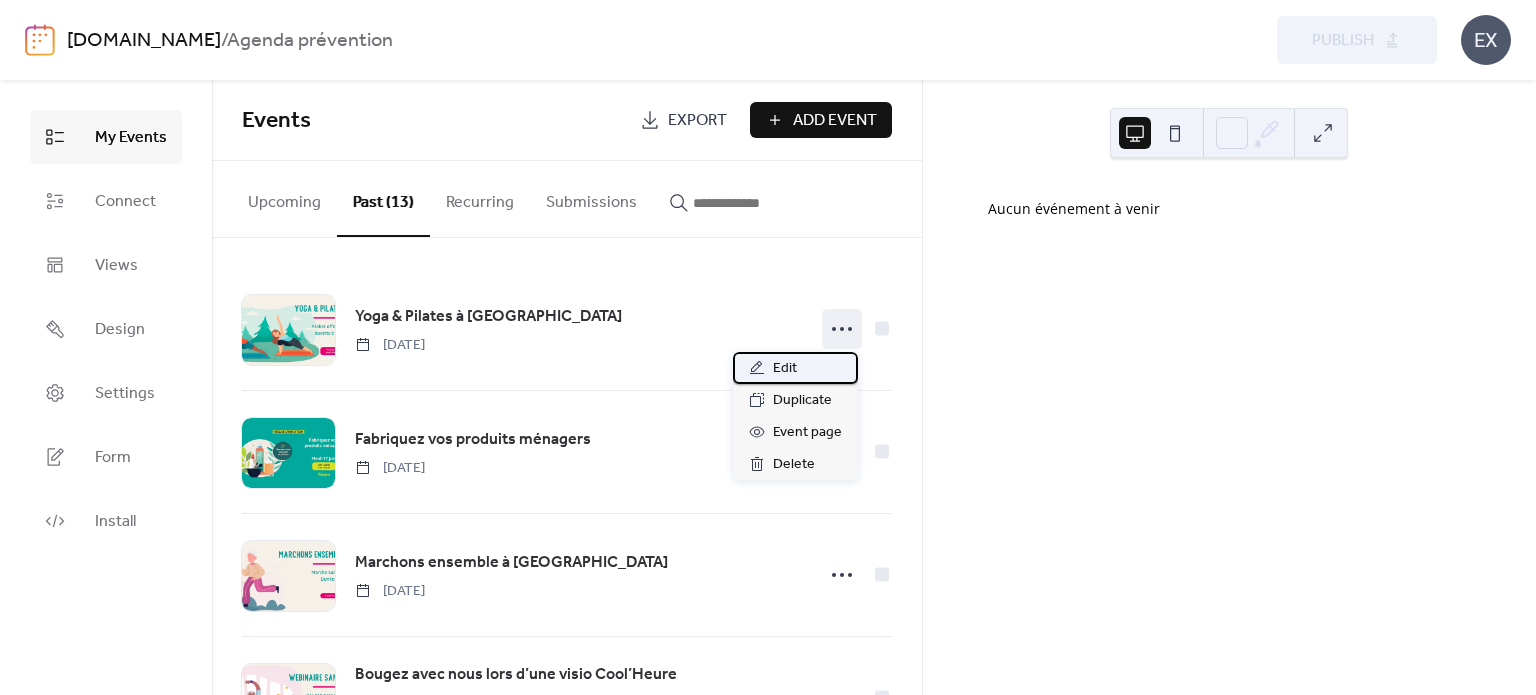 click on "Edit" at bounding box center (785, 369) 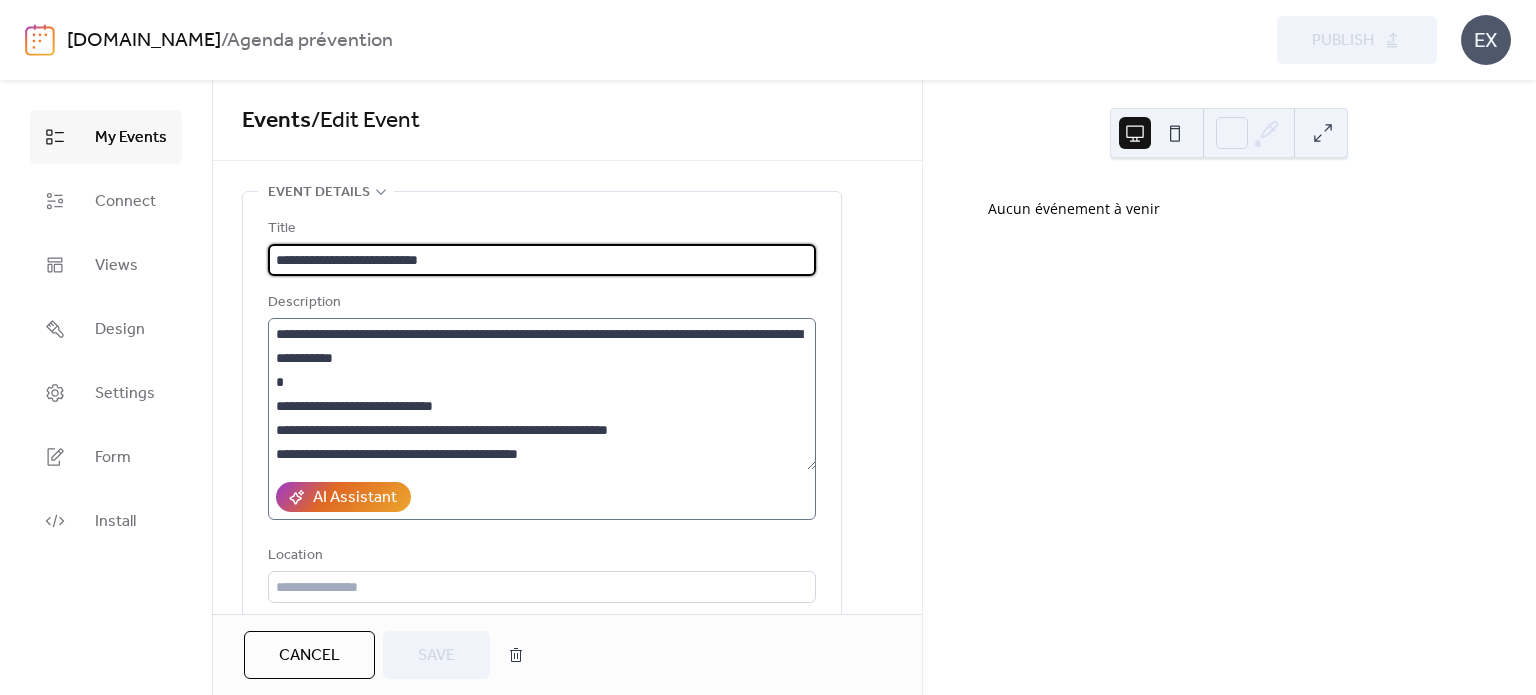 scroll, scrollTop: 96, scrollLeft: 0, axis: vertical 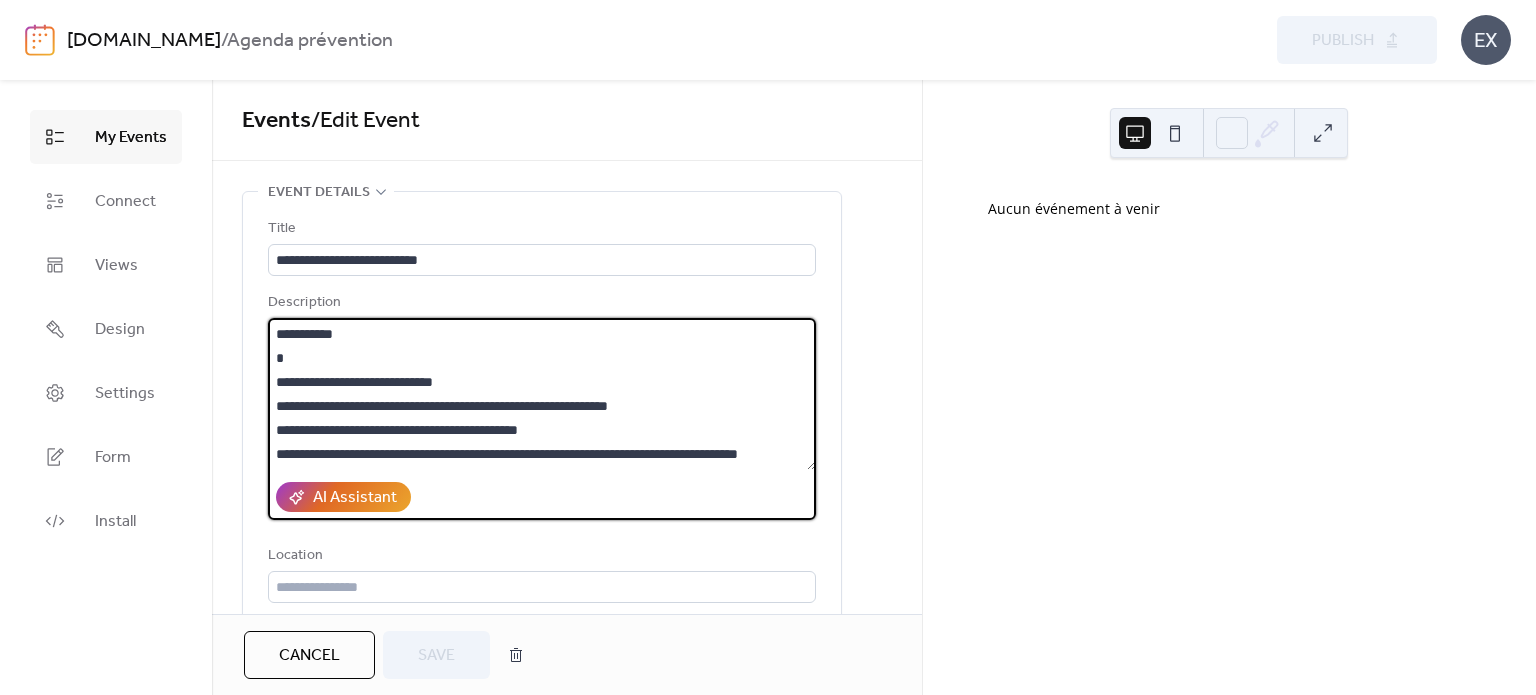 drag, startPoint x: 292, startPoint y: 351, endPoint x: 274, endPoint y: 351, distance: 18 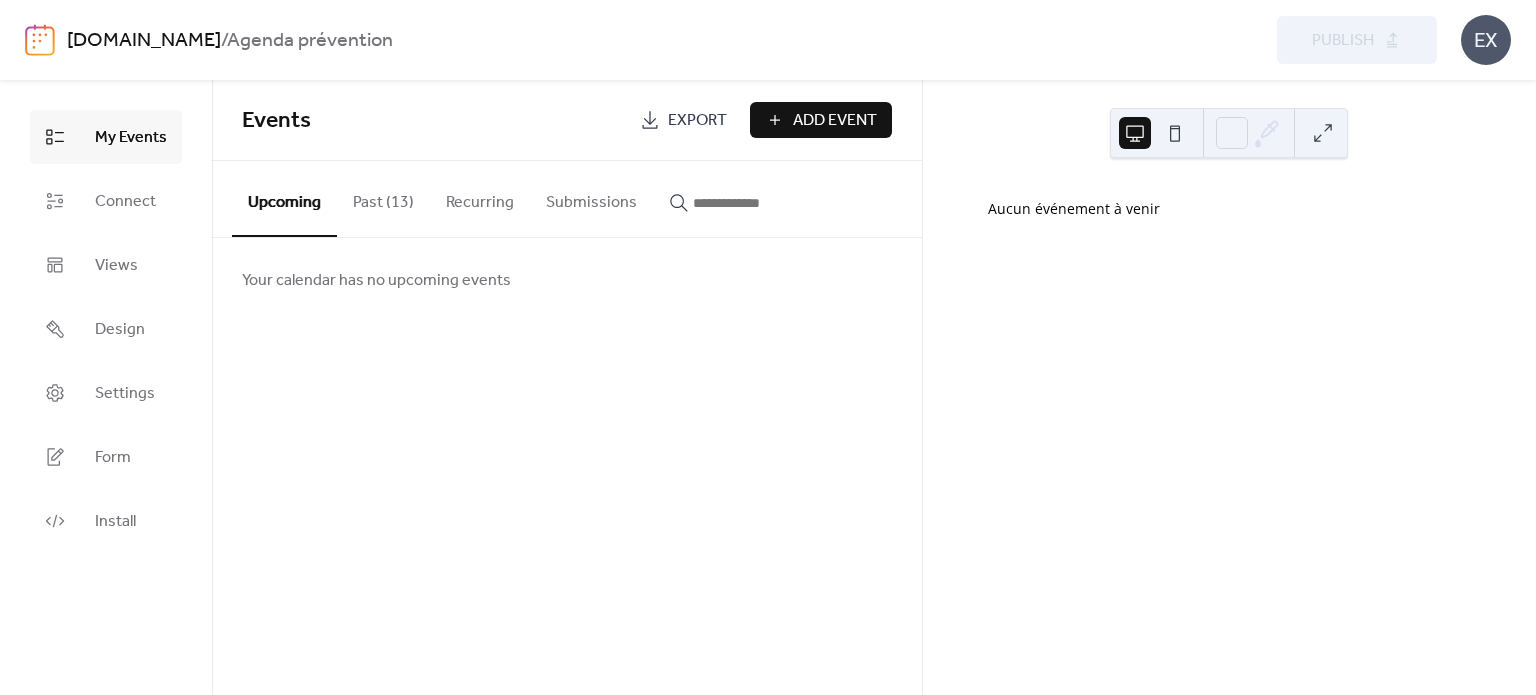 click on "Add Event" at bounding box center [835, 121] 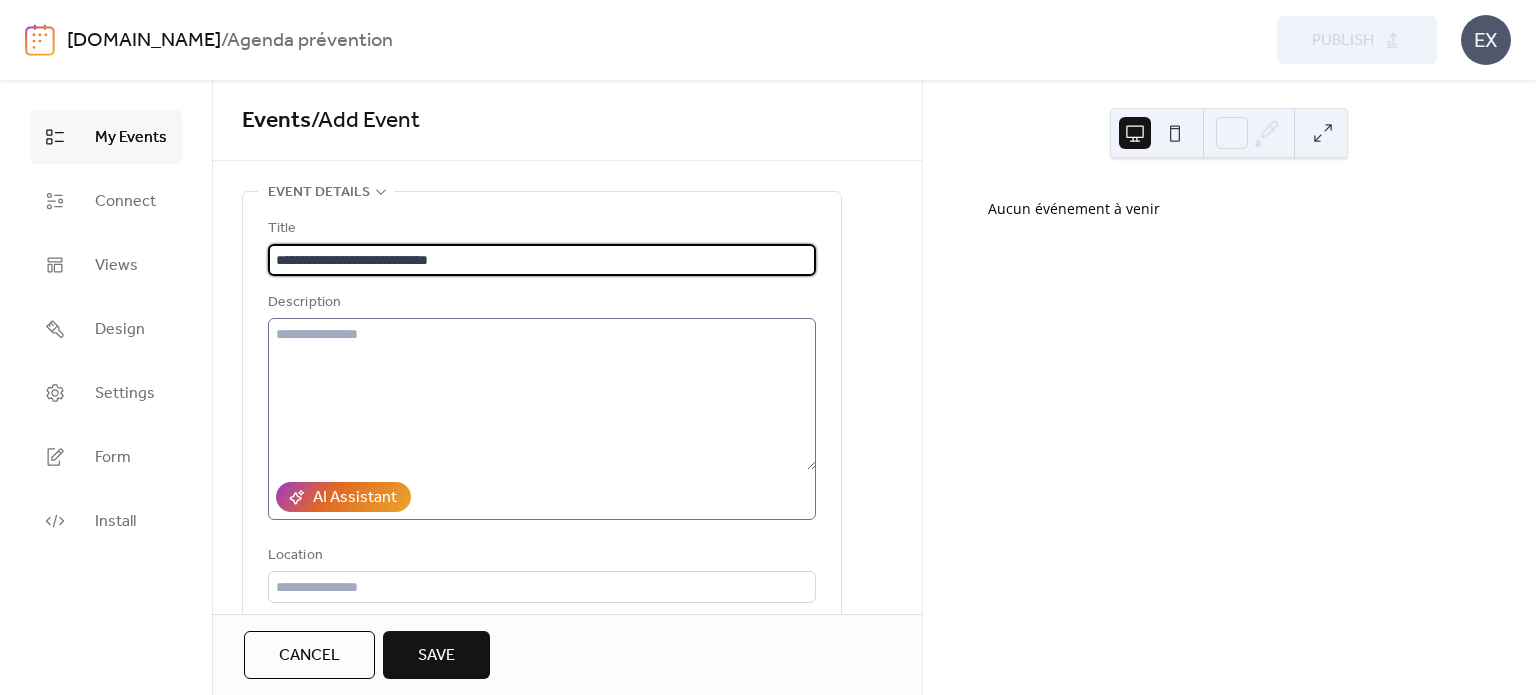 type on "**********" 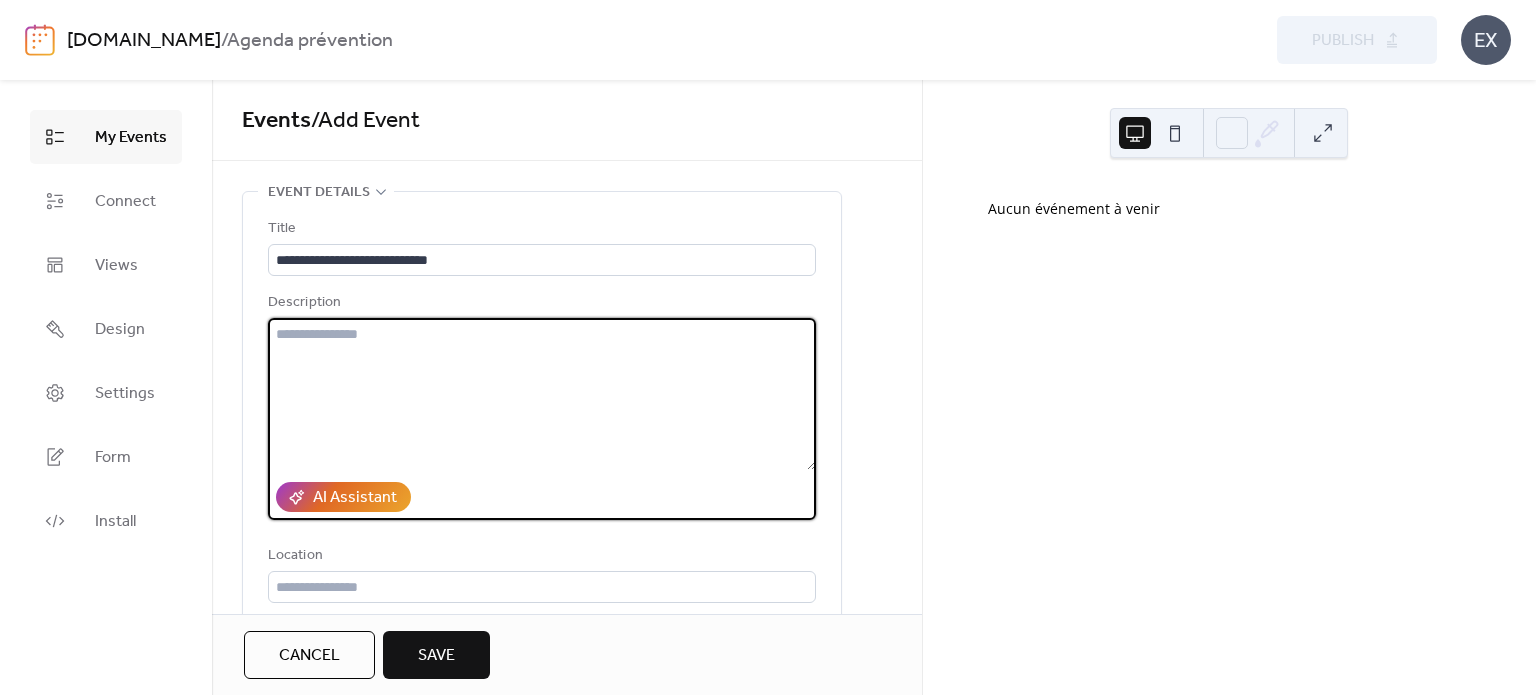 click at bounding box center (542, 394) 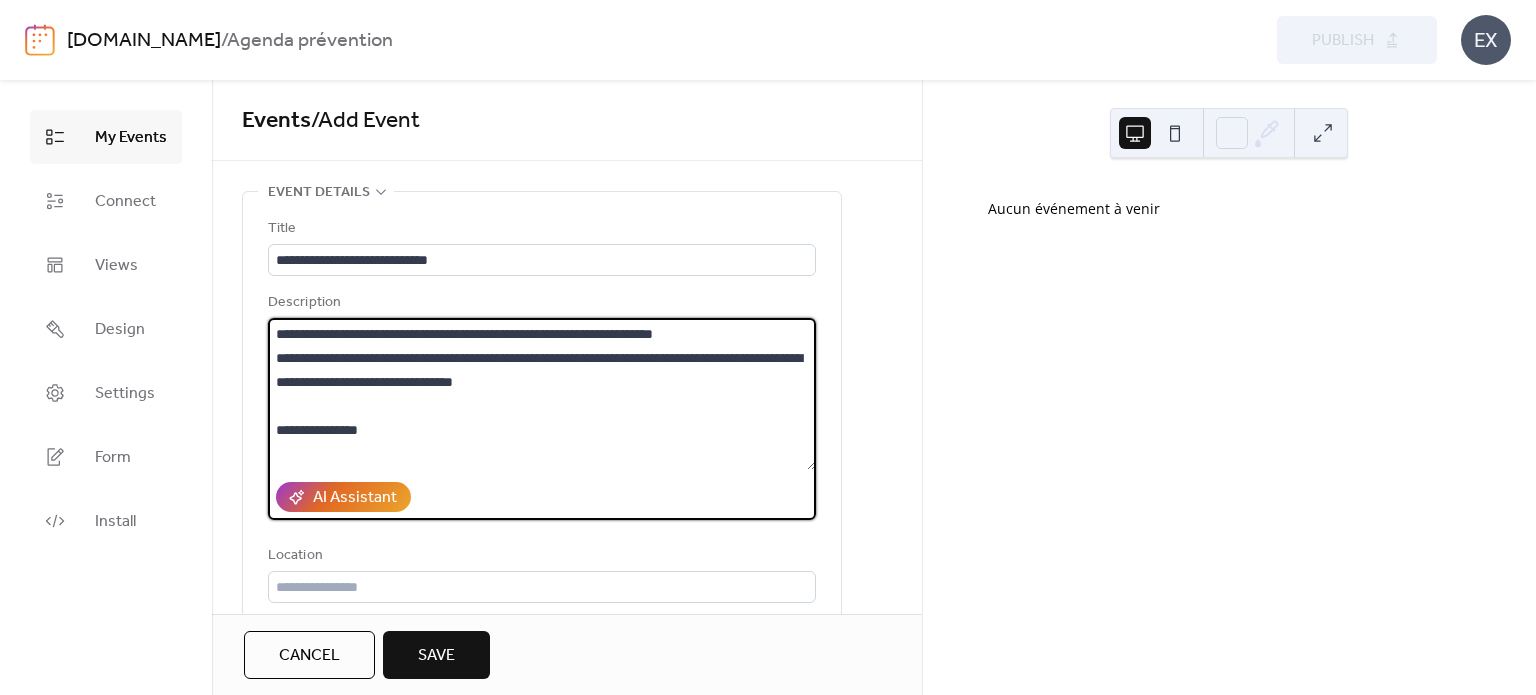 drag, startPoint x: 368, startPoint y: 357, endPoint x: 521, endPoint y: 357, distance: 153 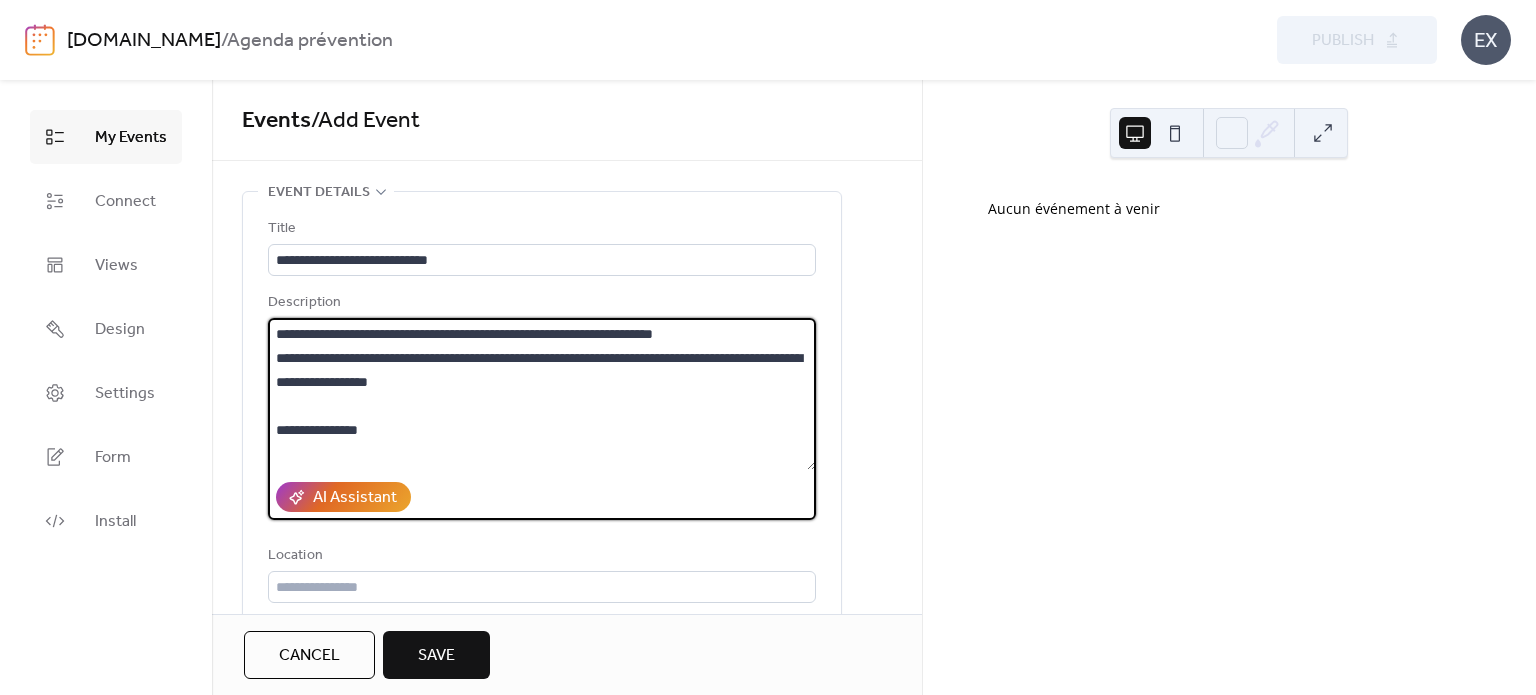 click on "**********" at bounding box center (542, 394) 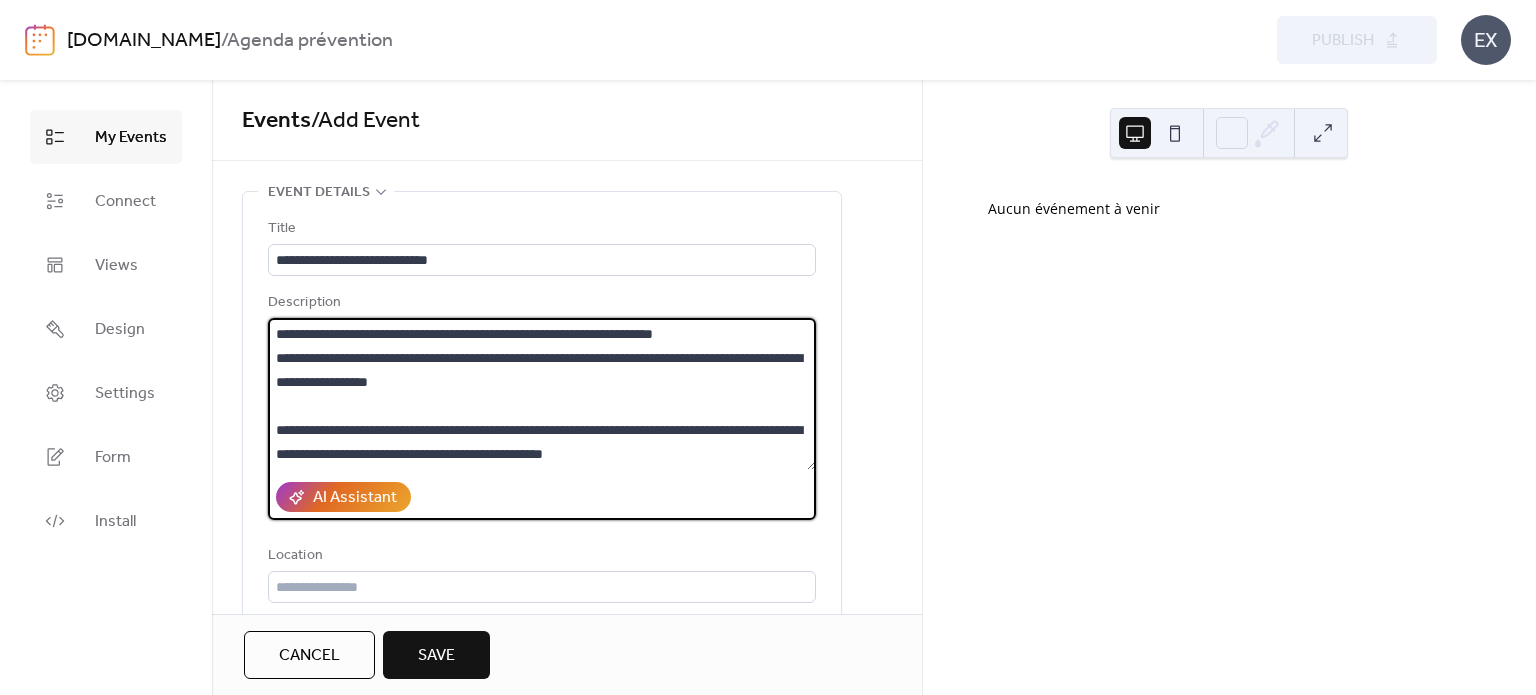 scroll, scrollTop: 44, scrollLeft: 0, axis: vertical 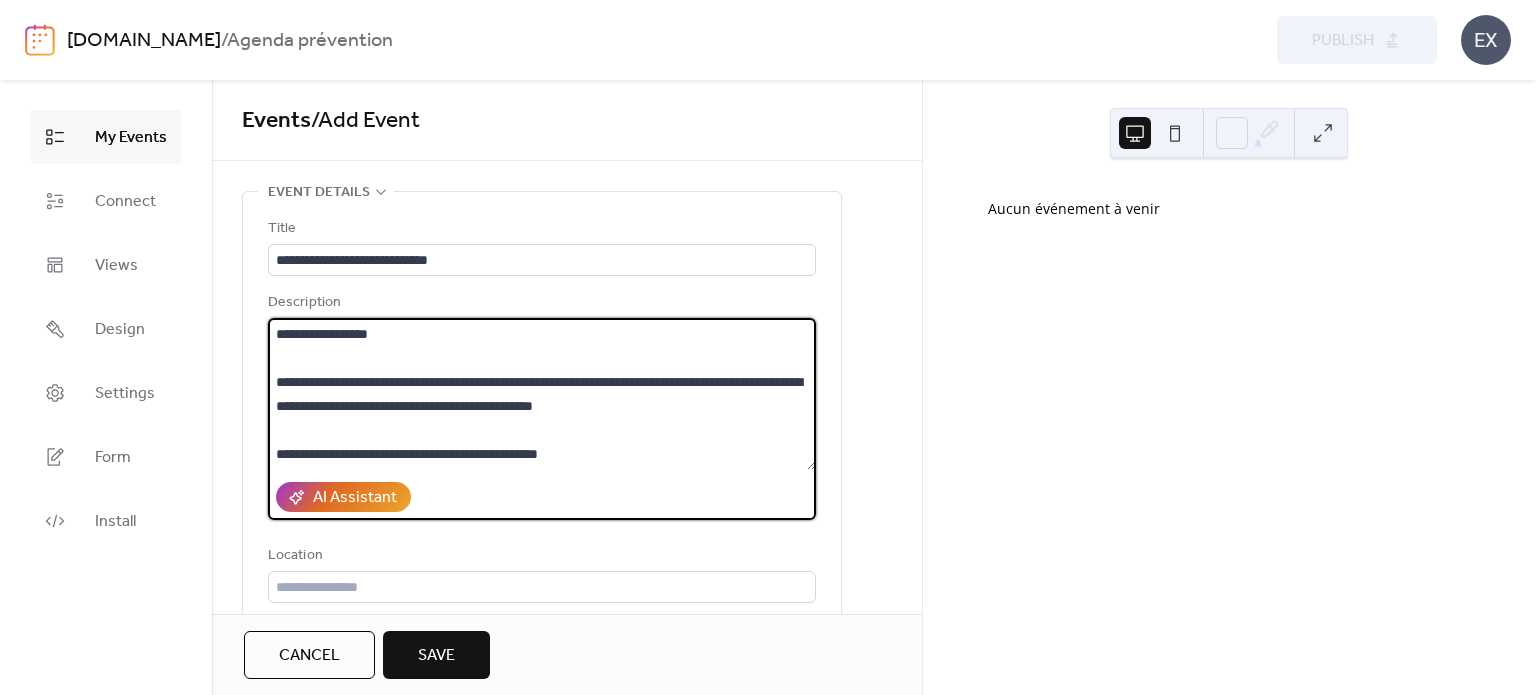 type on "**********" 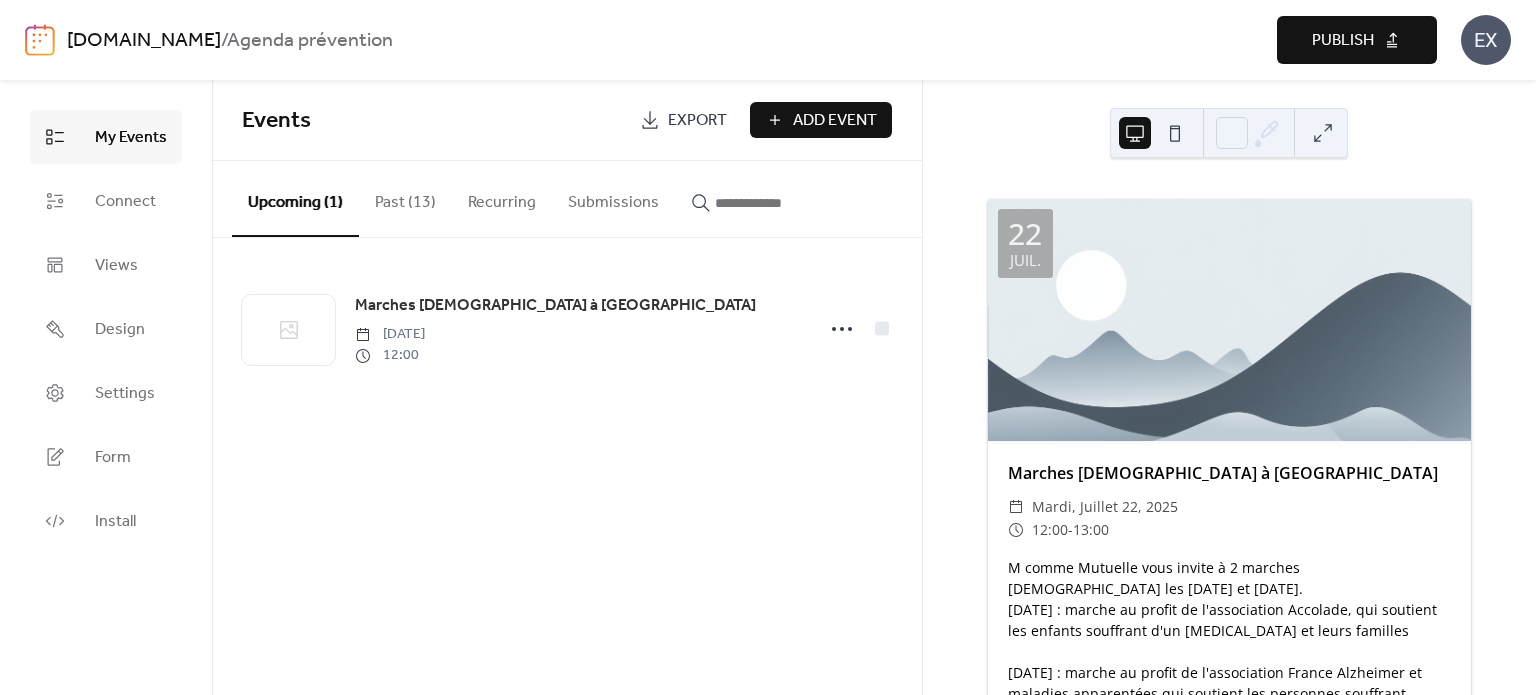 click on "Past (13)" at bounding box center (405, 198) 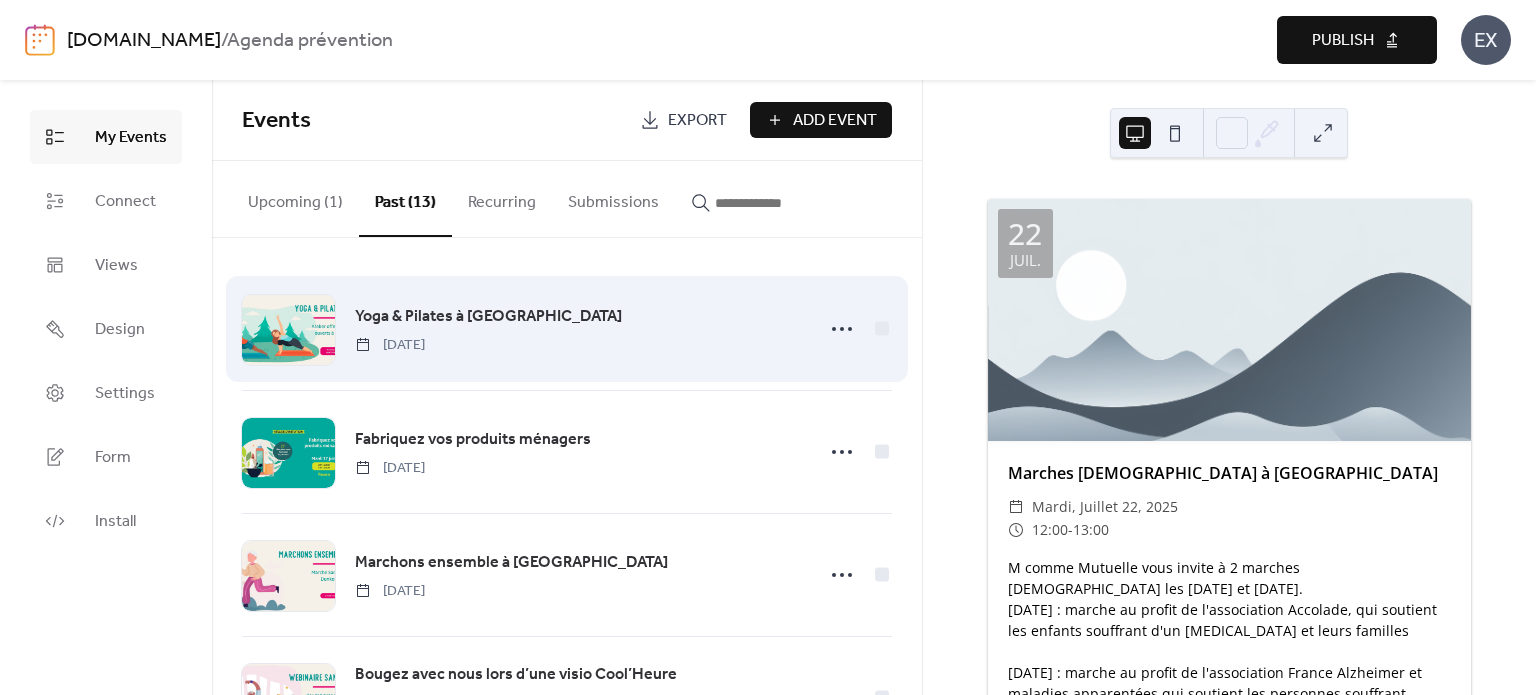 click on "Yoga & Pilates à [GEOGRAPHIC_DATA]" at bounding box center [488, 317] 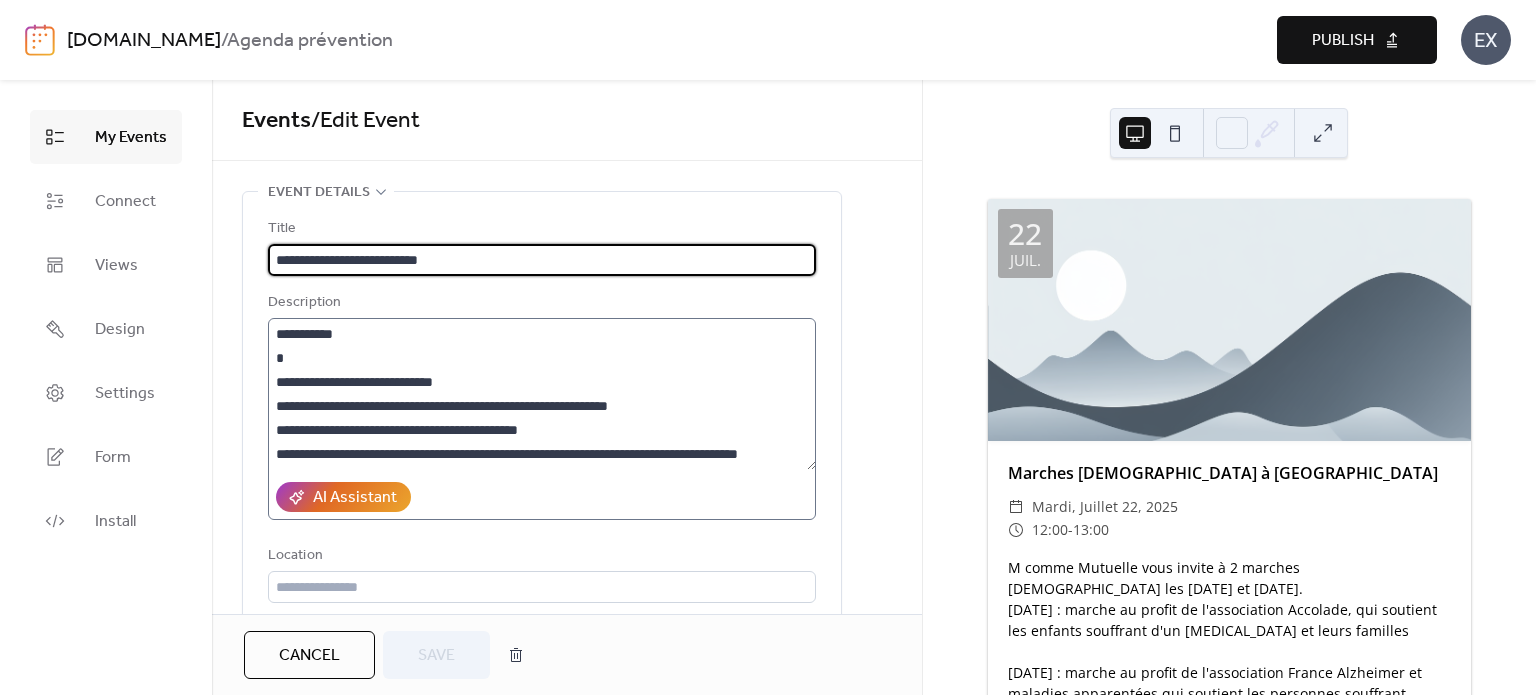 scroll, scrollTop: 96, scrollLeft: 0, axis: vertical 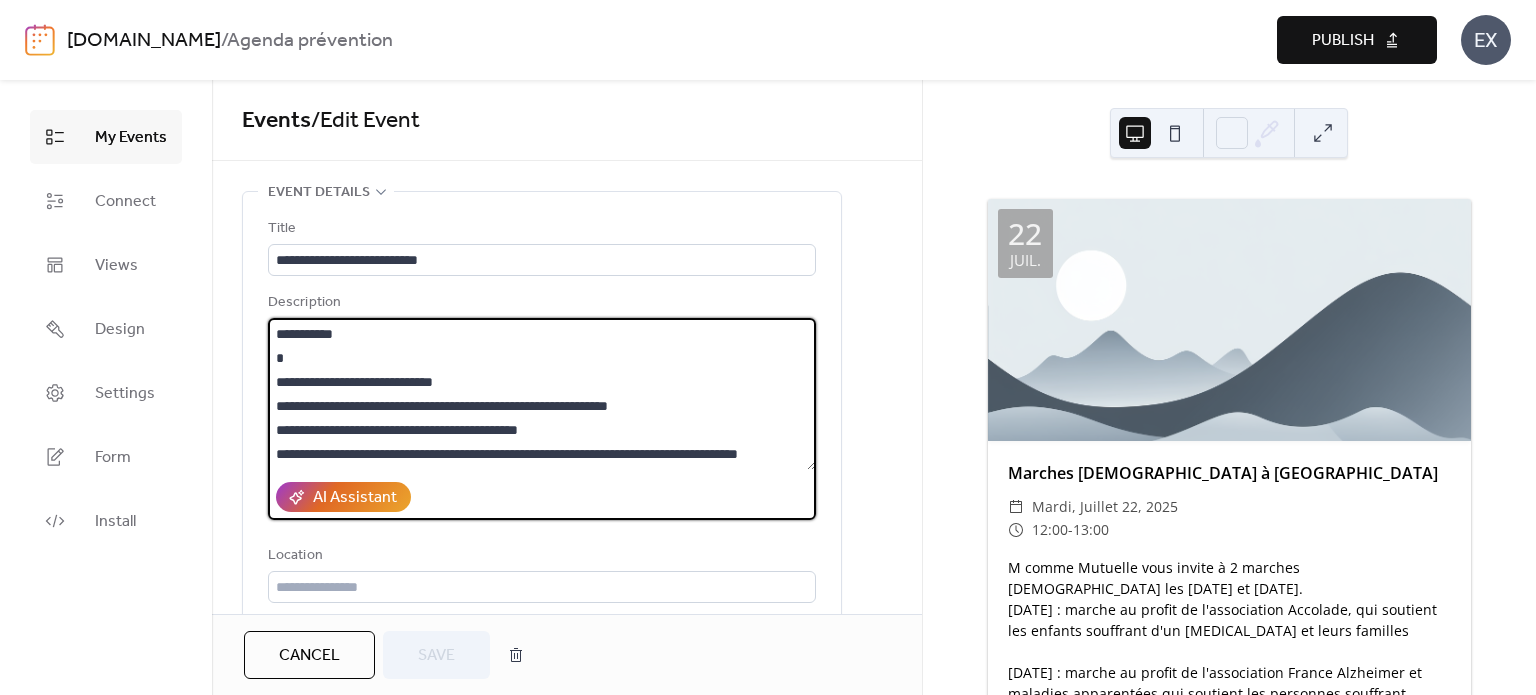 click on "**********" at bounding box center (542, 394) 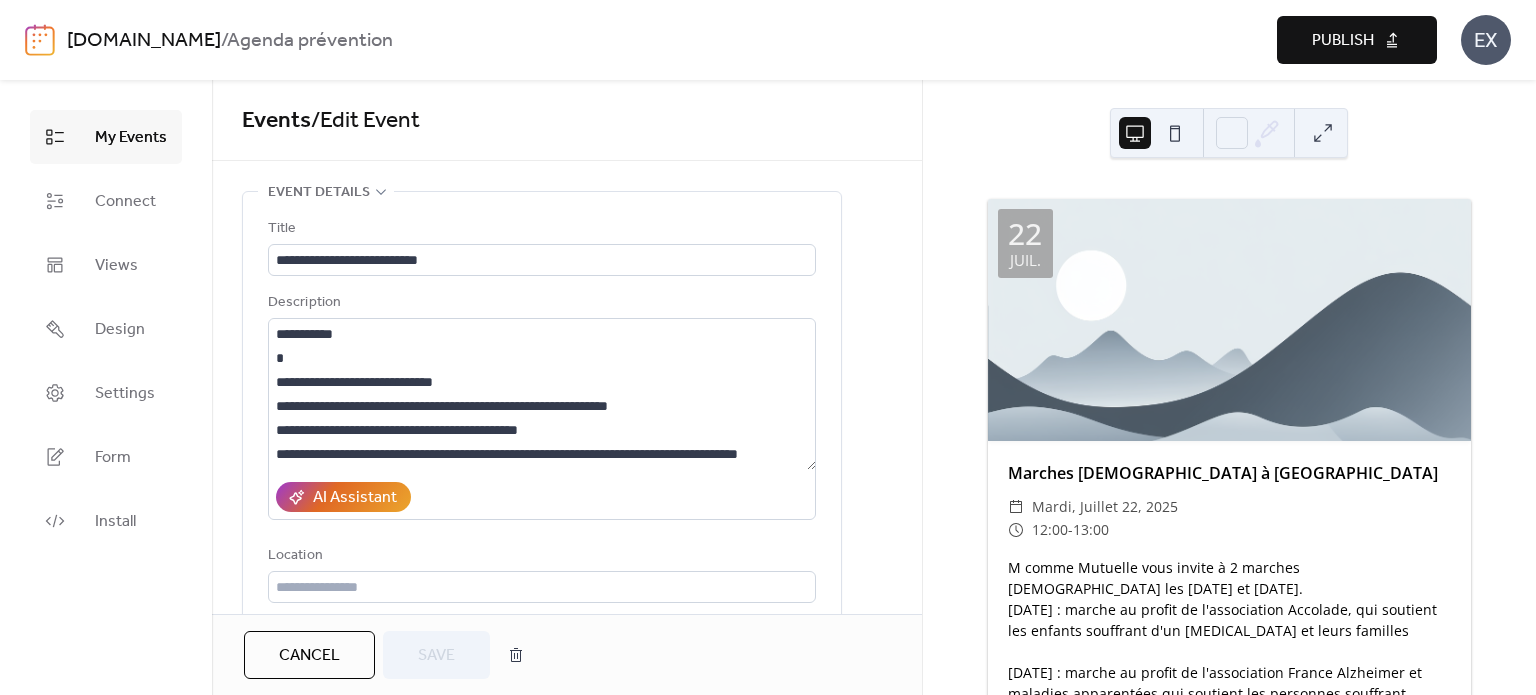 click on "My Events" at bounding box center [131, 138] 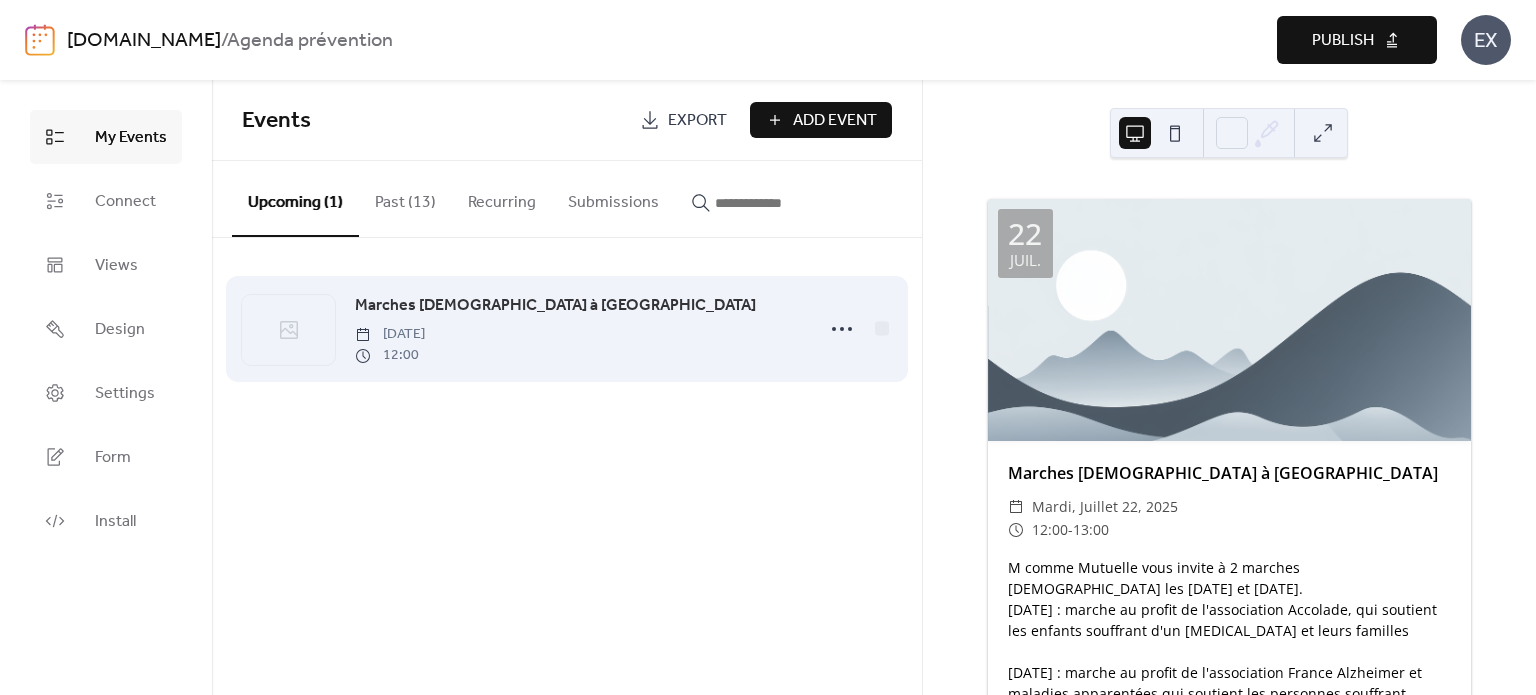 click on "[DATE]" at bounding box center [390, 334] 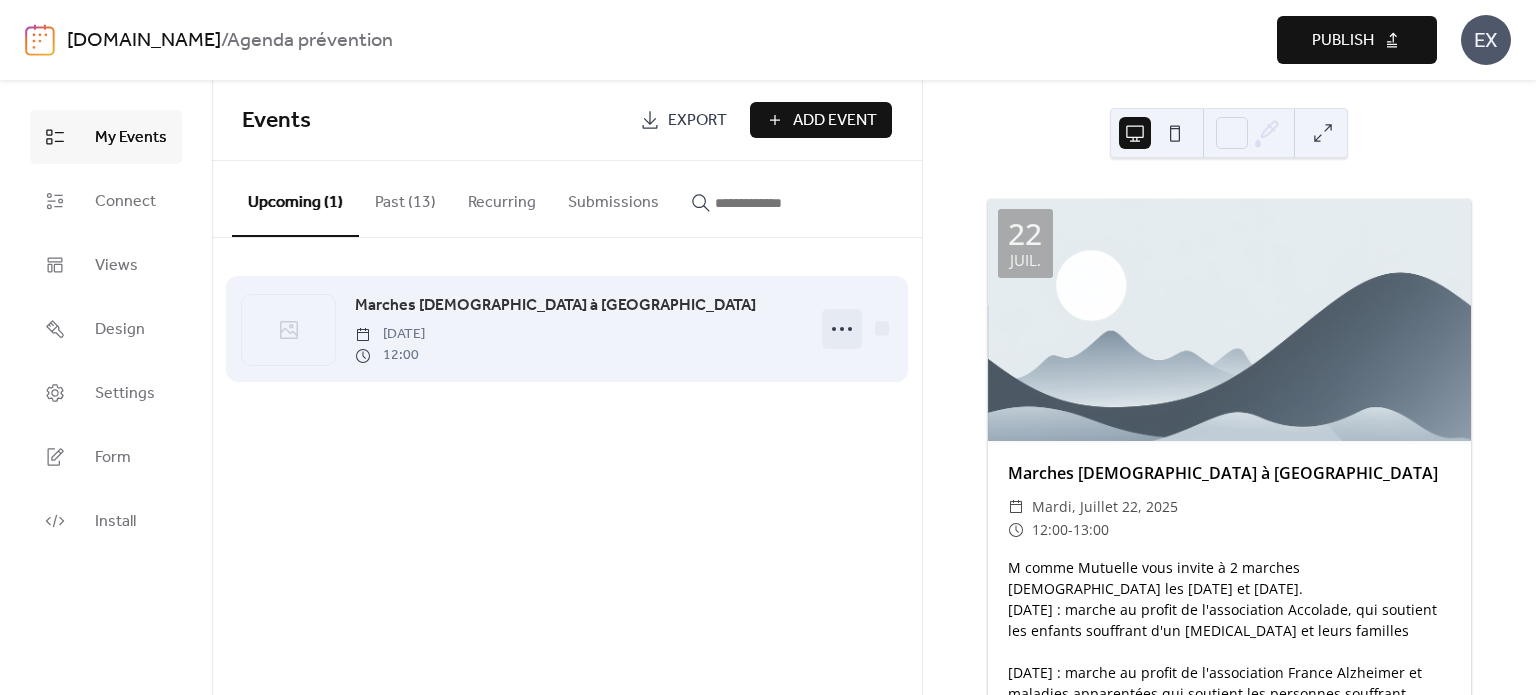 click 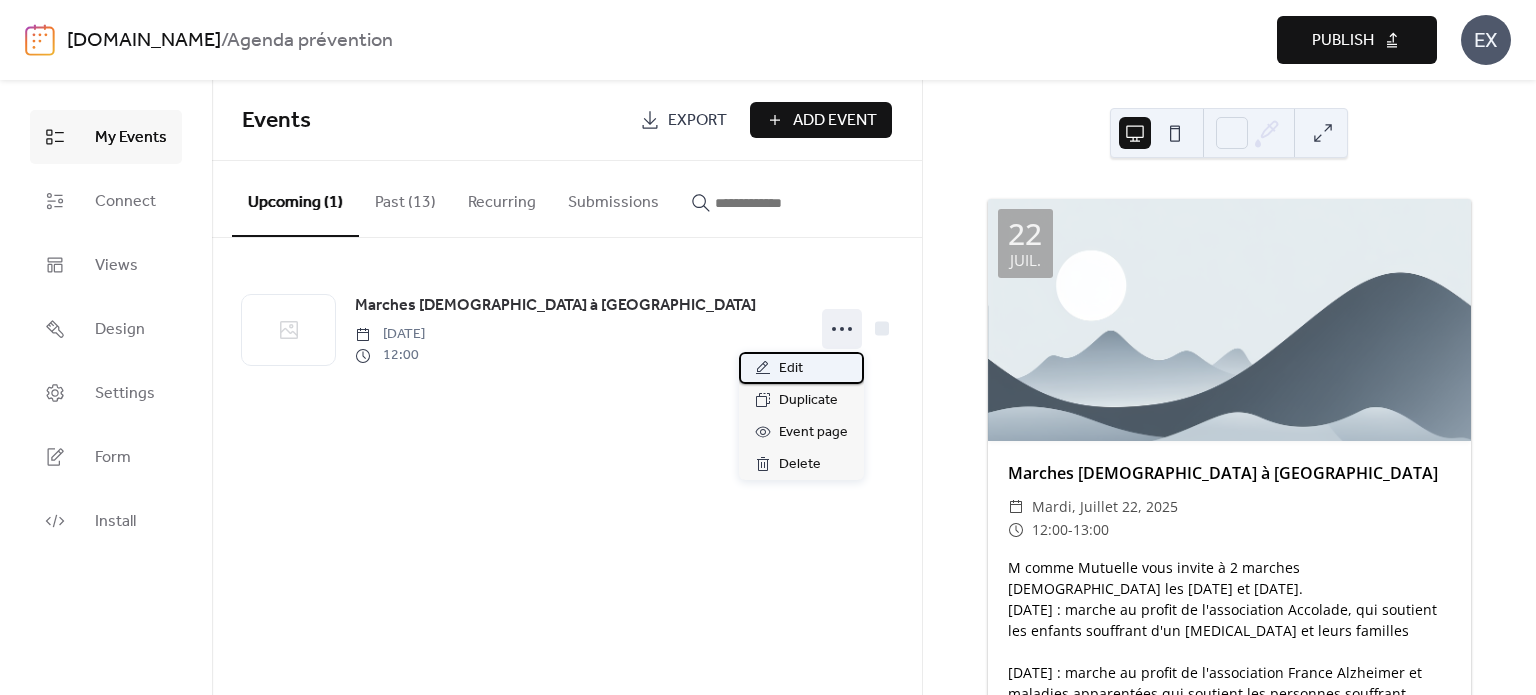 click on "Edit" at bounding box center [801, 368] 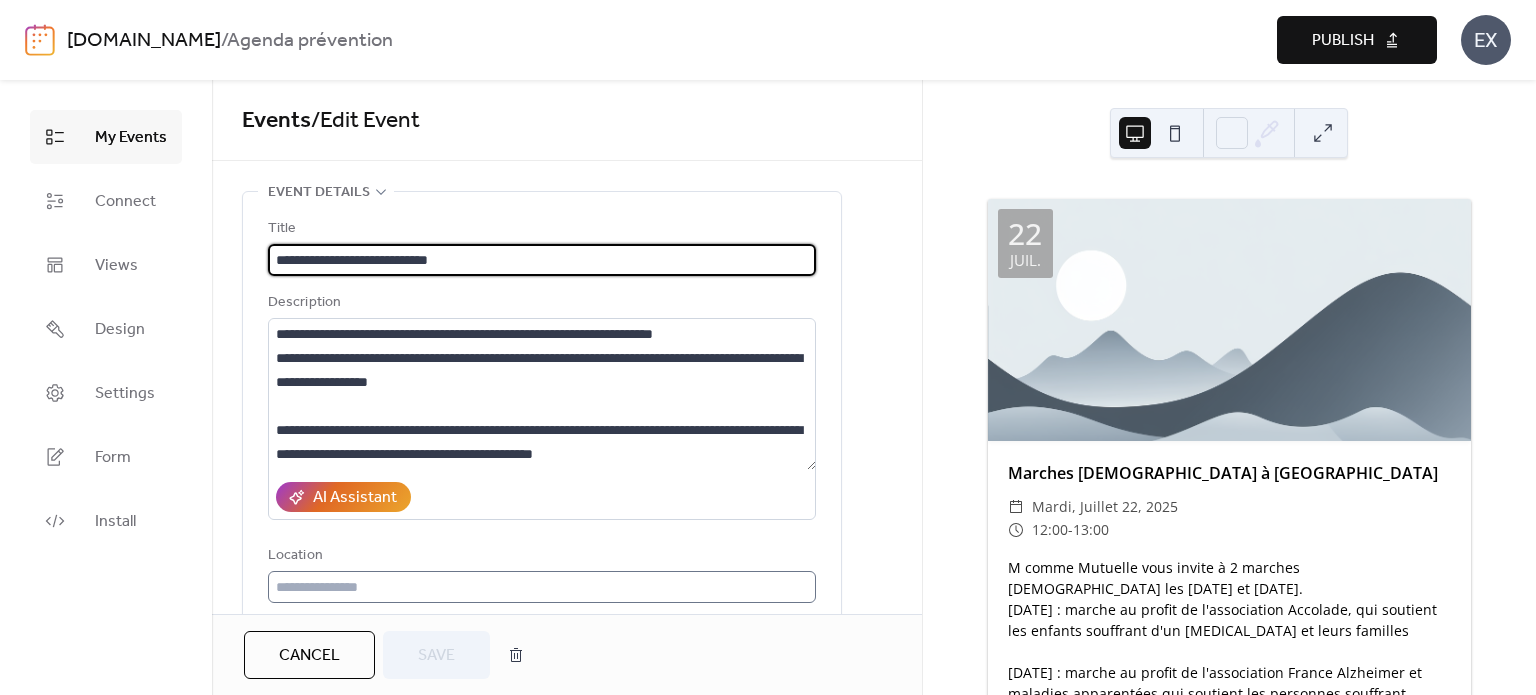scroll, scrollTop: 100, scrollLeft: 0, axis: vertical 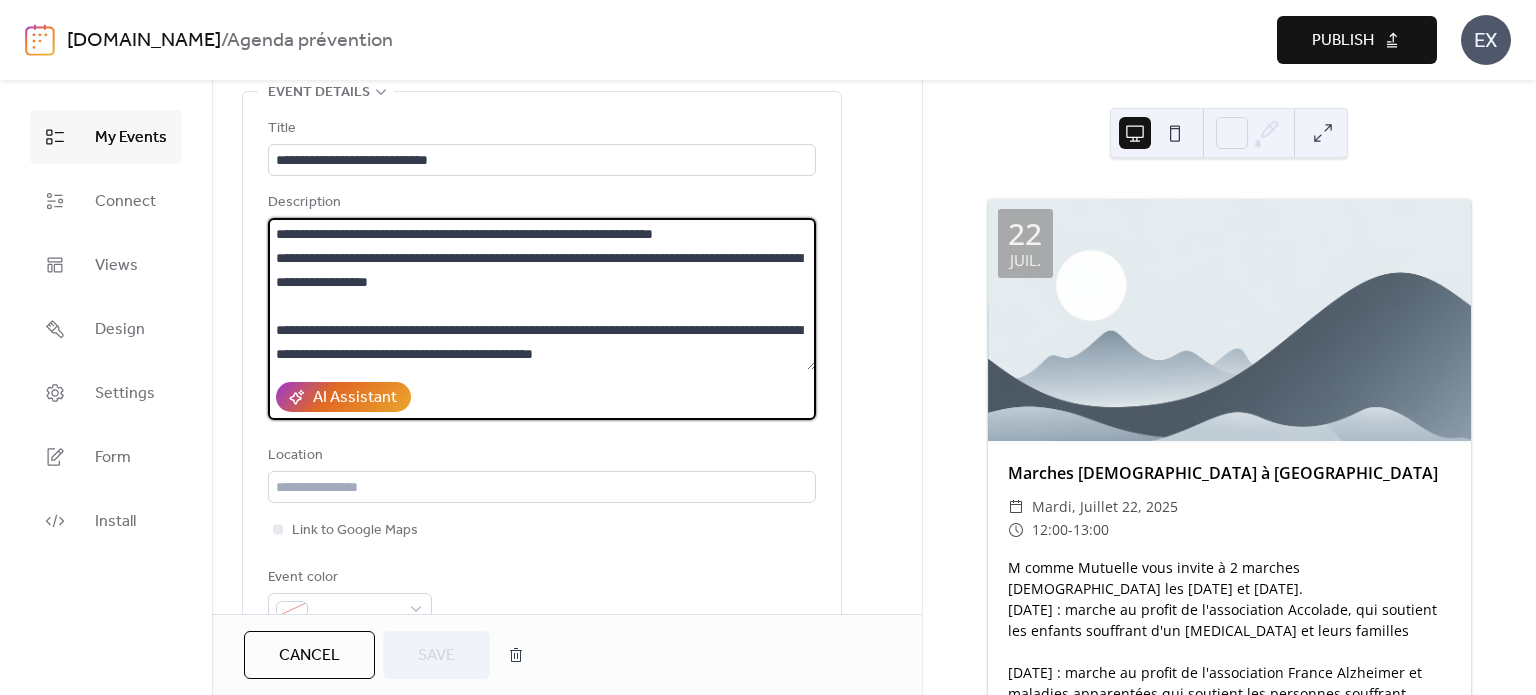 click on "**********" at bounding box center [542, 294] 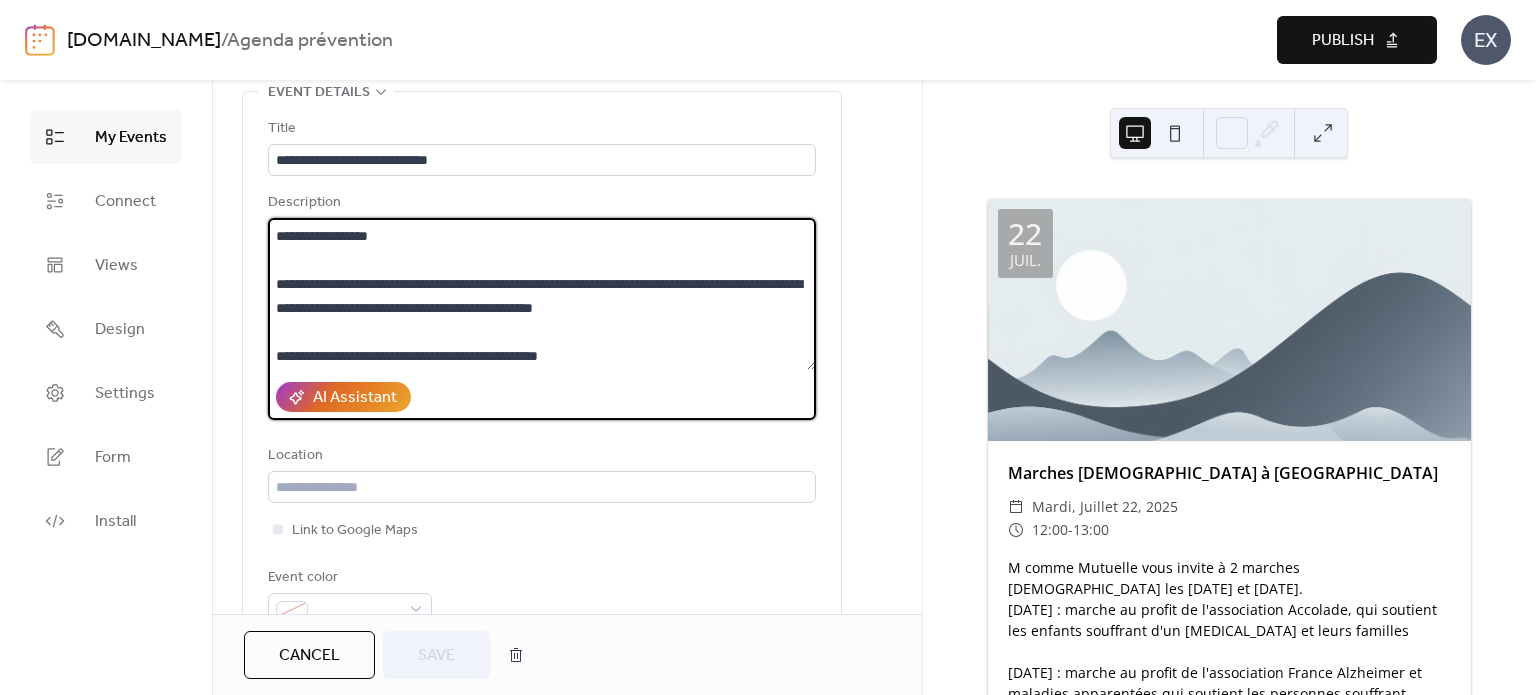 scroll, scrollTop: 72, scrollLeft: 0, axis: vertical 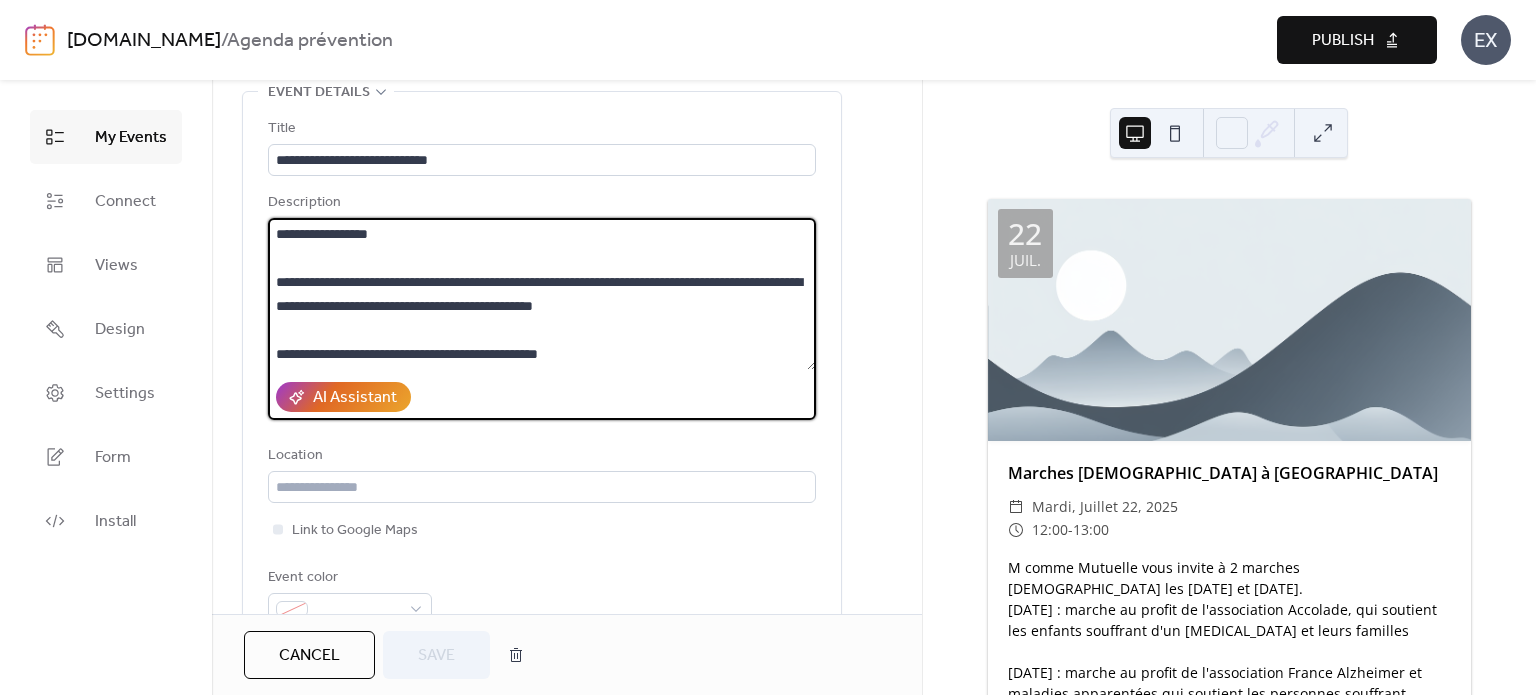 click on "**********" at bounding box center (542, 294) 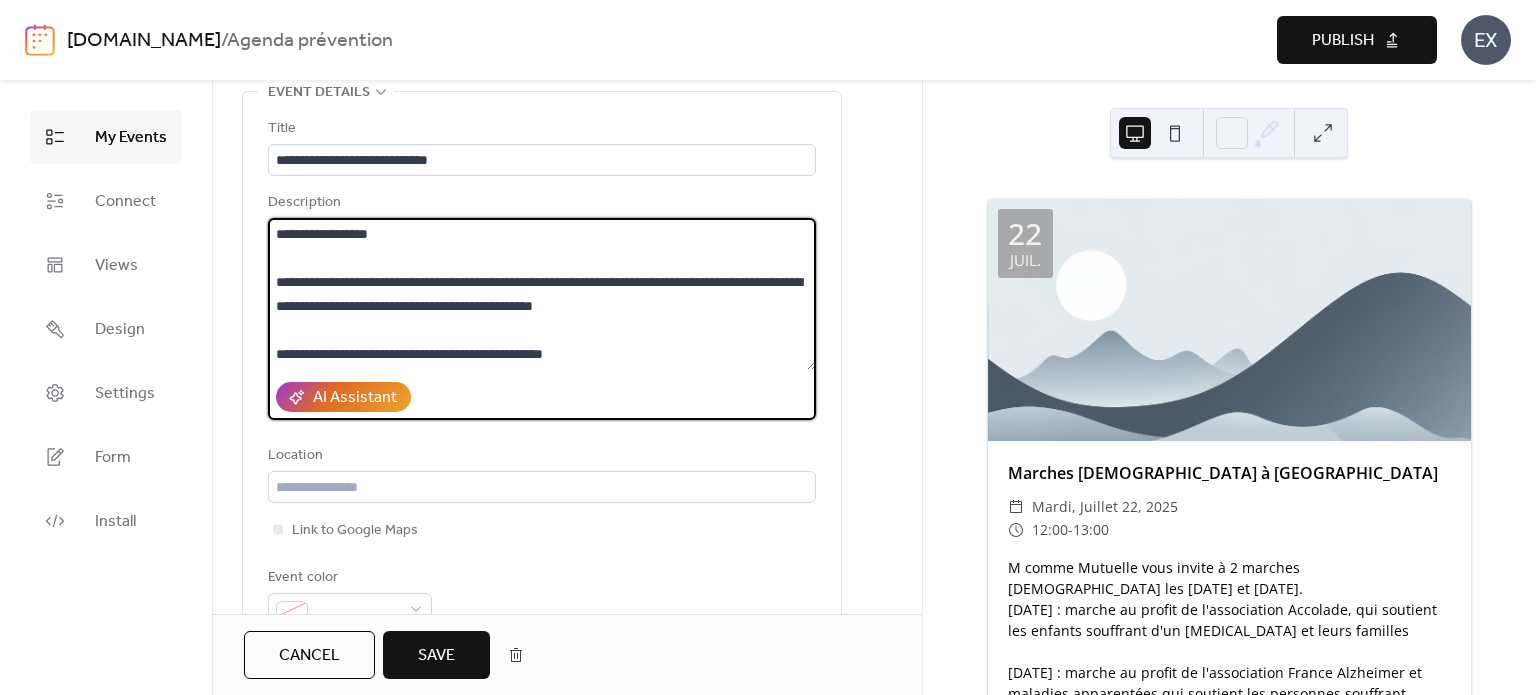 paste on "**********" 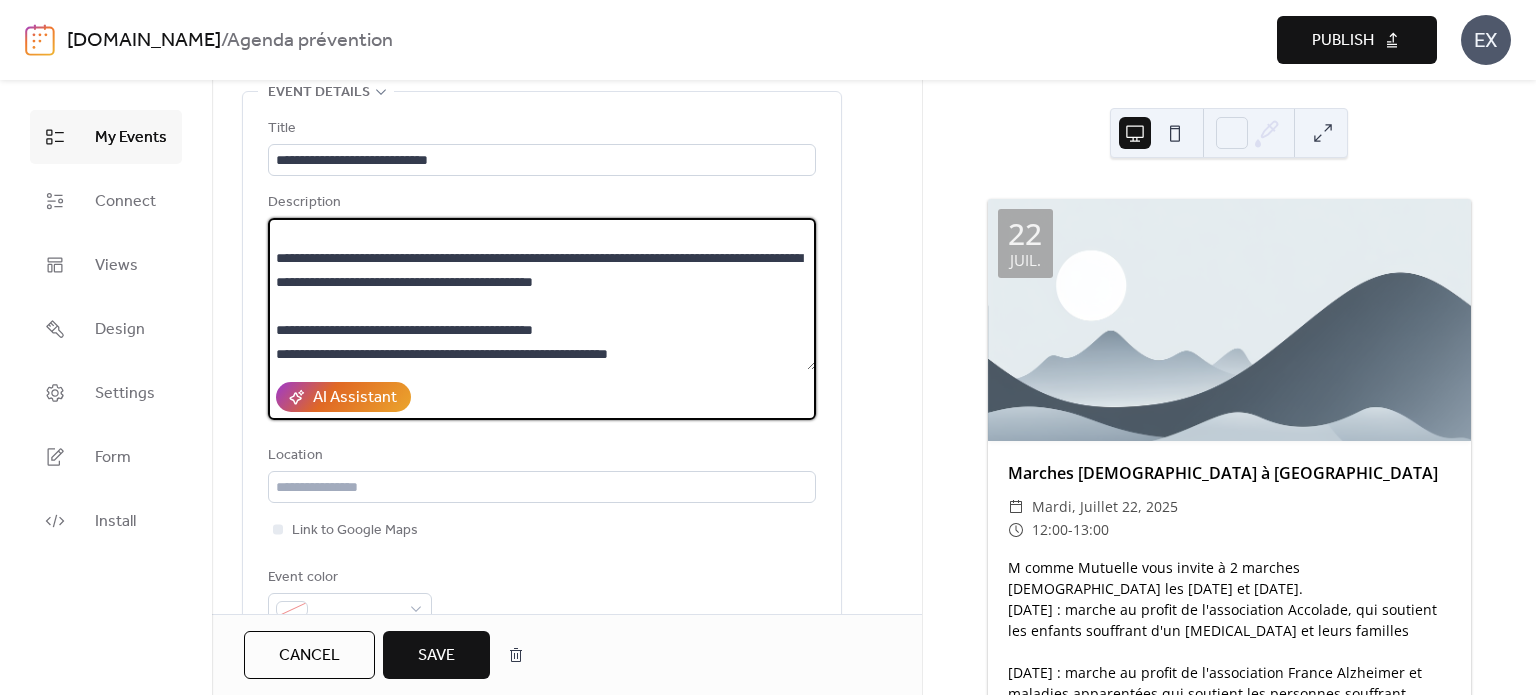 scroll, scrollTop: 140, scrollLeft: 0, axis: vertical 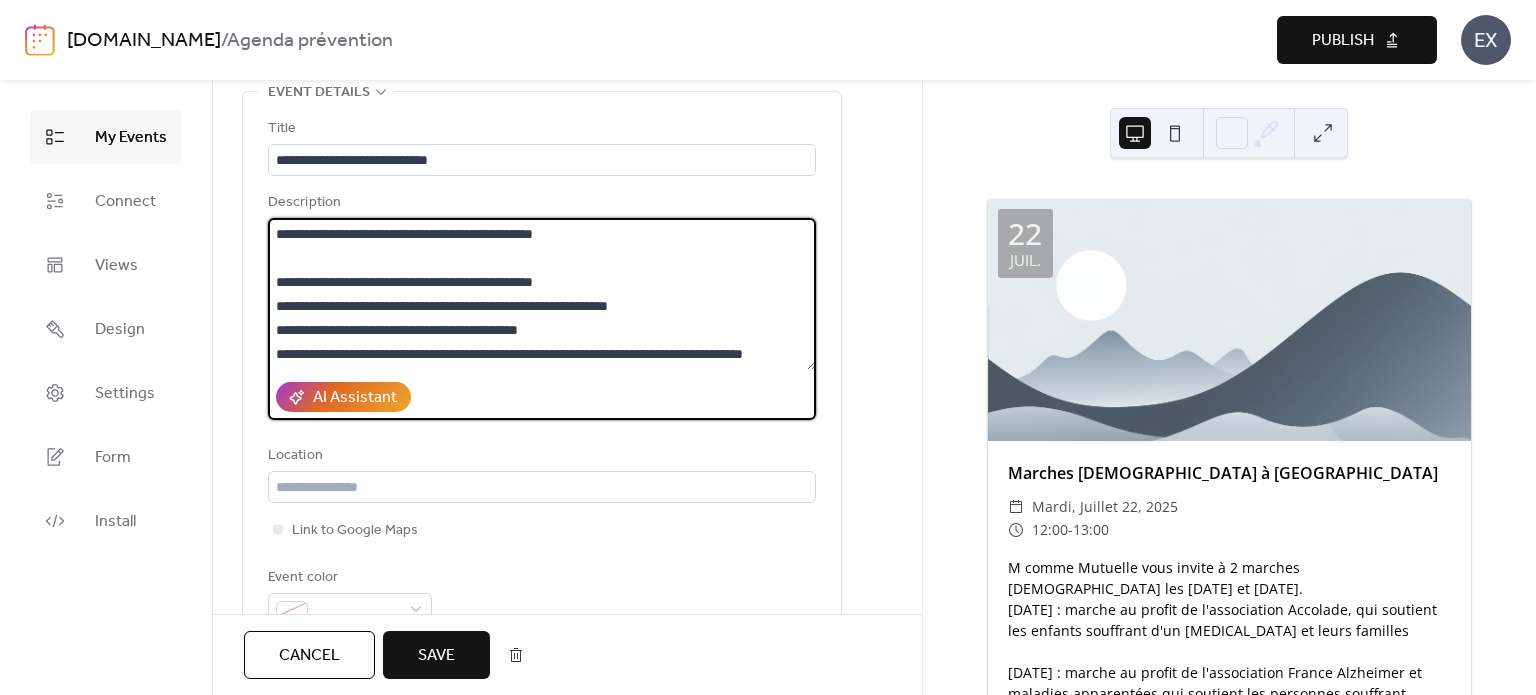 drag, startPoint x: 607, startPoint y: 331, endPoint x: 650, endPoint y: 331, distance: 43 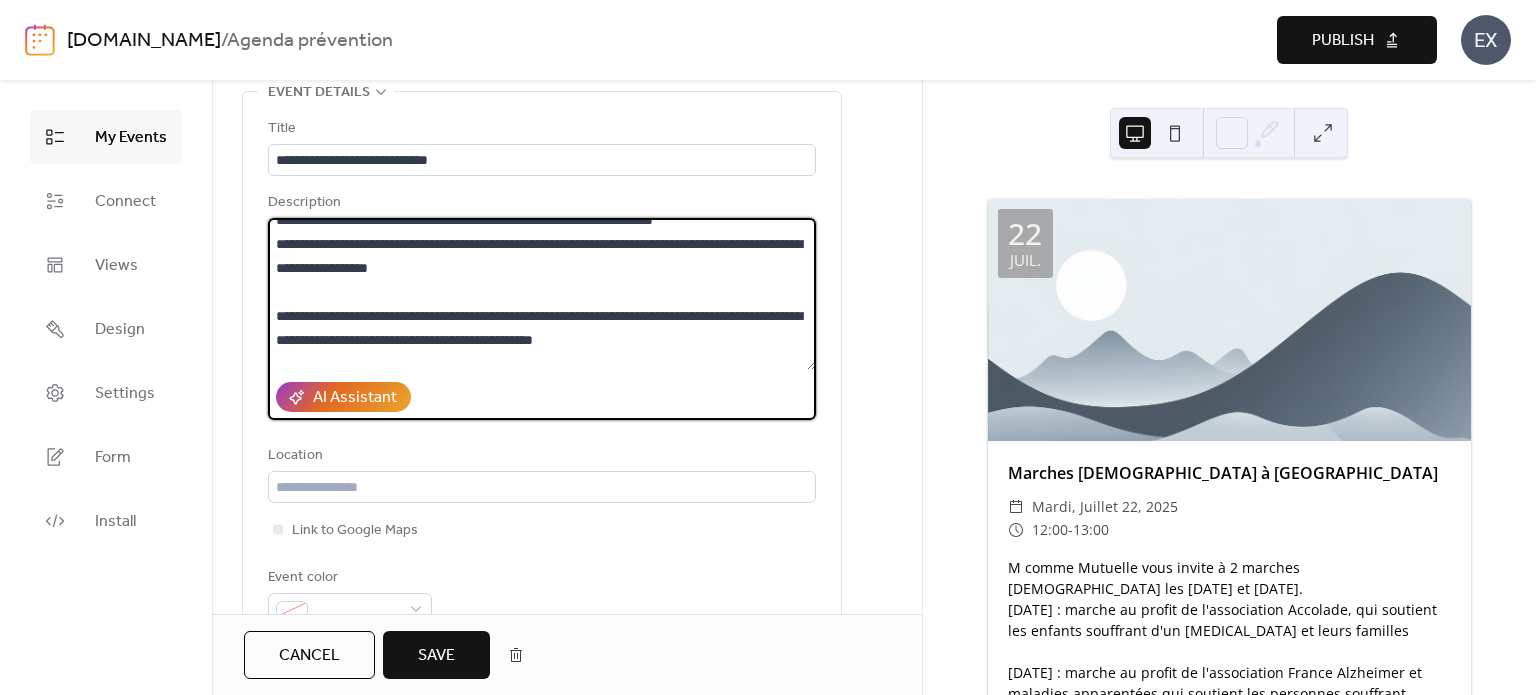 scroll, scrollTop: 0, scrollLeft: 0, axis: both 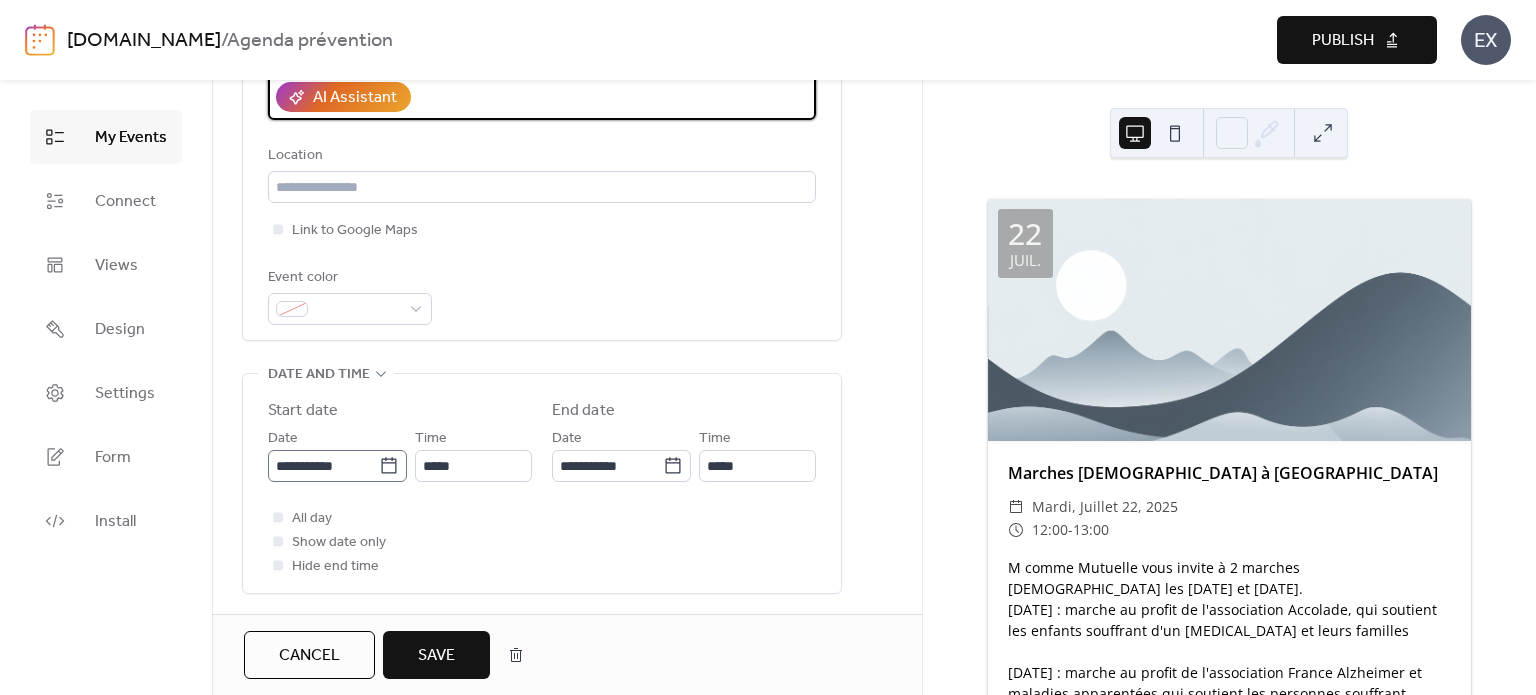 type on "**********" 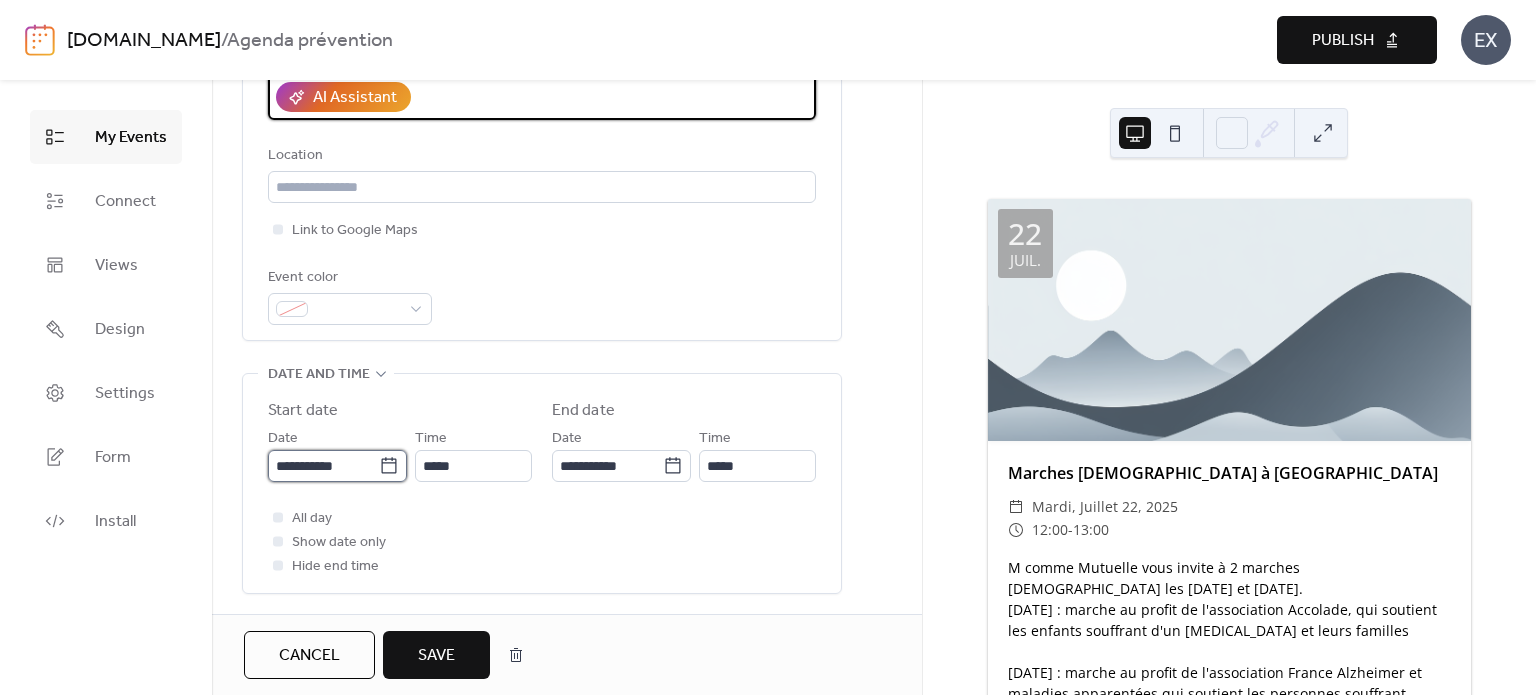 click on "**********" at bounding box center (323, 466) 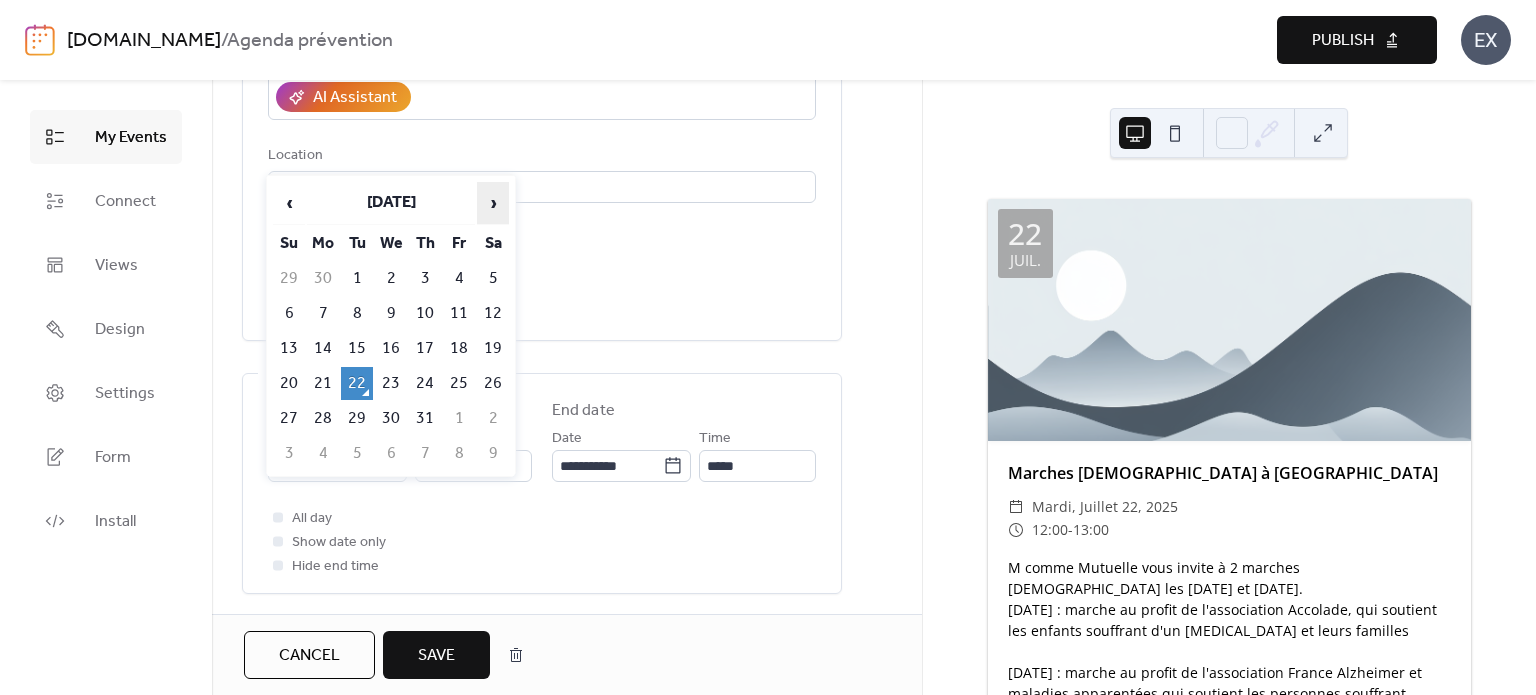 click on "›" at bounding box center (493, 203) 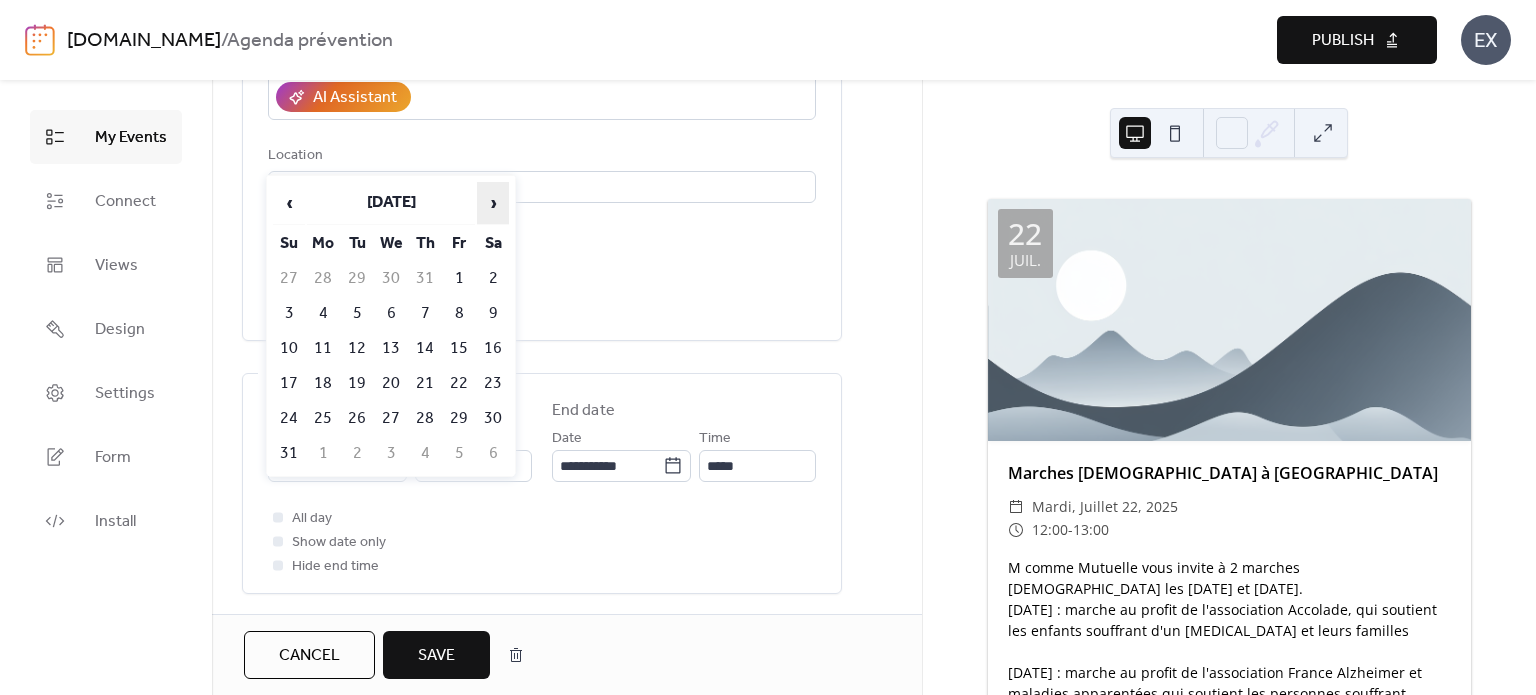 click on "›" at bounding box center (493, 203) 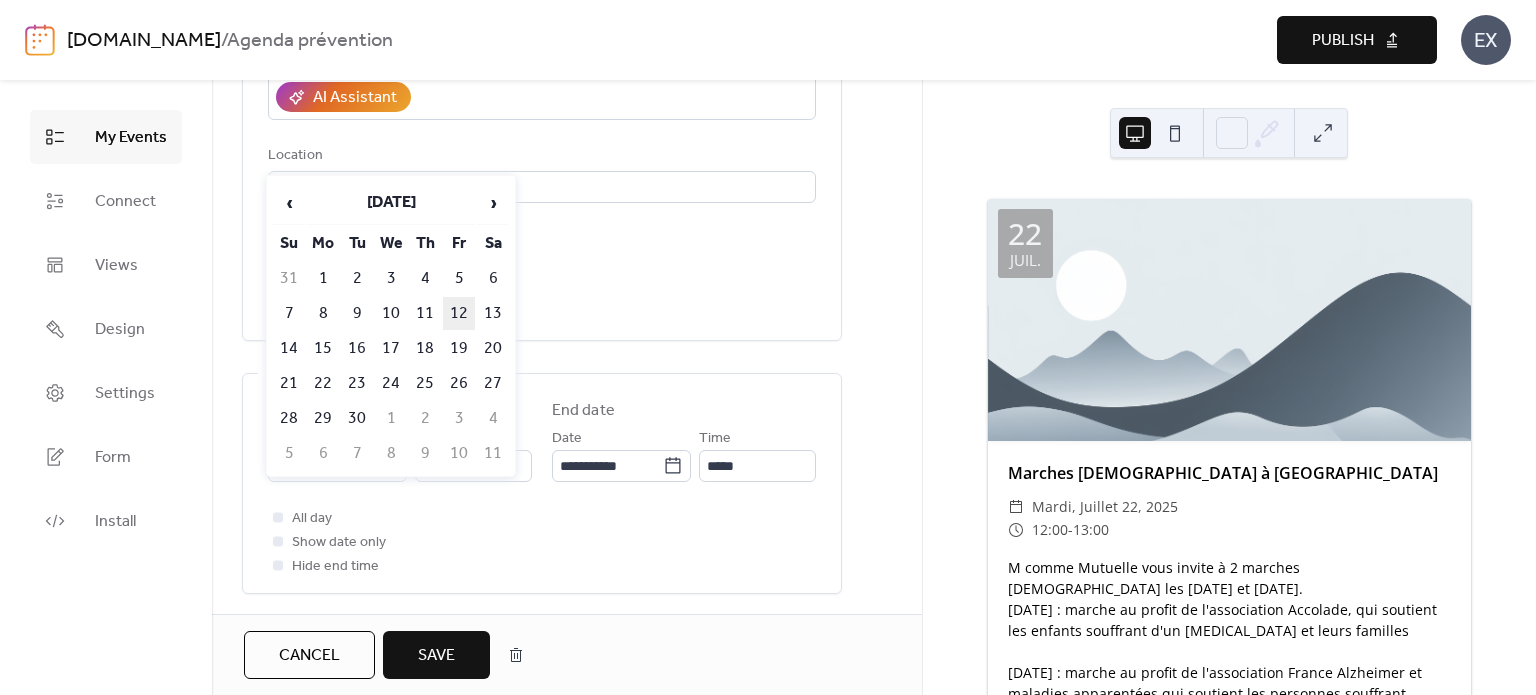 click on "12" at bounding box center (459, 313) 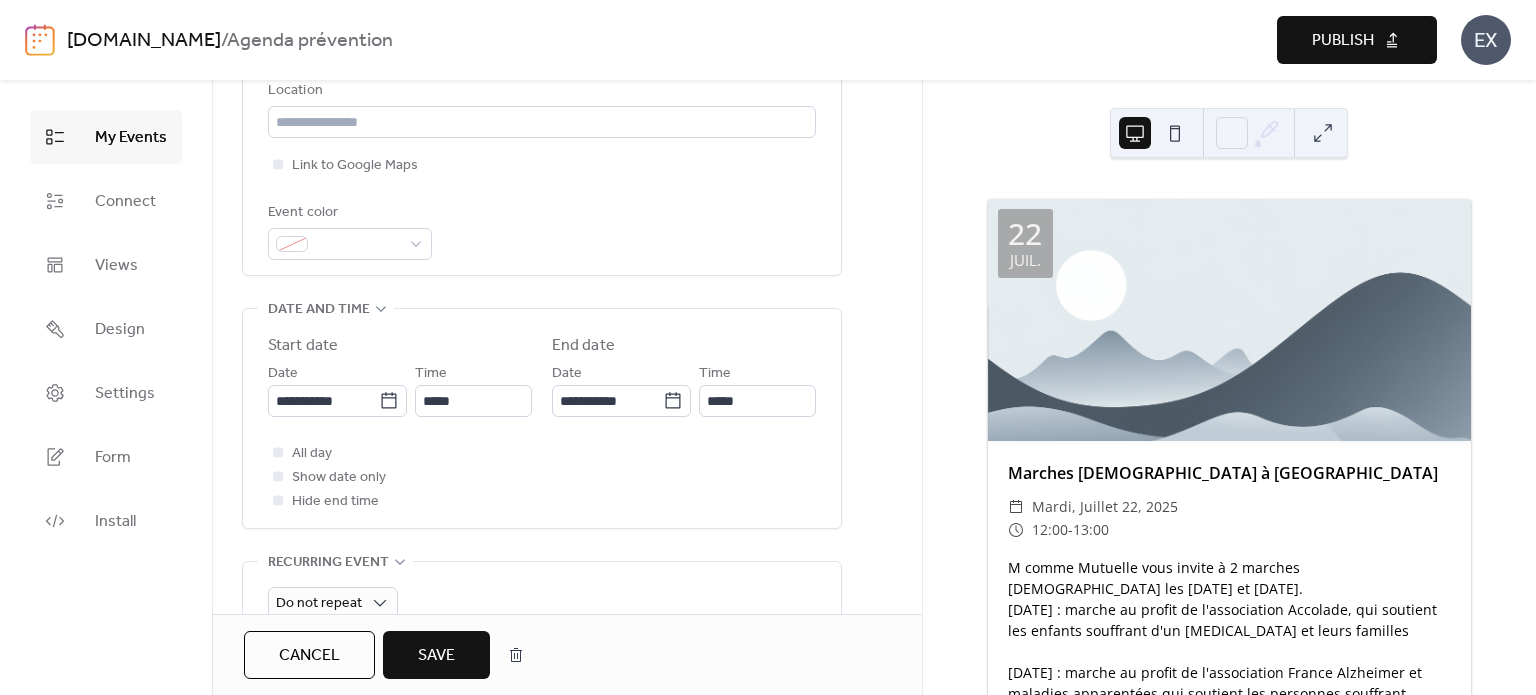 scroll, scrollTop: 500, scrollLeft: 0, axis: vertical 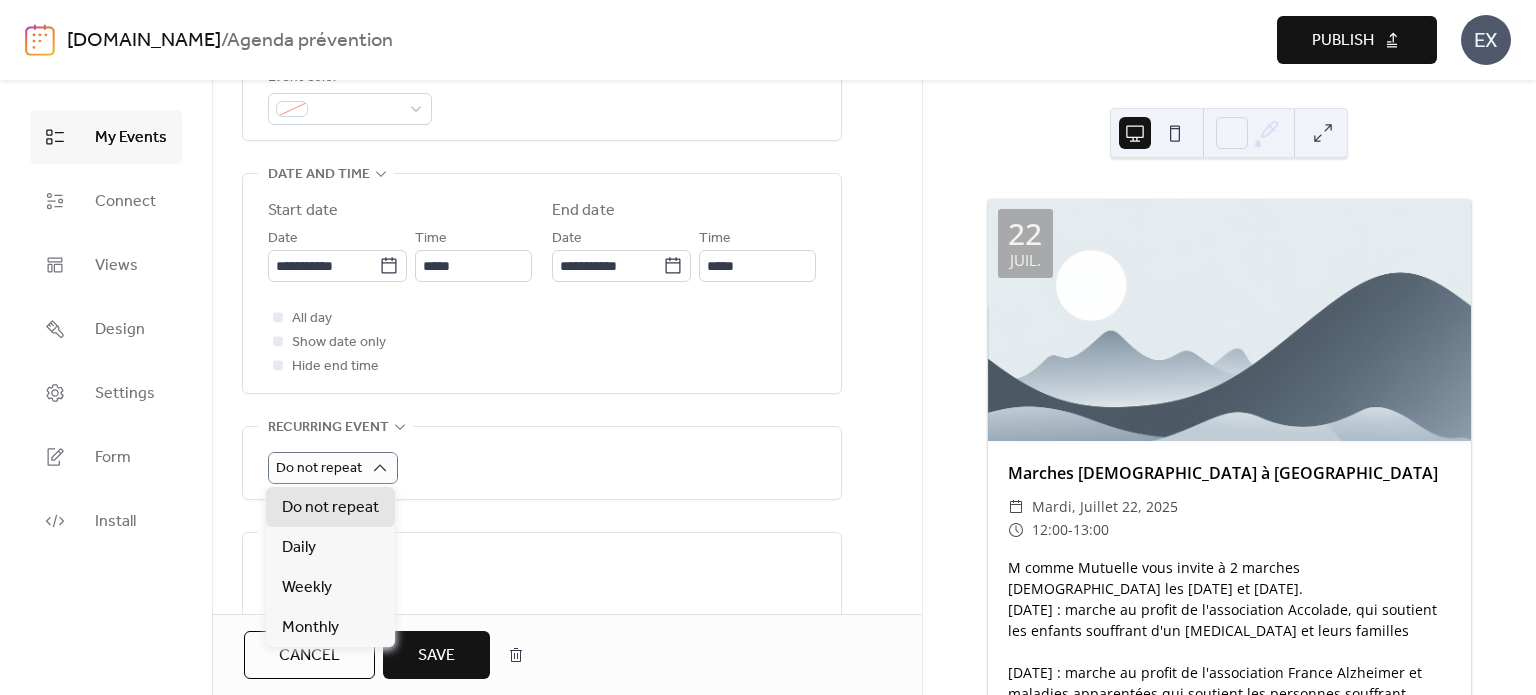 click on "Do not repeat" at bounding box center [542, 468] 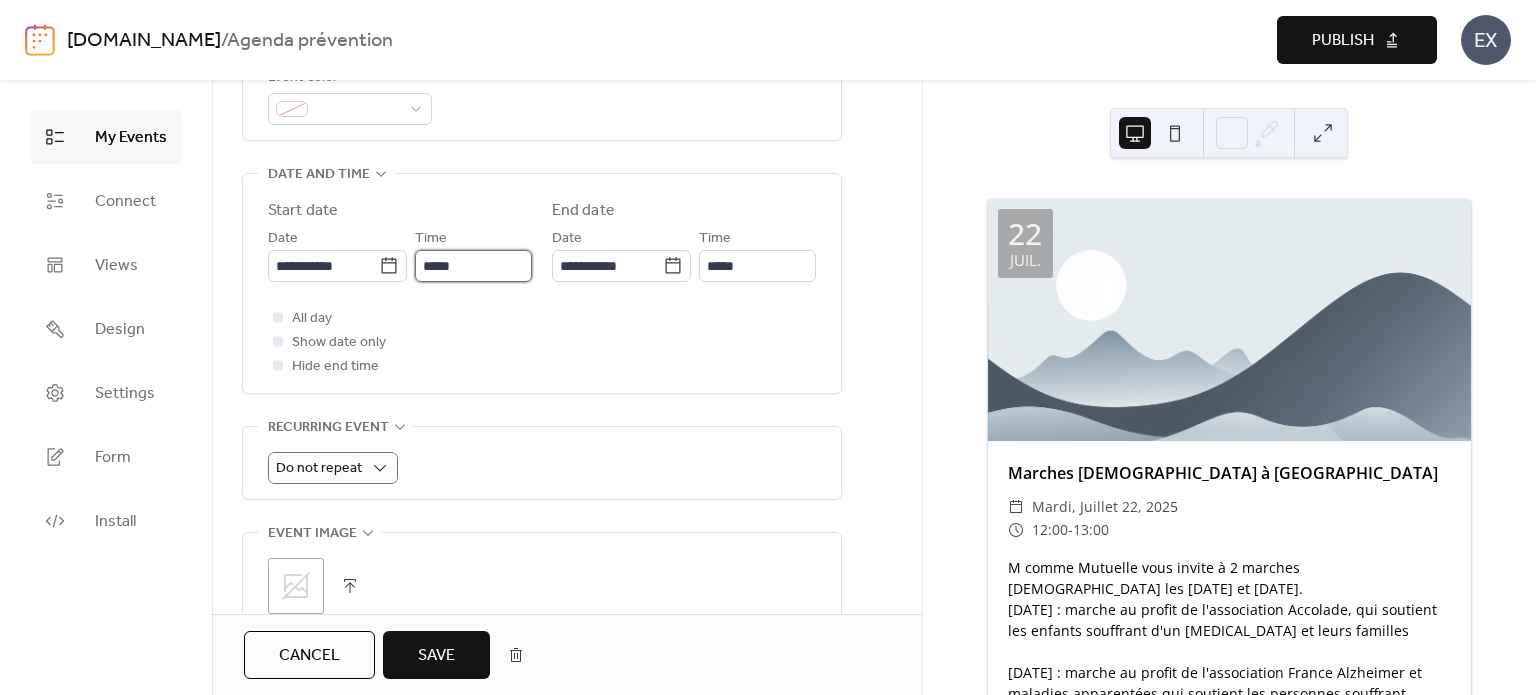 click on "*****" at bounding box center (473, 266) 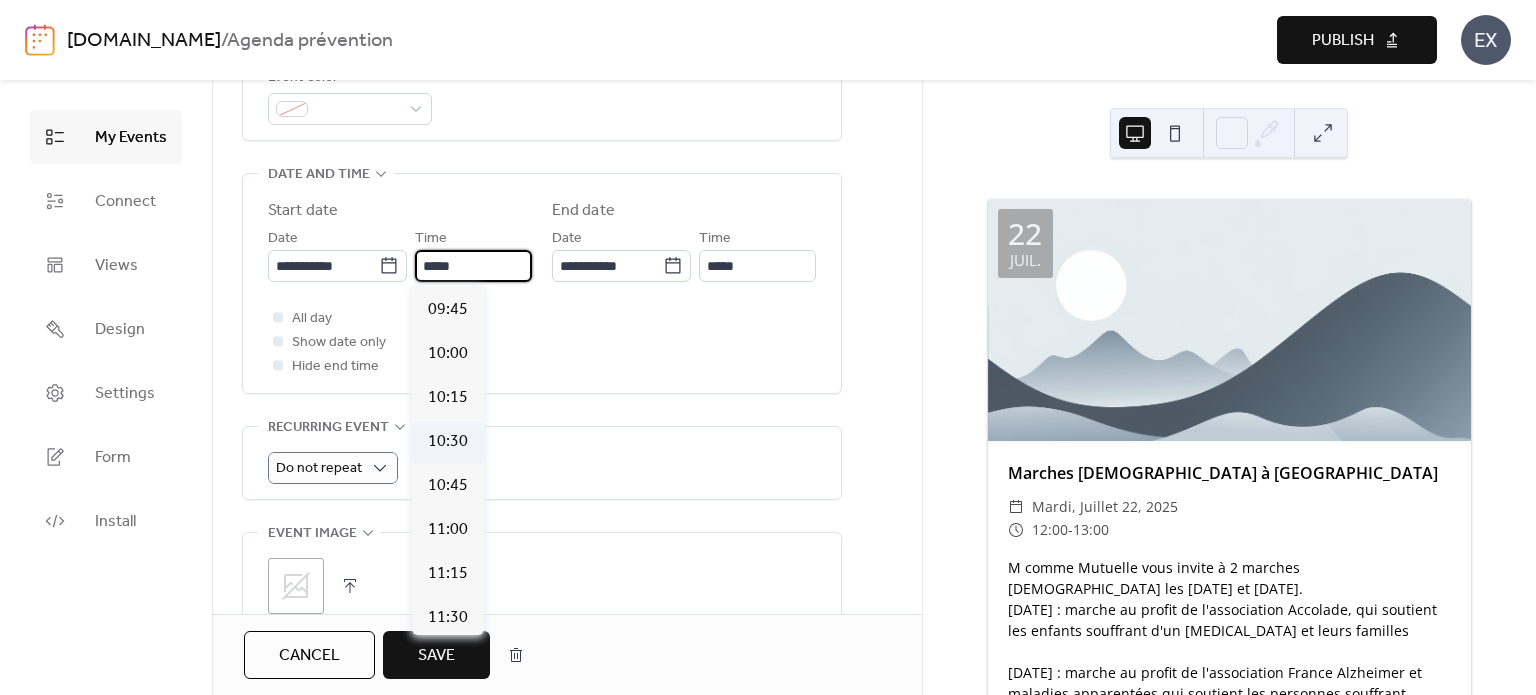 scroll, scrollTop: 1712, scrollLeft: 0, axis: vertical 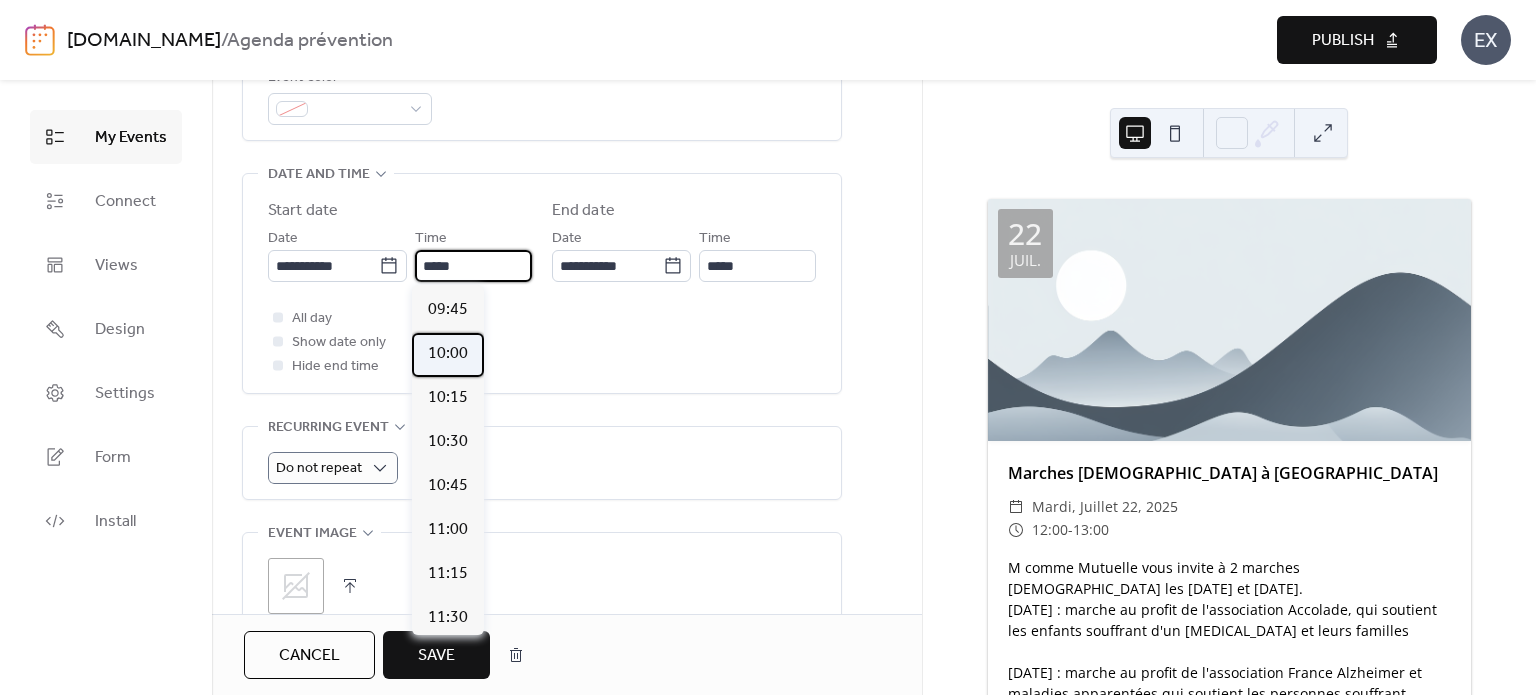 click on "10:00" at bounding box center (448, 354) 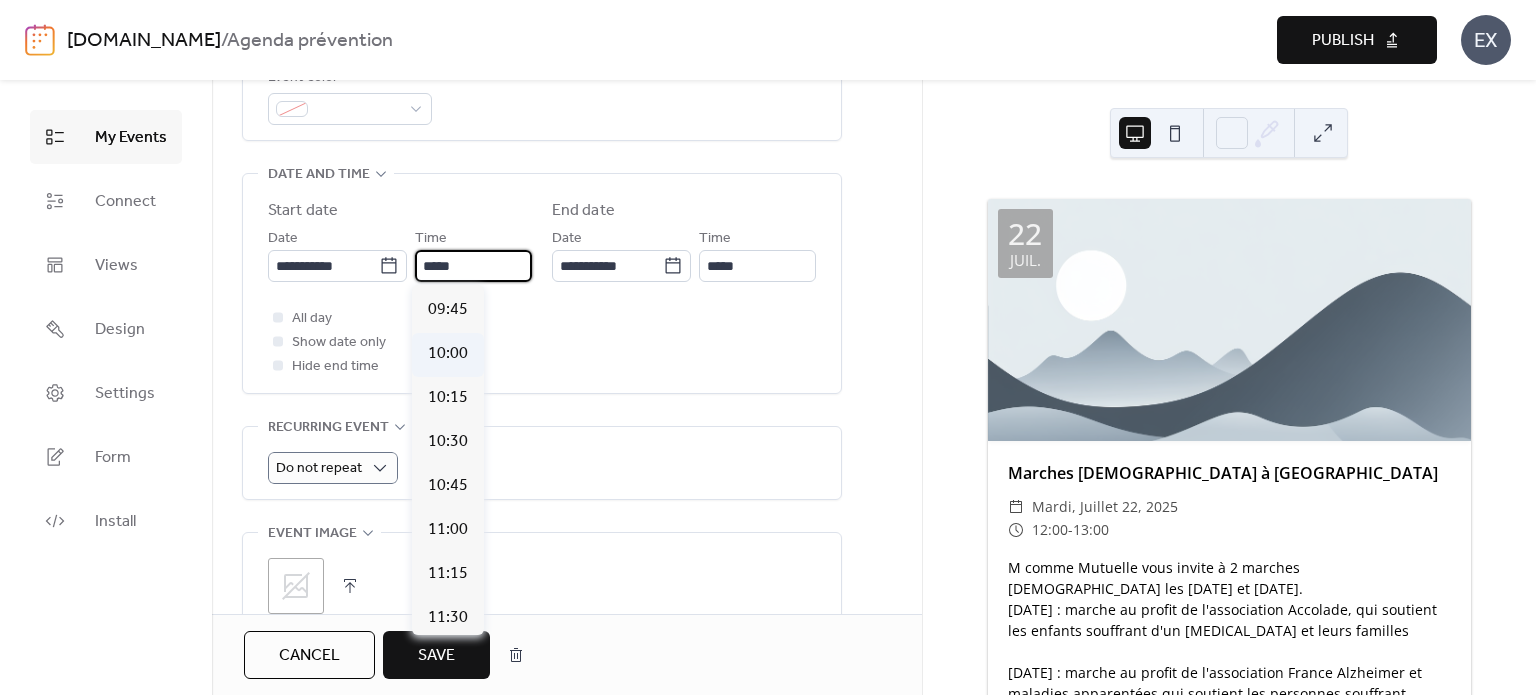 type on "*****" 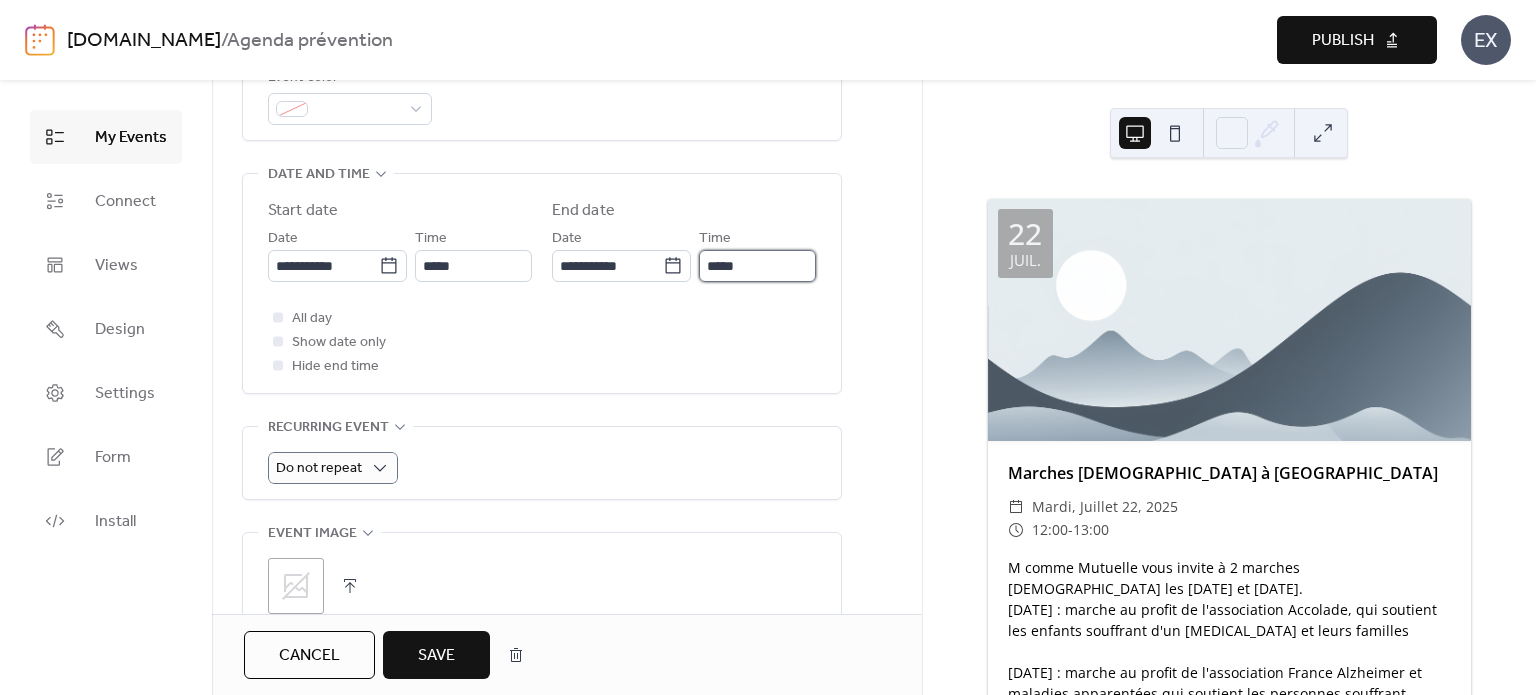 click on "*****" at bounding box center [757, 266] 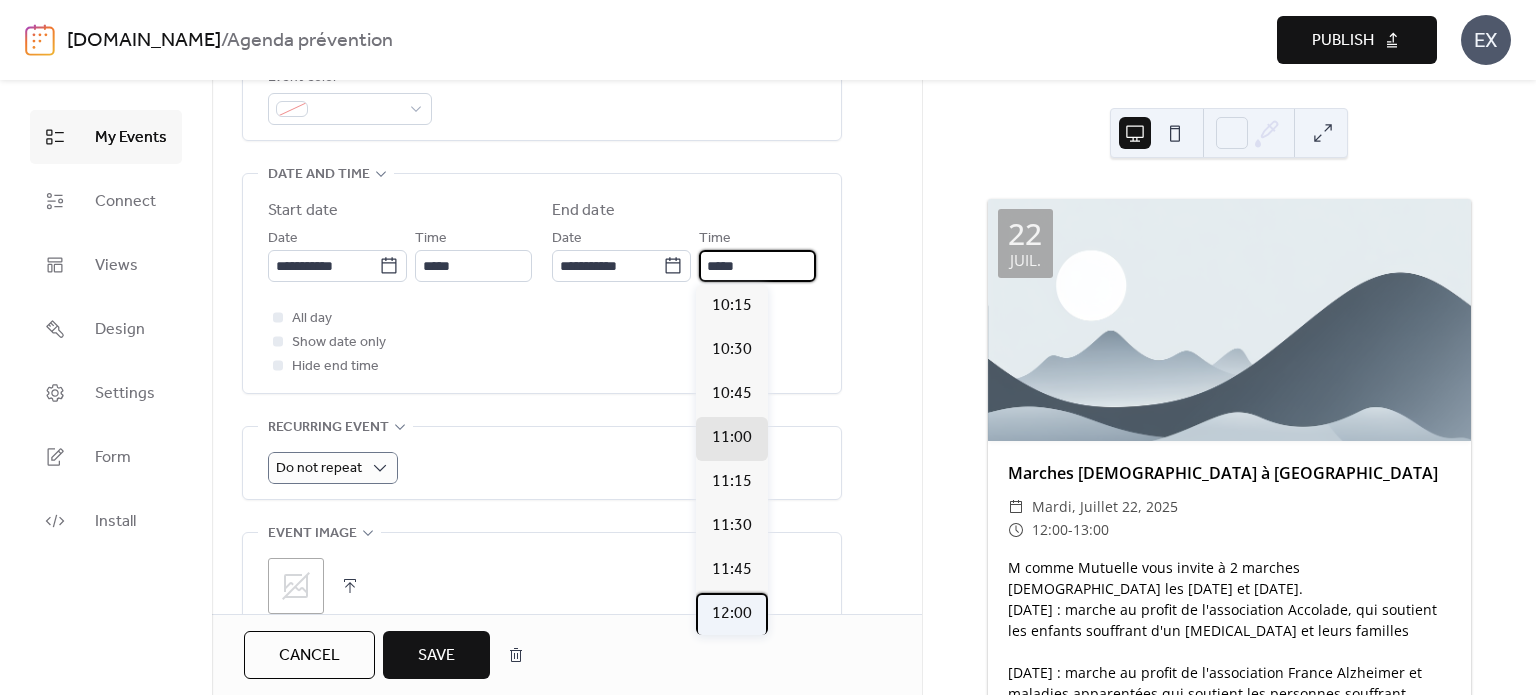 click on "12:00" at bounding box center (732, 614) 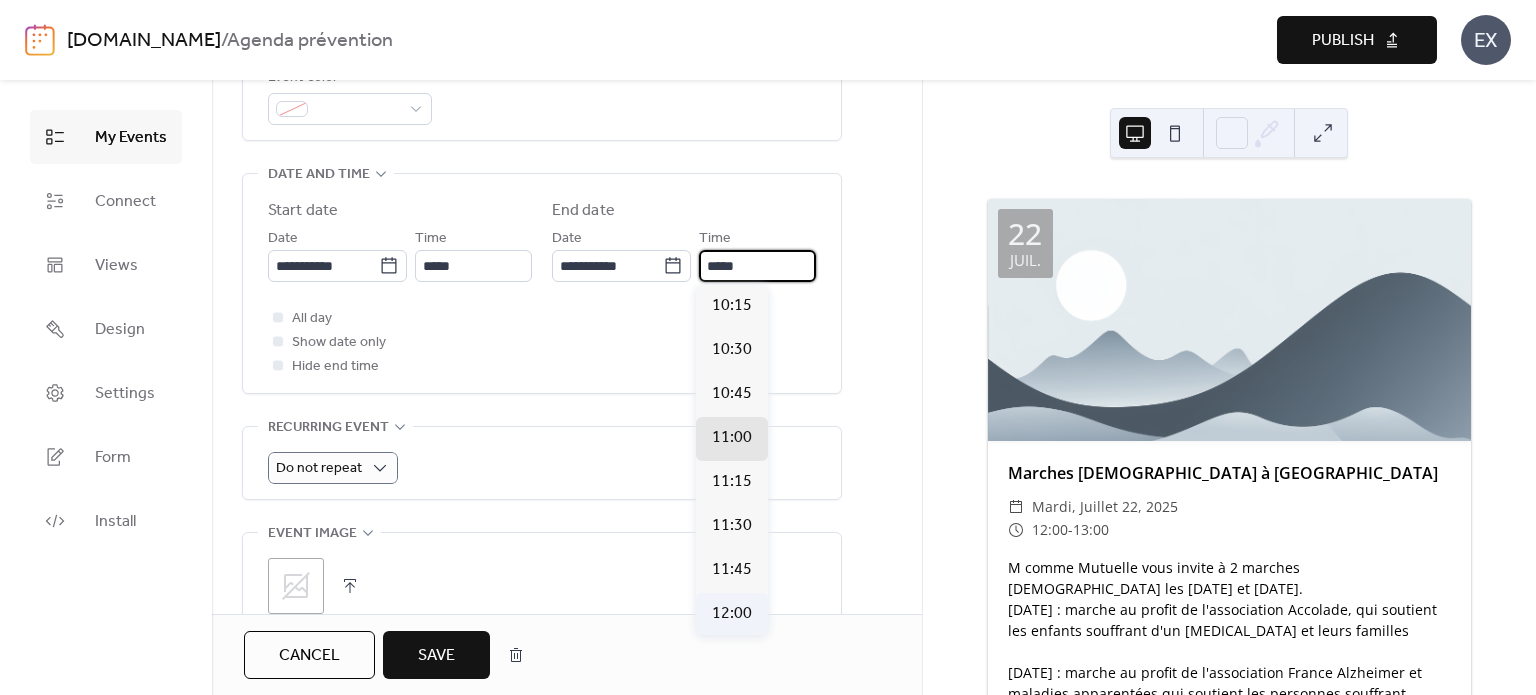 type on "*****" 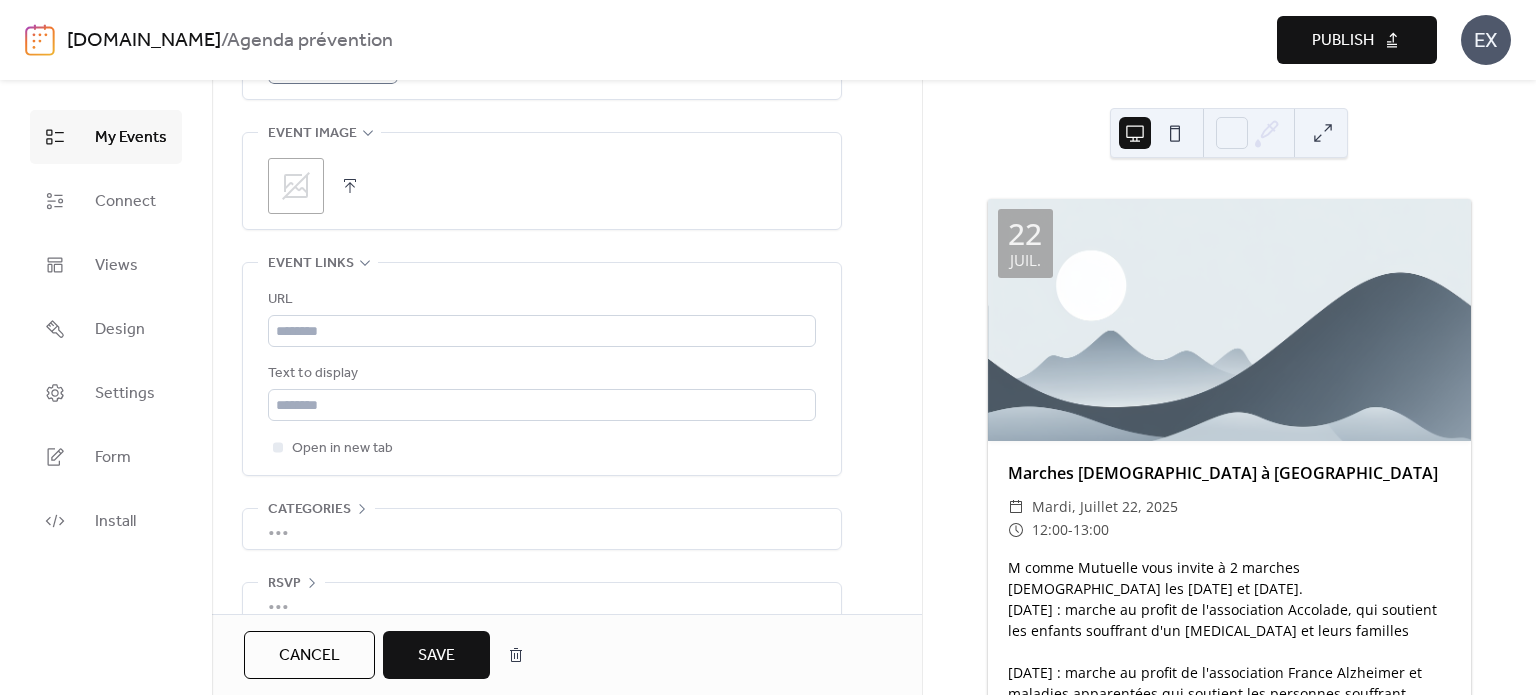 scroll, scrollTop: 1030, scrollLeft: 0, axis: vertical 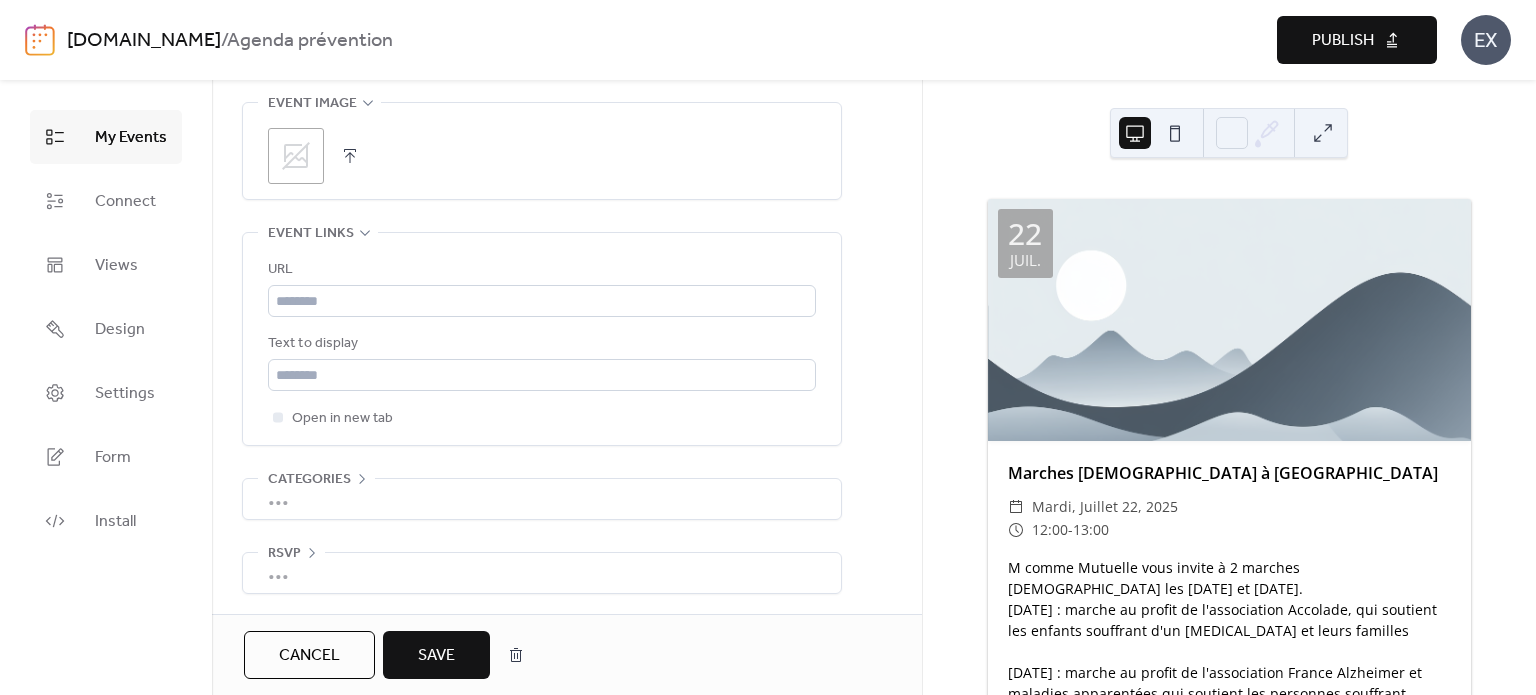 click on "Save" at bounding box center (436, 655) 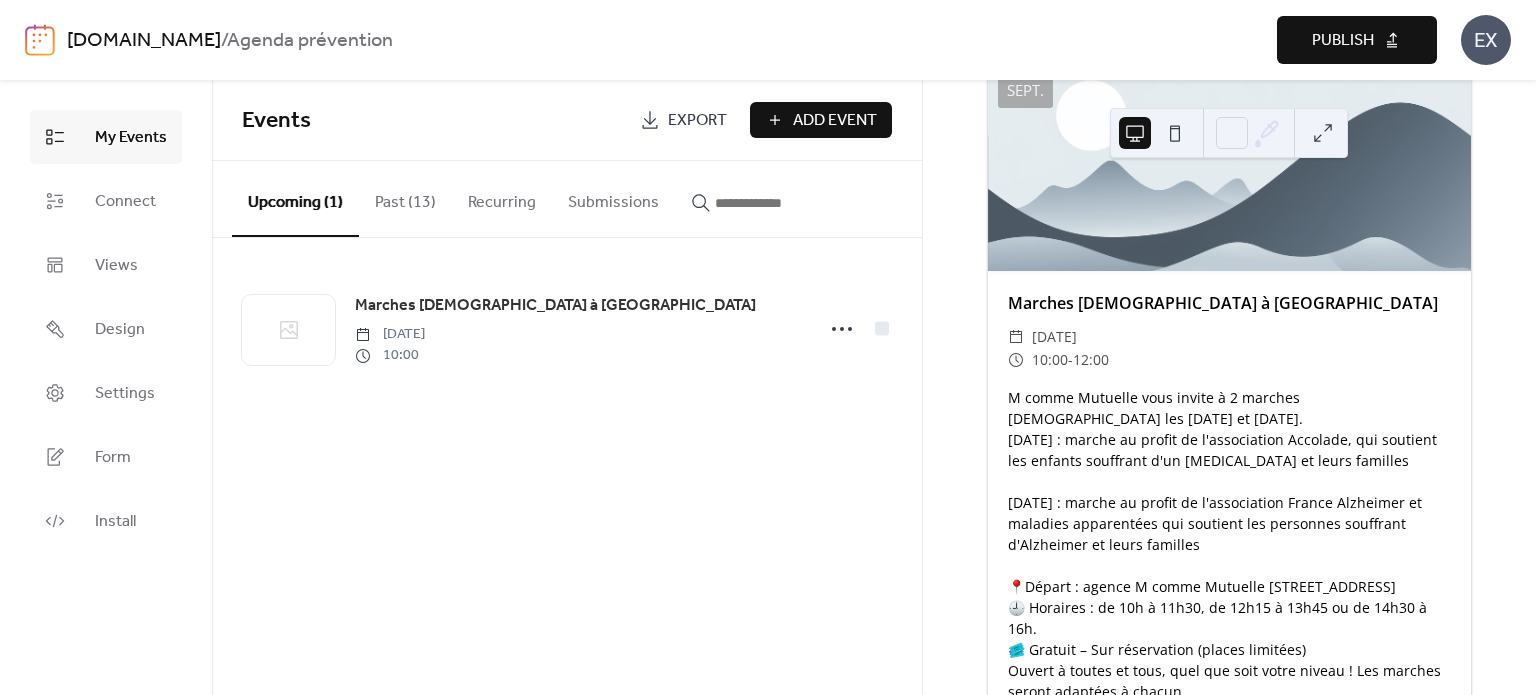 scroll, scrollTop: 200, scrollLeft: 0, axis: vertical 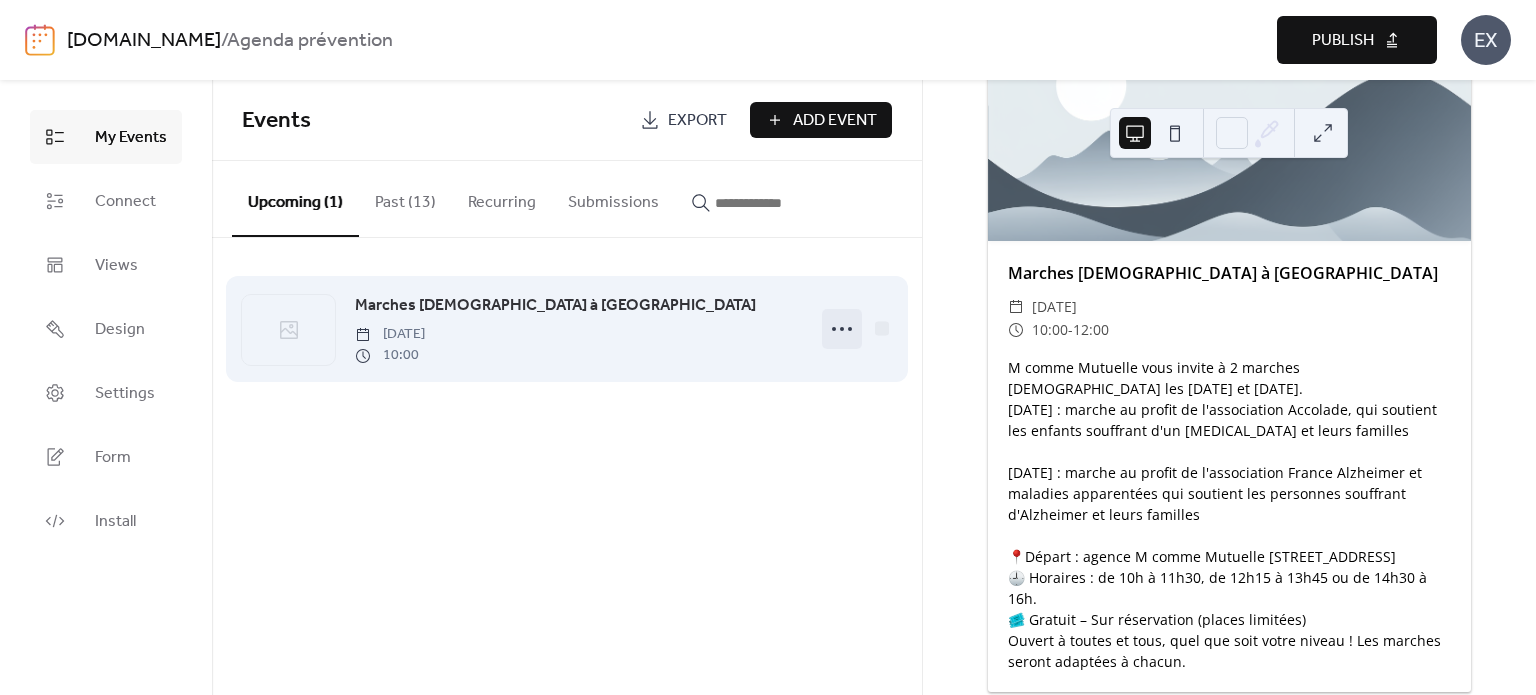 click 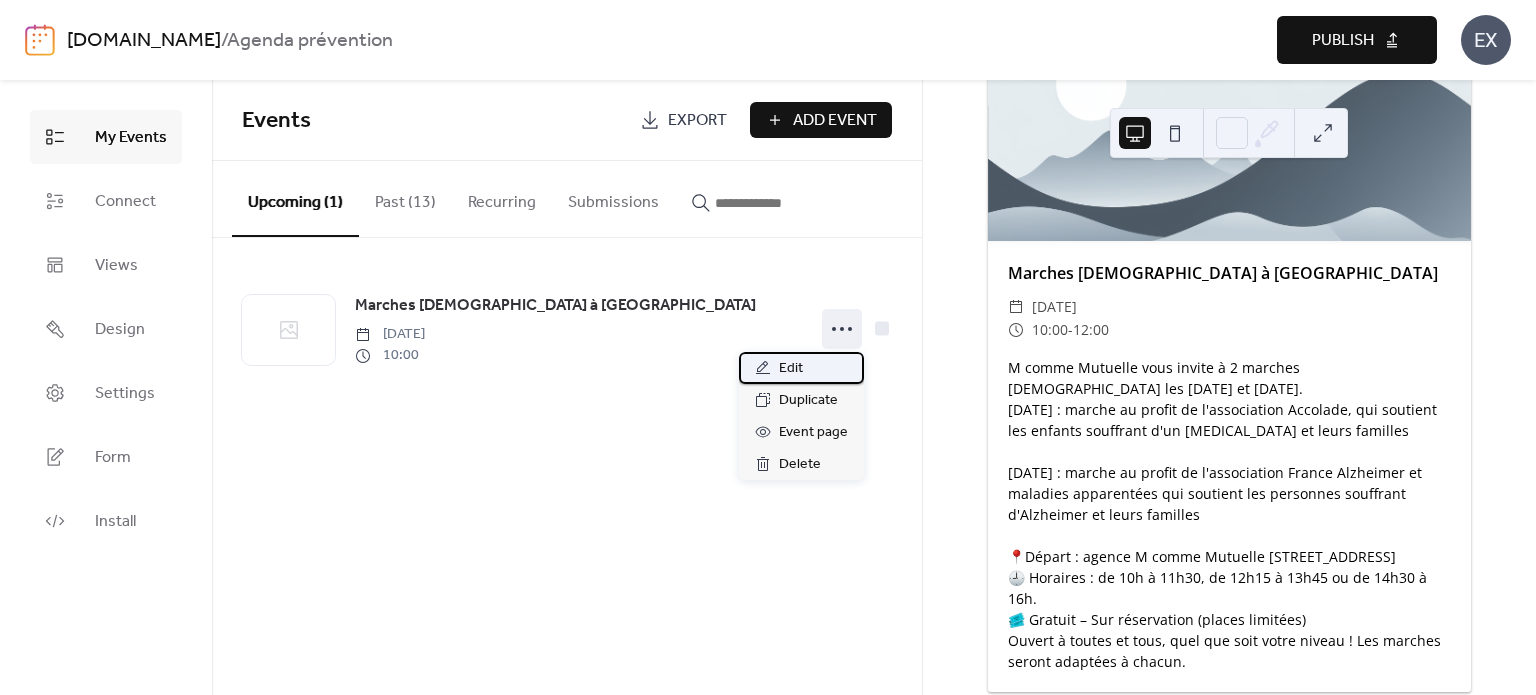 click on "Edit" at bounding box center (801, 368) 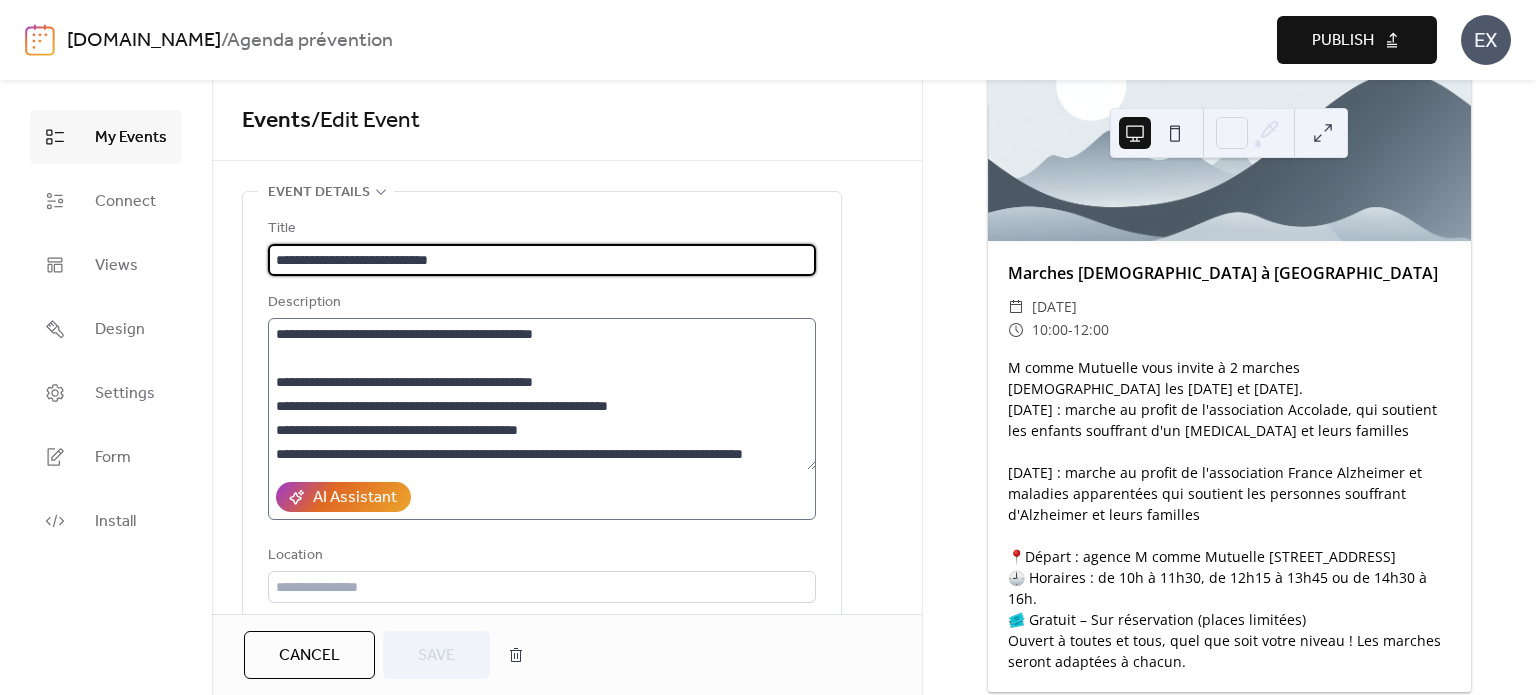 scroll, scrollTop: 168, scrollLeft: 0, axis: vertical 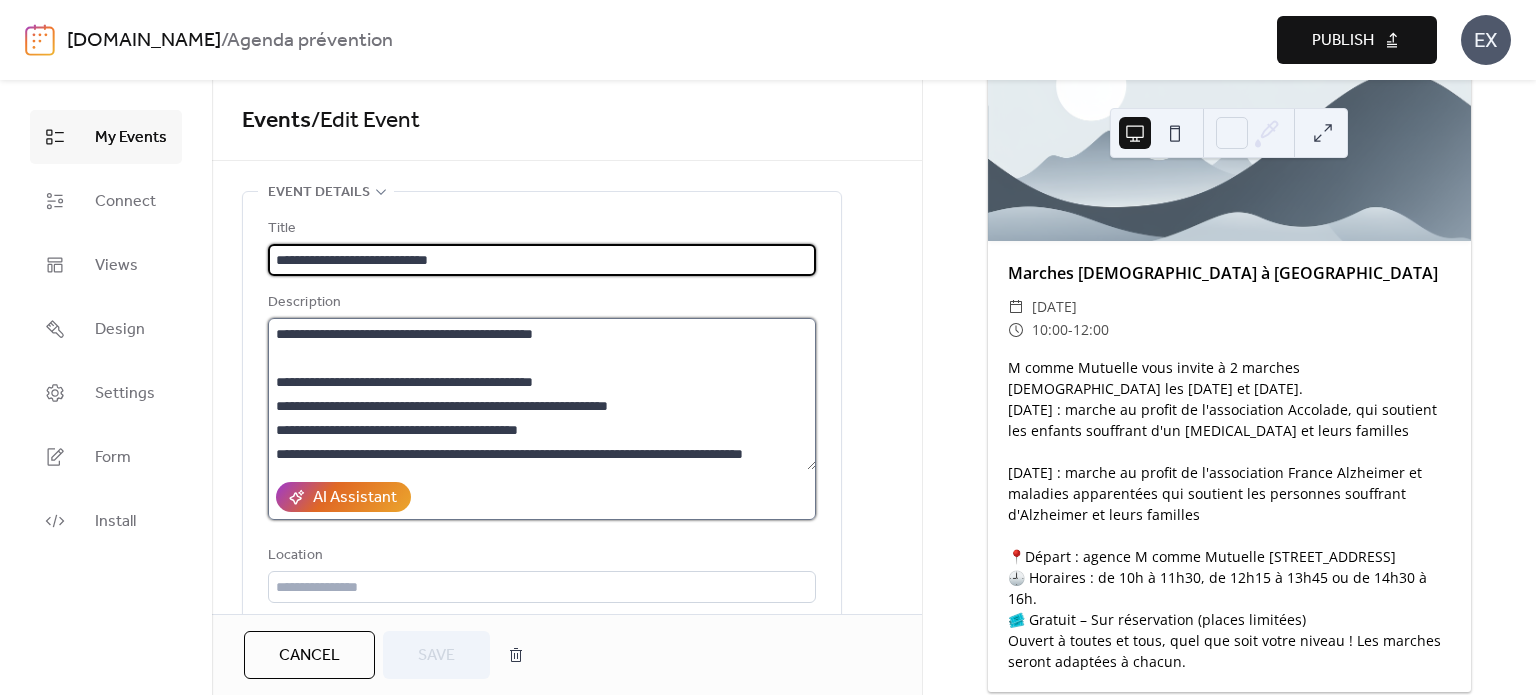 click on "**********" at bounding box center [542, 394] 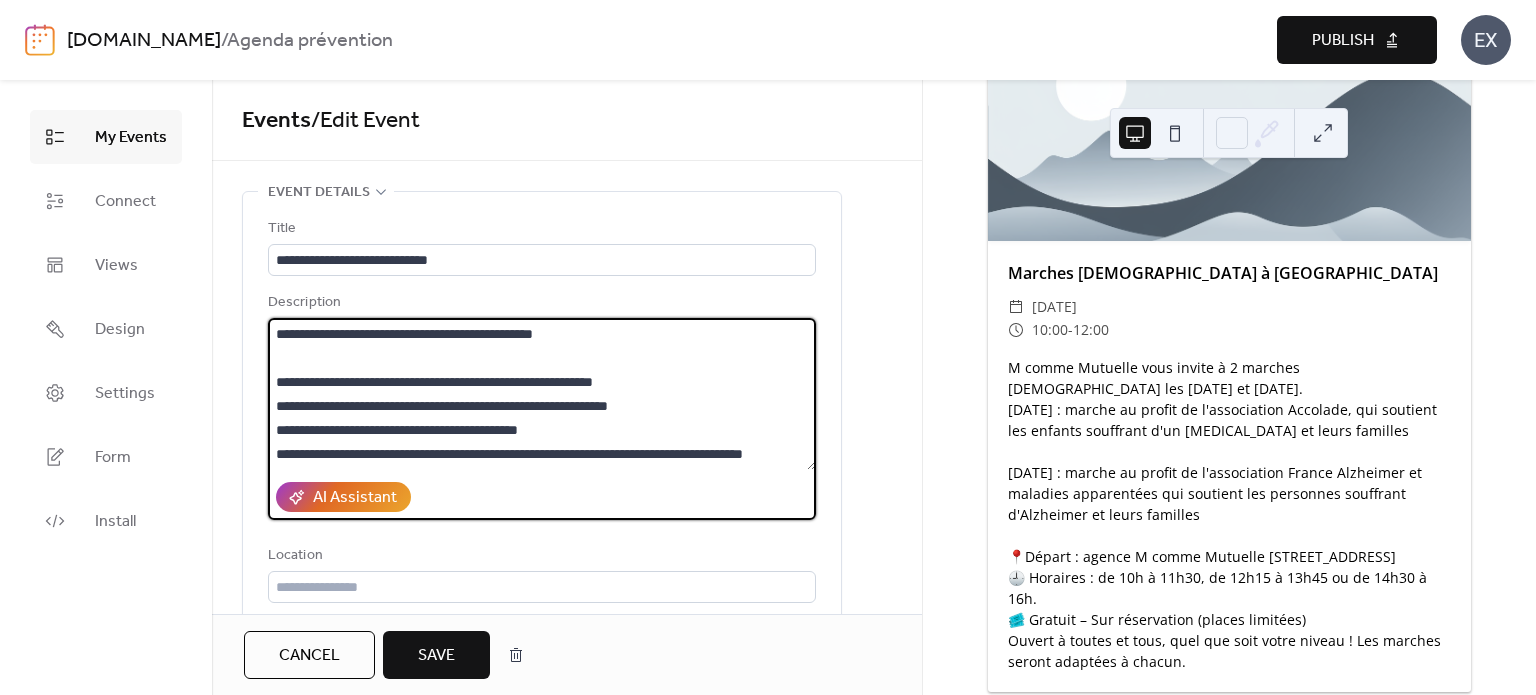 type on "**********" 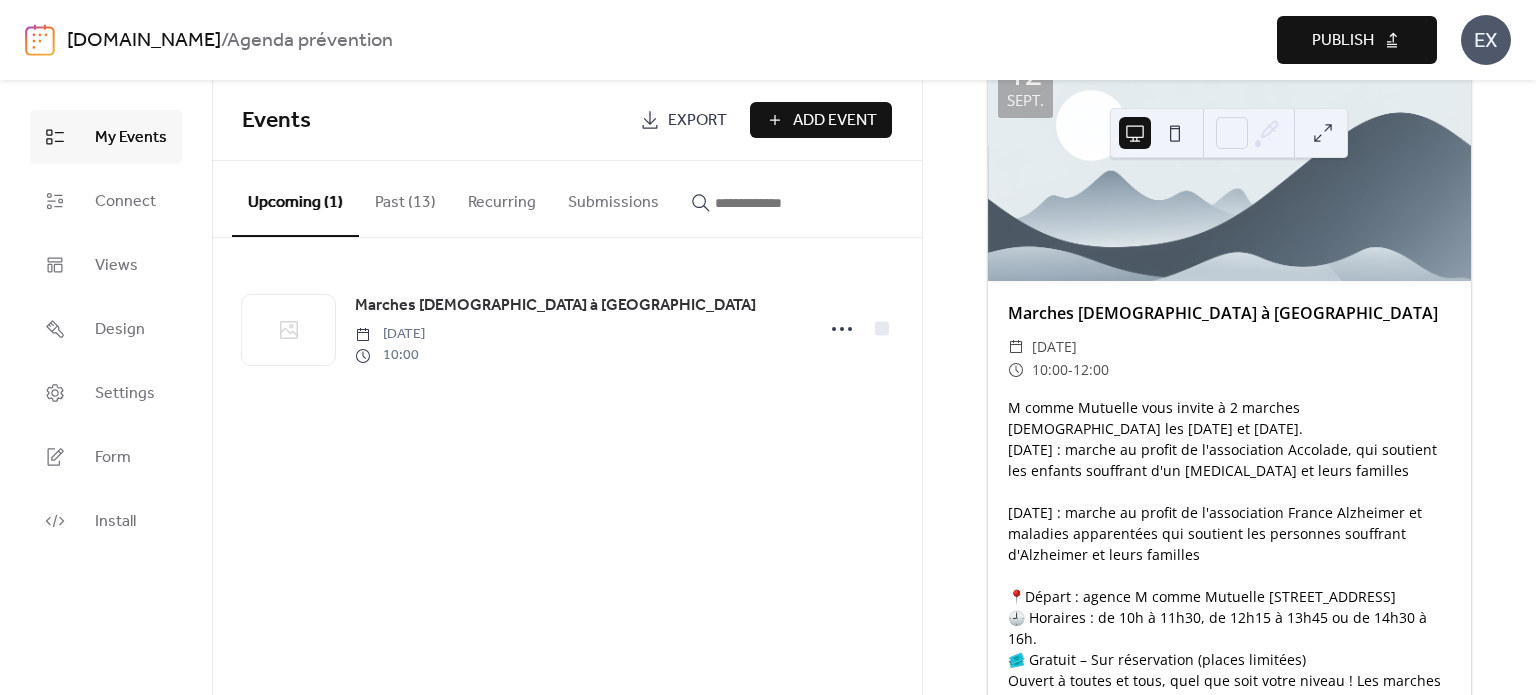 scroll, scrollTop: 260, scrollLeft: 0, axis: vertical 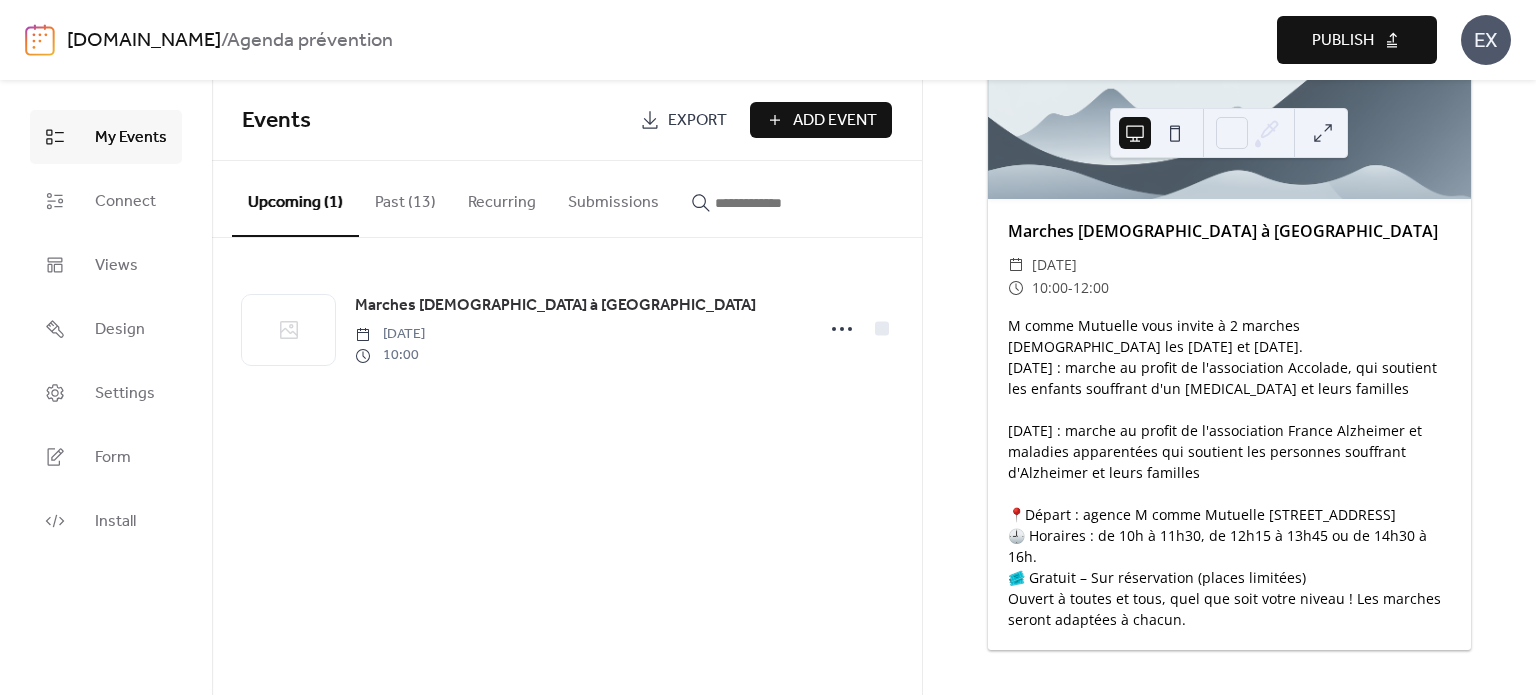 click on "Past (13)" at bounding box center (405, 198) 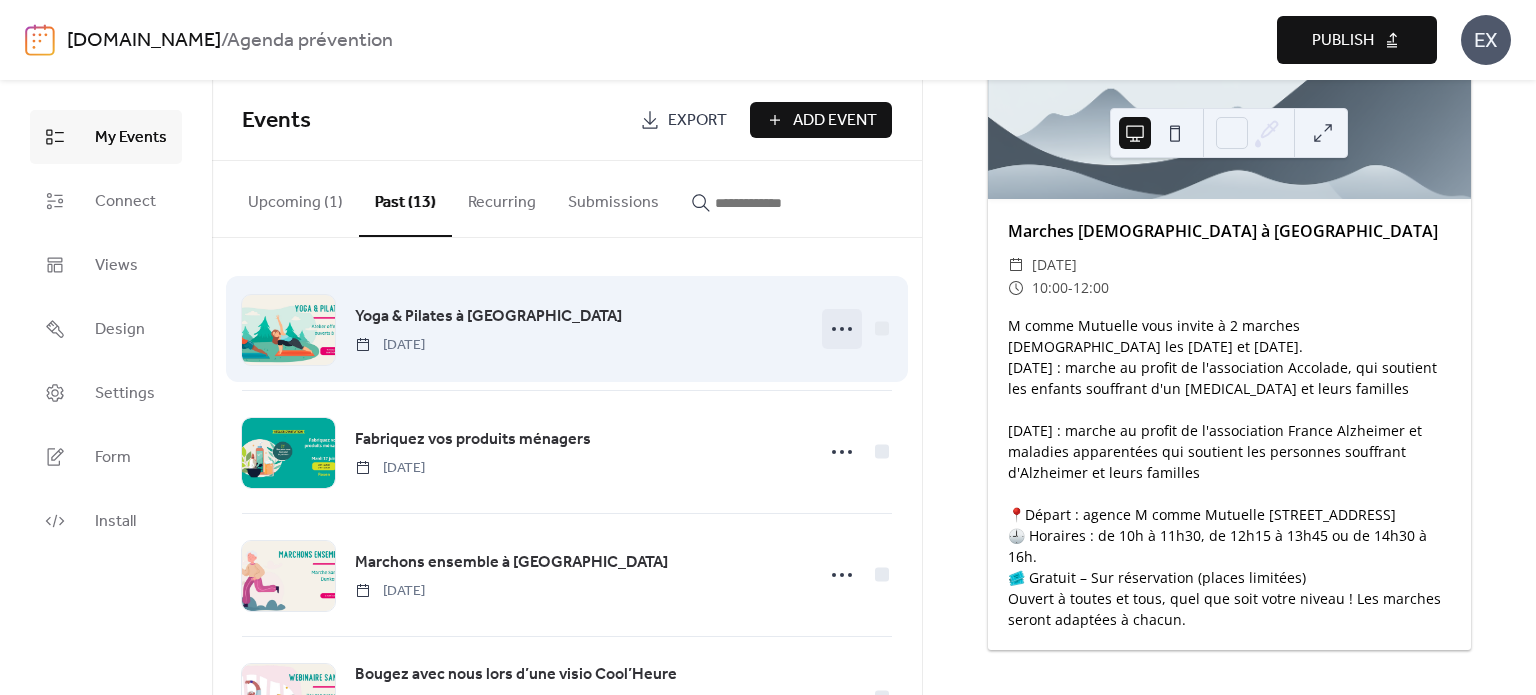 click 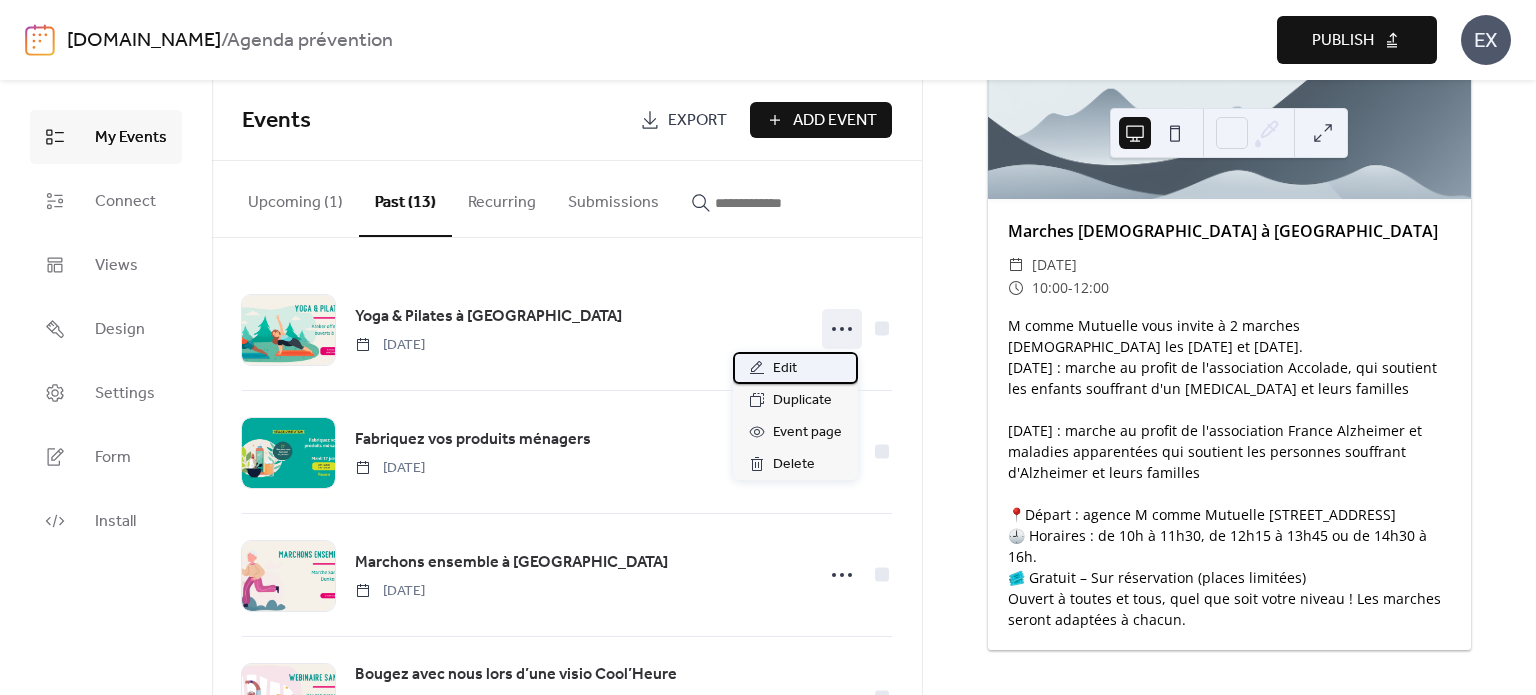 click on "Edit" at bounding box center [795, 368] 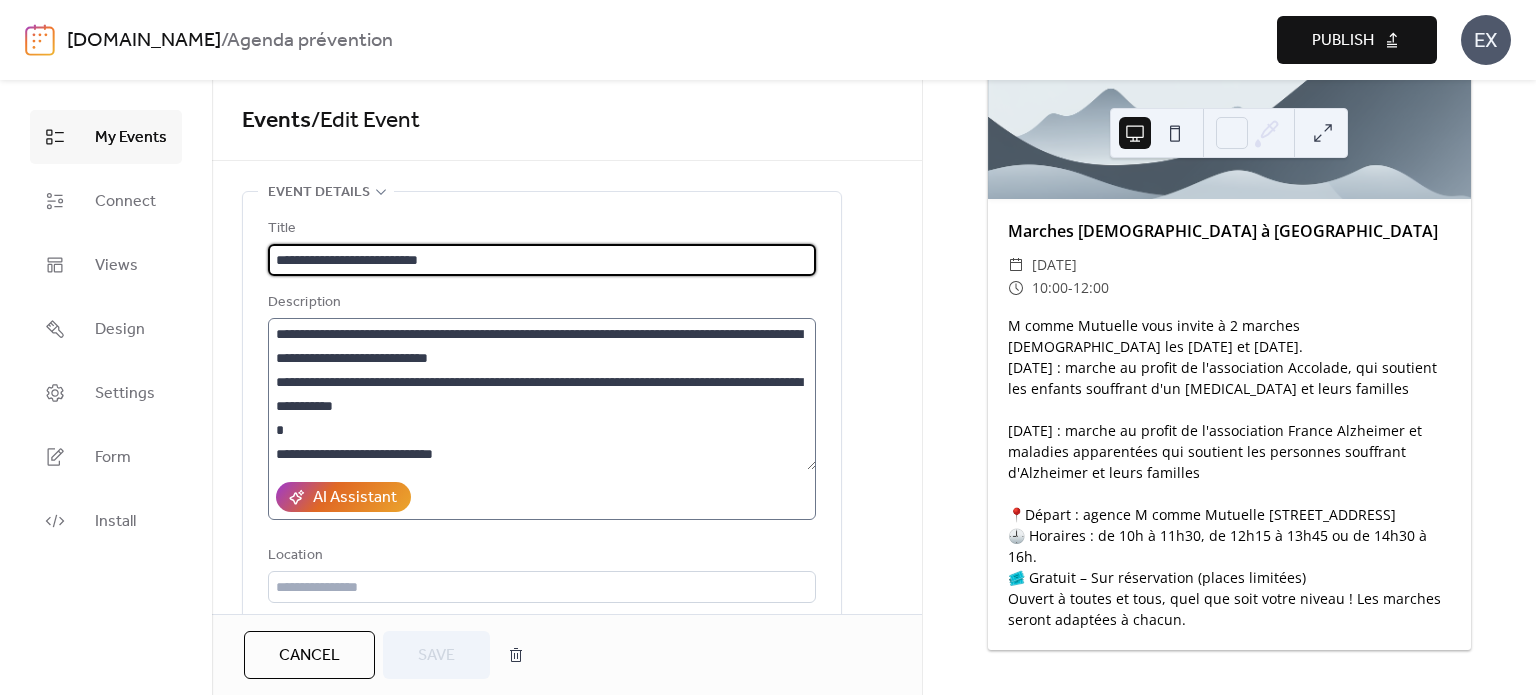 scroll, scrollTop: 96, scrollLeft: 0, axis: vertical 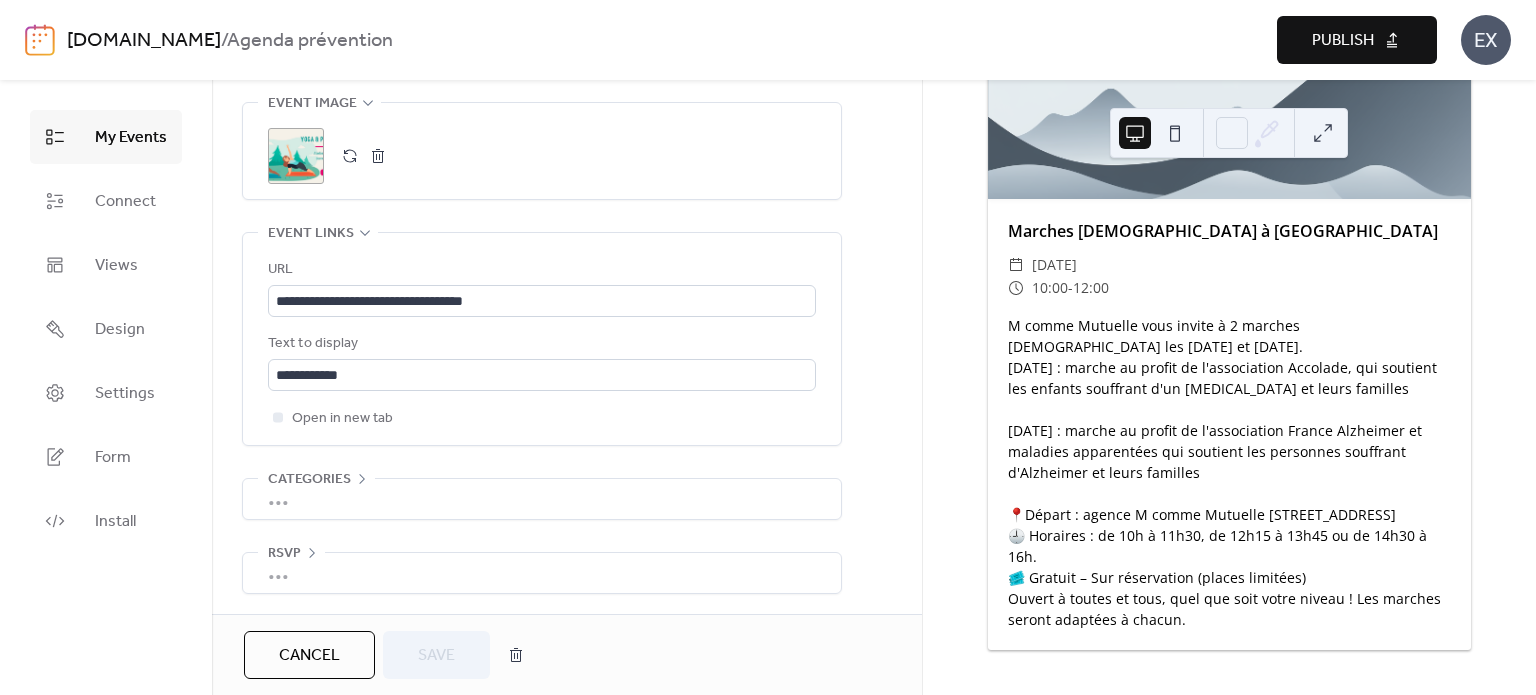 click on "•••" at bounding box center (542, 499) 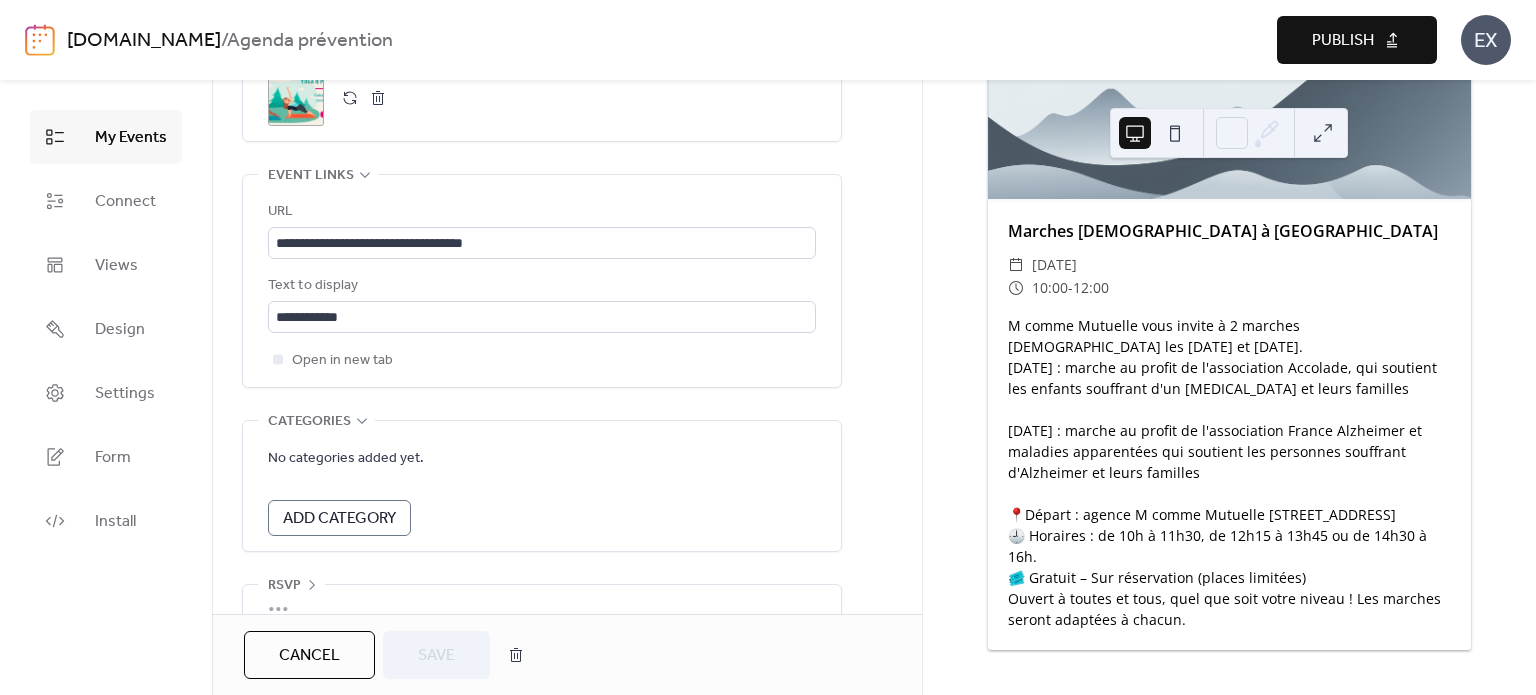 scroll, scrollTop: 1120, scrollLeft: 0, axis: vertical 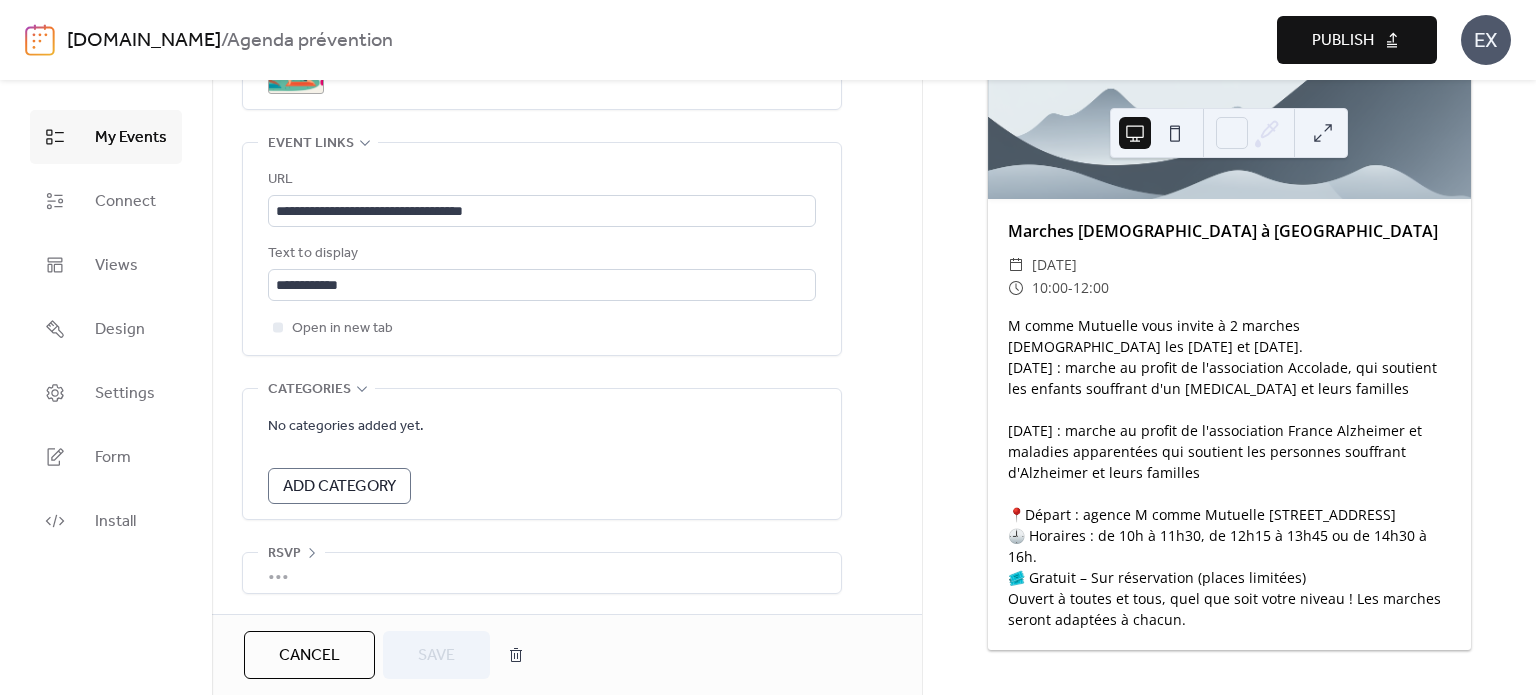 click on "•••" at bounding box center [542, 573] 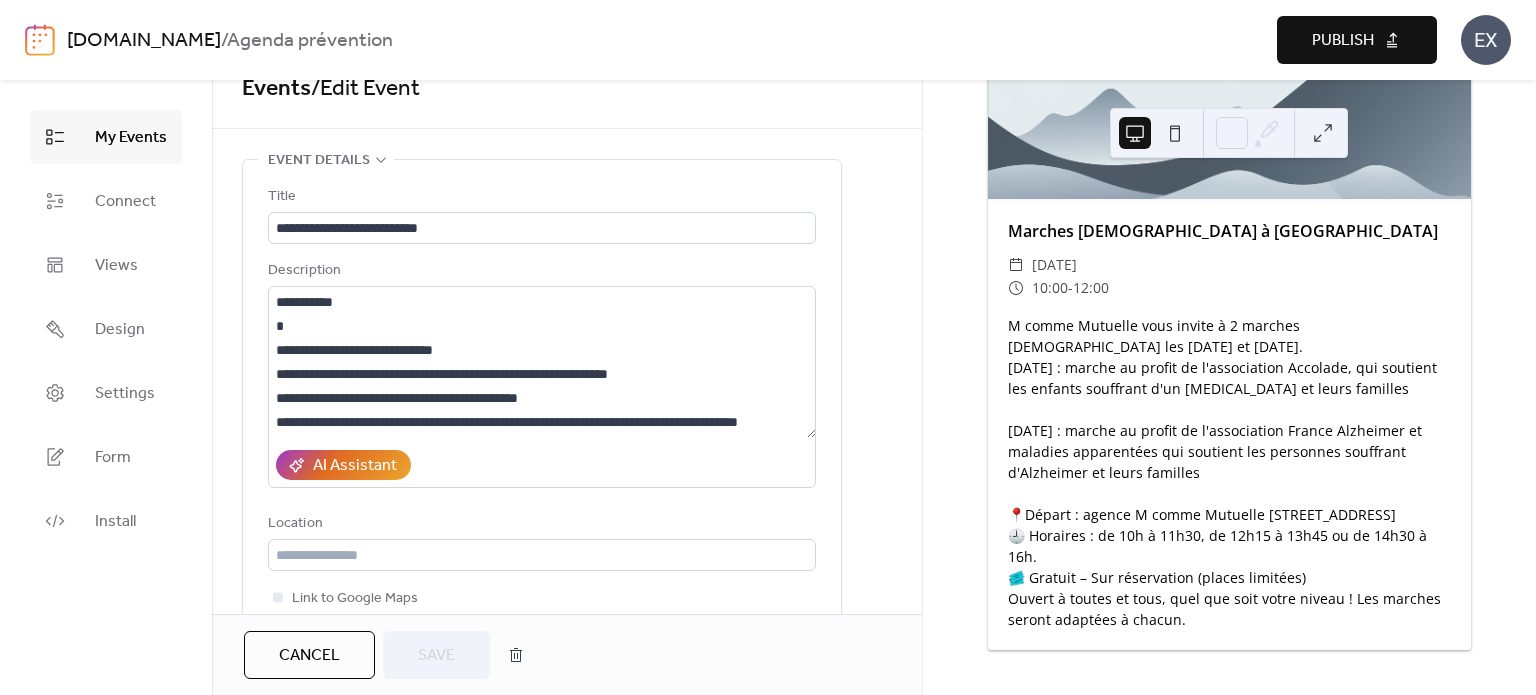 scroll, scrollTop: 0, scrollLeft: 0, axis: both 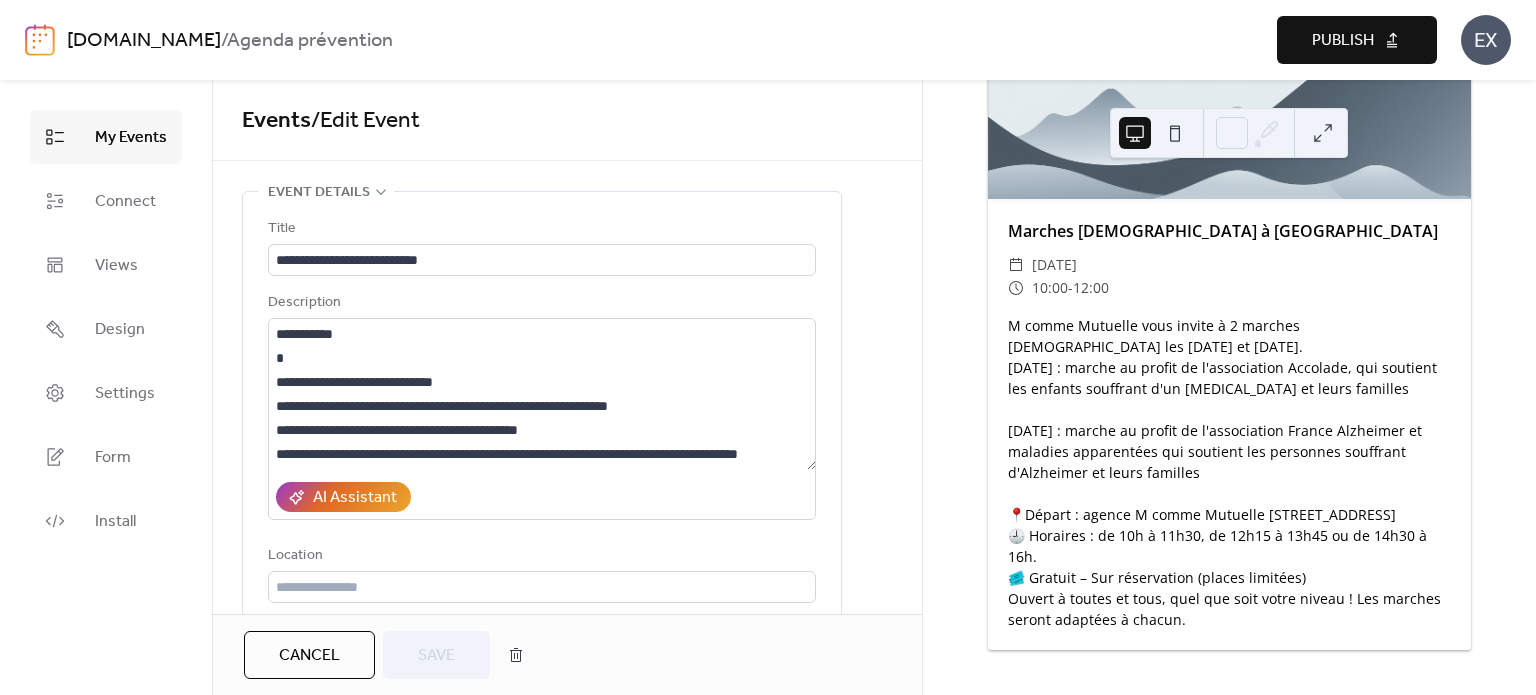 click on "My Events" at bounding box center (131, 138) 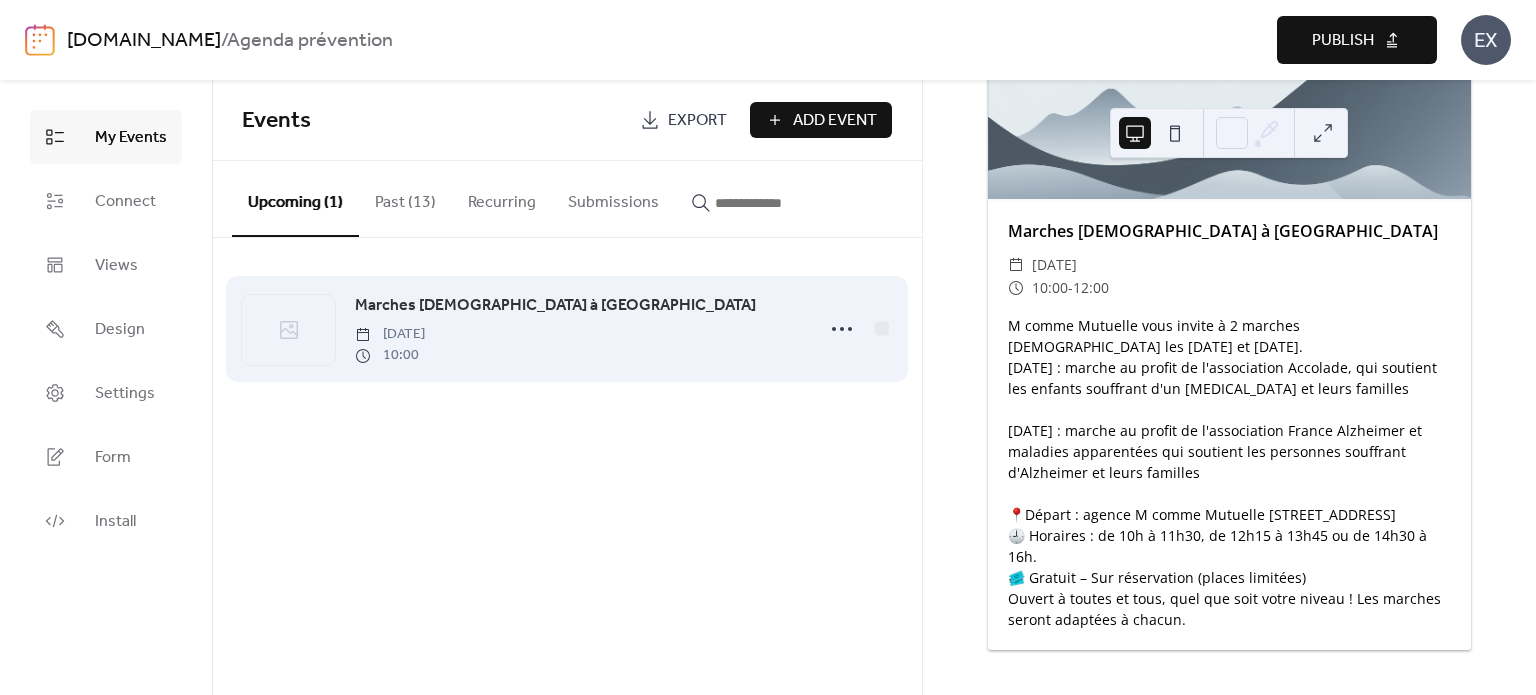 click on "[DATE]" at bounding box center (390, 334) 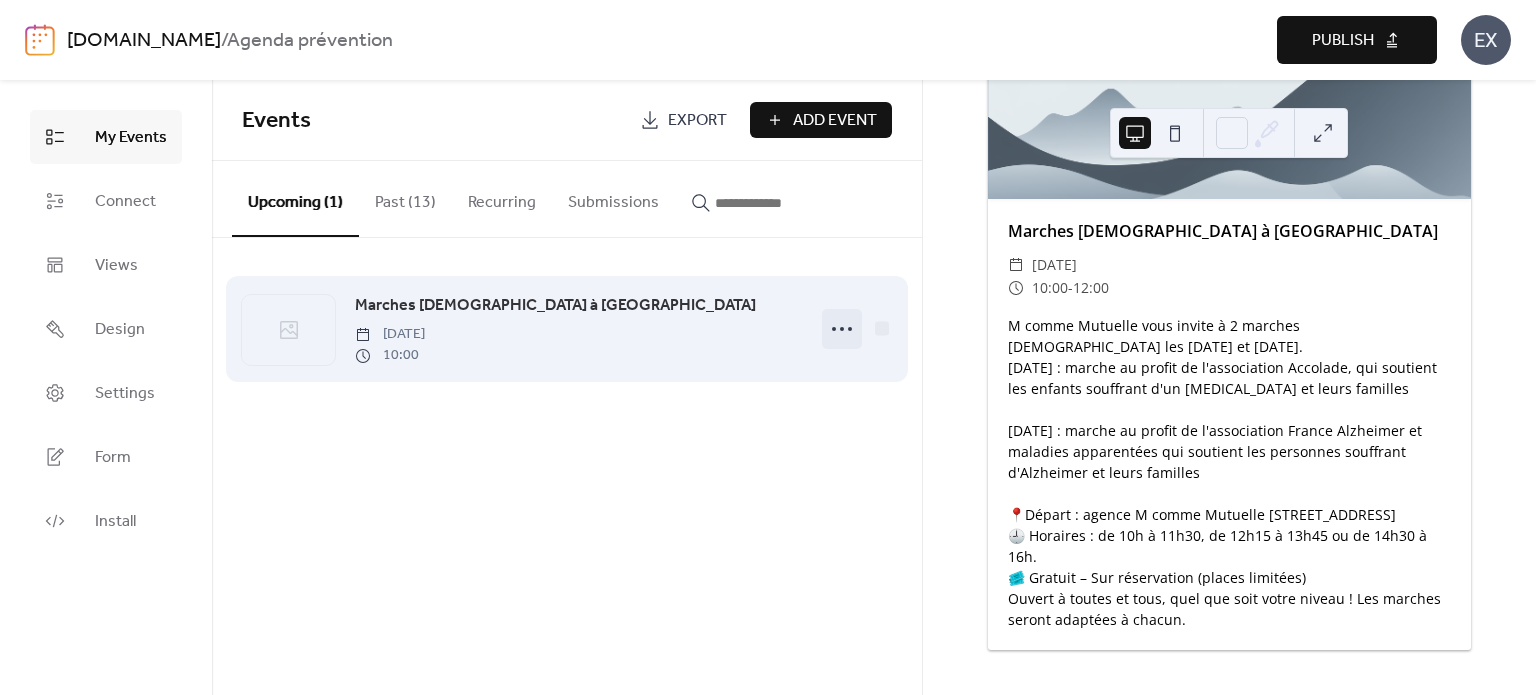 click 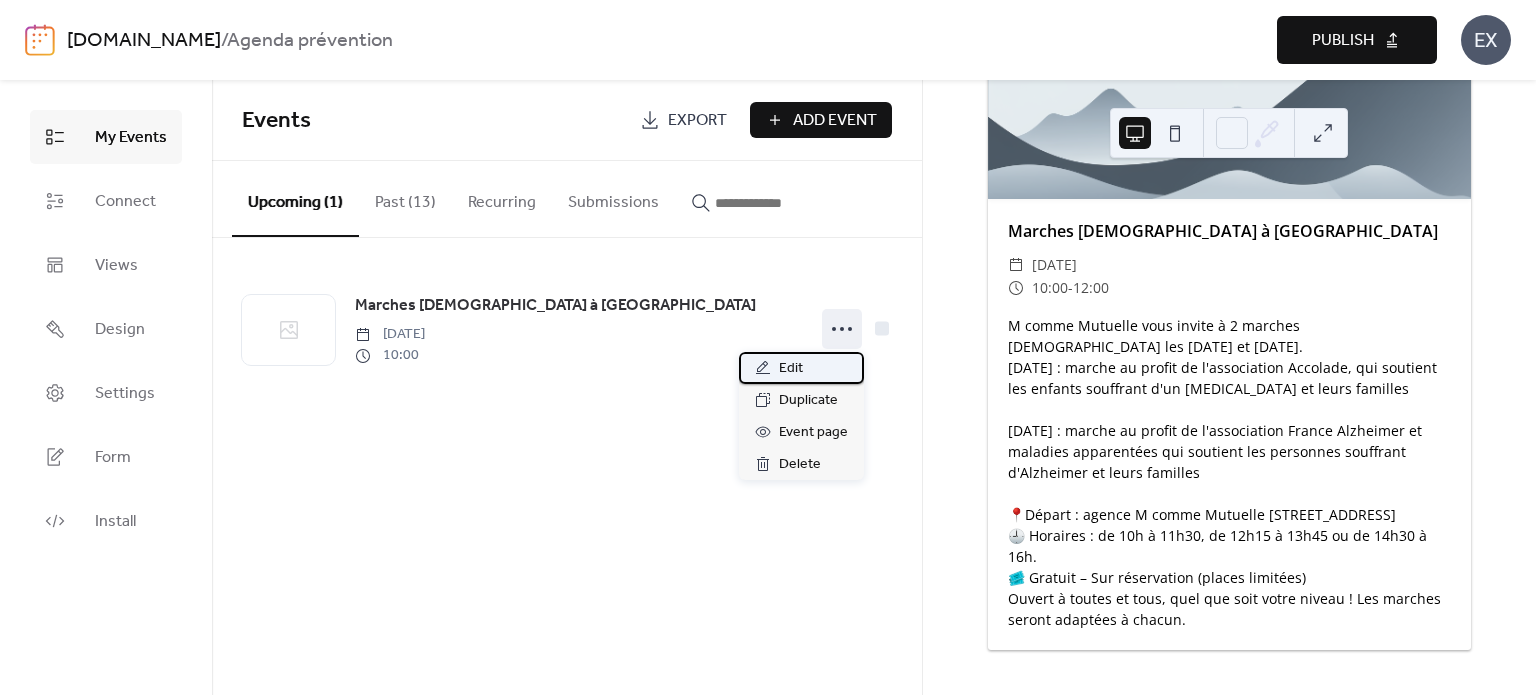 click on "Edit" at bounding box center [791, 369] 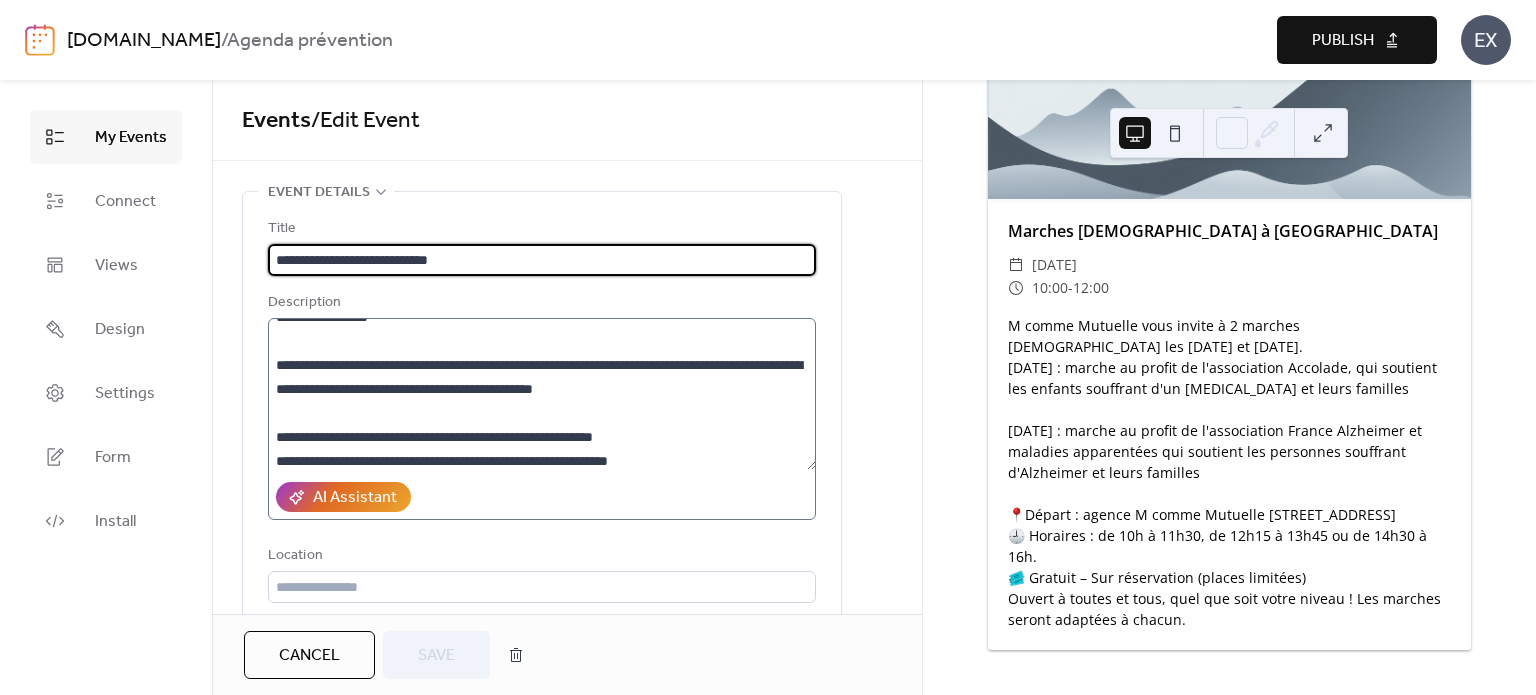 scroll, scrollTop: 168, scrollLeft: 0, axis: vertical 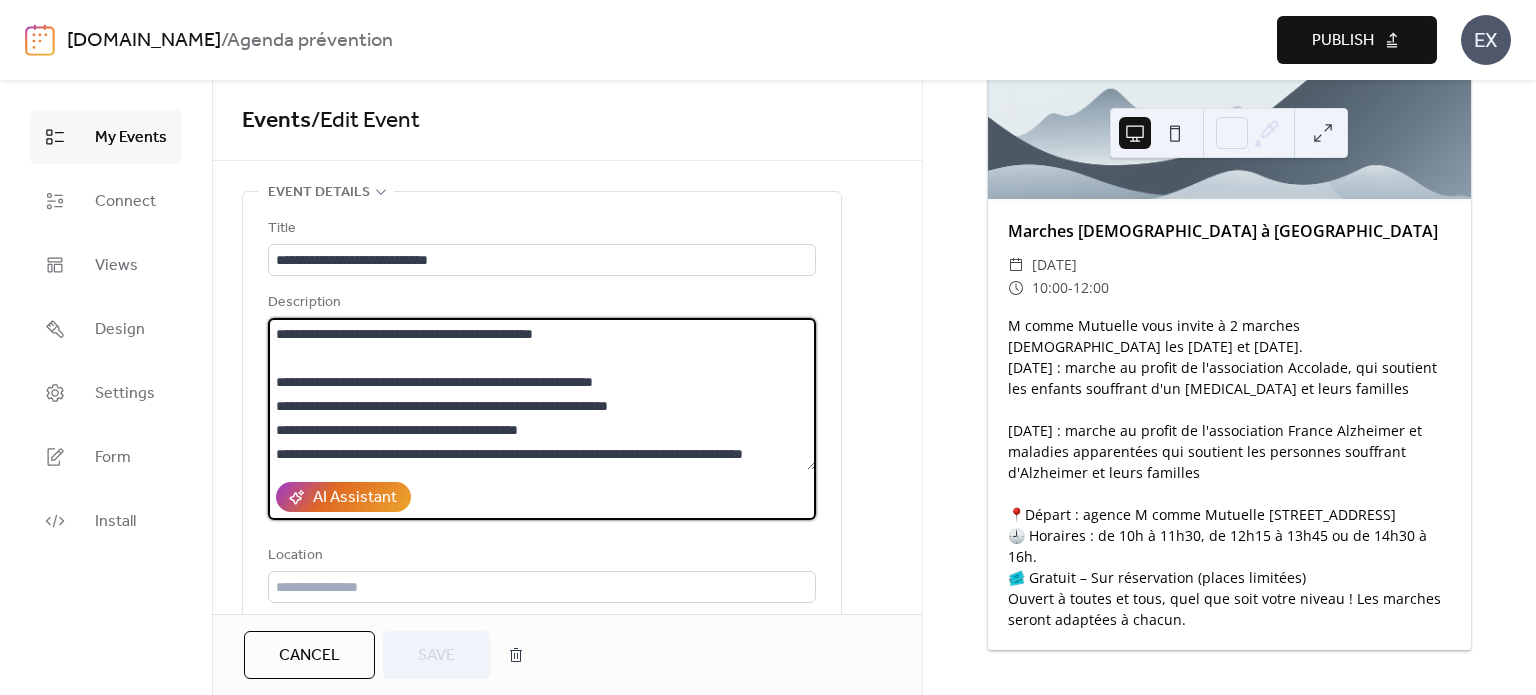 drag, startPoint x: 409, startPoint y: 352, endPoint x: 676, endPoint y: 351, distance: 267.00186 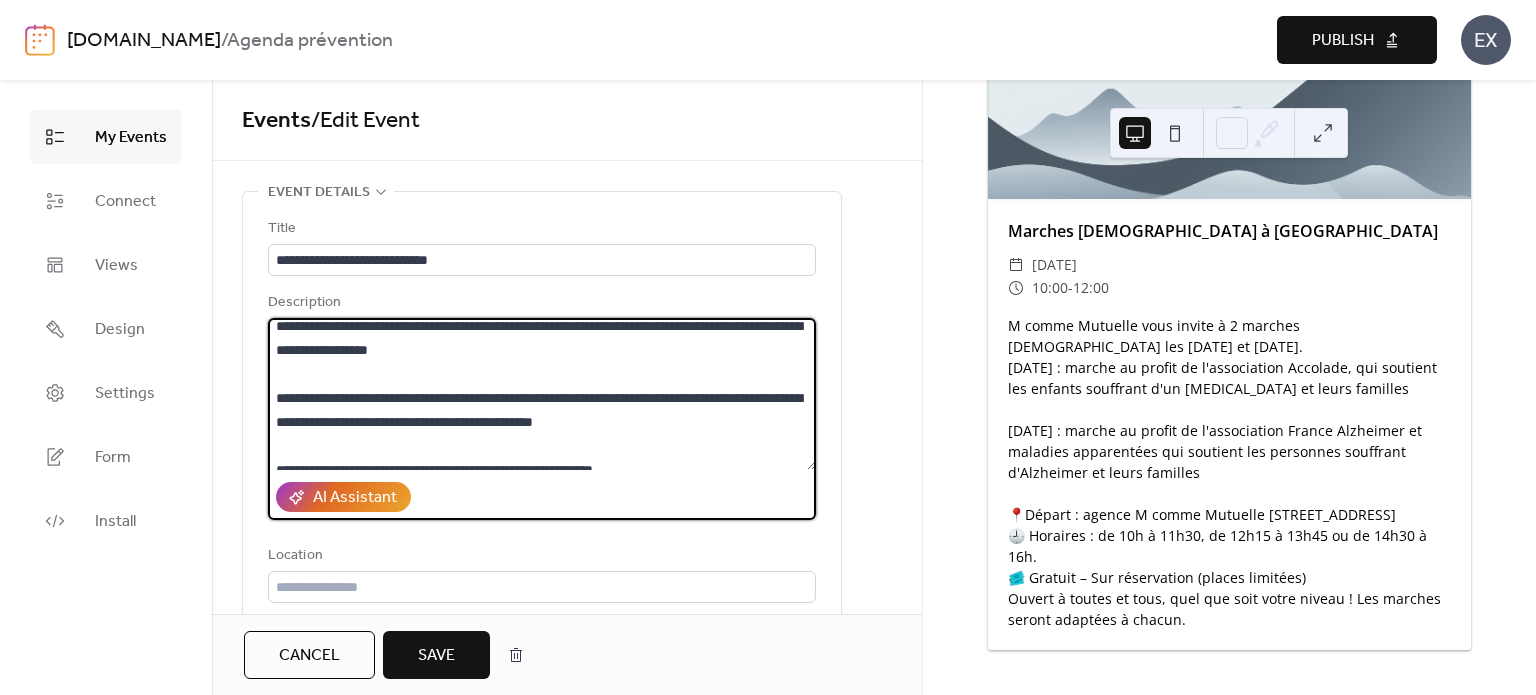scroll, scrollTop: 0, scrollLeft: 0, axis: both 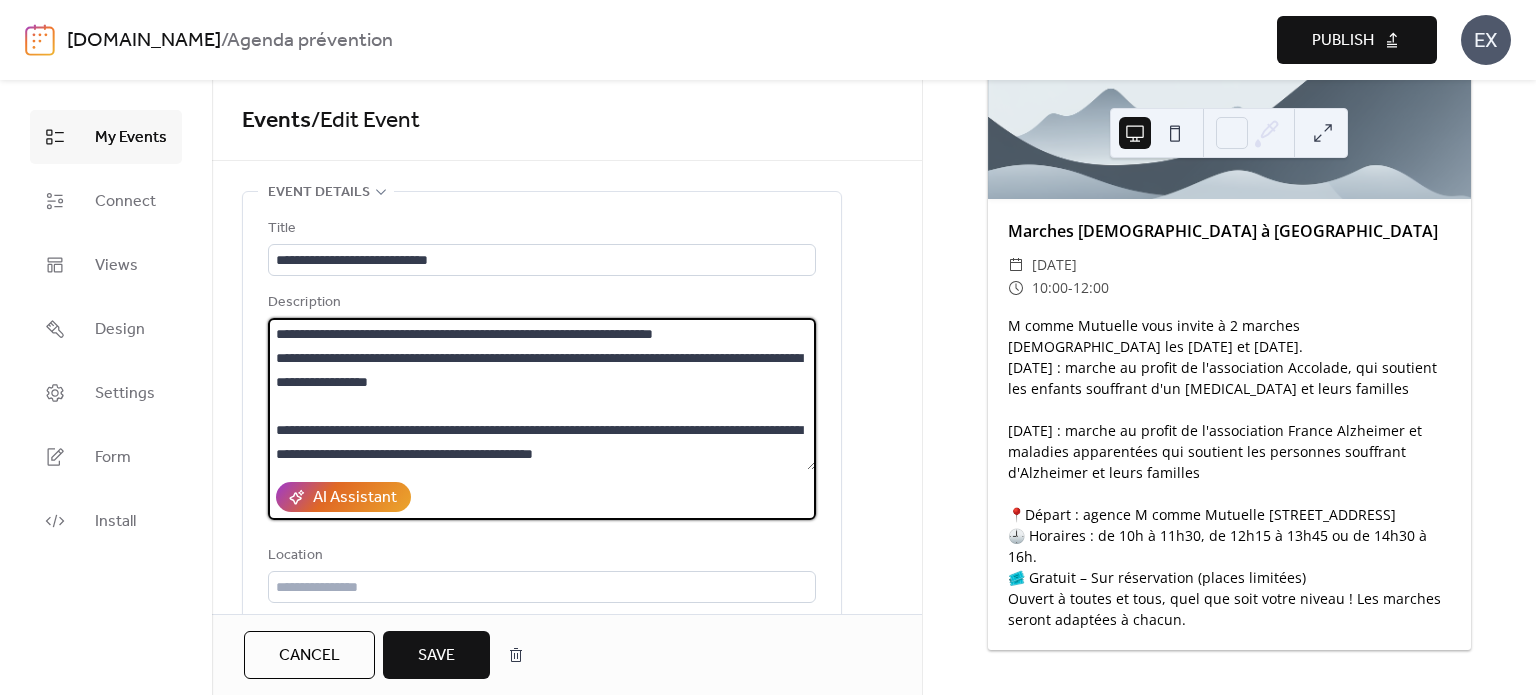 click on "**********" at bounding box center (542, 394) 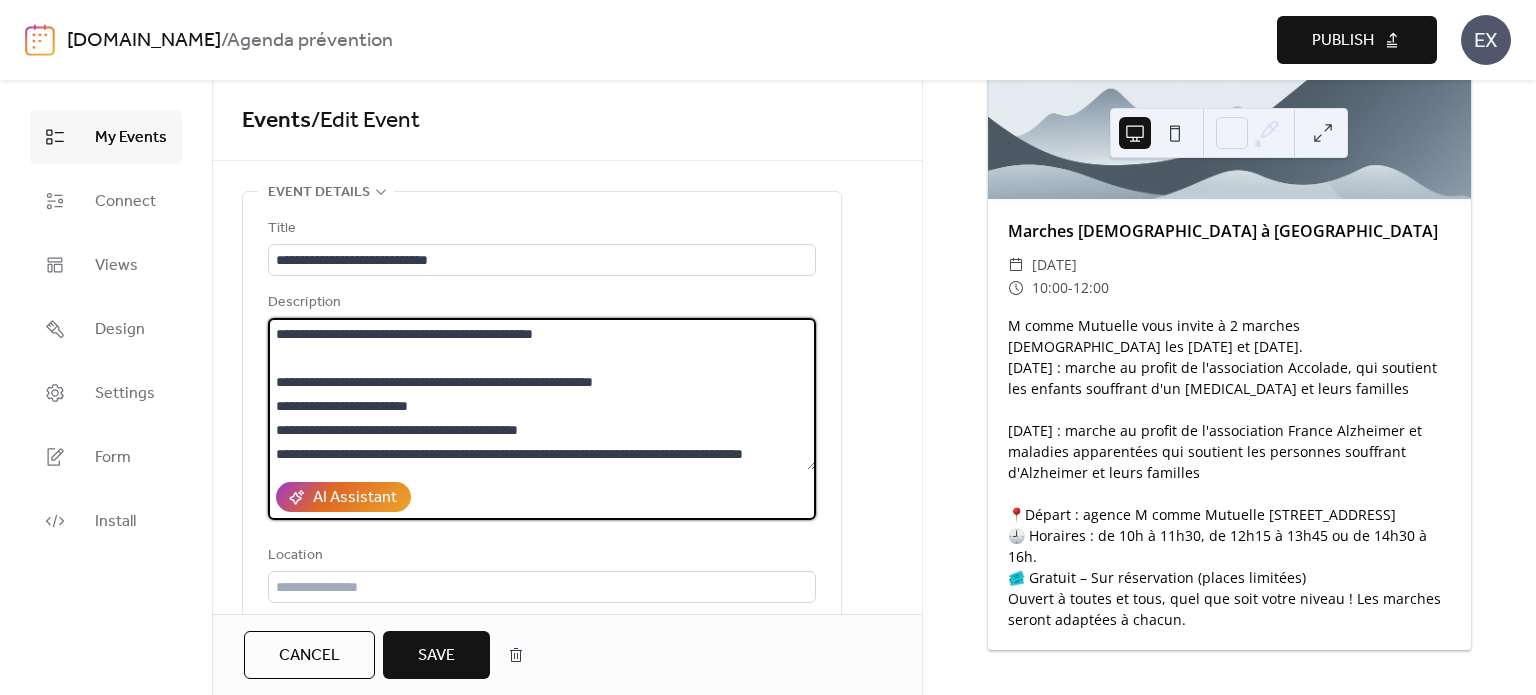 scroll, scrollTop: 240, scrollLeft: 0, axis: vertical 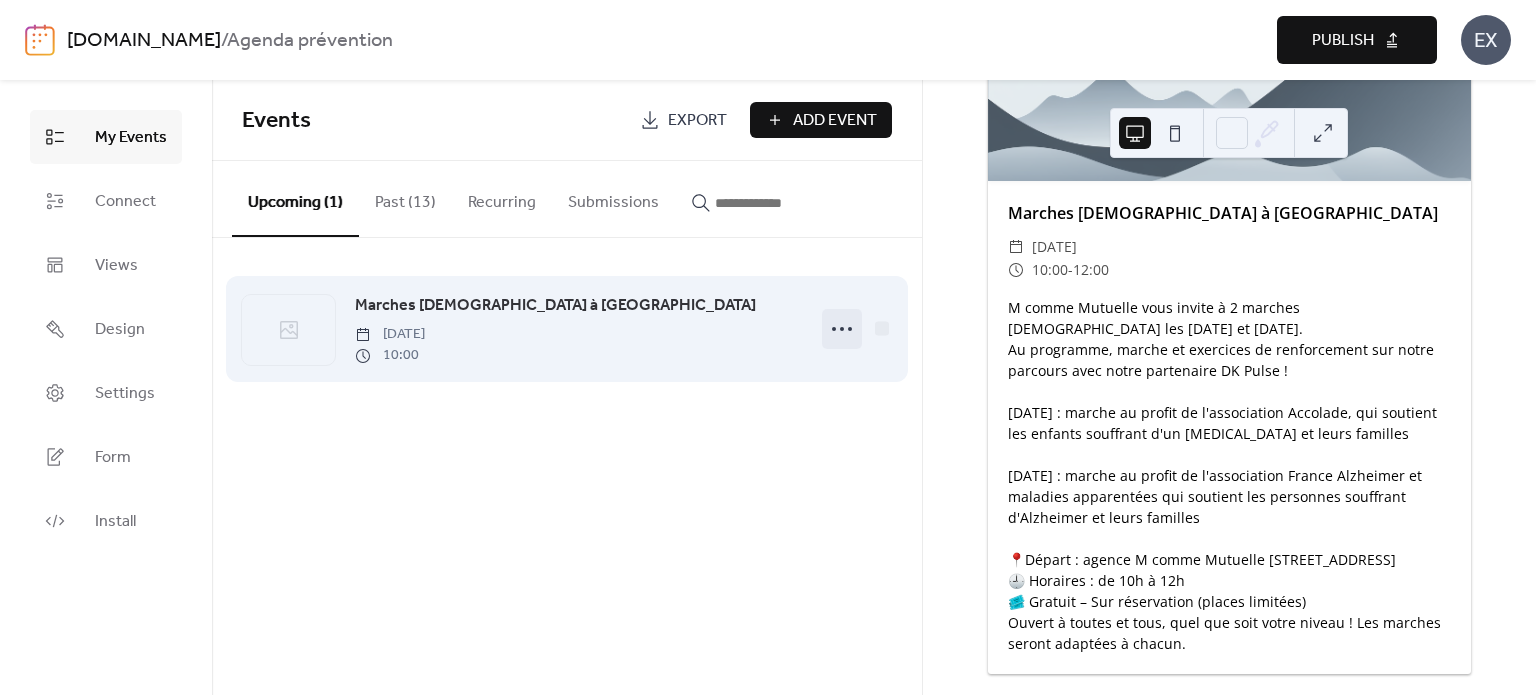 click 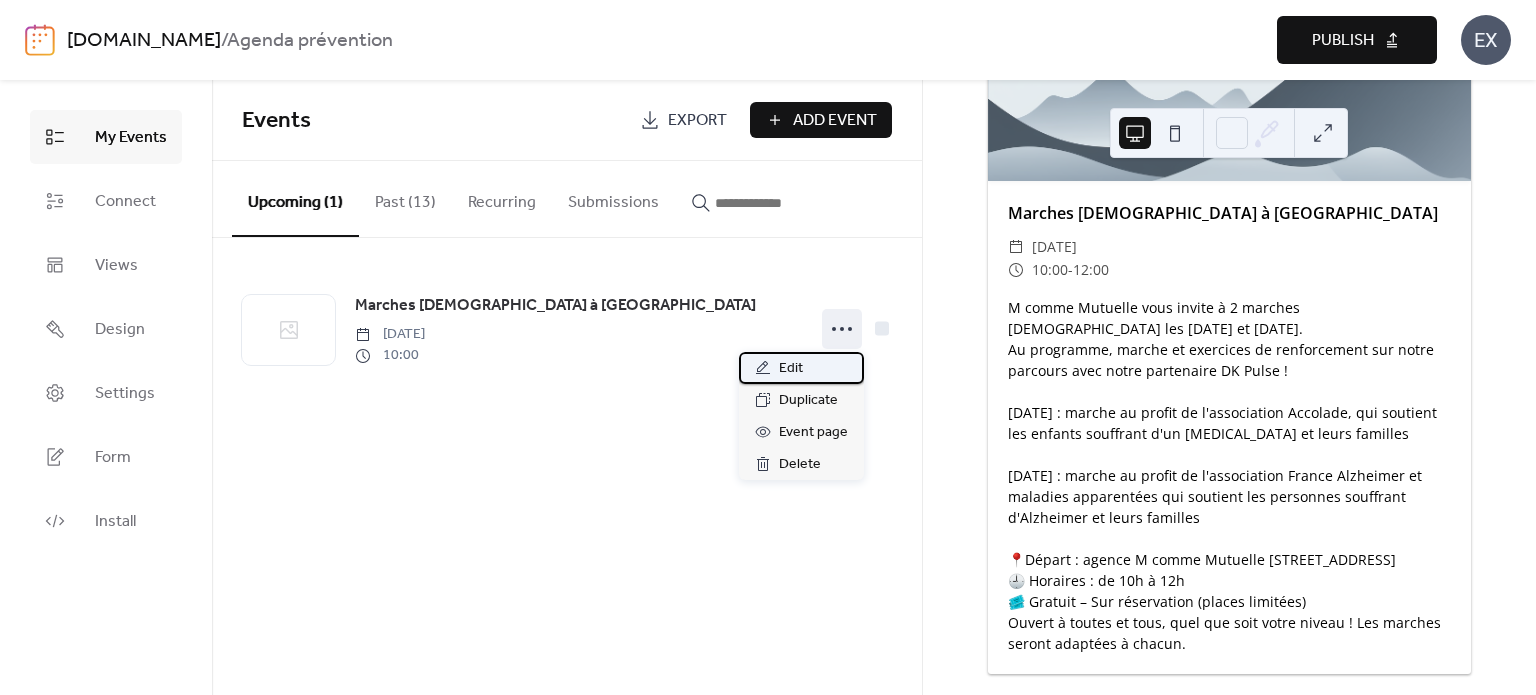 click on "Edit" at bounding box center [791, 369] 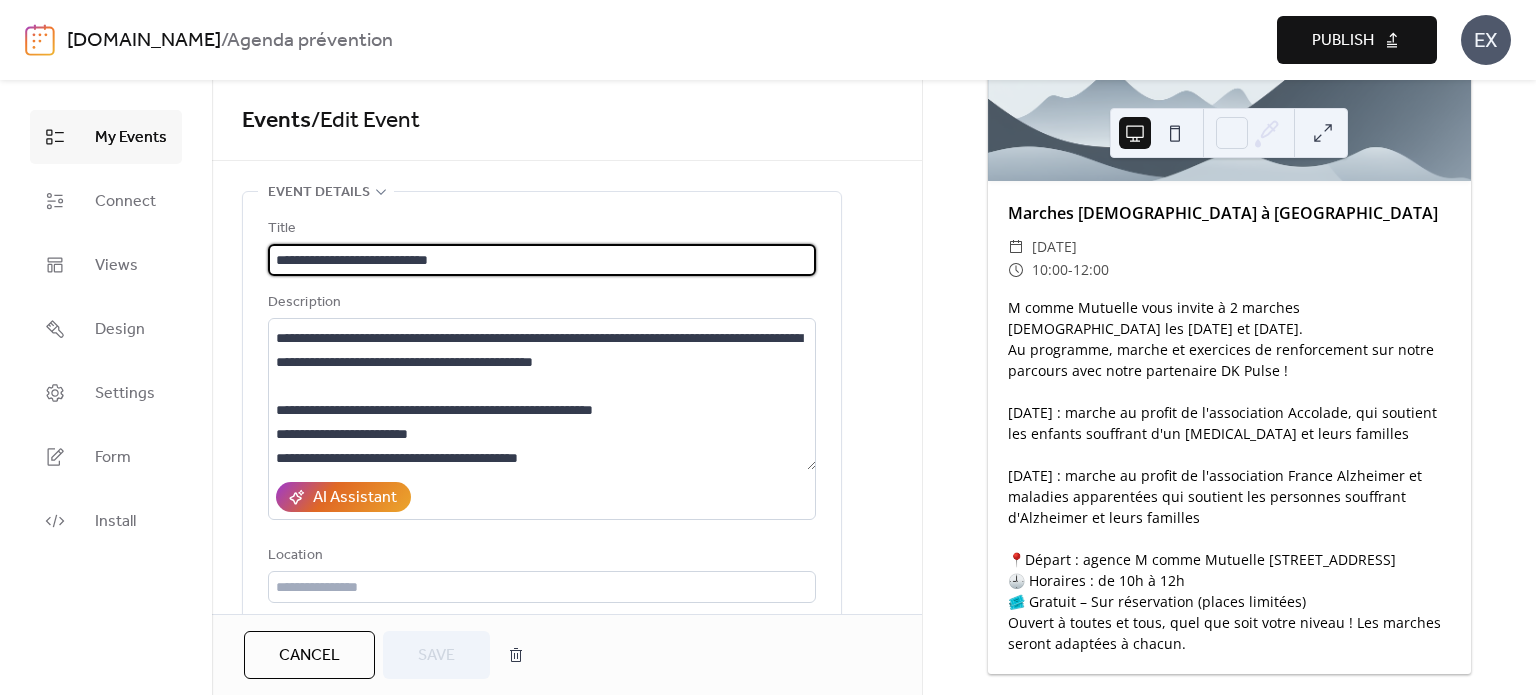 scroll, scrollTop: 200, scrollLeft: 0, axis: vertical 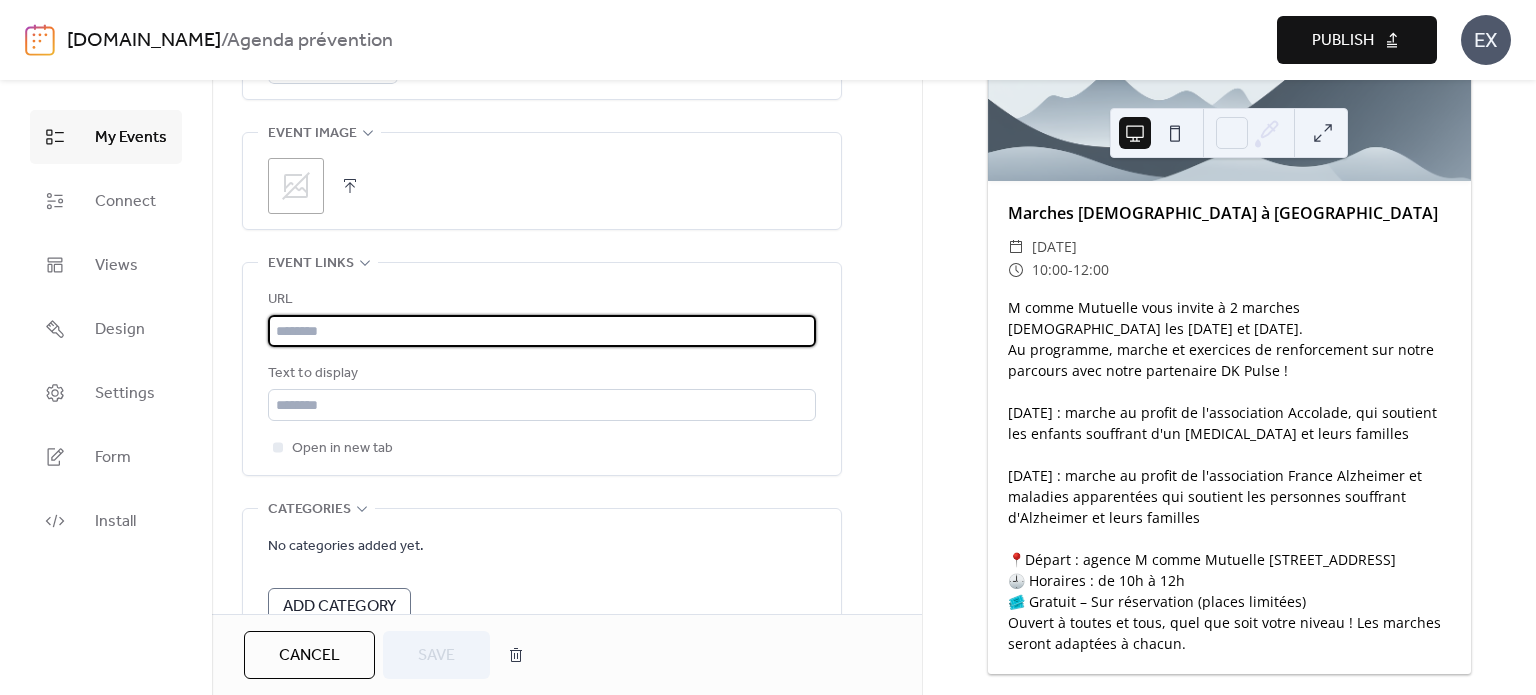 click at bounding box center (542, 331) 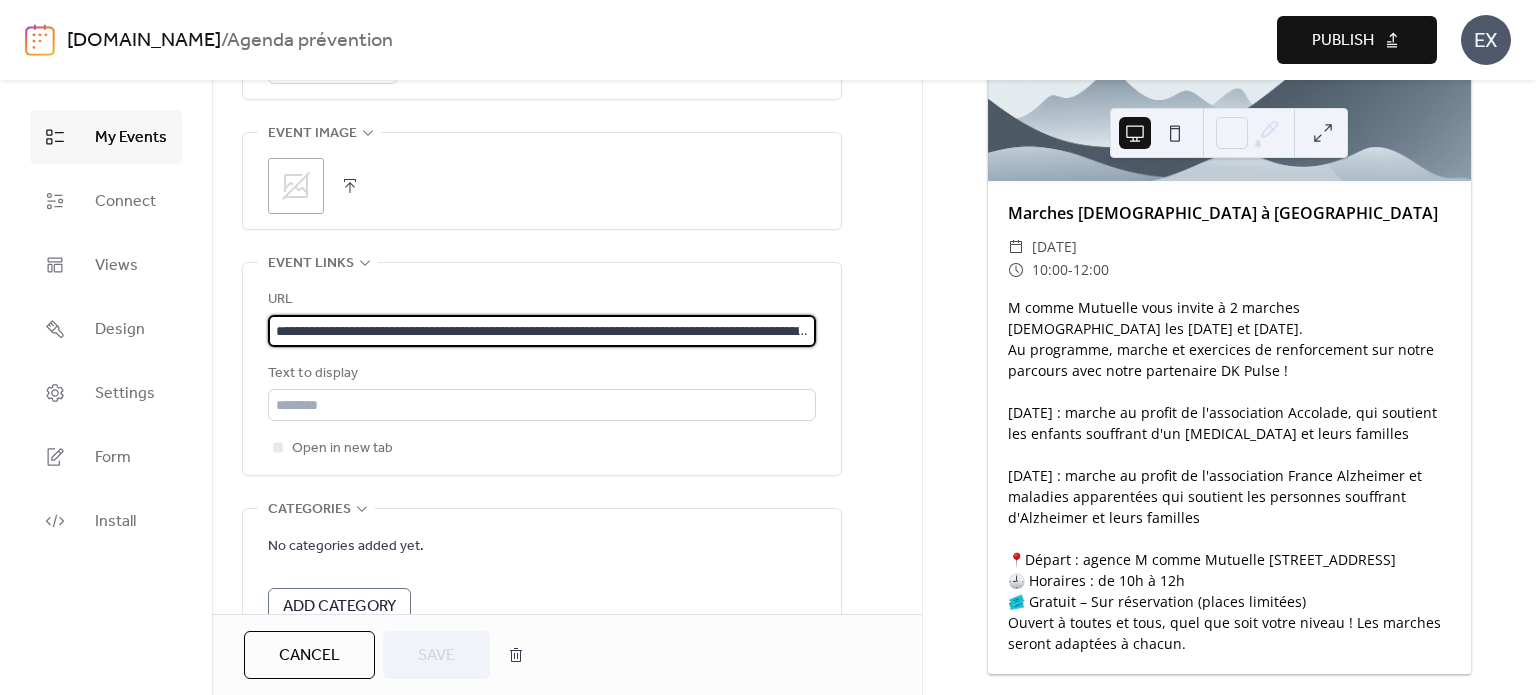 scroll, scrollTop: 0, scrollLeft: 567, axis: horizontal 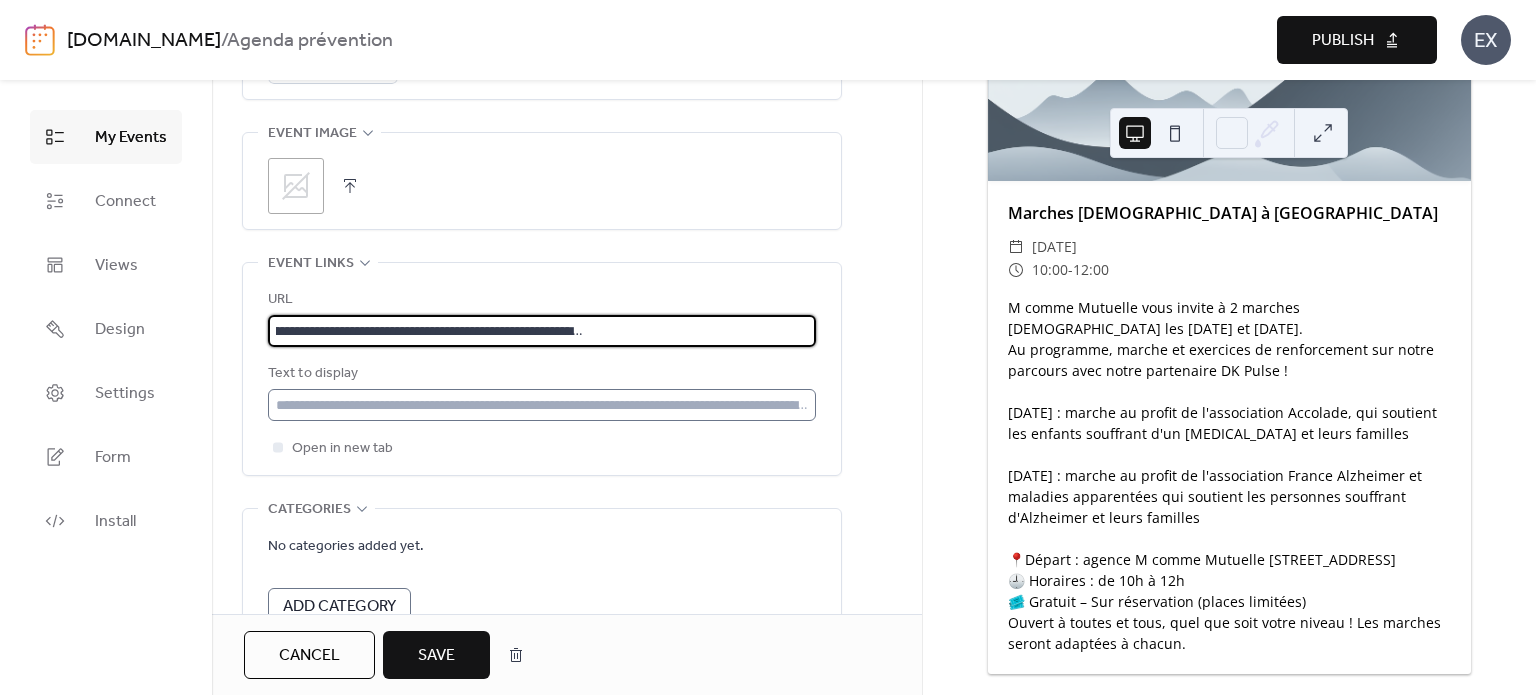 type on "**********" 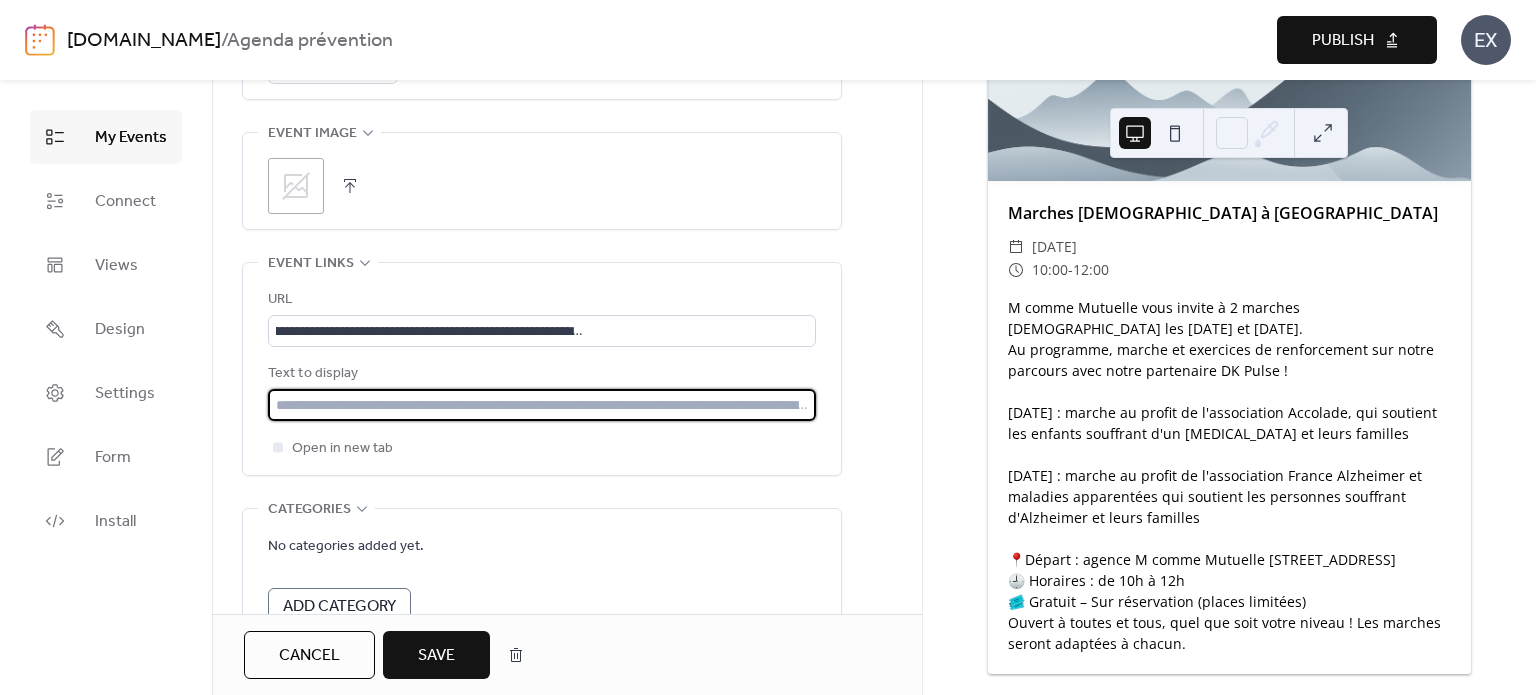 scroll, scrollTop: 0, scrollLeft: 0, axis: both 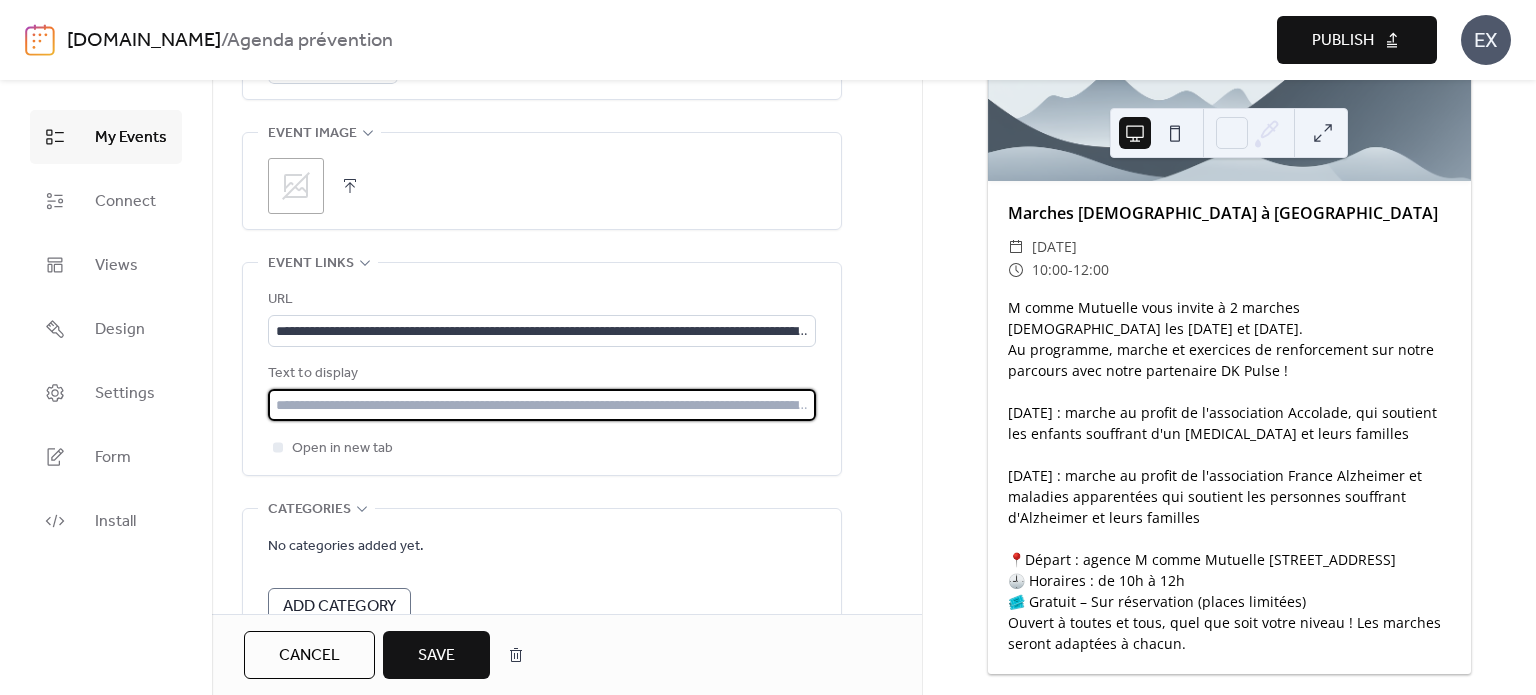 click at bounding box center (542, 405) 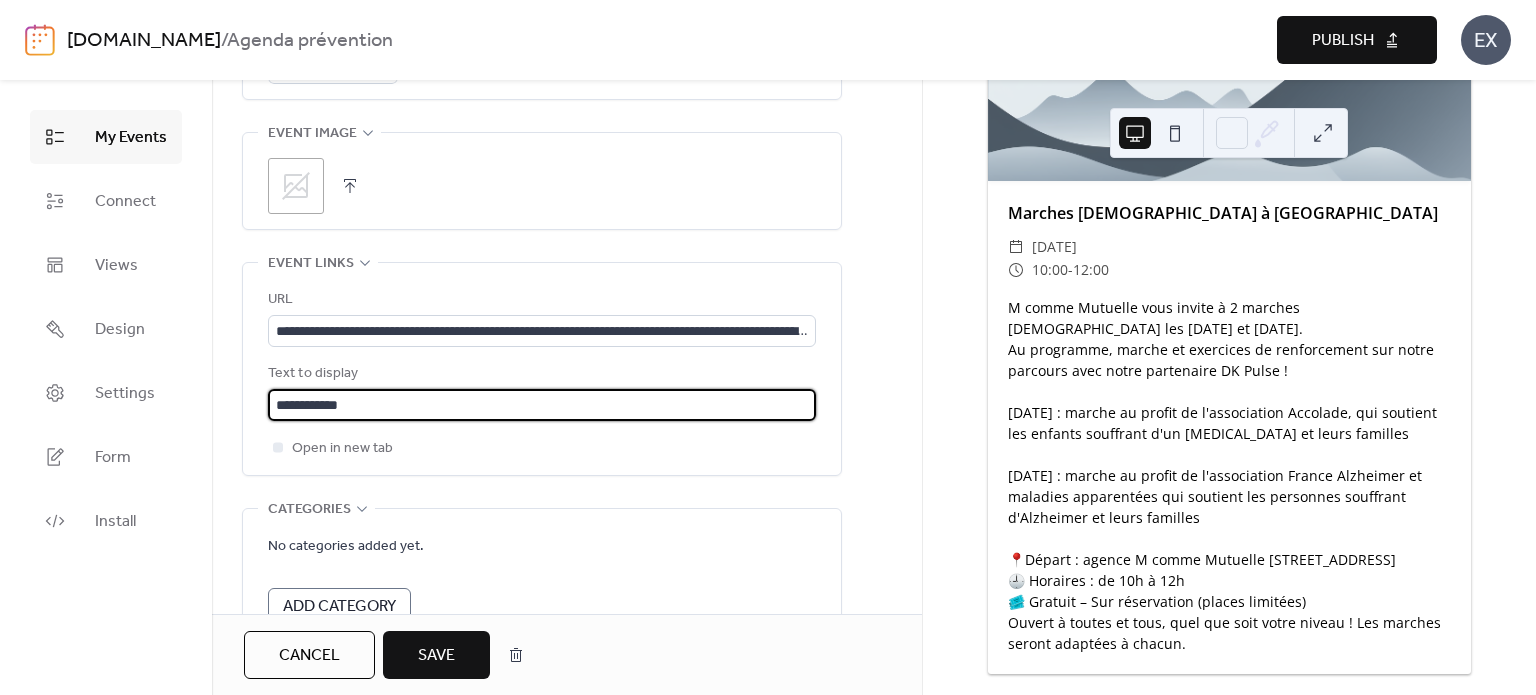 type on "**********" 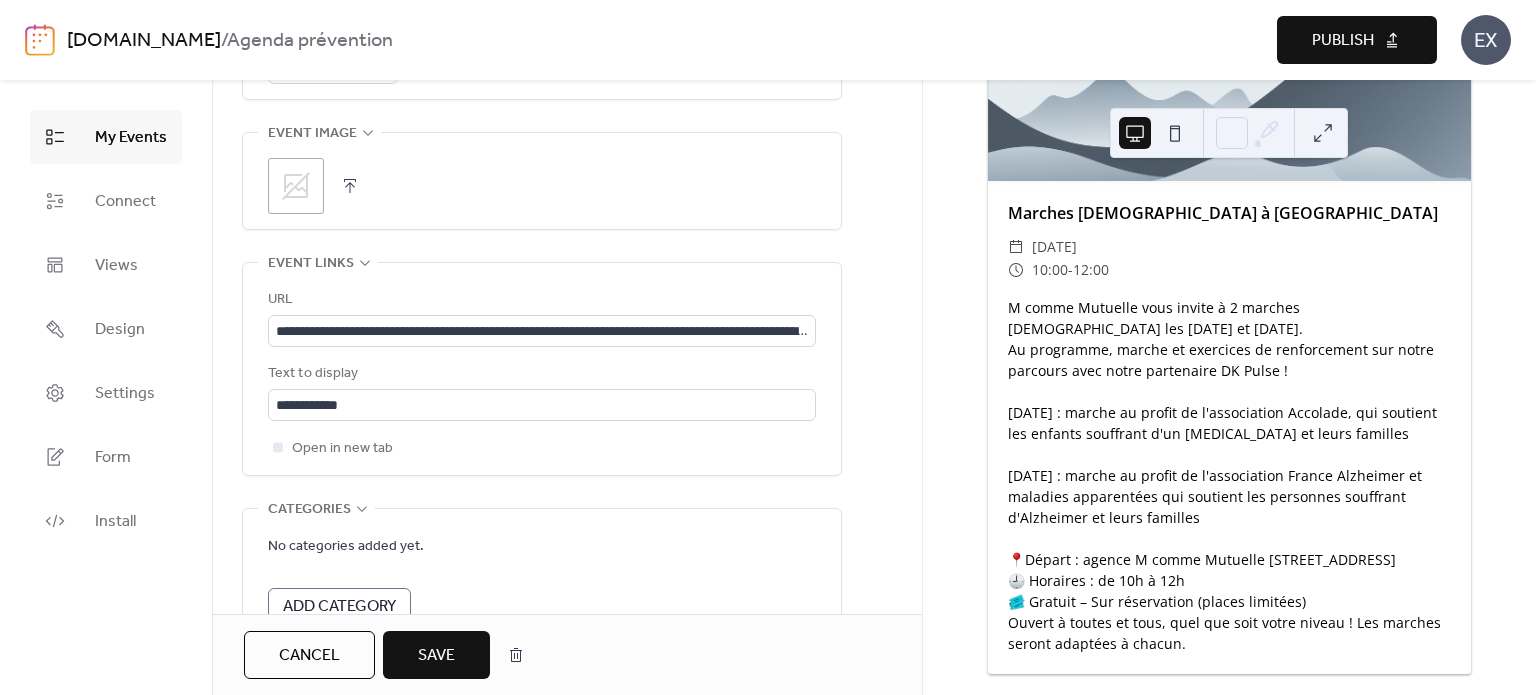click on "Save" at bounding box center (436, 656) 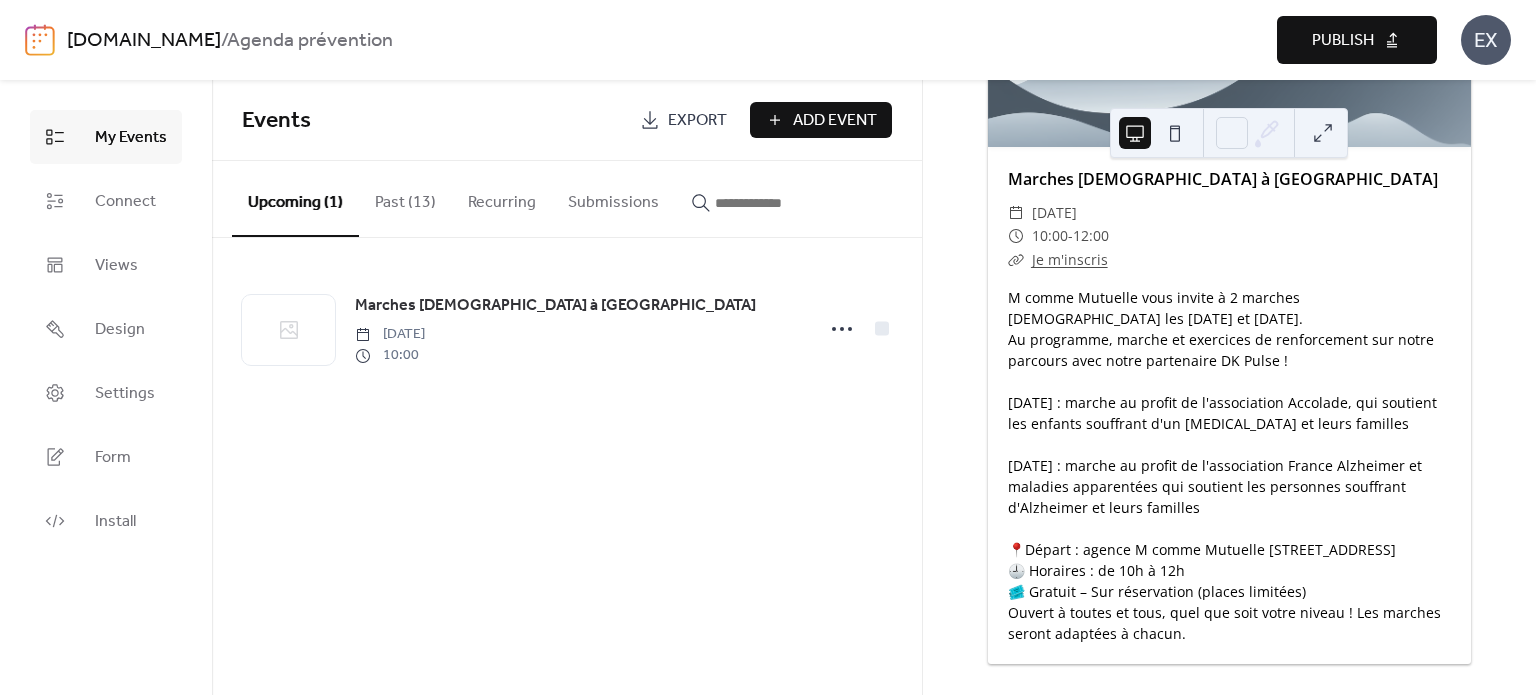 scroll, scrollTop: 326, scrollLeft: 0, axis: vertical 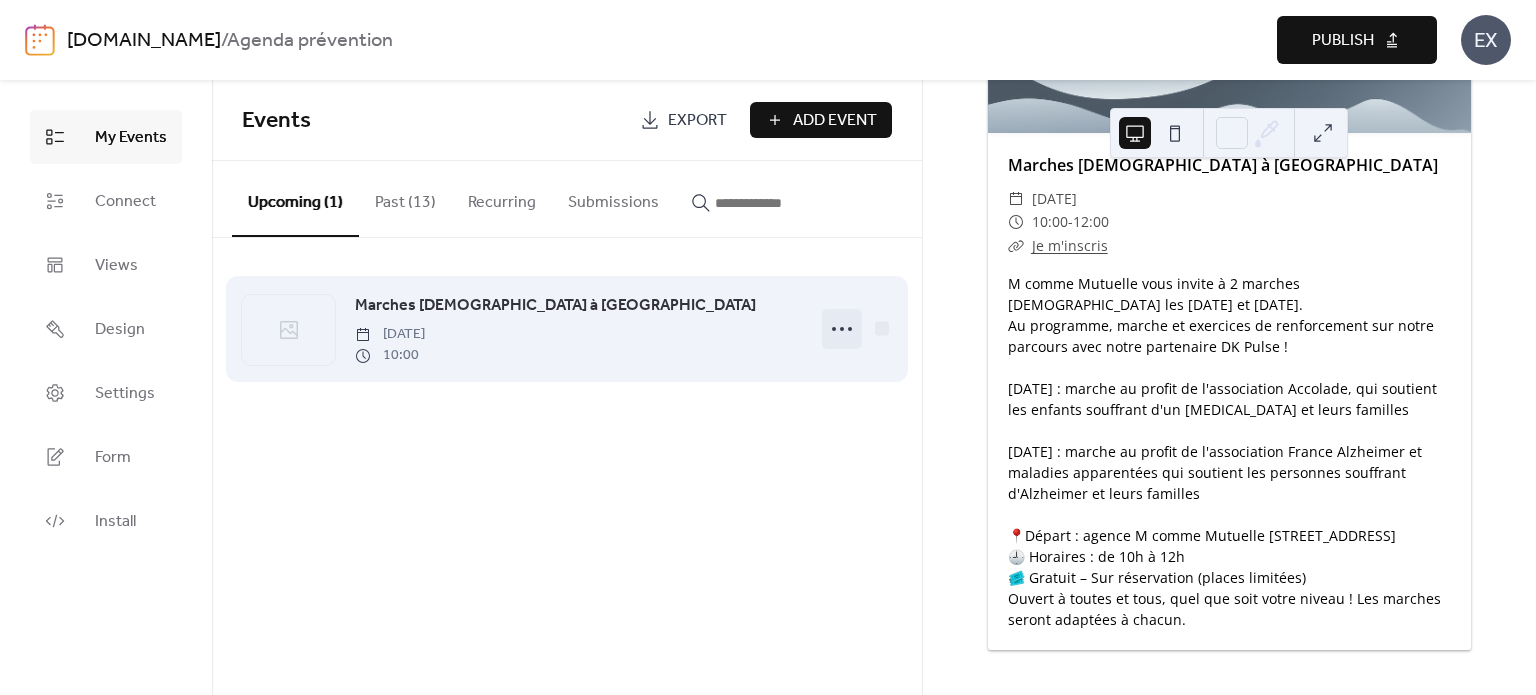 click 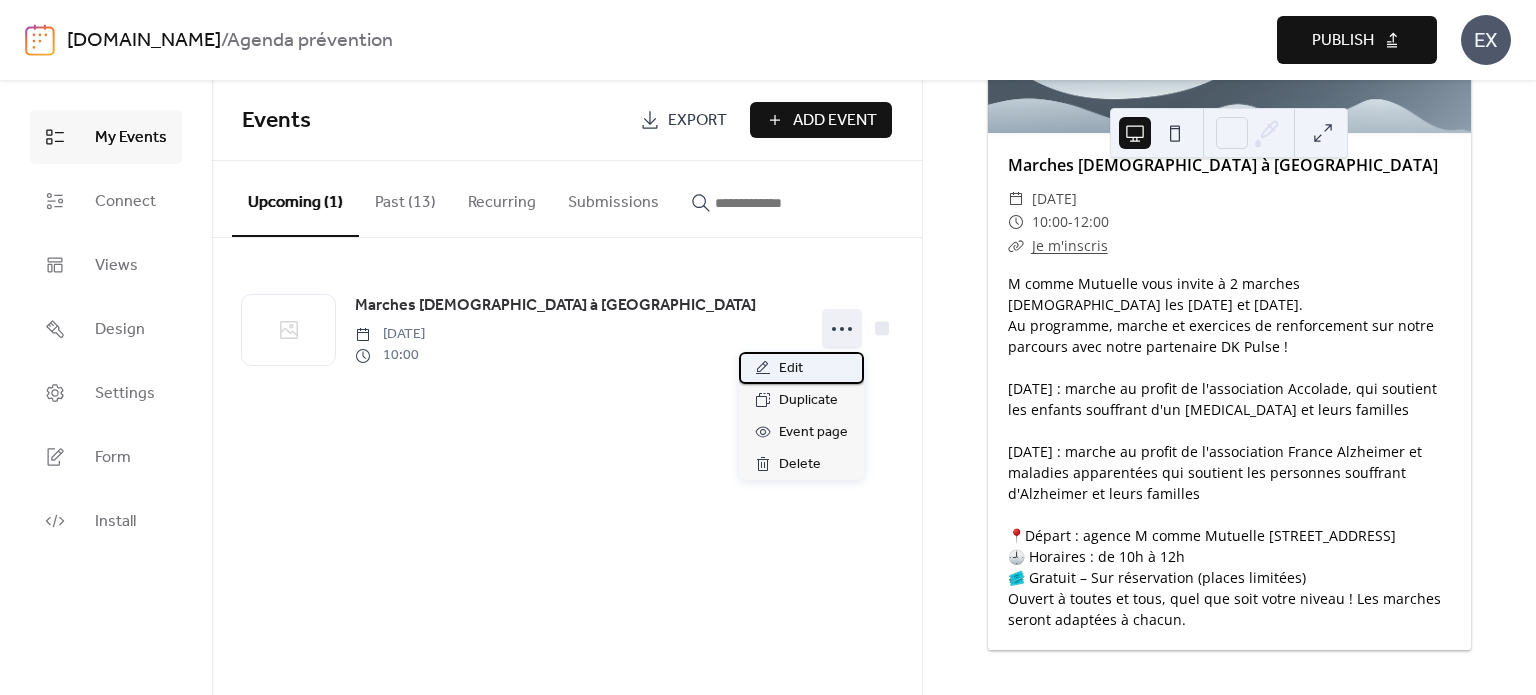 click on "Edit" at bounding box center [791, 369] 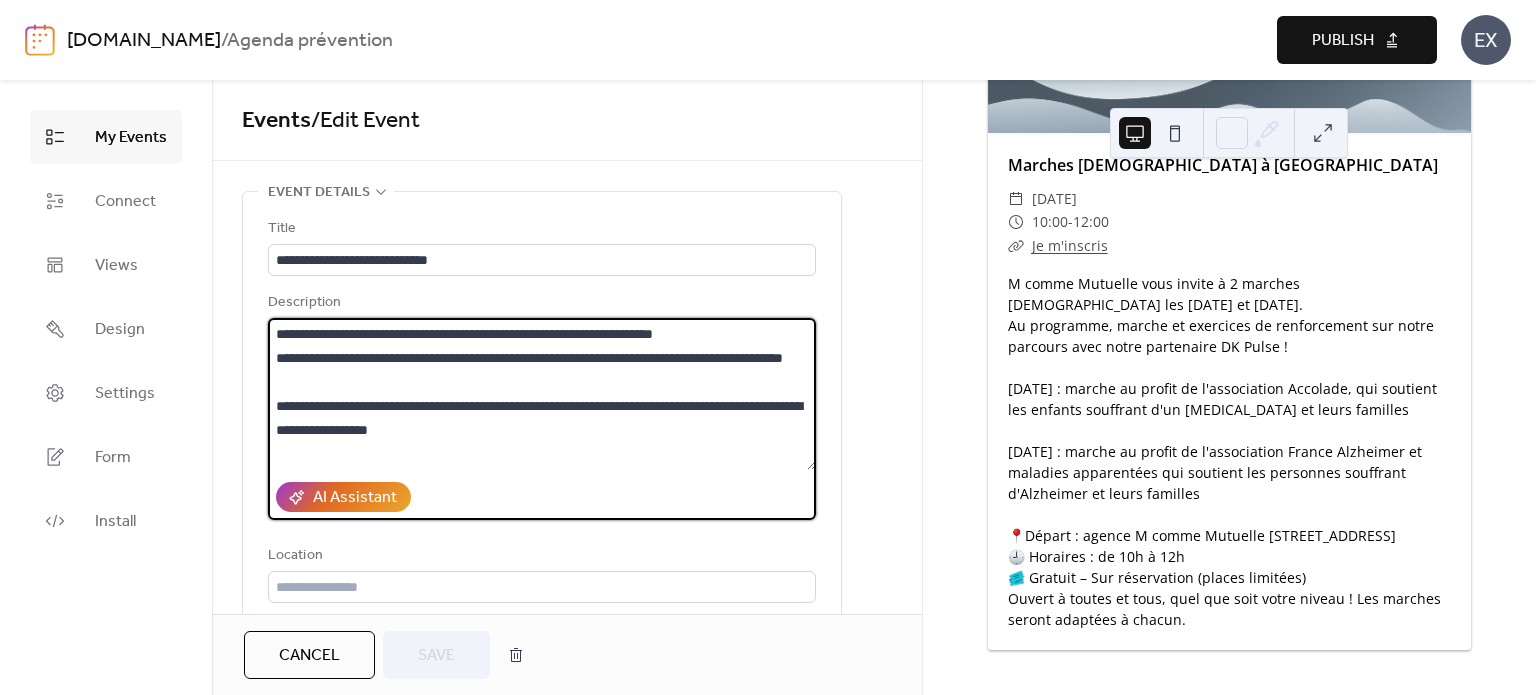 drag, startPoint x: 600, startPoint y: 355, endPoint x: 704, endPoint y: 354, distance: 104.00481 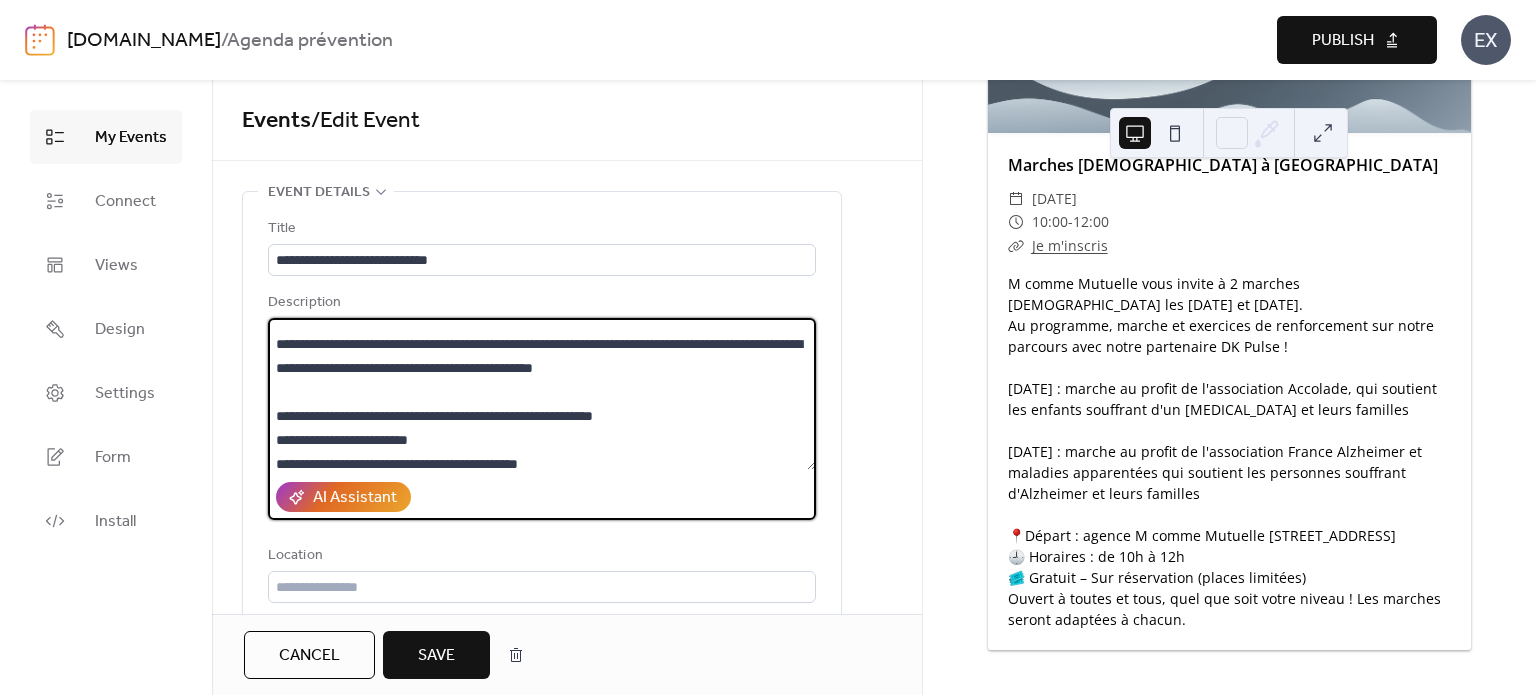 scroll, scrollTop: 100, scrollLeft: 0, axis: vertical 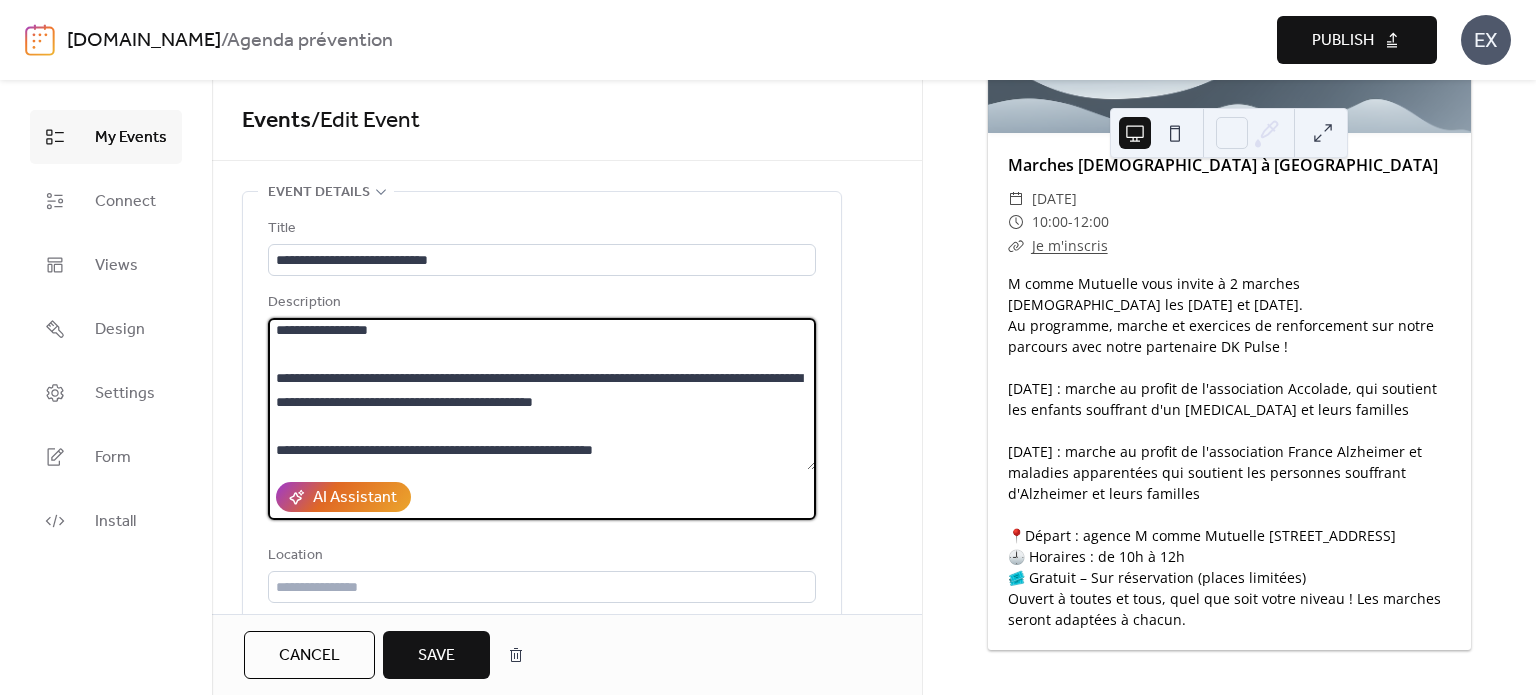 click on "**********" at bounding box center (542, 394) 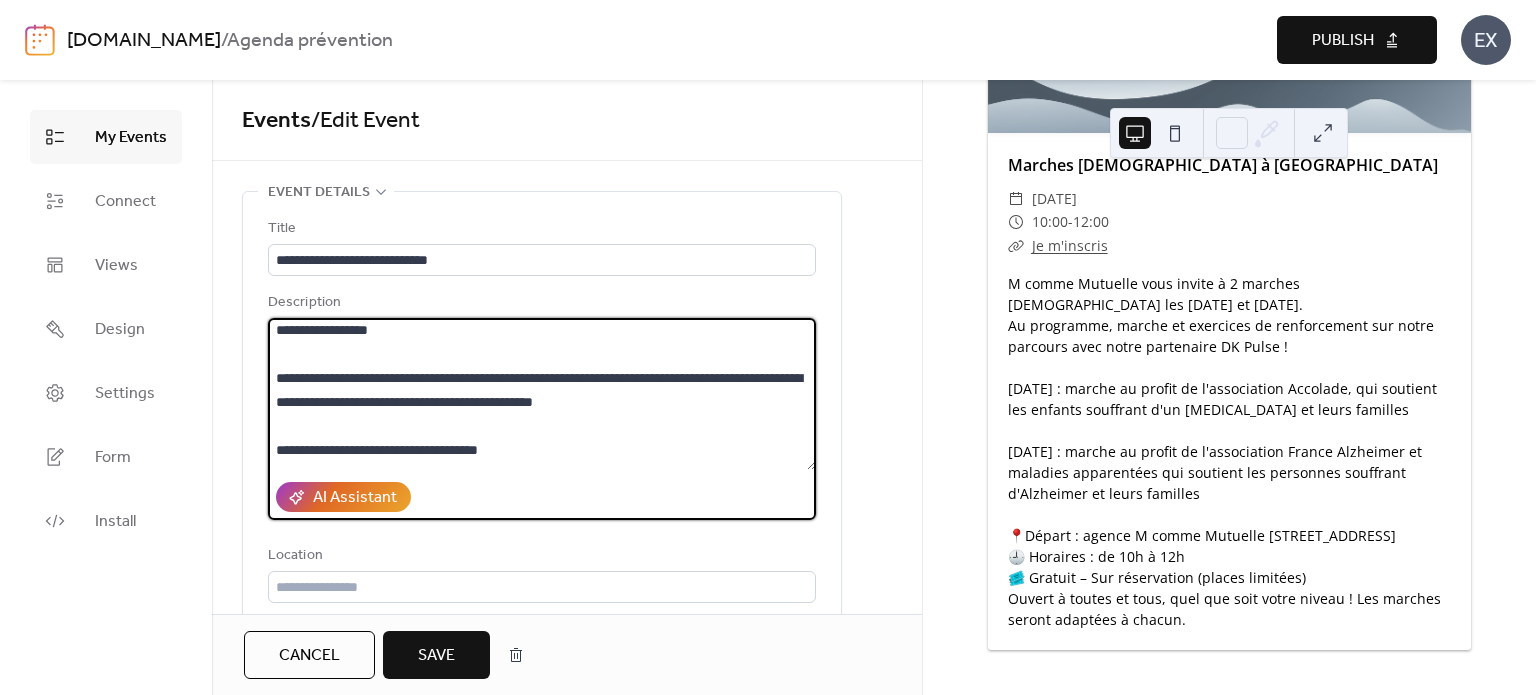 type on "**********" 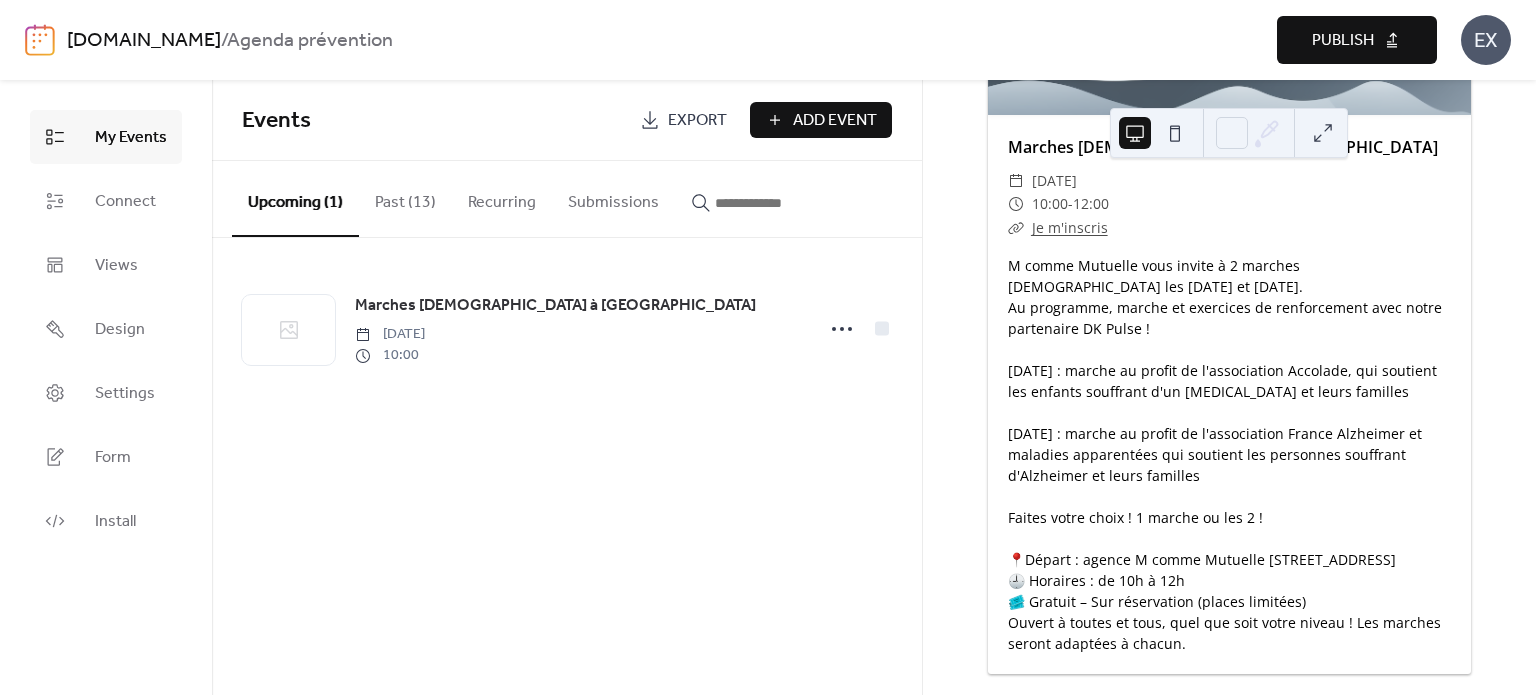 click on "Je m'inscris" at bounding box center (1070, 227) 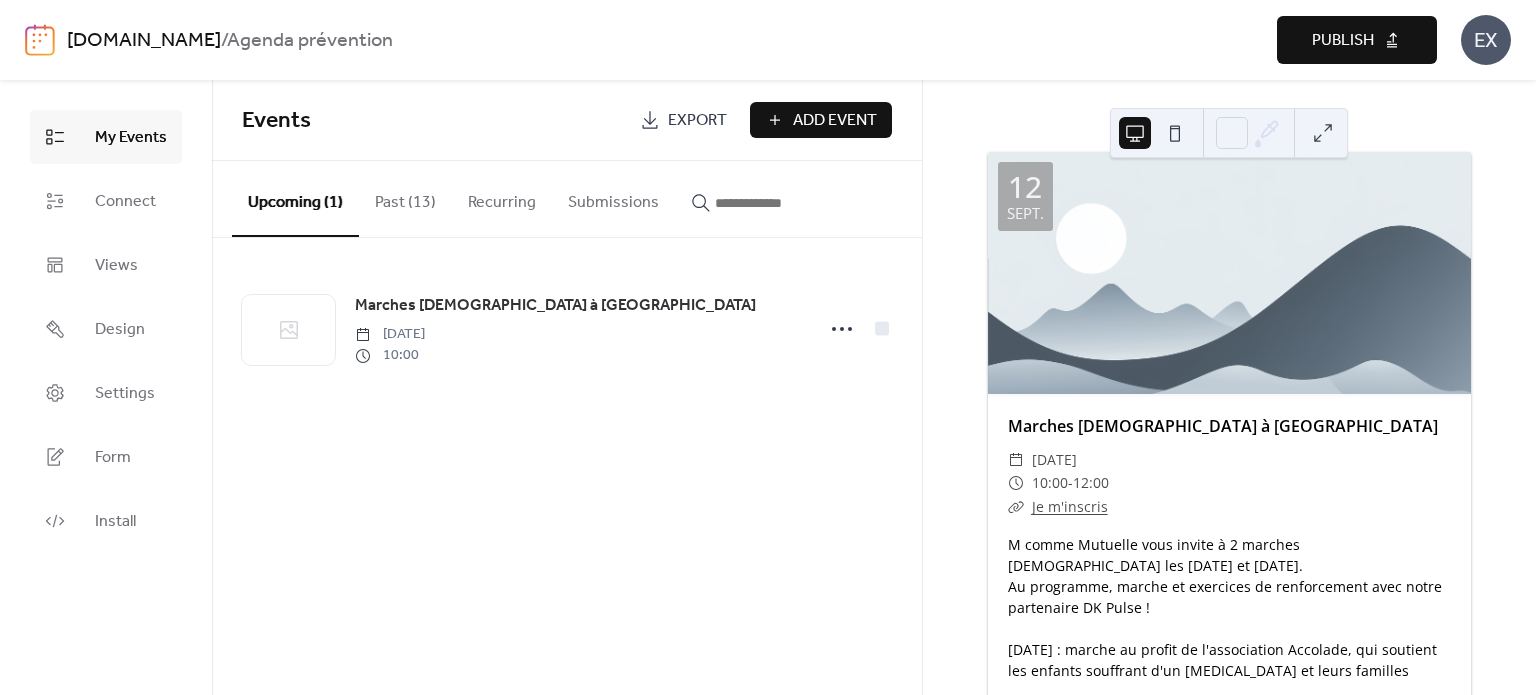 scroll, scrollTop: 26, scrollLeft: 0, axis: vertical 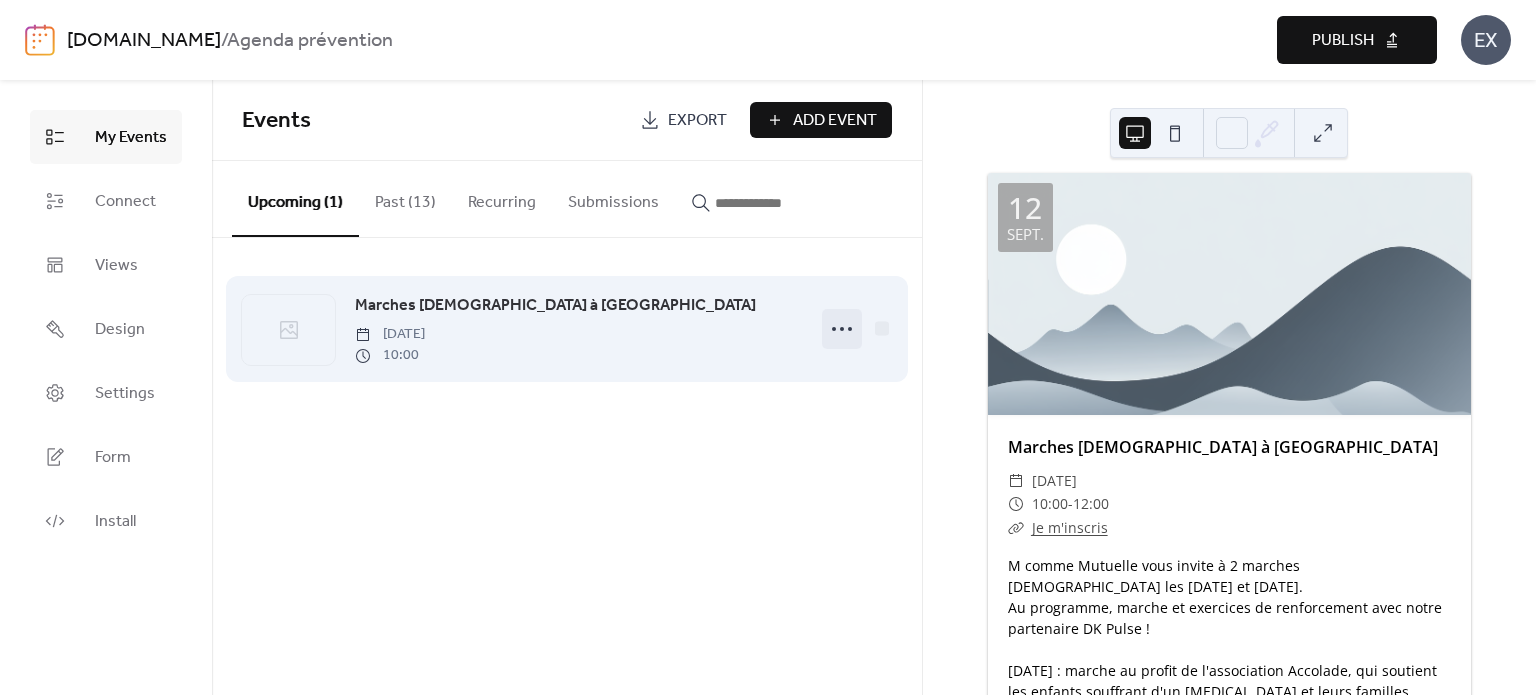 click 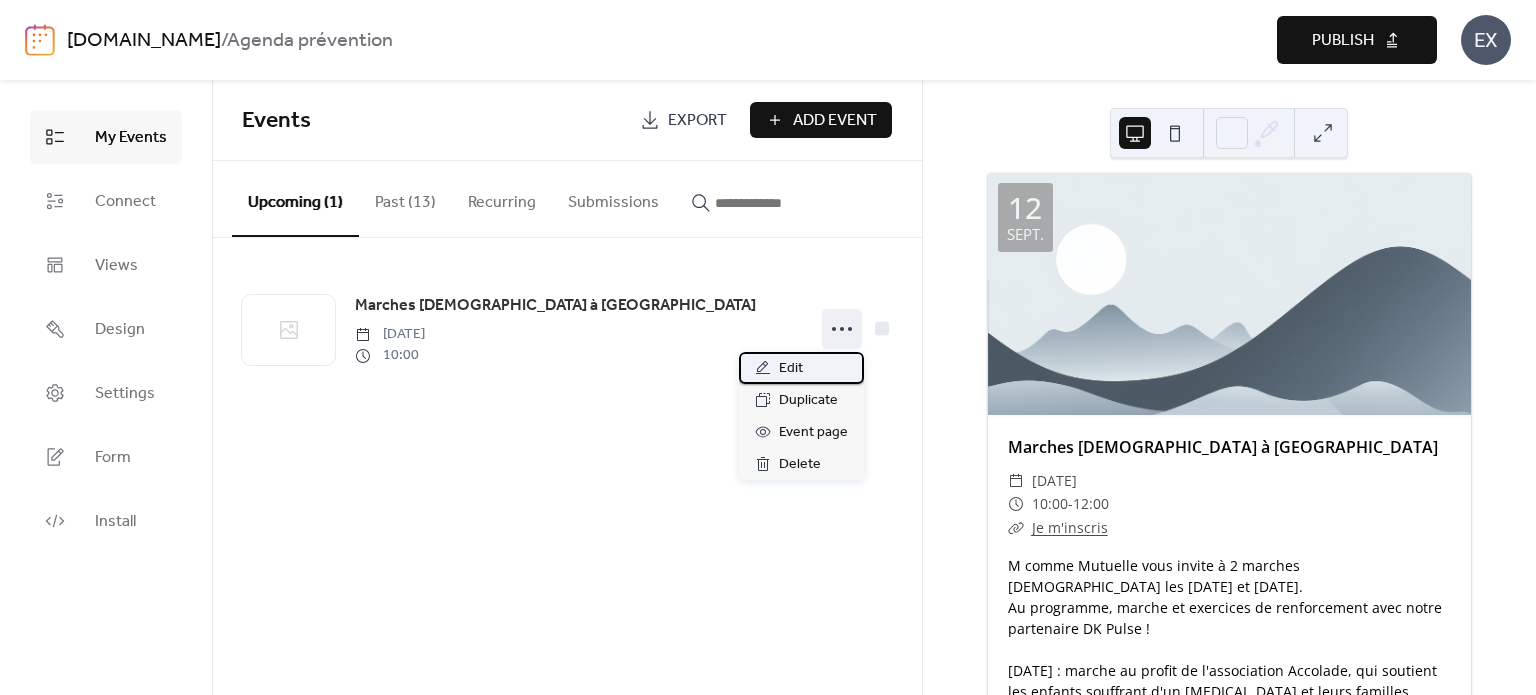 click on "Edit" at bounding box center (801, 368) 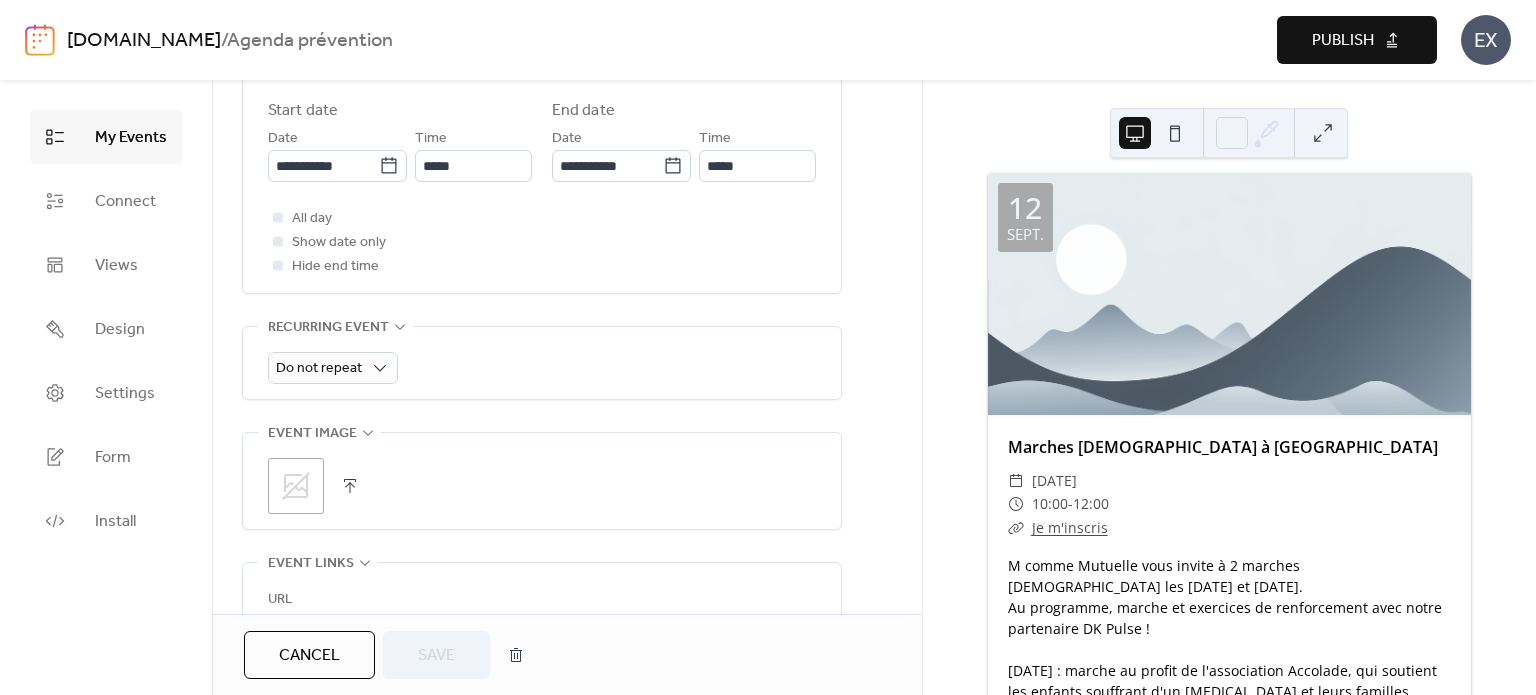 scroll, scrollTop: 800, scrollLeft: 0, axis: vertical 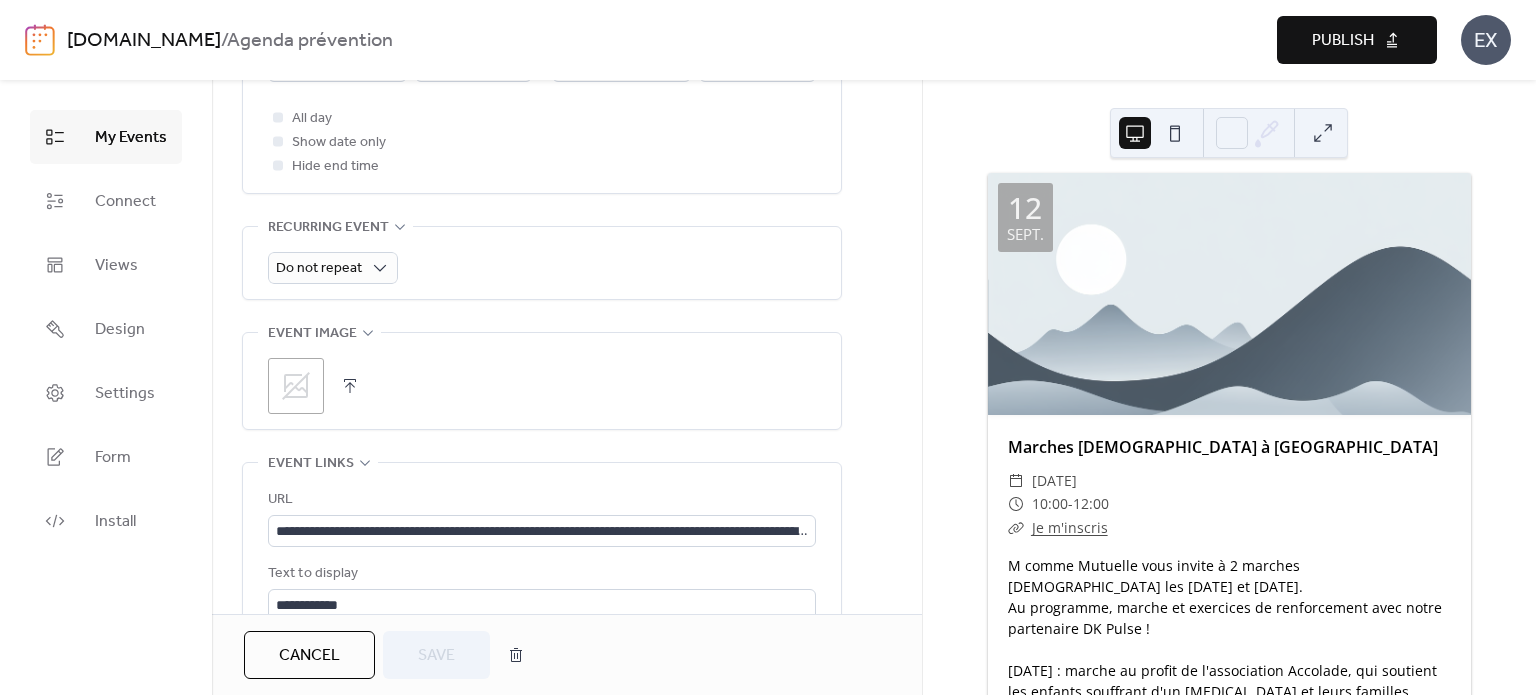 click at bounding box center (350, 386) 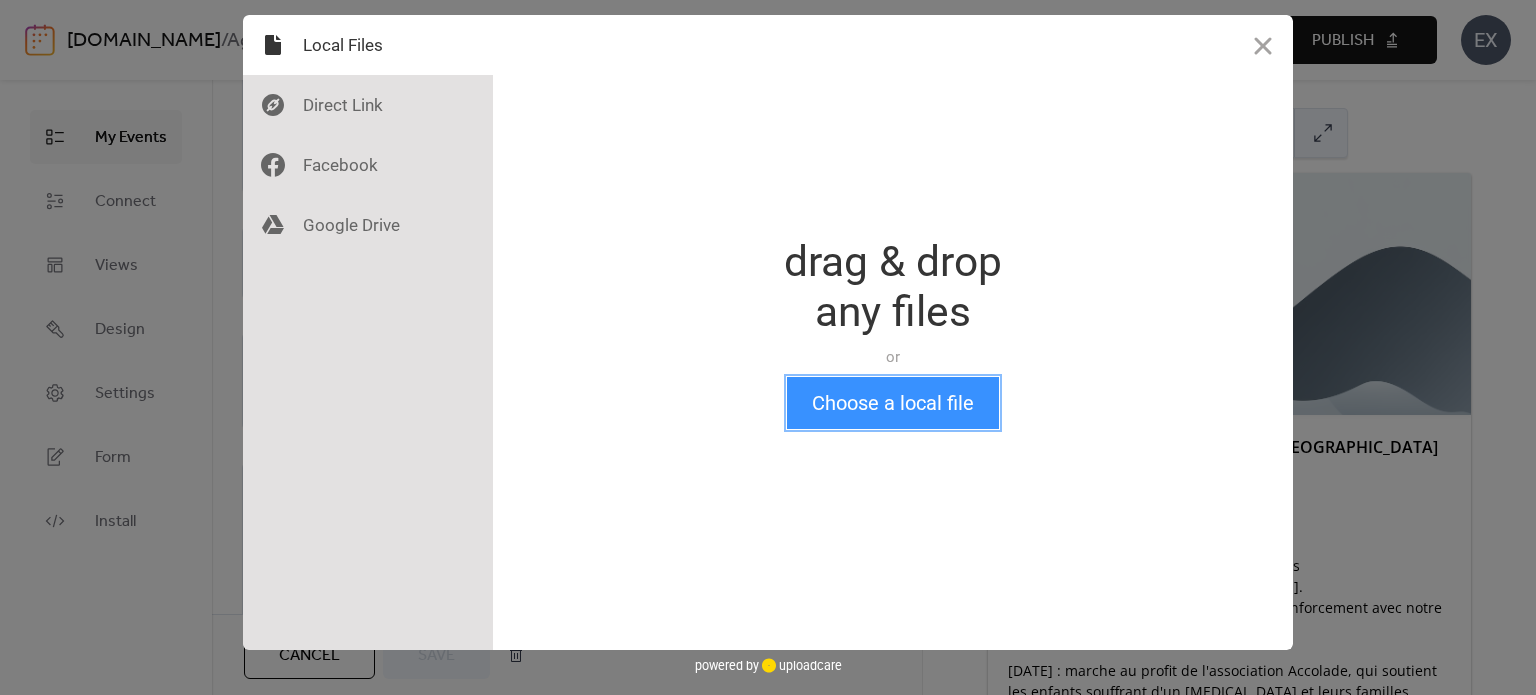click on "Choose a local file" at bounding box center [893, 403] 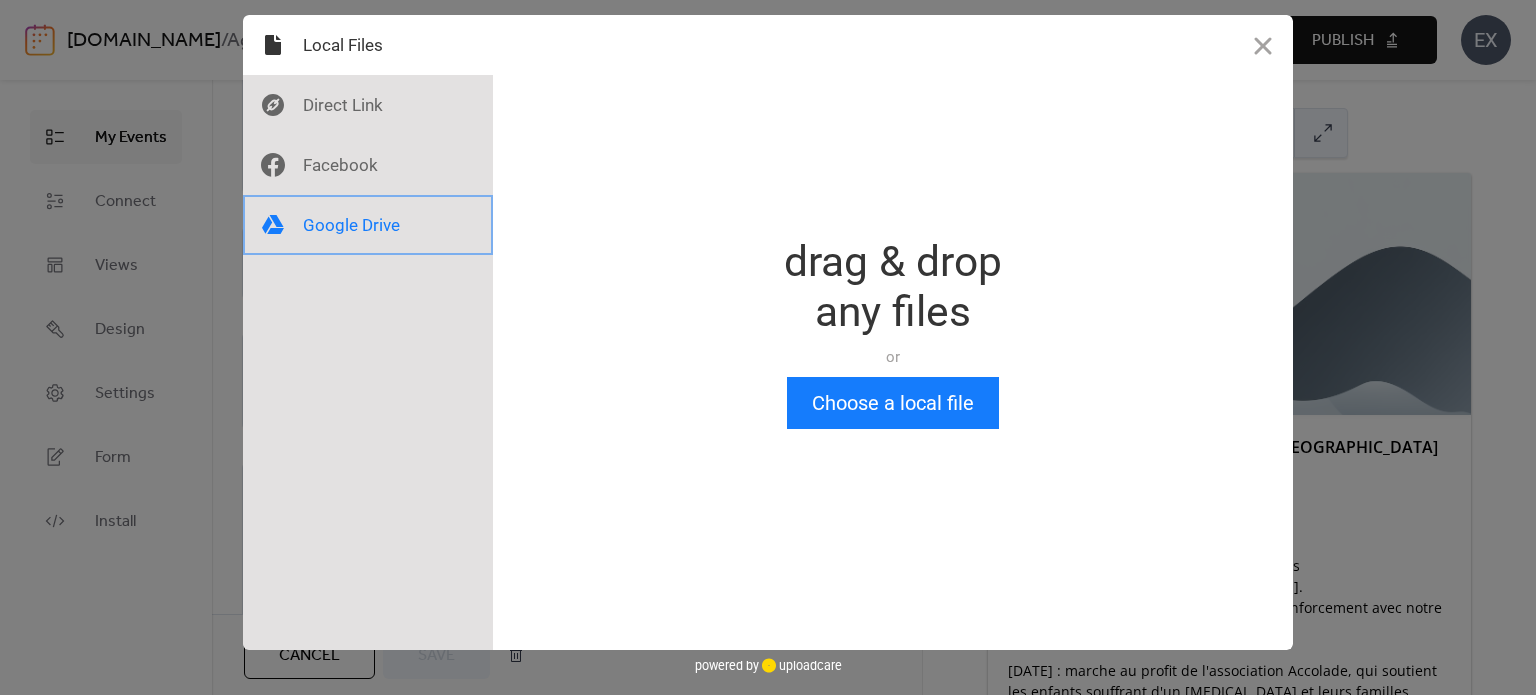 click at bounding box center (368, 225) 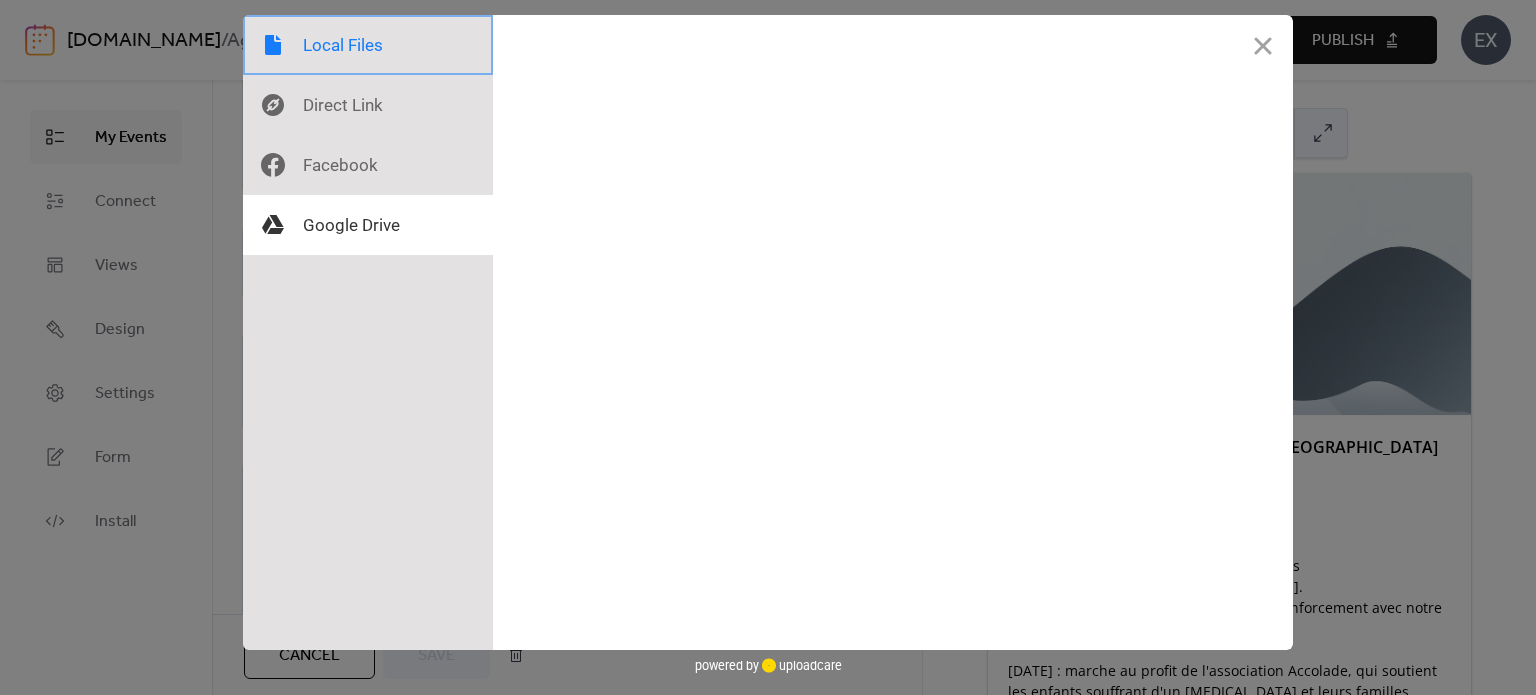 click at bounding box center [368, 45] 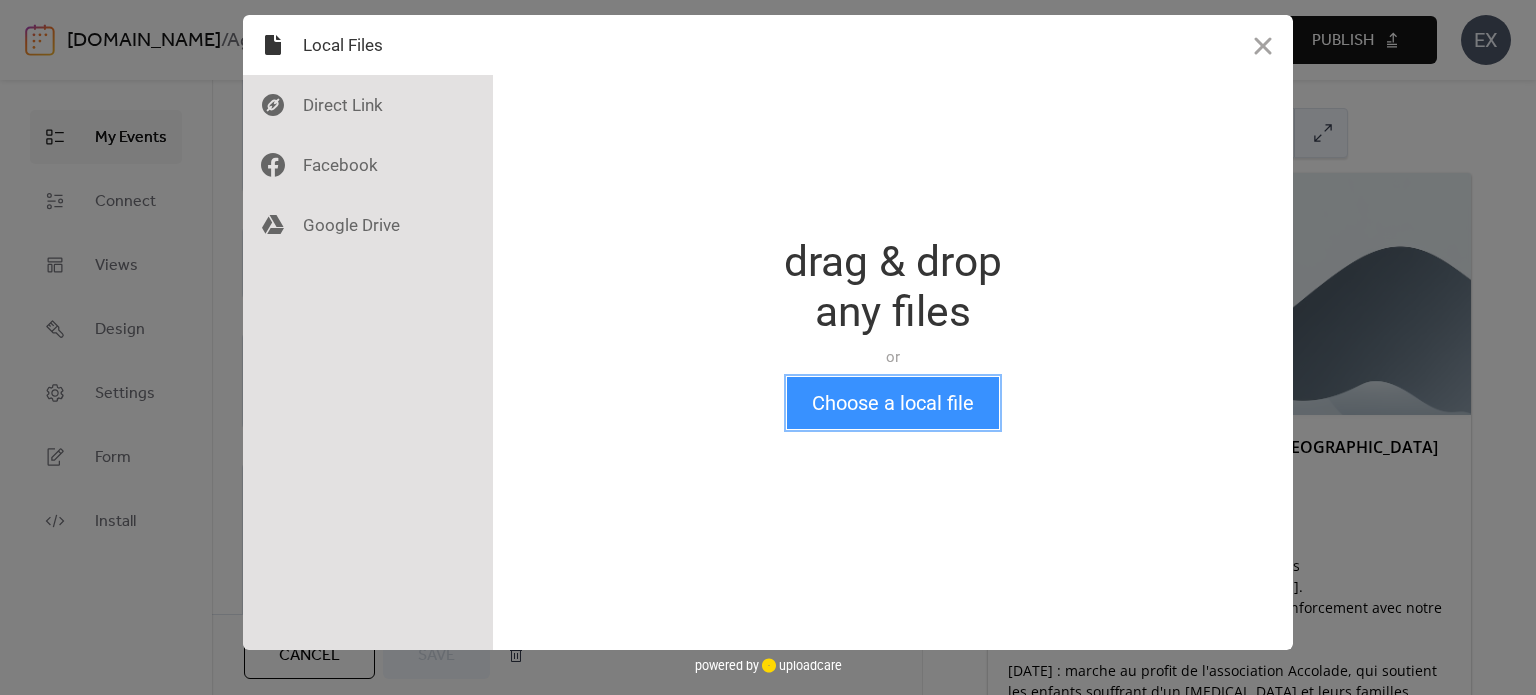 click on "Choose a local file" at bounding box center (893, 403) 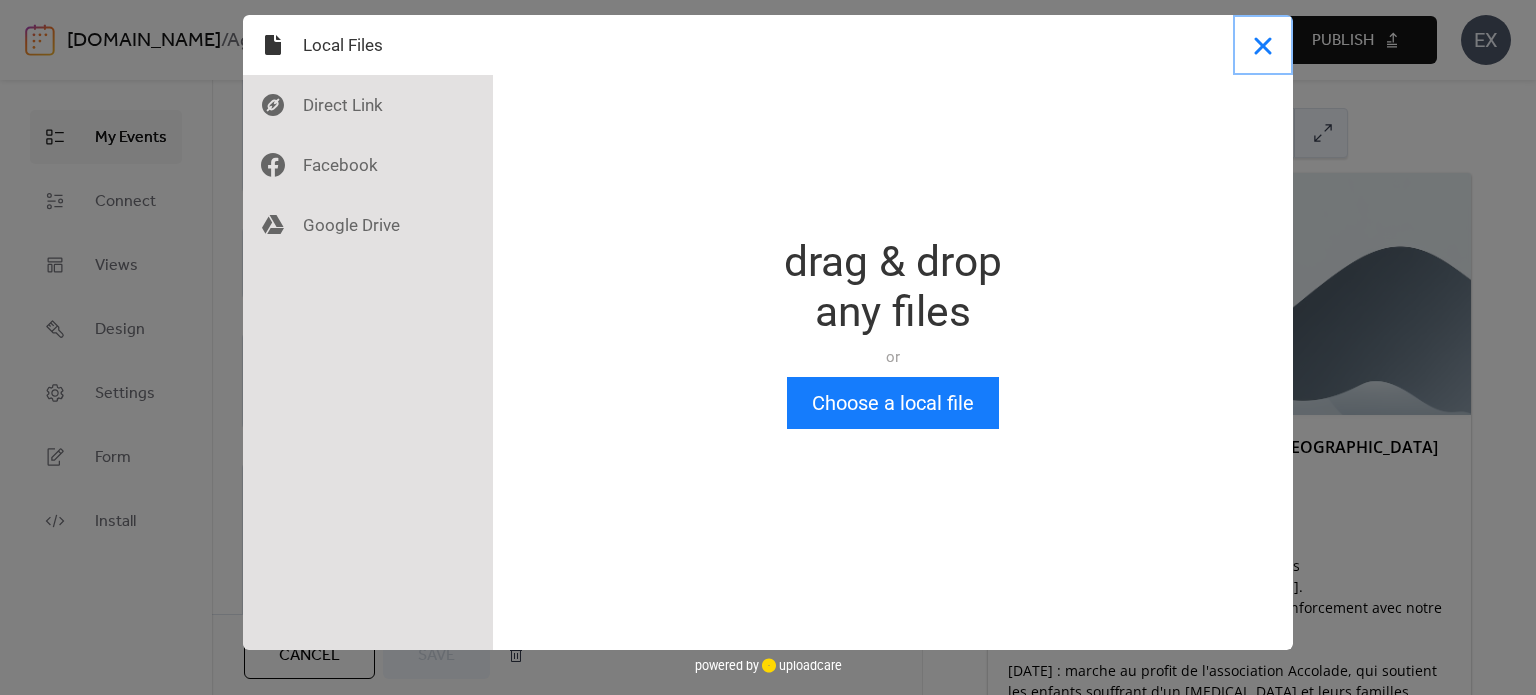 click at bounding box center [1263, 45] 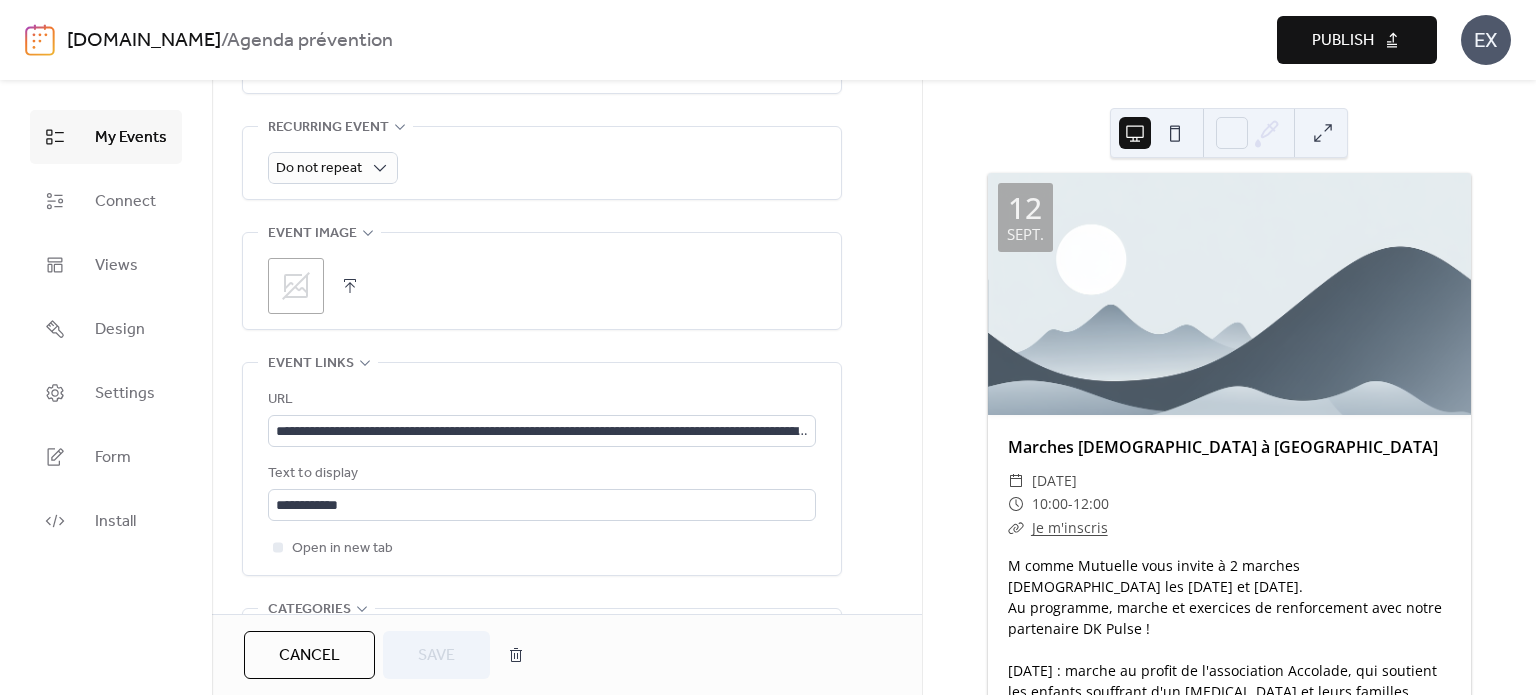 scroll, scrollTop: 800, scrollLeft: 0, axis: vertical 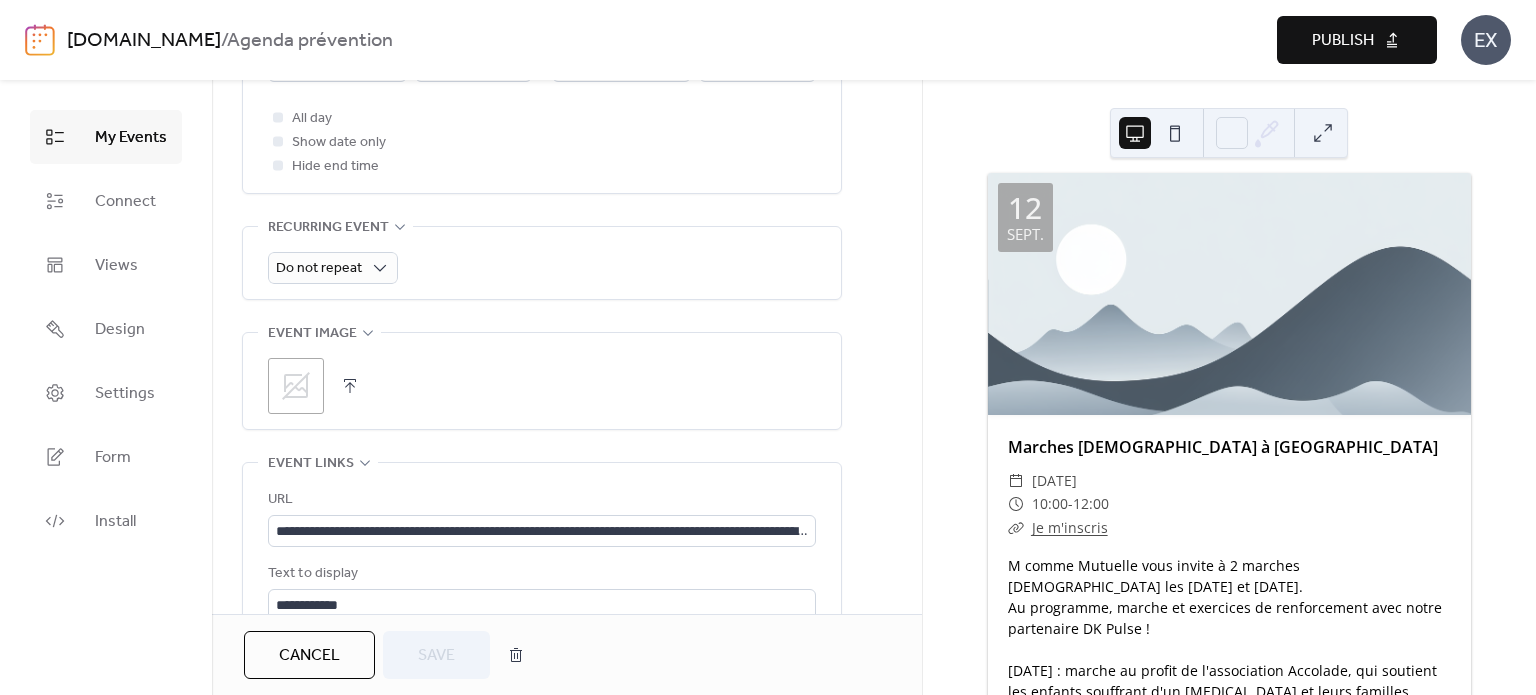 click at bounding box center (350, 386) 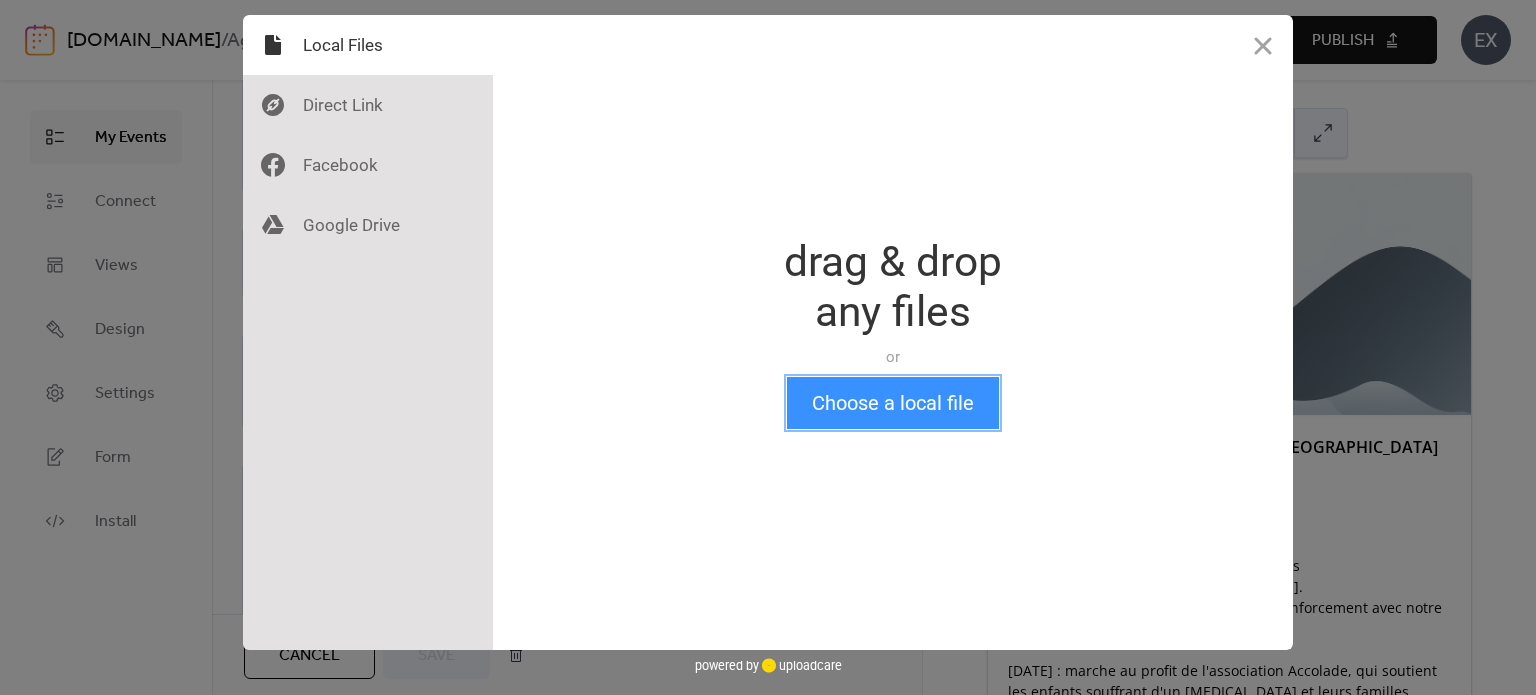 click on "Choose a local file" at bounding box center [893, 403] 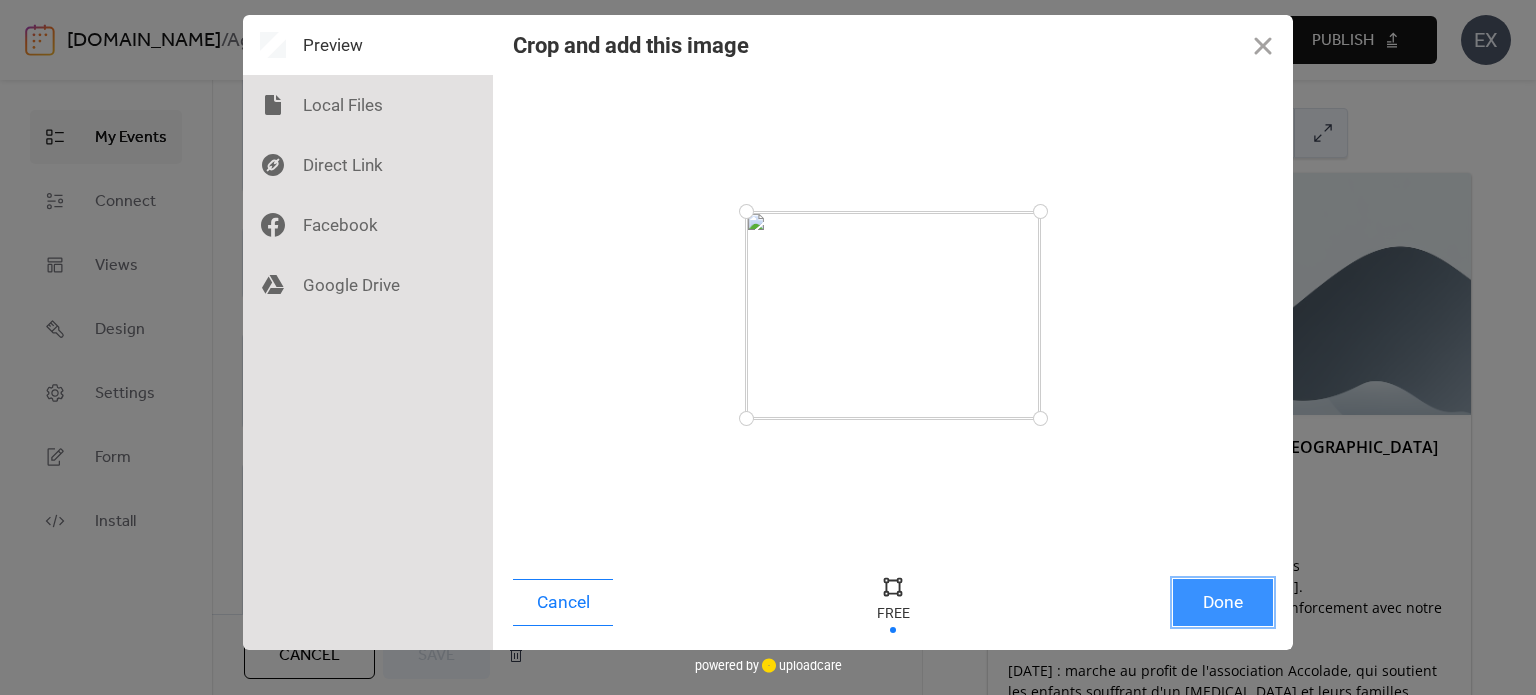 click on "Done" at bounding box center (1223, 602) 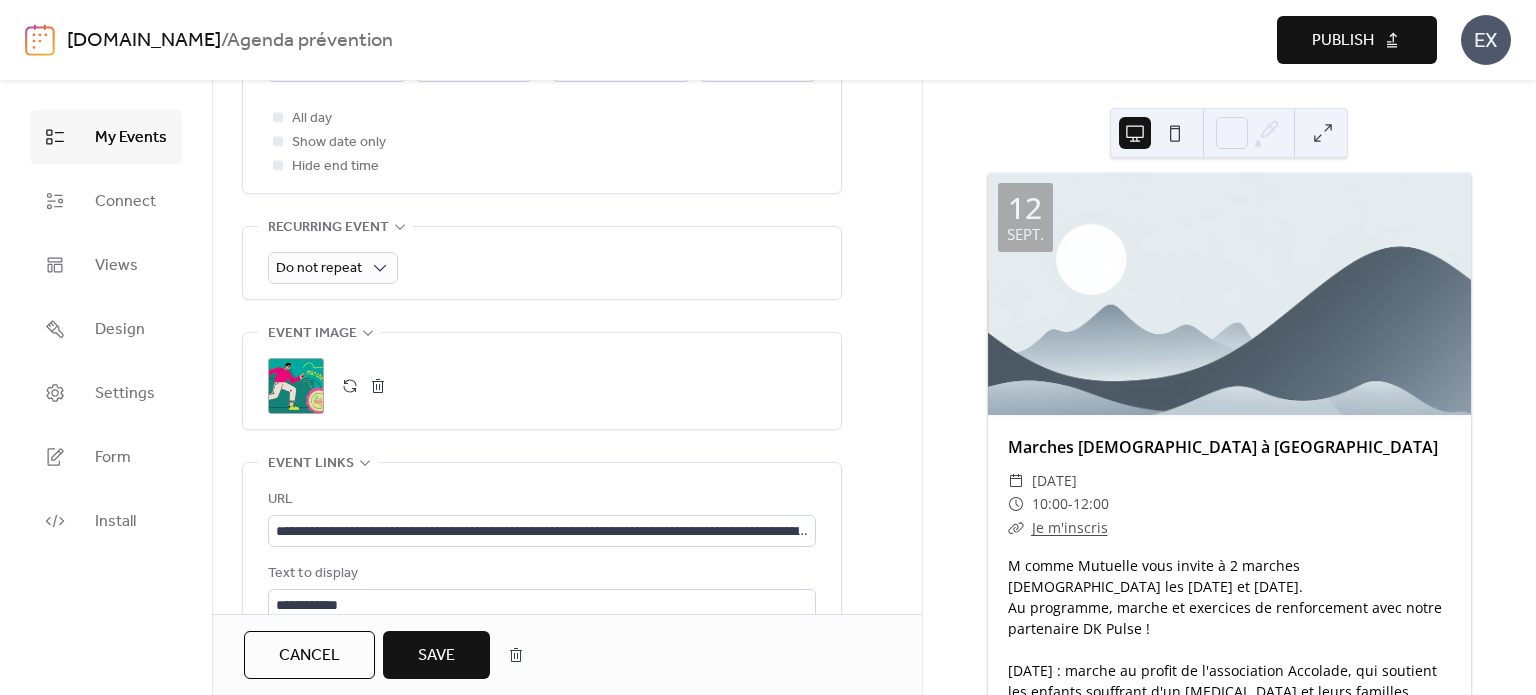 click on "Save" at bounding box center [436, 656] 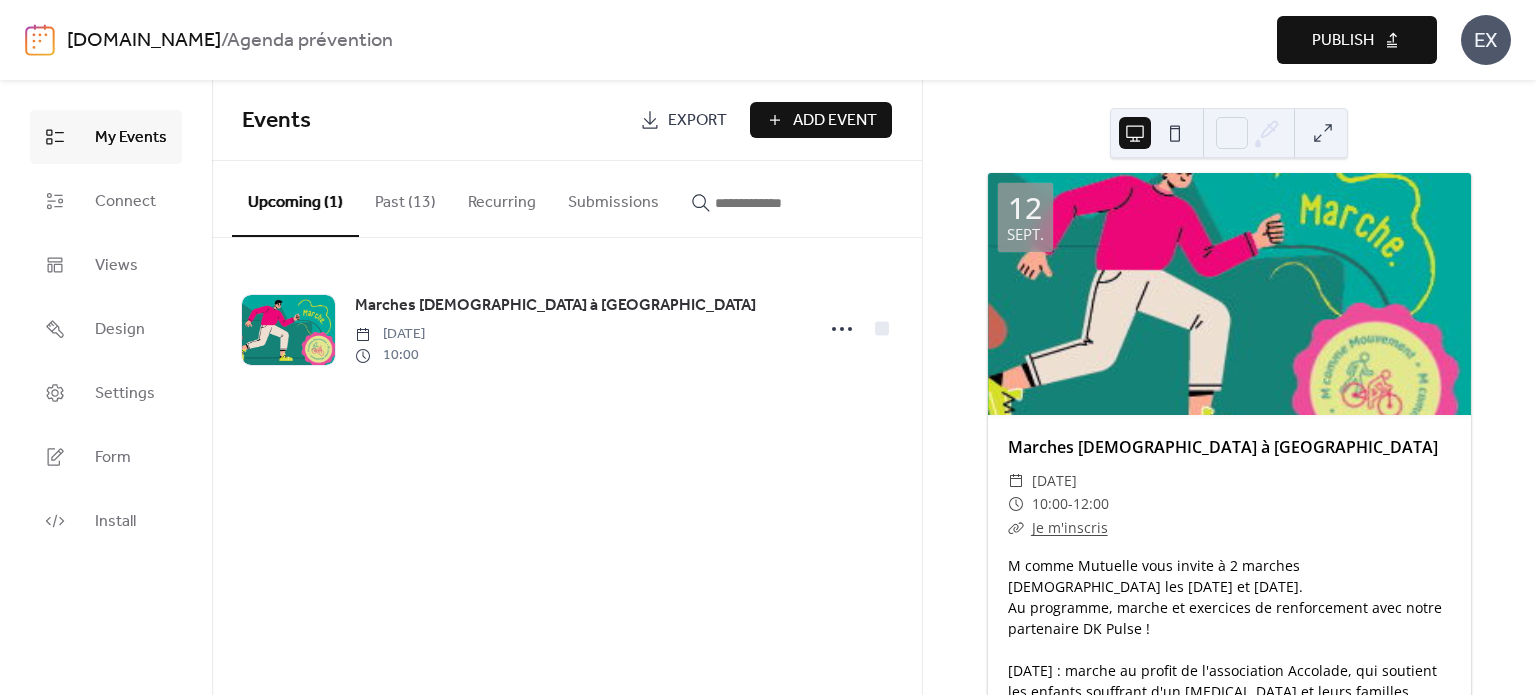 drag, startPoint x: 1292, startPoint y: 276, endPoint x: 1275, endPoint y: 311, distance: 38.910152 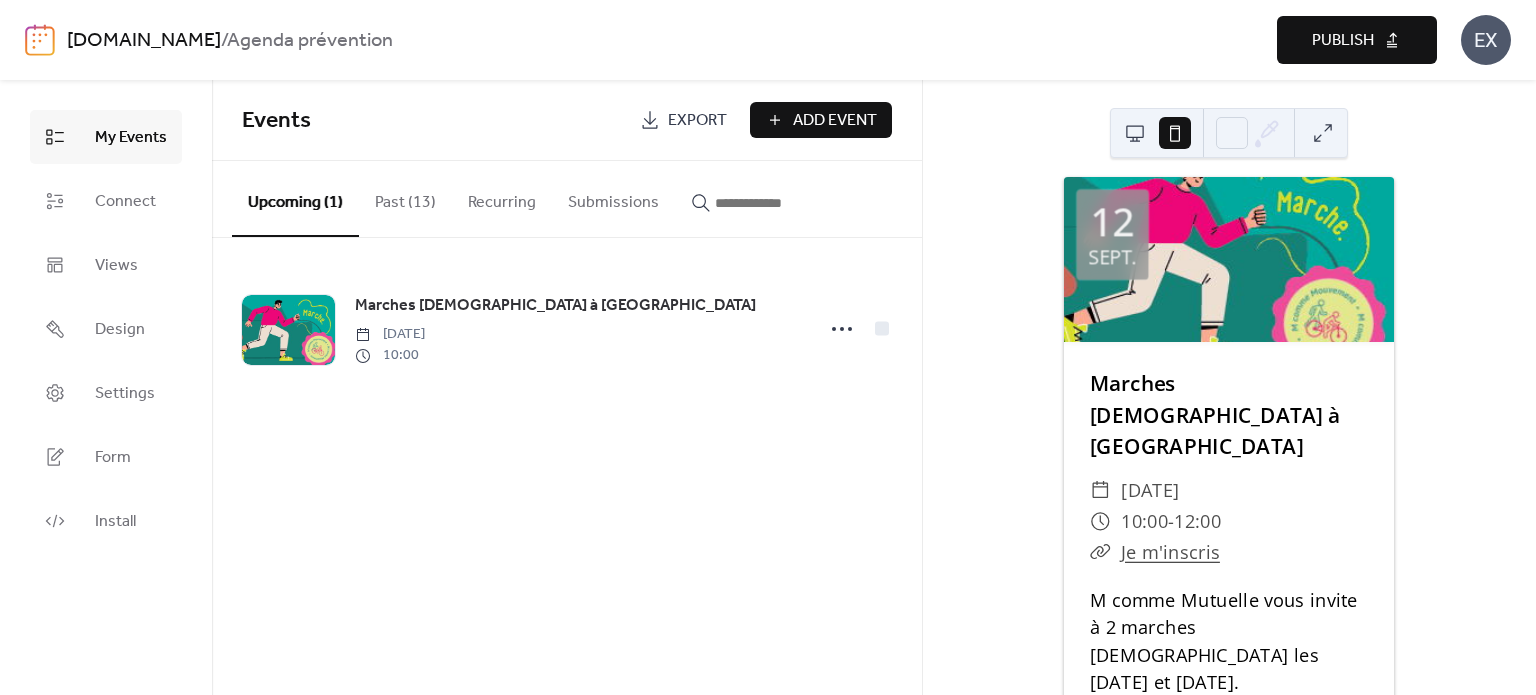 click at bounding box center [1135, 133] 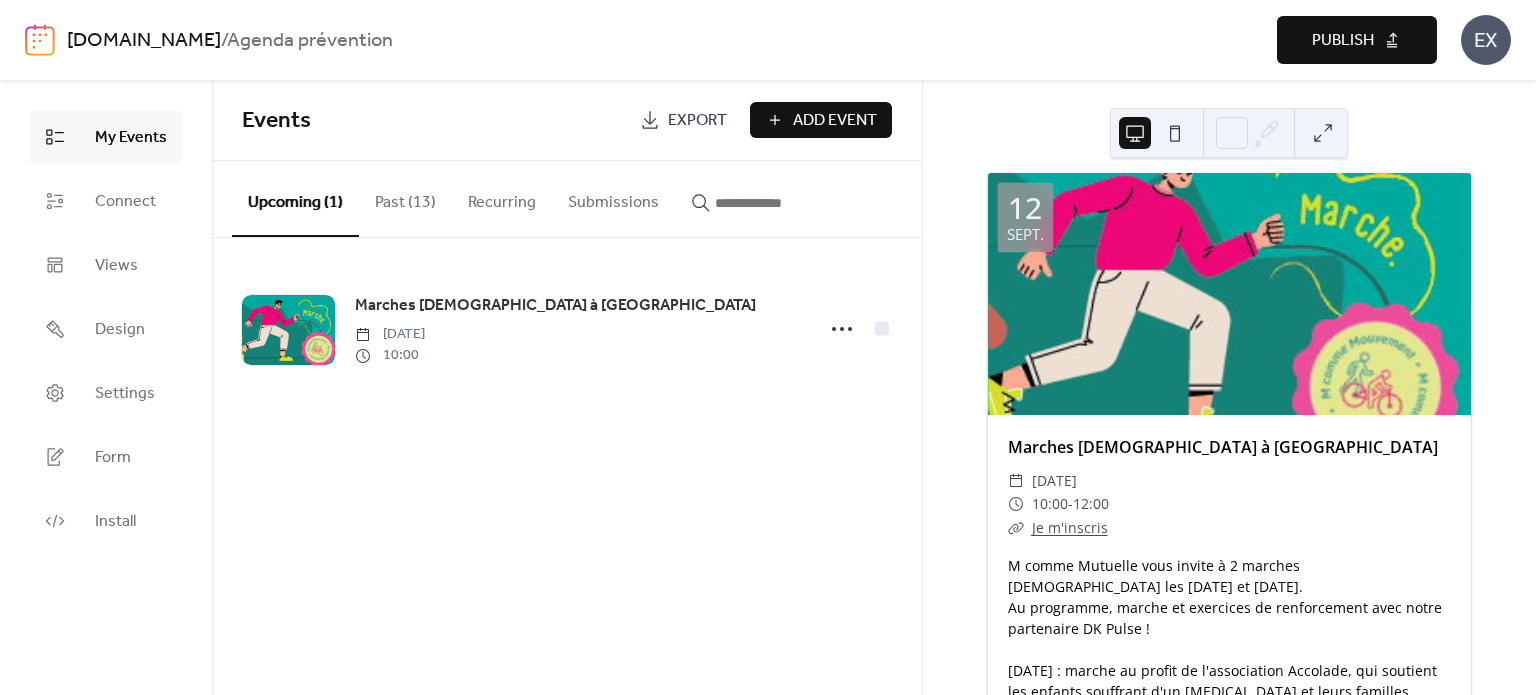 click on "Add Event" at bounding box center [835, 121] 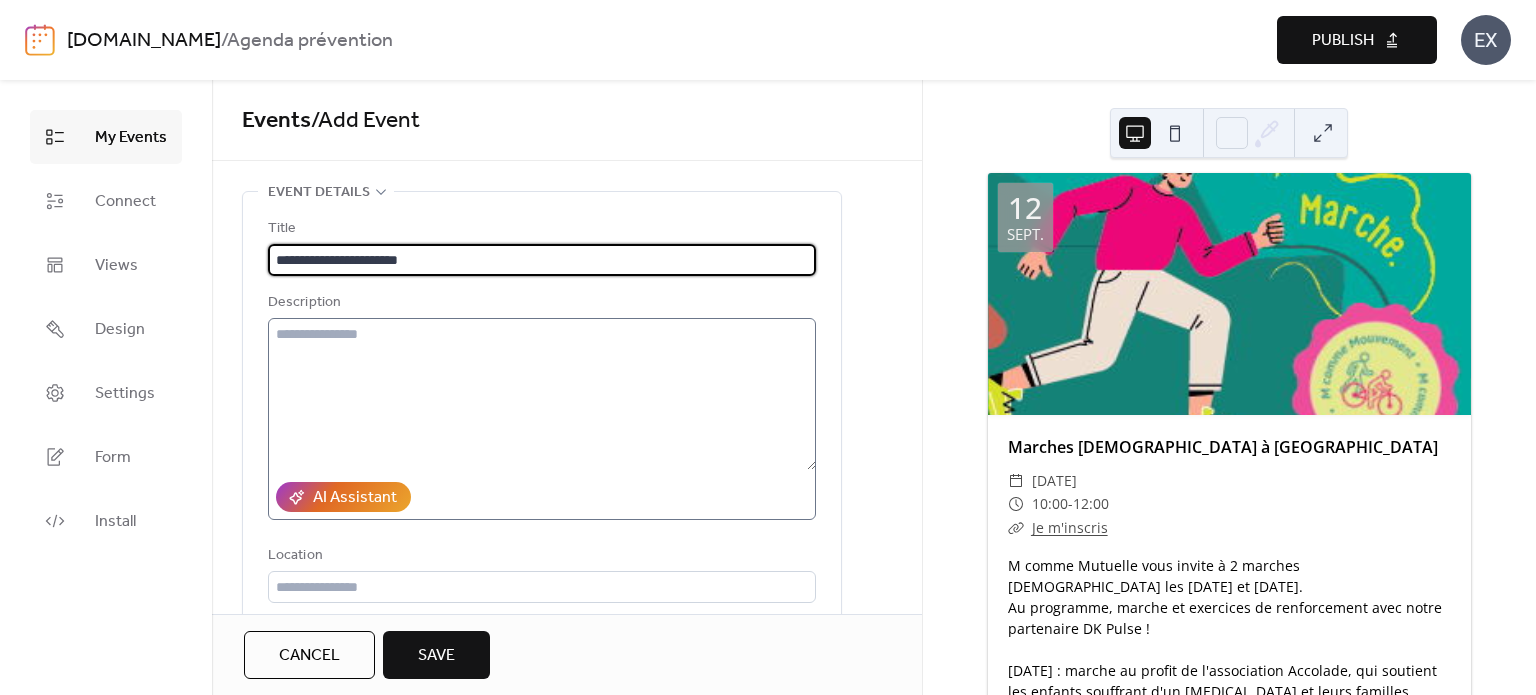 type on "**********" 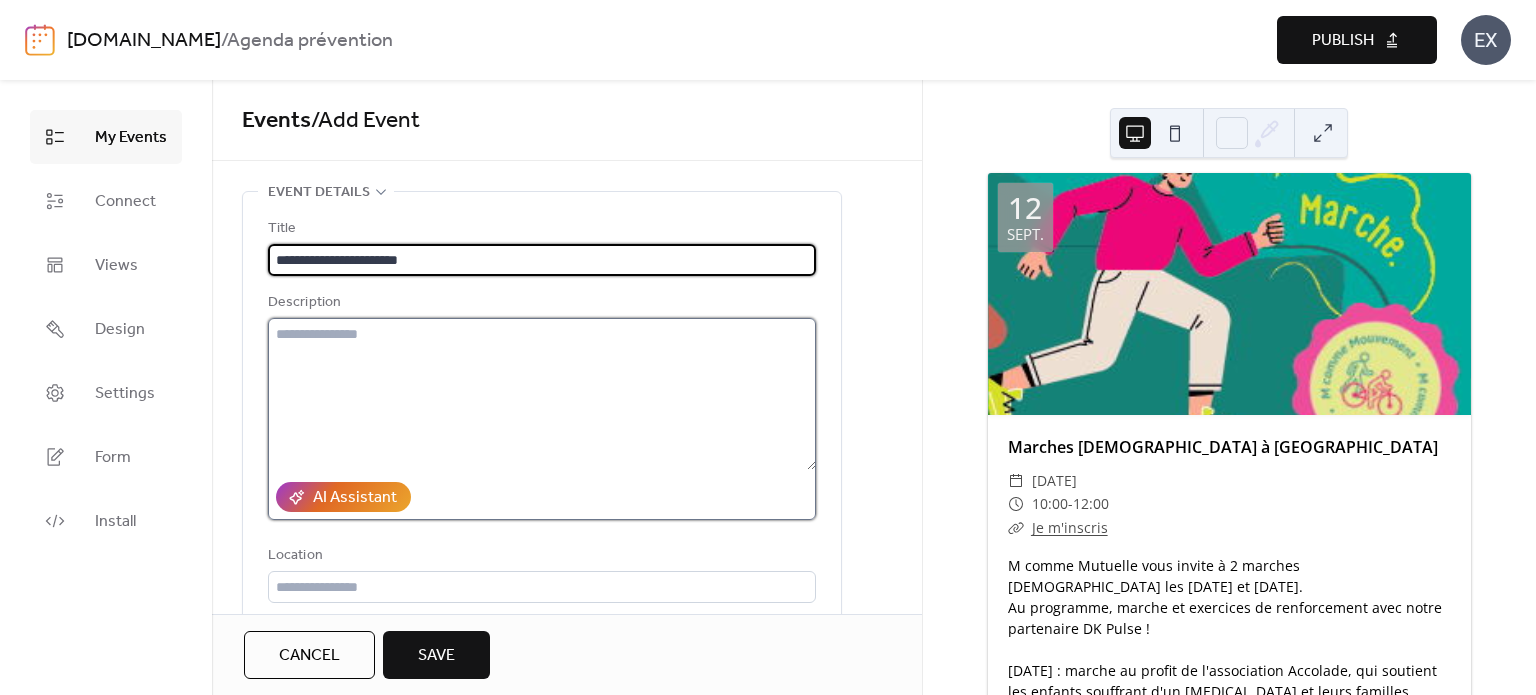 click at bounding box center (542, 394) 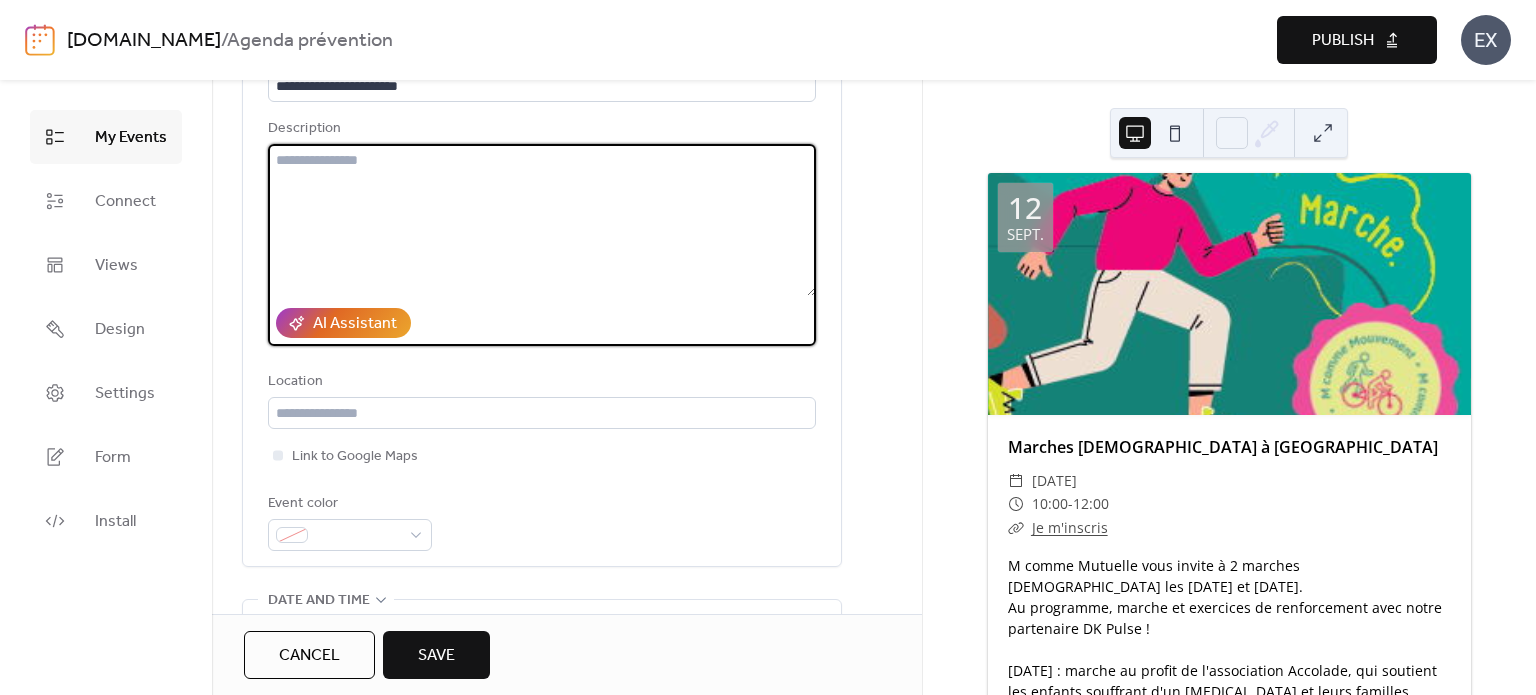 scroll, scrollTop: 100, scrollLeft: 0, axis: vertical 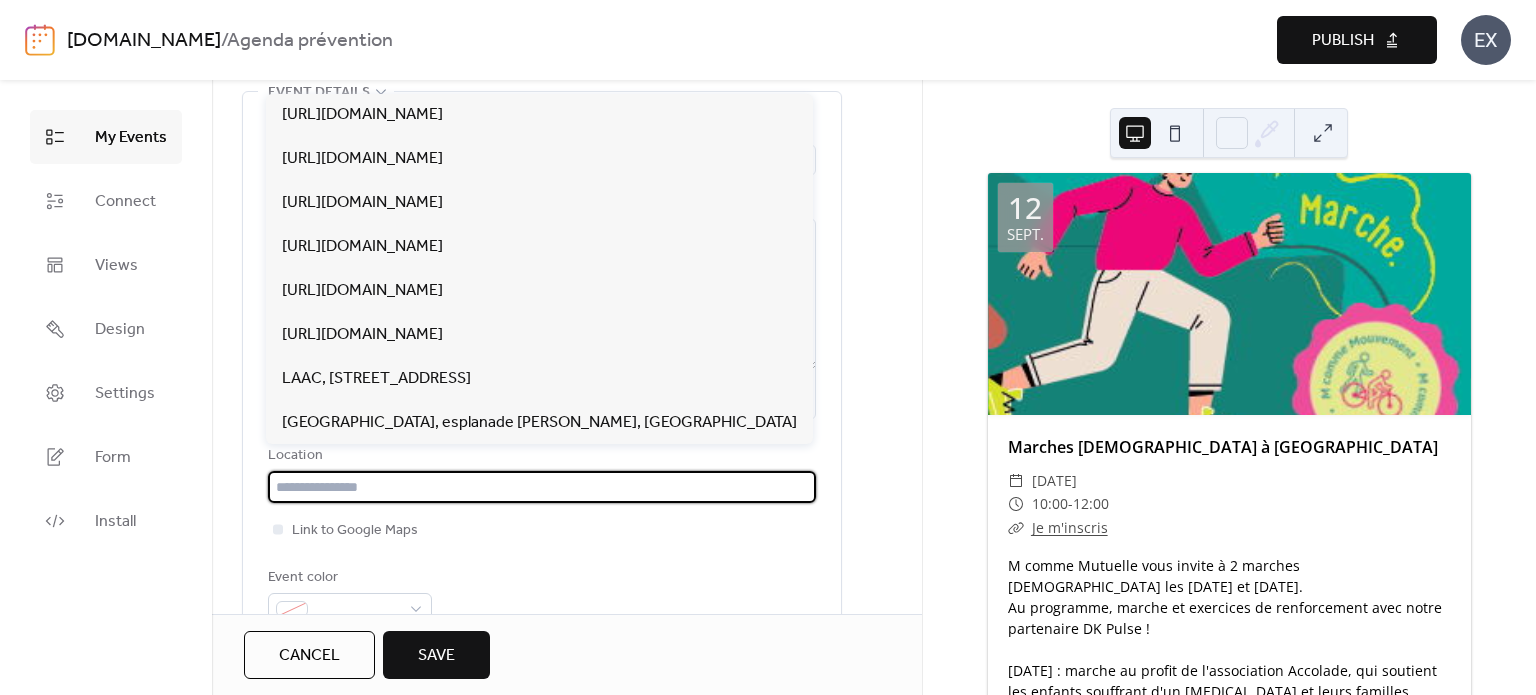 click at bounding box center (542, 487) 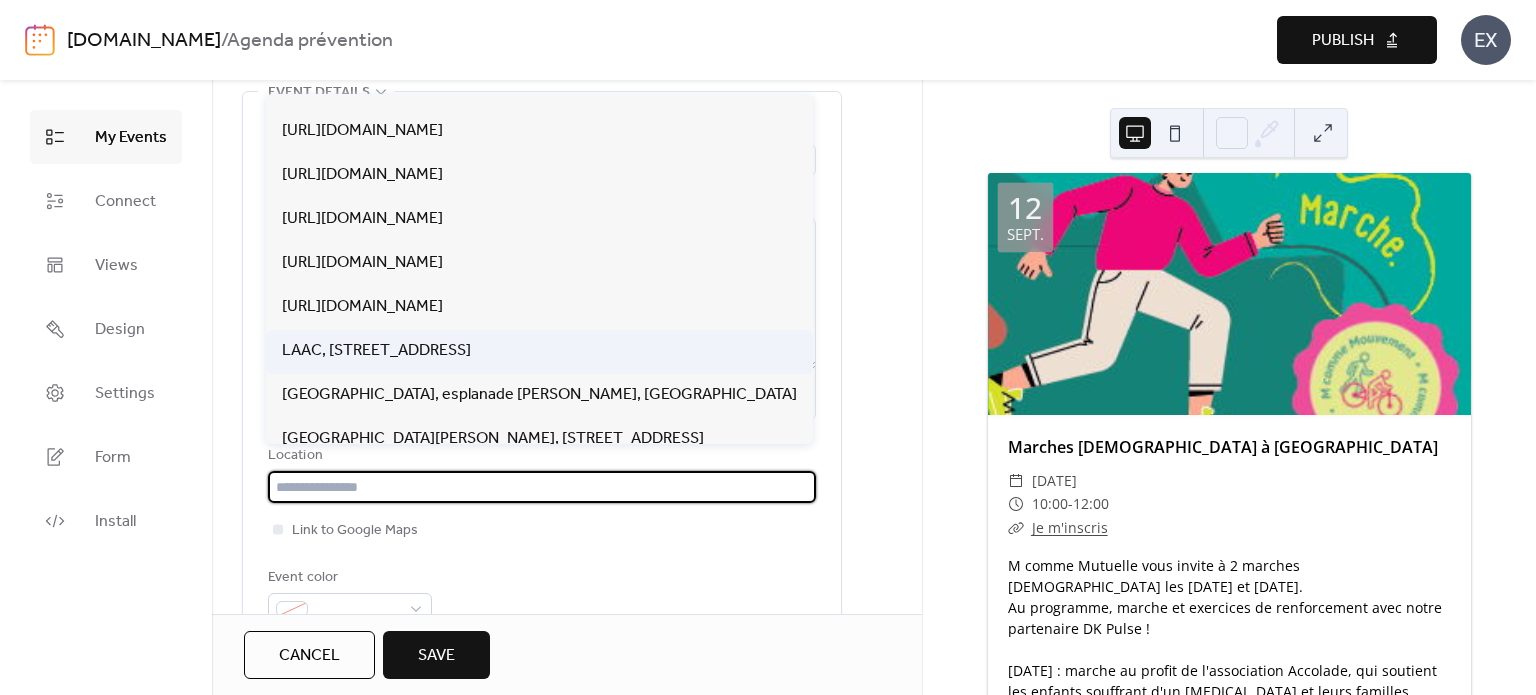 scroll, scrollTop: 0, scrollLeft: 0, axis: both 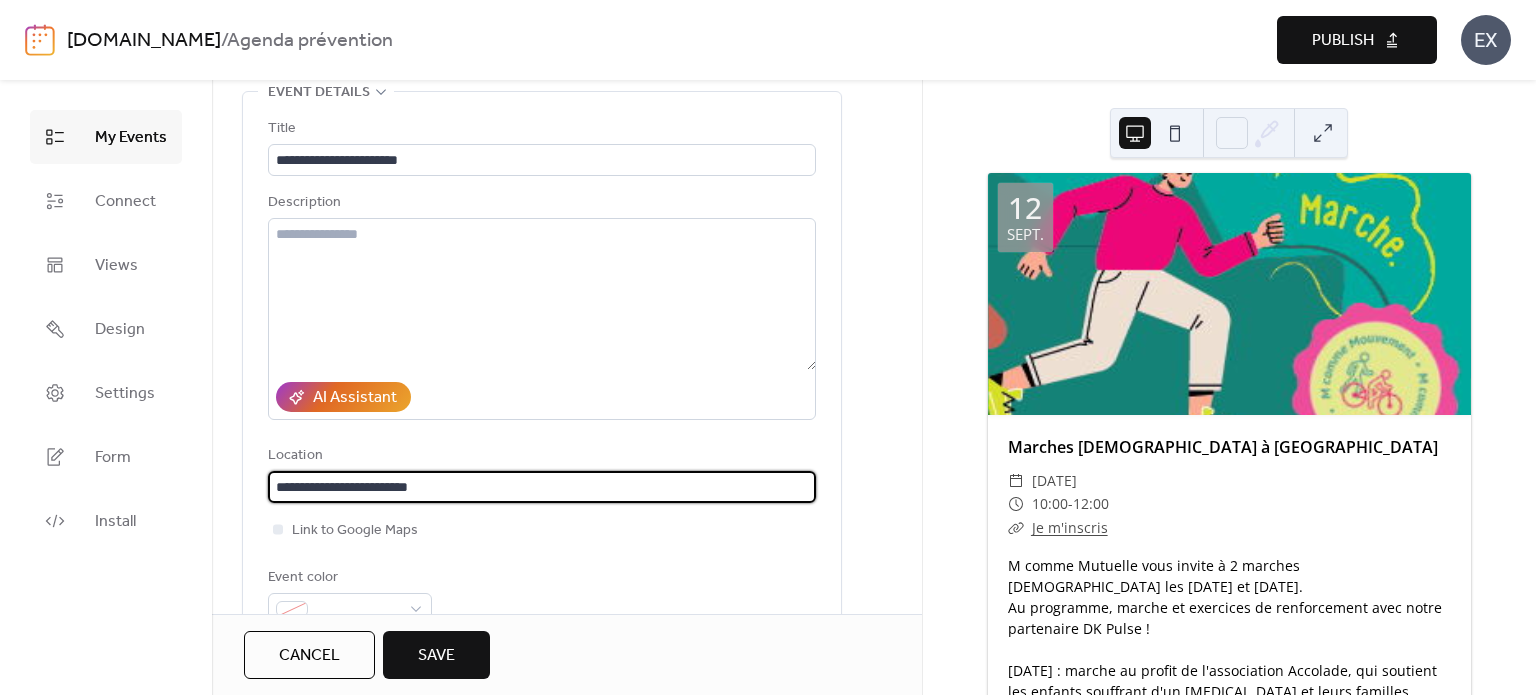 drag, startPoint x: 455, startPoint y: 480, endPoint x: 393, endPoint y: 480, distance: 62 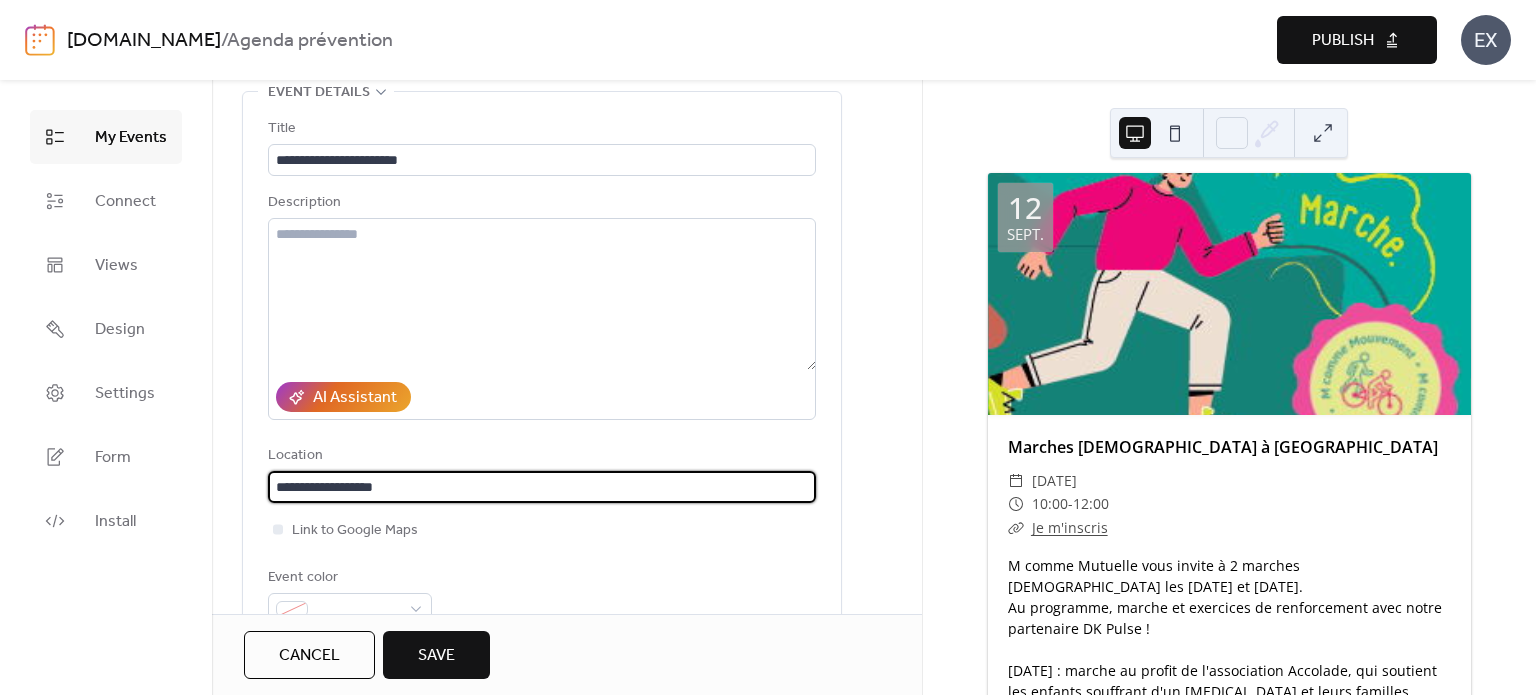 click on "**********" at bounding box center [542, 487] 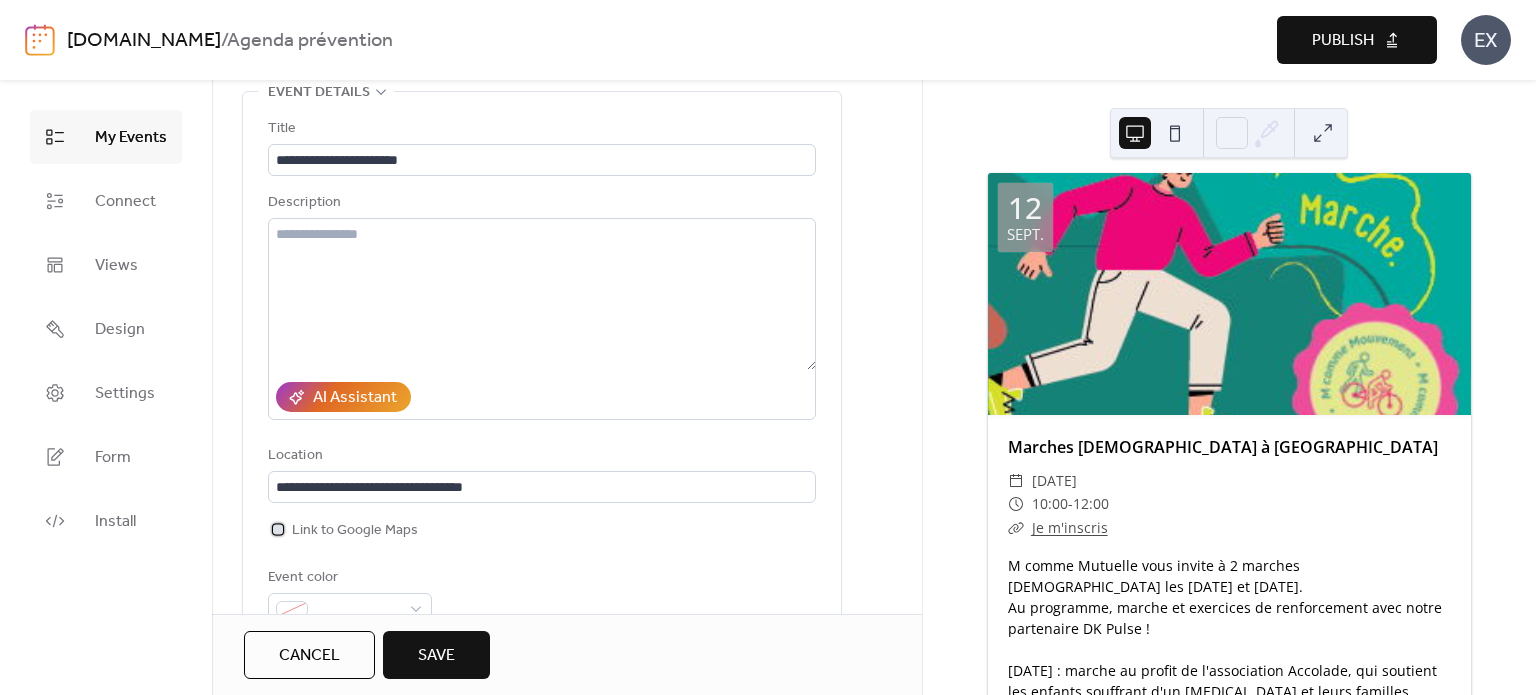 click on "Link to Google Maps" at bounding box center (355, 531) 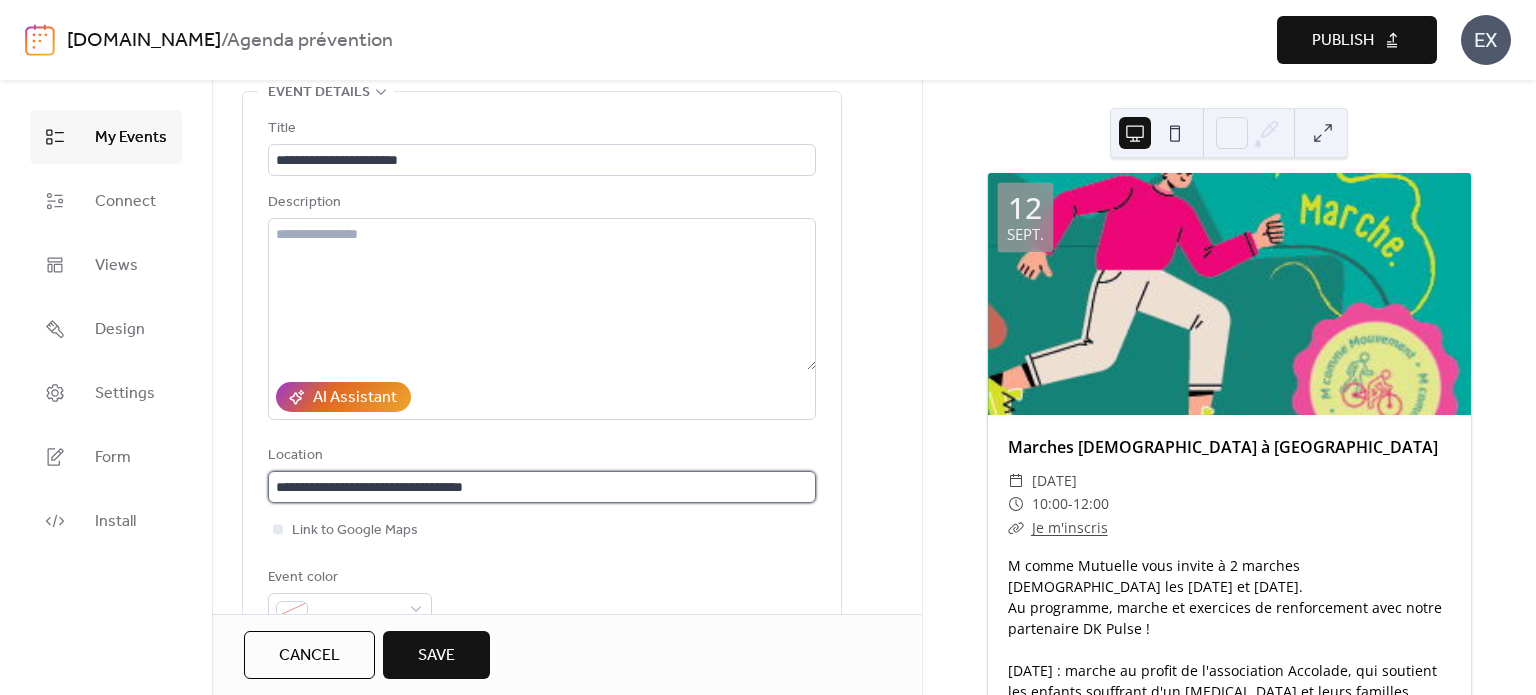 click on "**********" at bounding box center (542, 487) 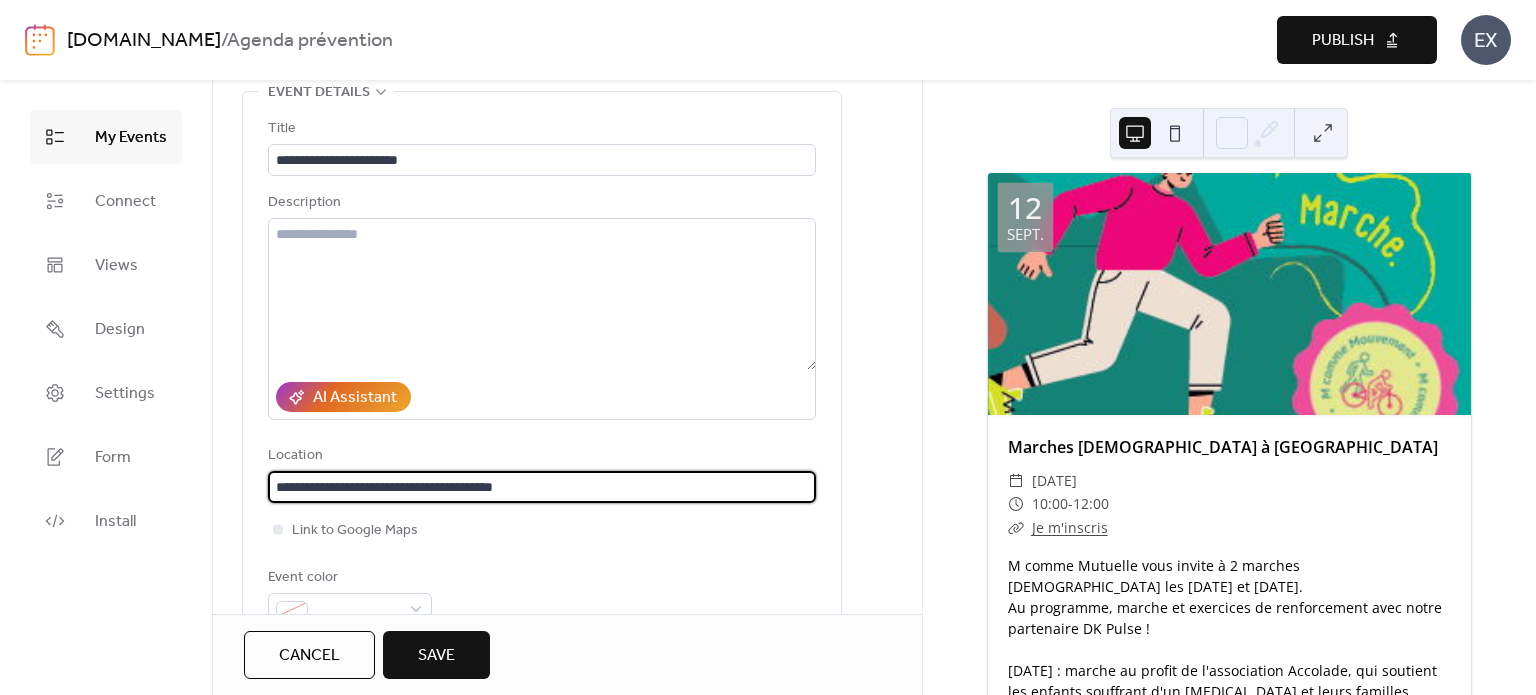 scroll, scrollTop: 0, scrollLeft: 0, axis: both 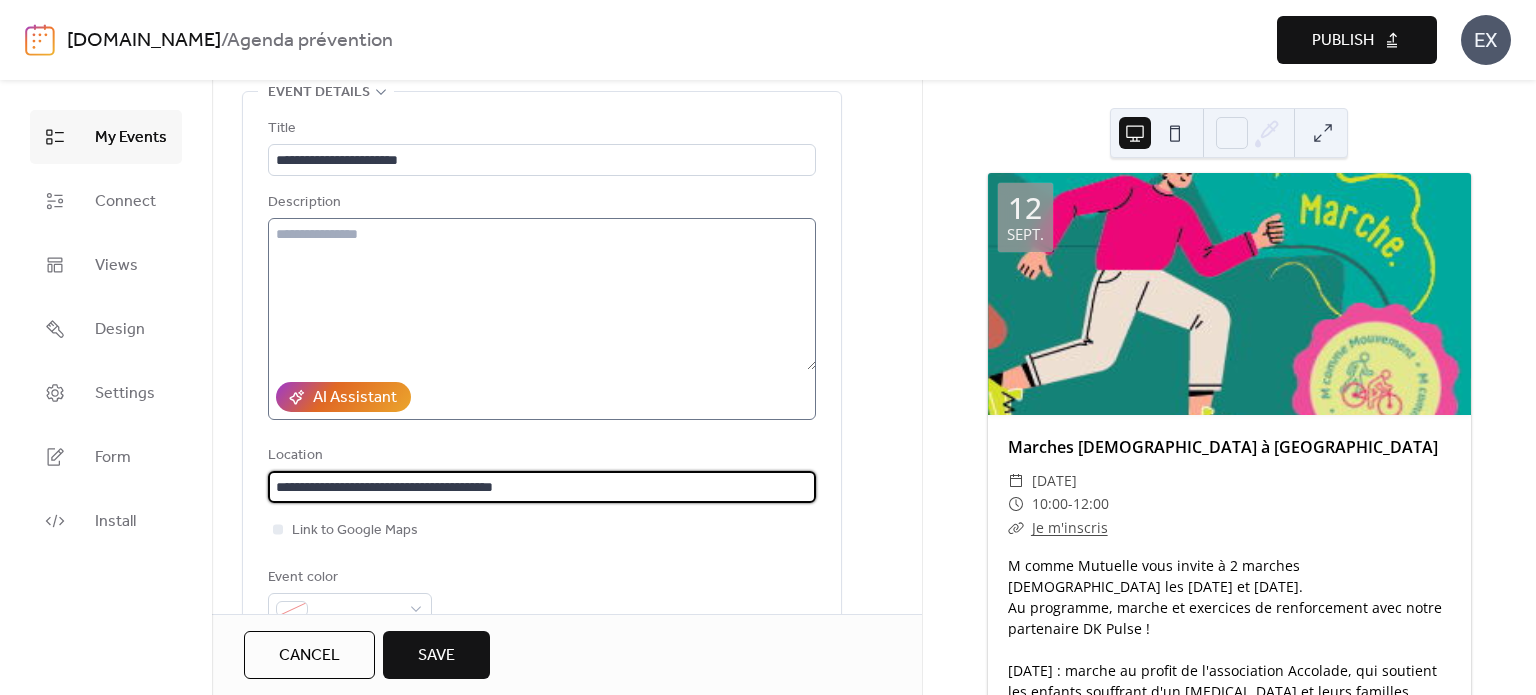 type on "**********" 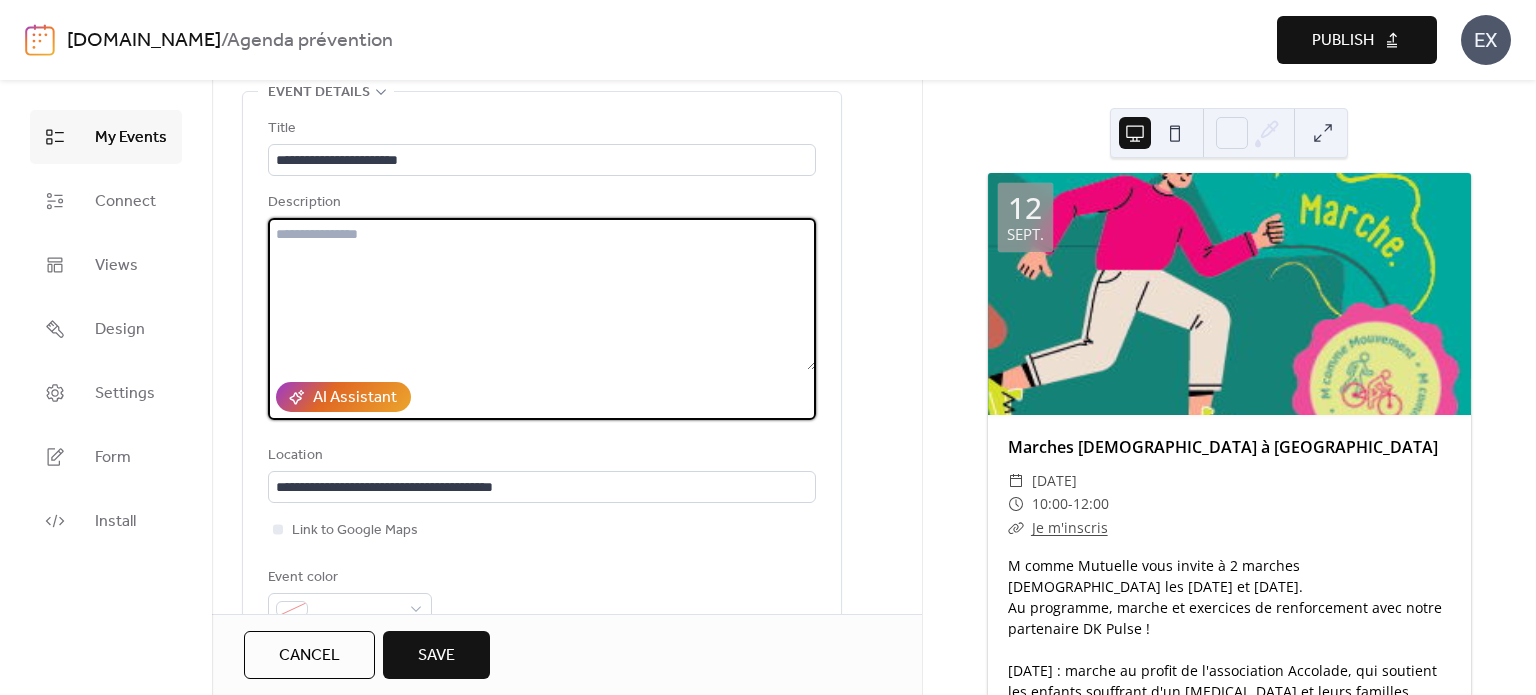 scroll, scrollTop: 0, scrollLeft: 0, axis: both 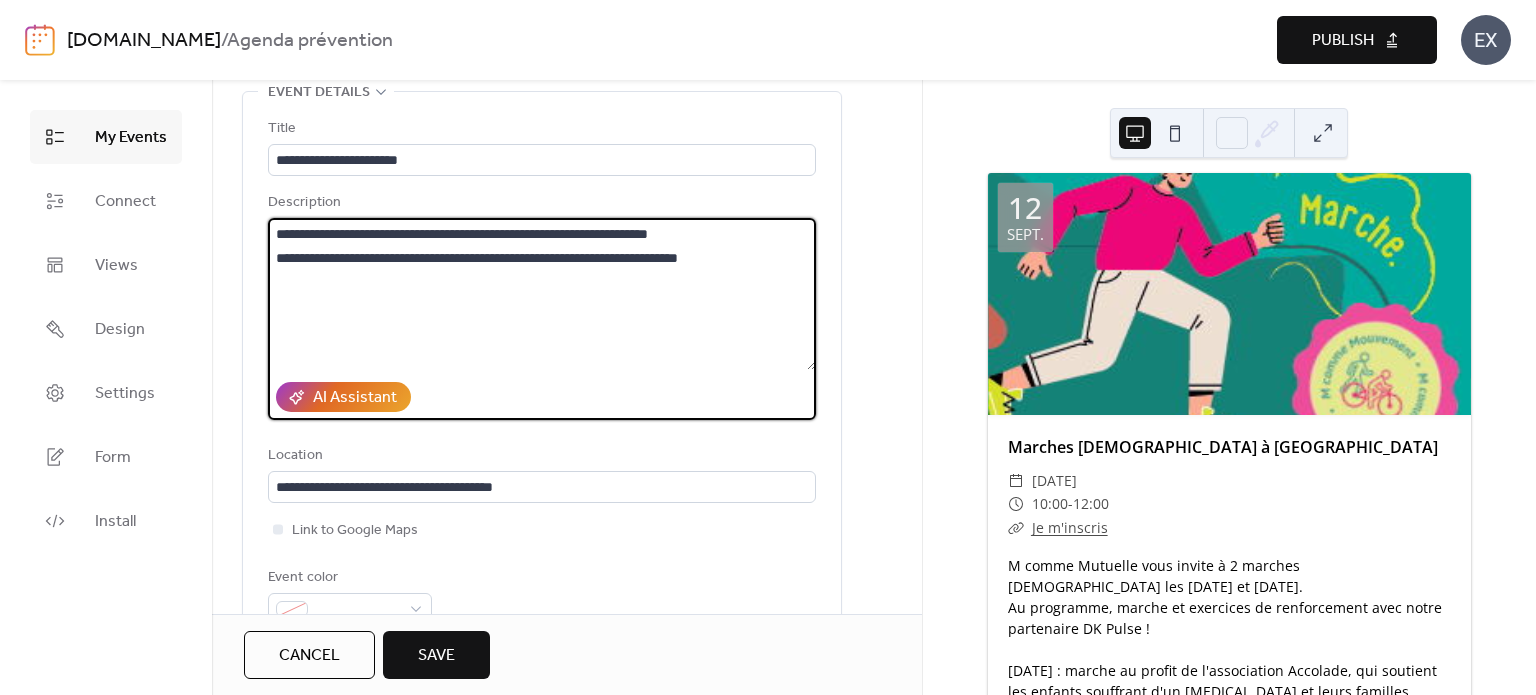 click on "**********" at bounding box center (542, 294) 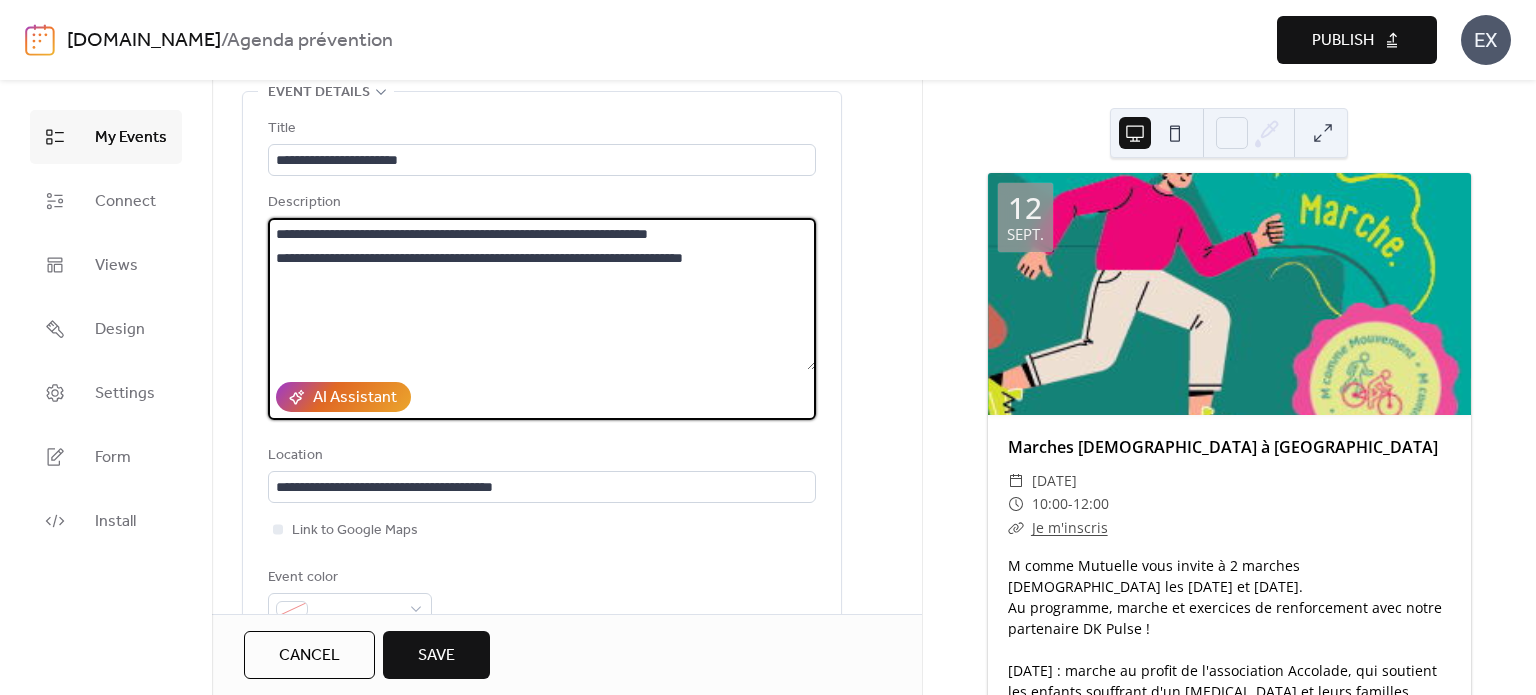 click on "**********" at bounding box center [542, 294] 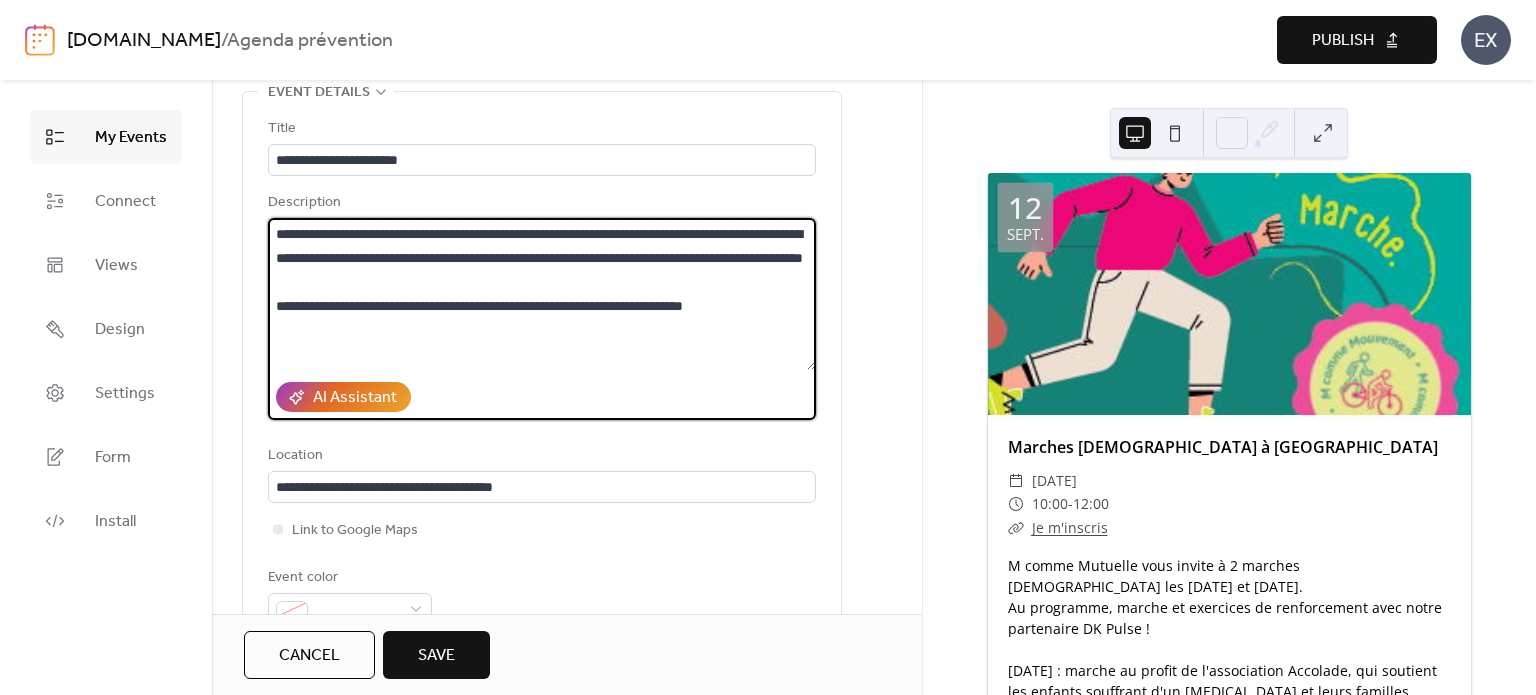 click on "**********" at bounding box center (542, 294) 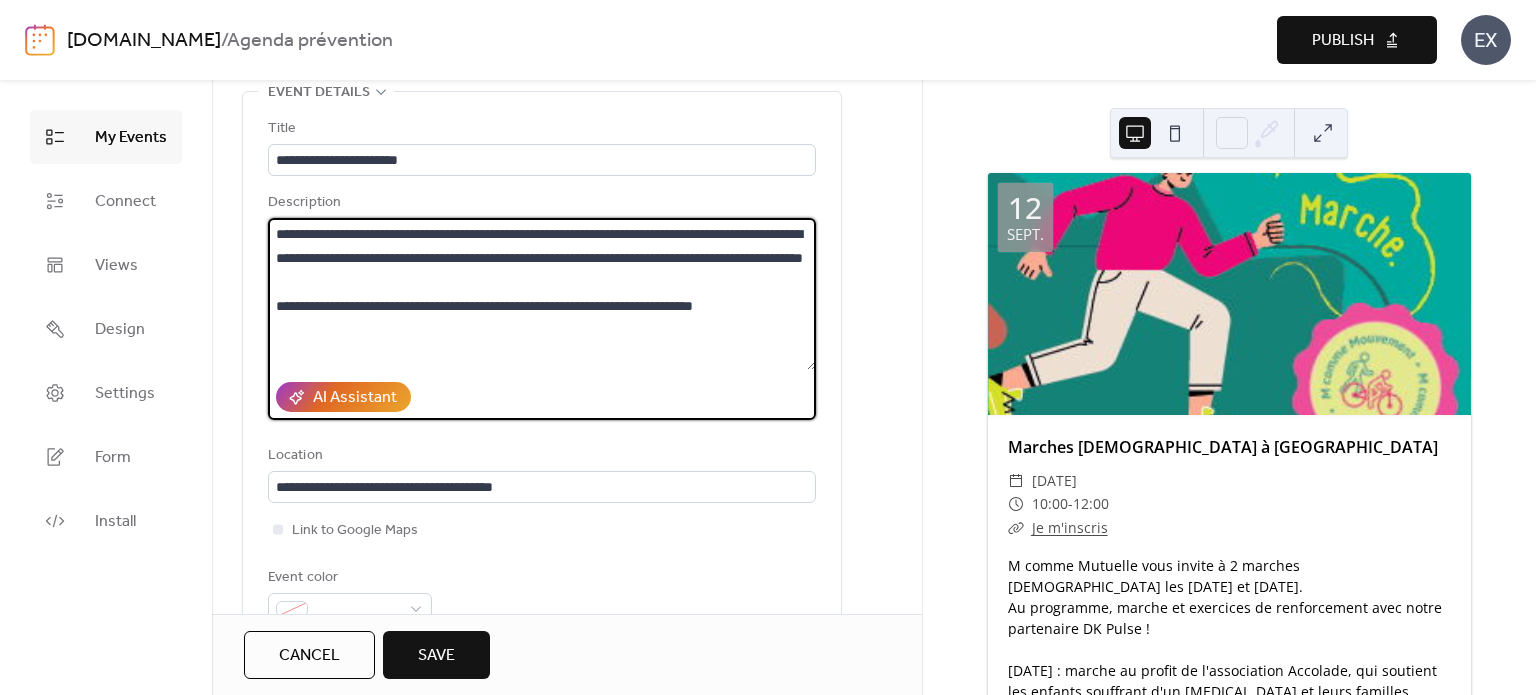 scroll, scrollTop: 20, scrollLeft: 0, axis: vertical 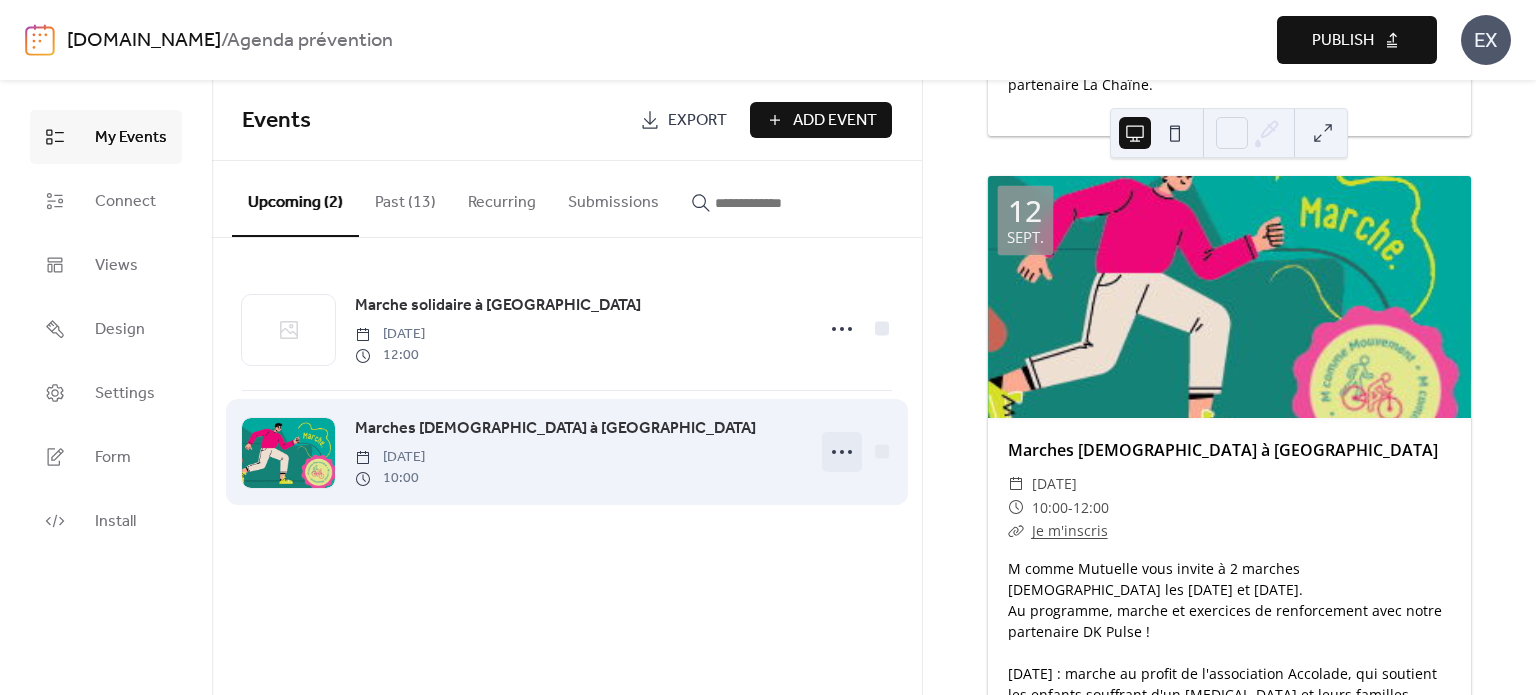 click 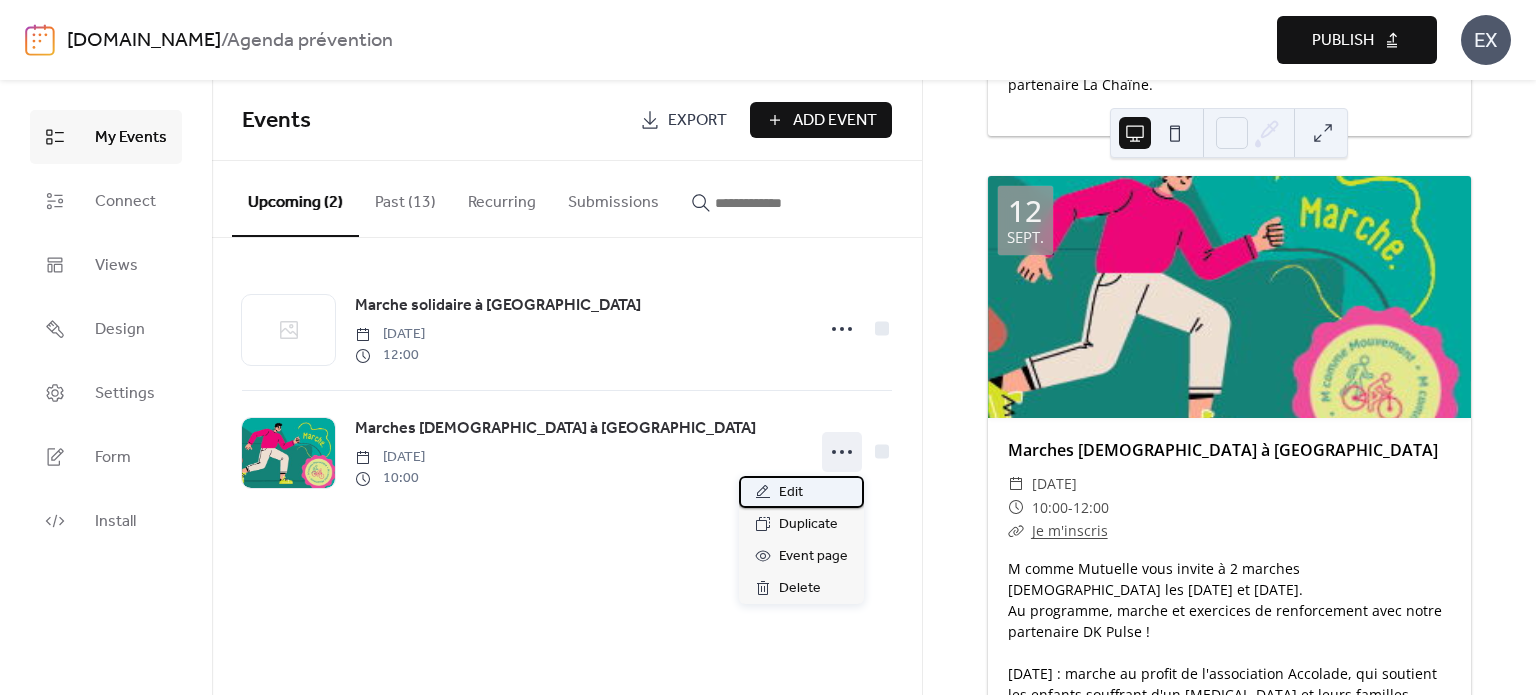 click on "Edit" at bounding box center [791, 493] 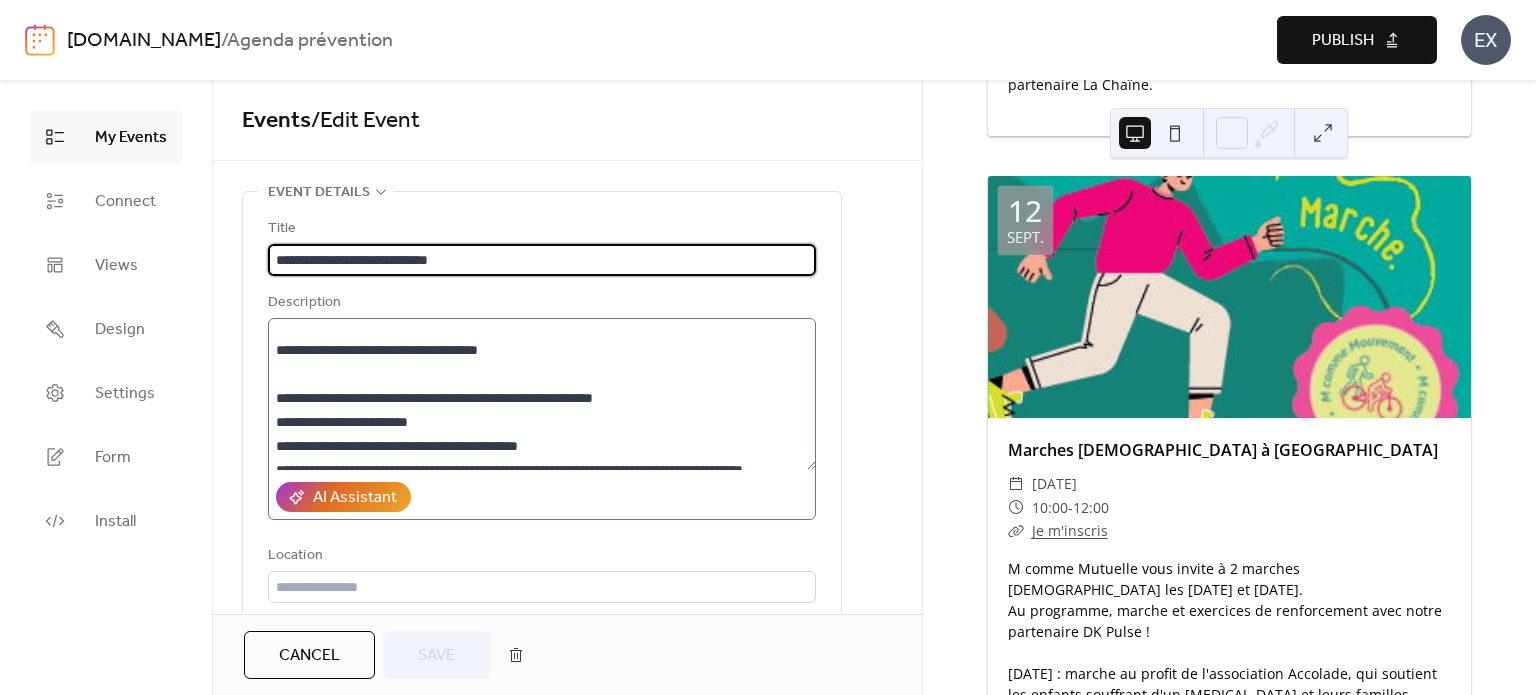 scroll, scrollTop: 264, scrollLeft: 0, axis: vertical 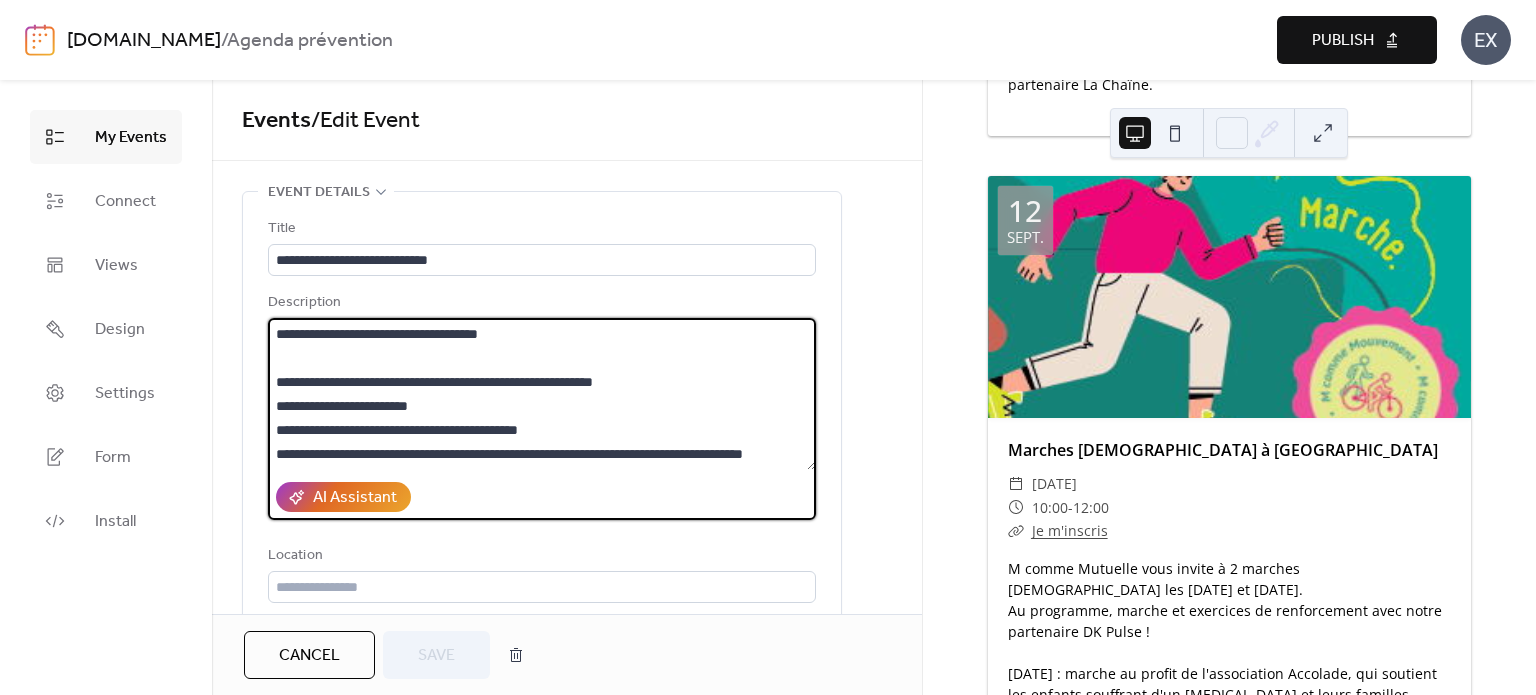 drag, startPoint x: 424, startPoint y: 427, endPoint x: 247, endPoint y: 341, distance: 196.78668 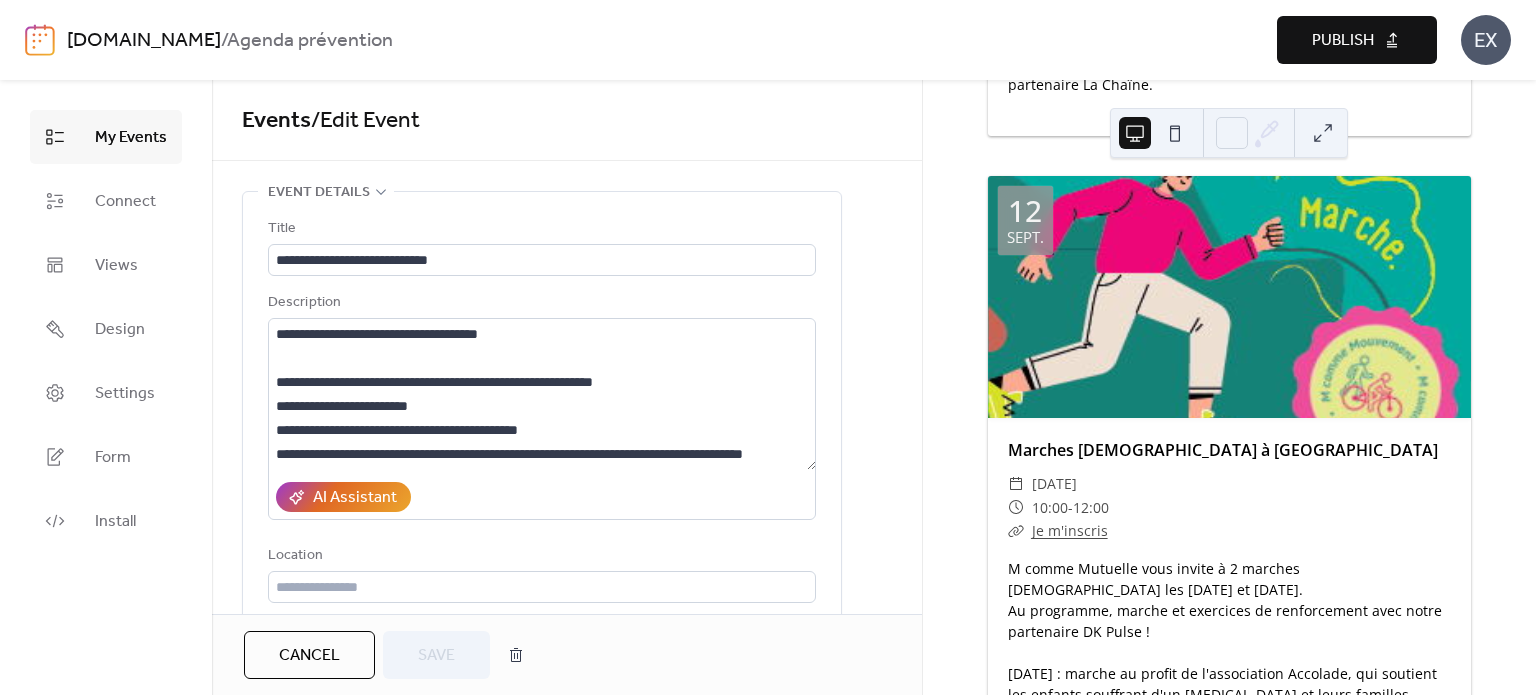 click on "**********" at bounding box center (567, 347) 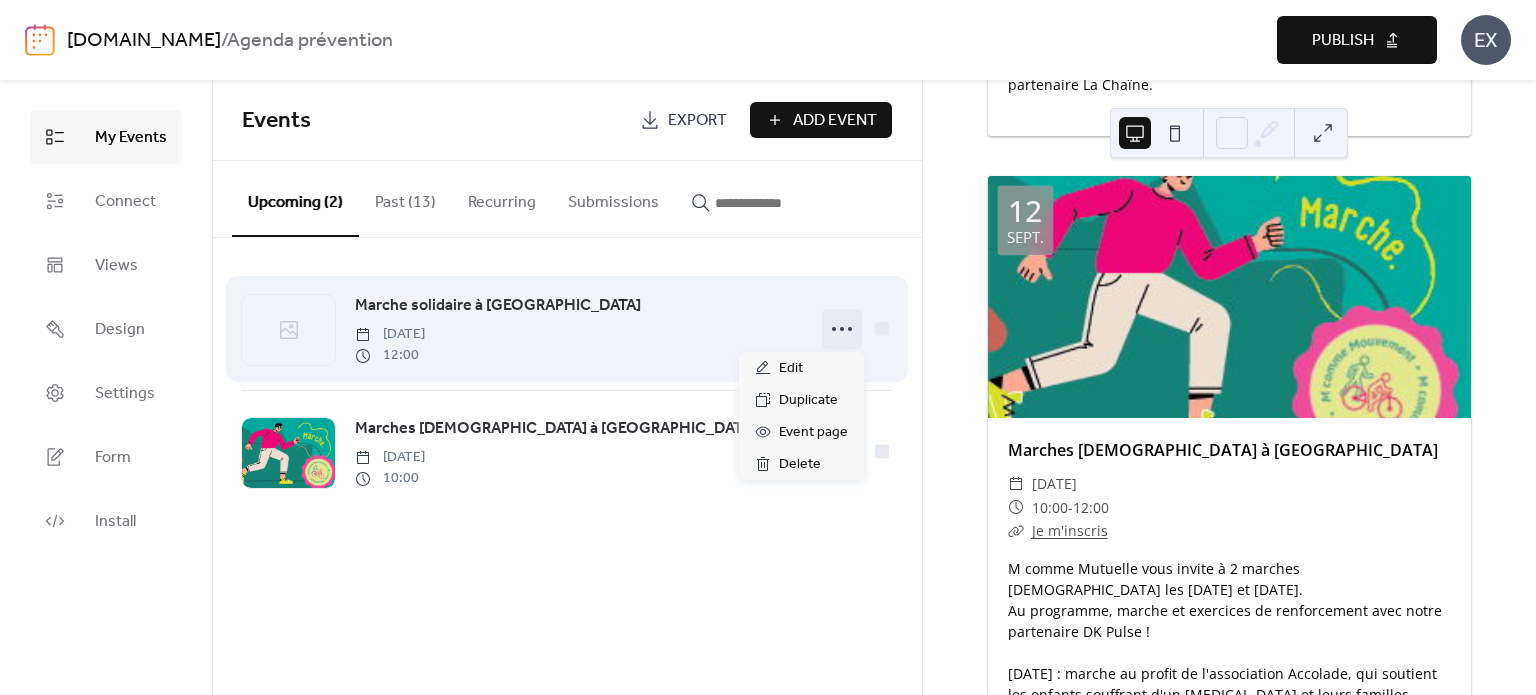 click 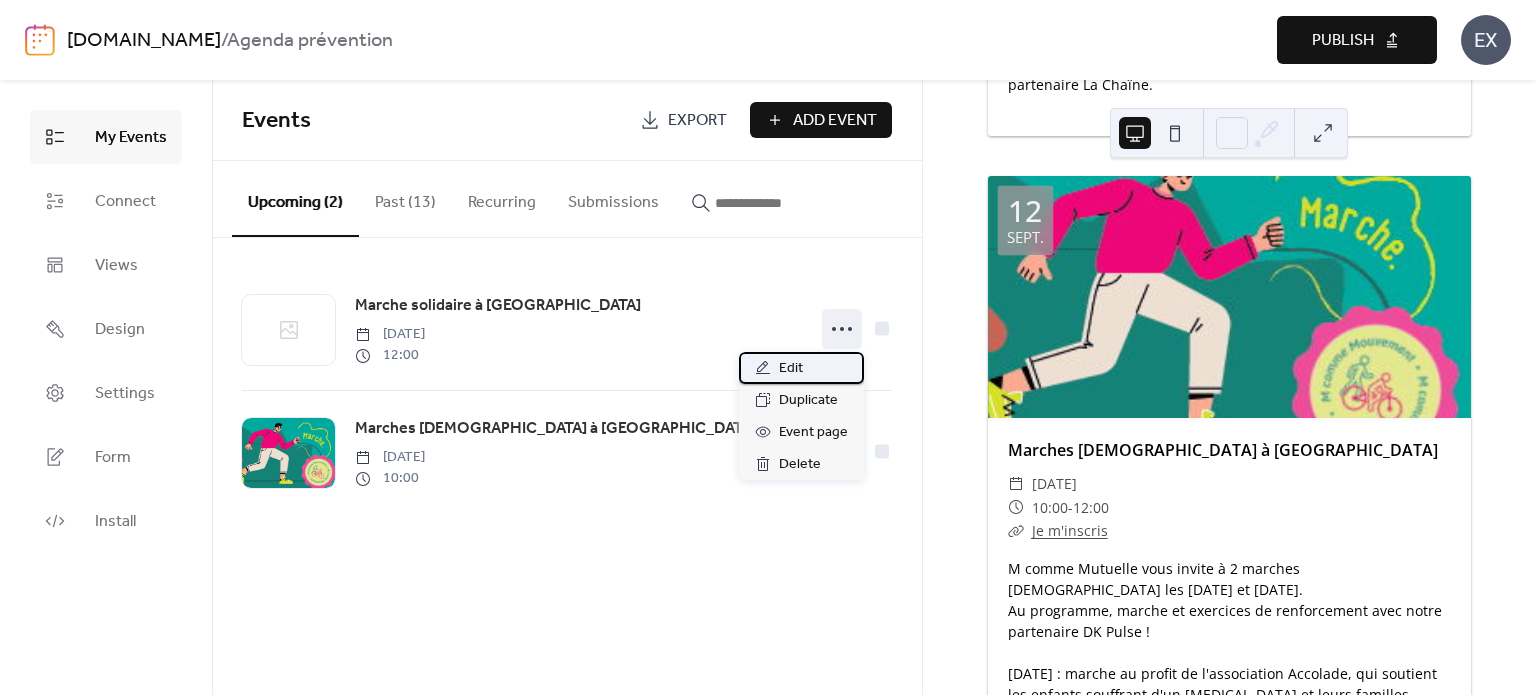 click on "Edit" at bounding box center (791, 369) 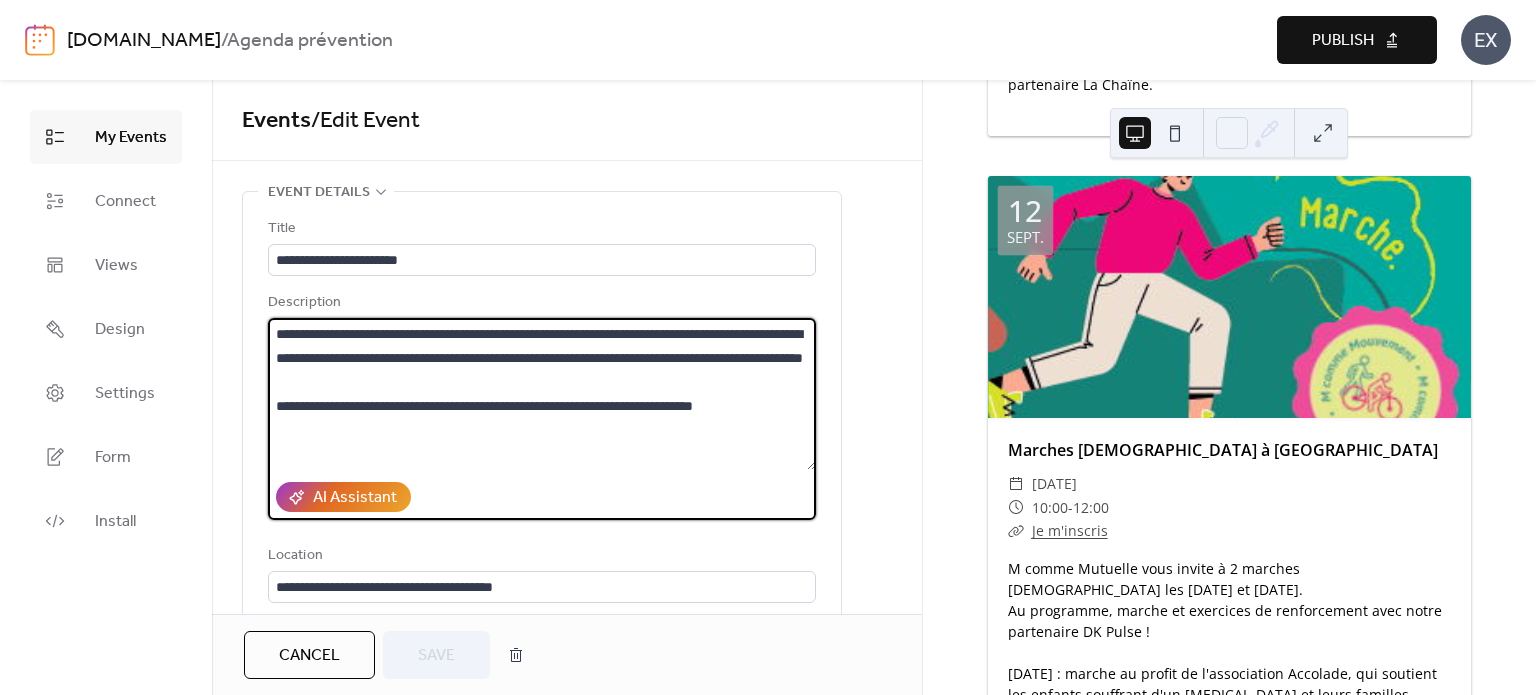 click on "**********" at bounding box center [542, 394] 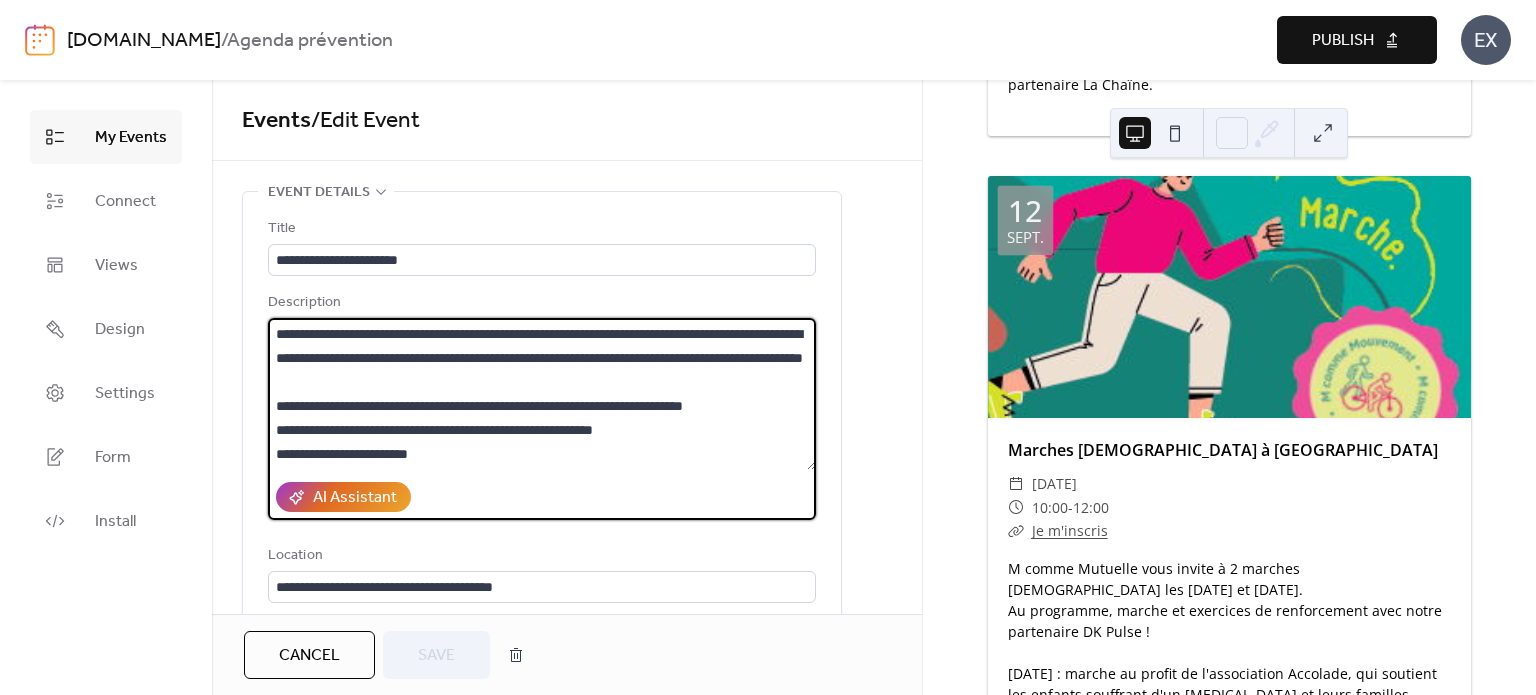 scroll, scrollTop: 92, scrollLeft: 0, axis: vertical 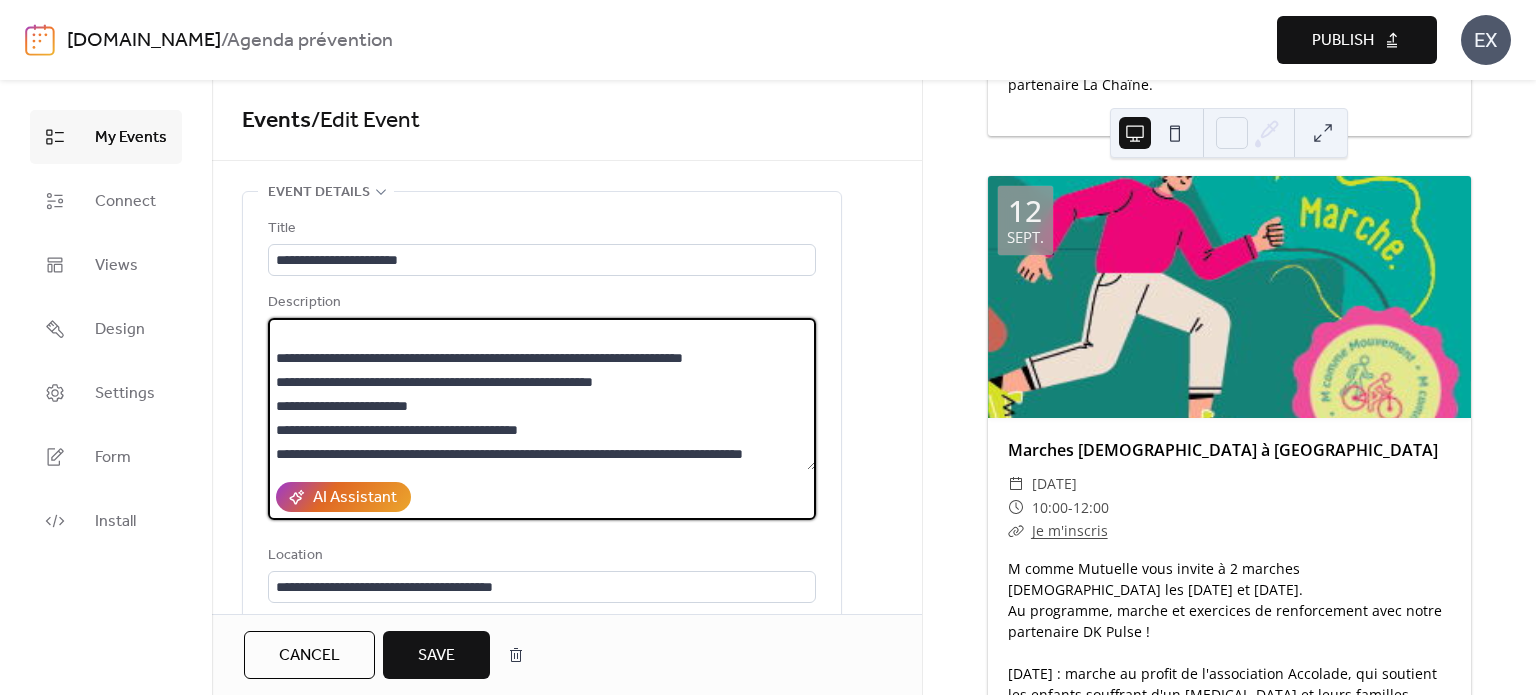 click on "**********" at bounding box center [542, 394] 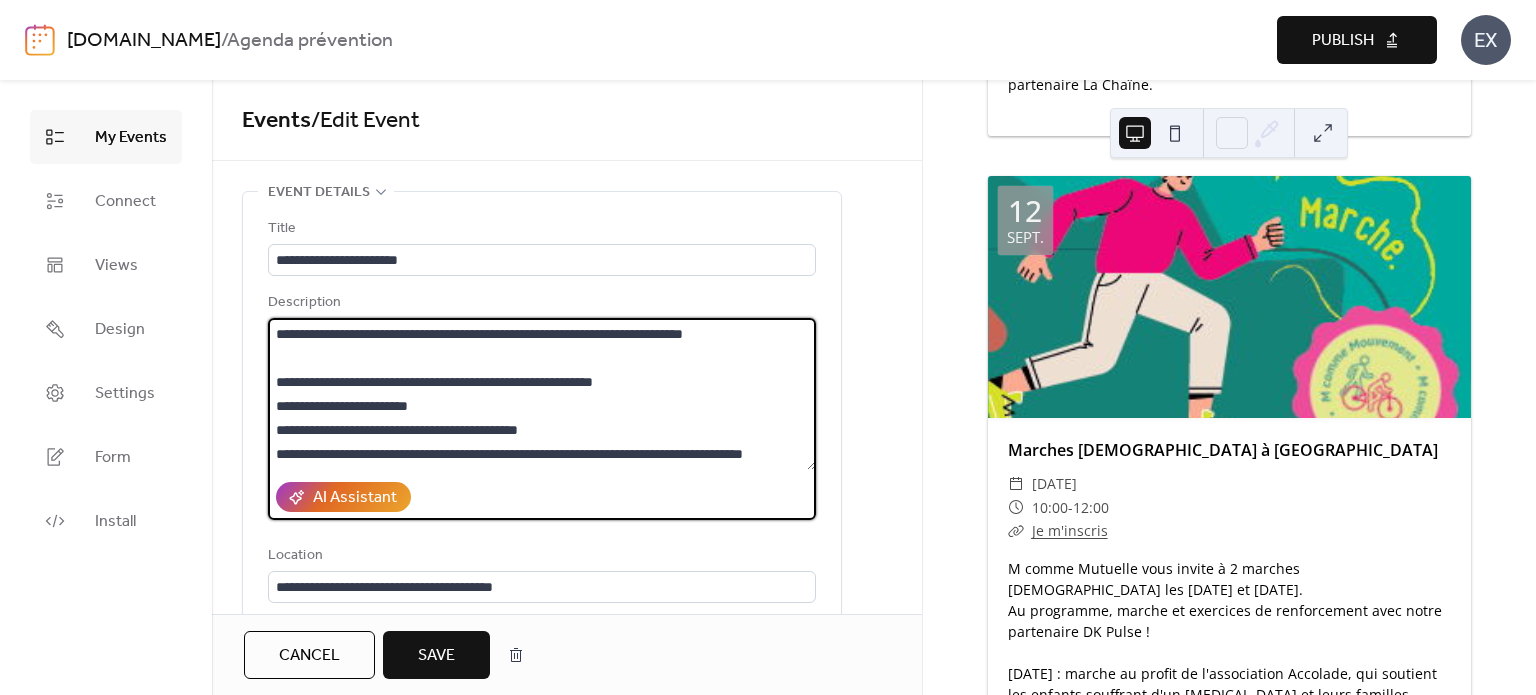 scroll, scrollTop: 116, scrollLeft: 0, axis: vertical 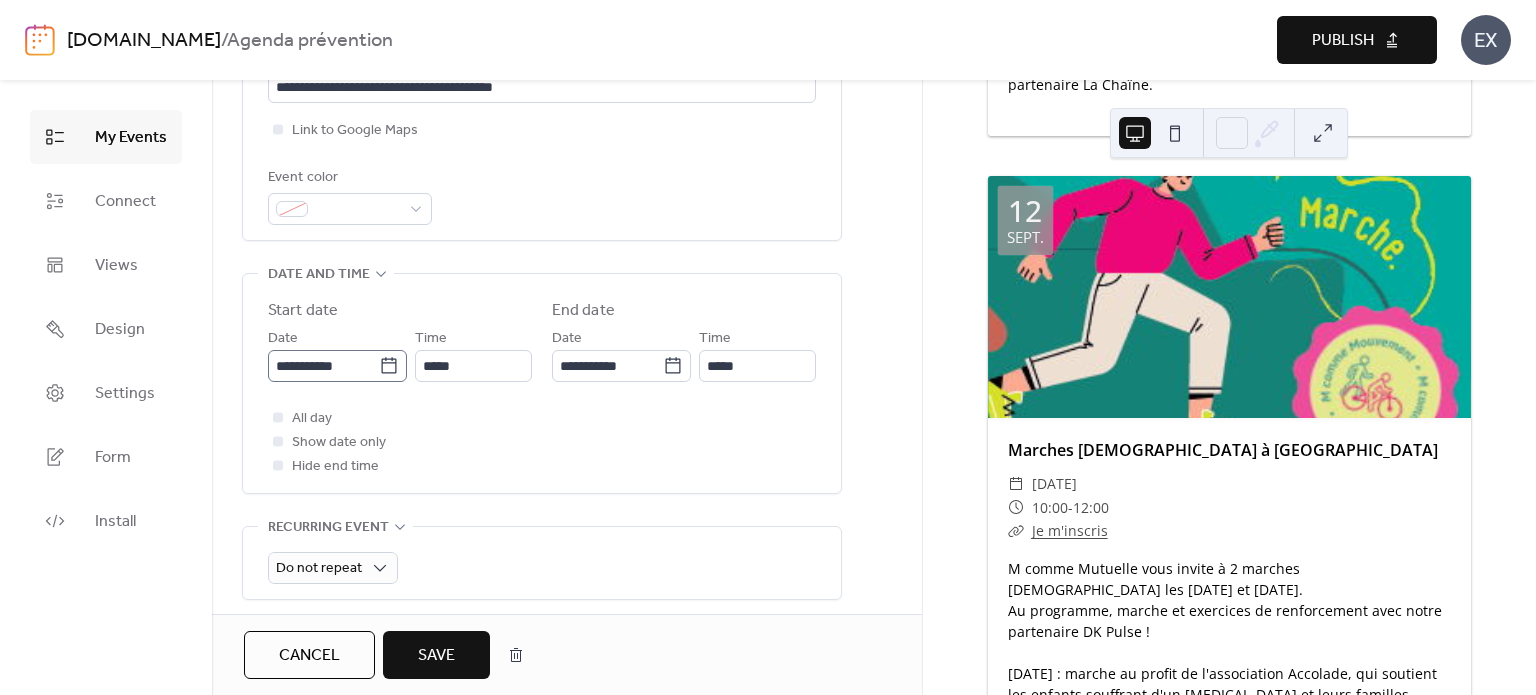 type on "**********" 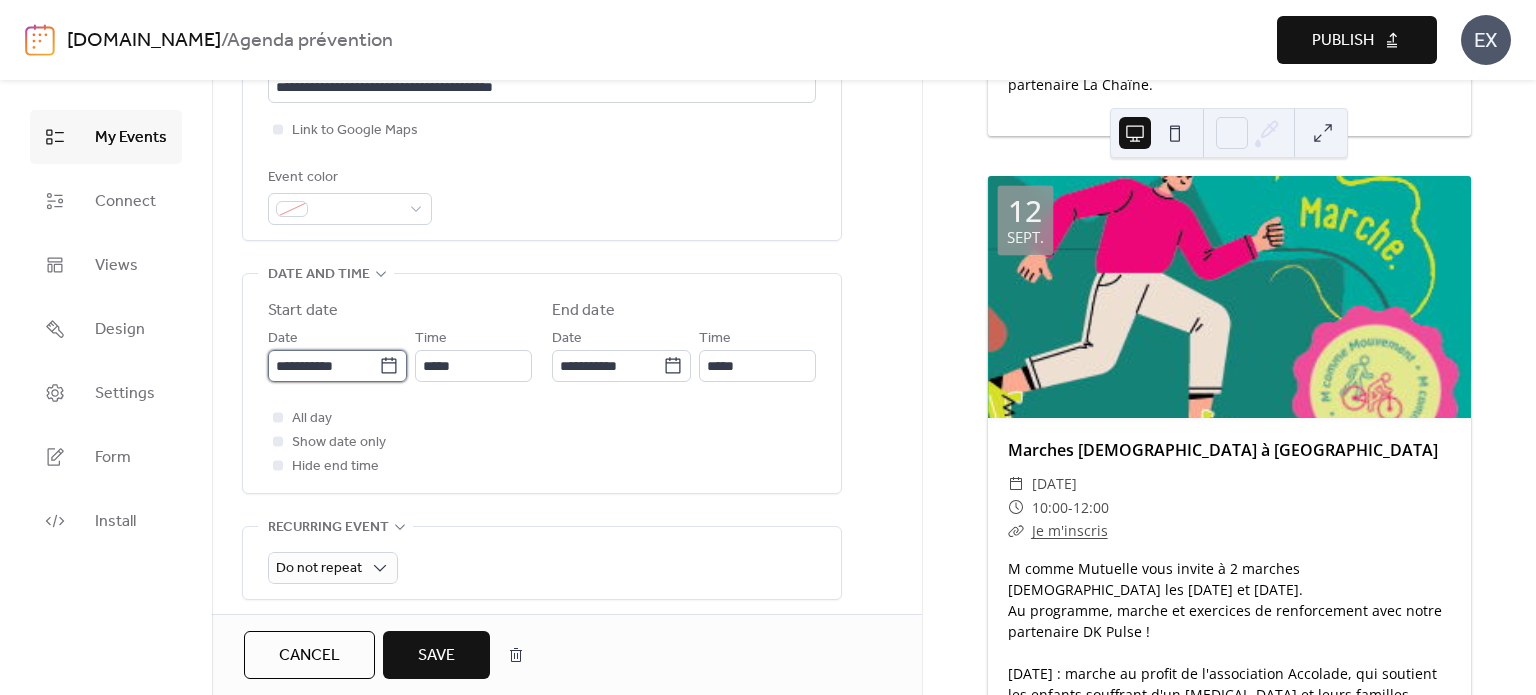 click on "**********" at bounding box center [323, 366] 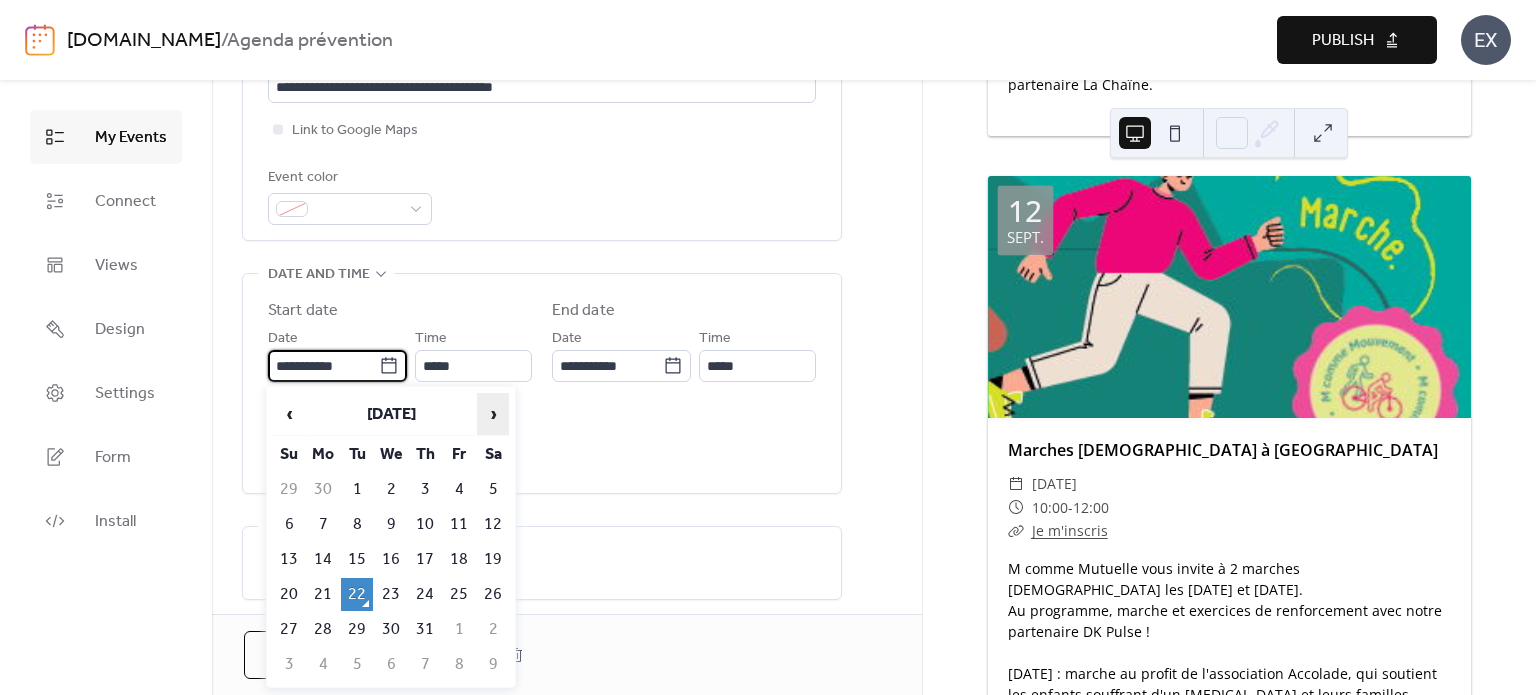 click on "›" at bounding box center [493, 414] 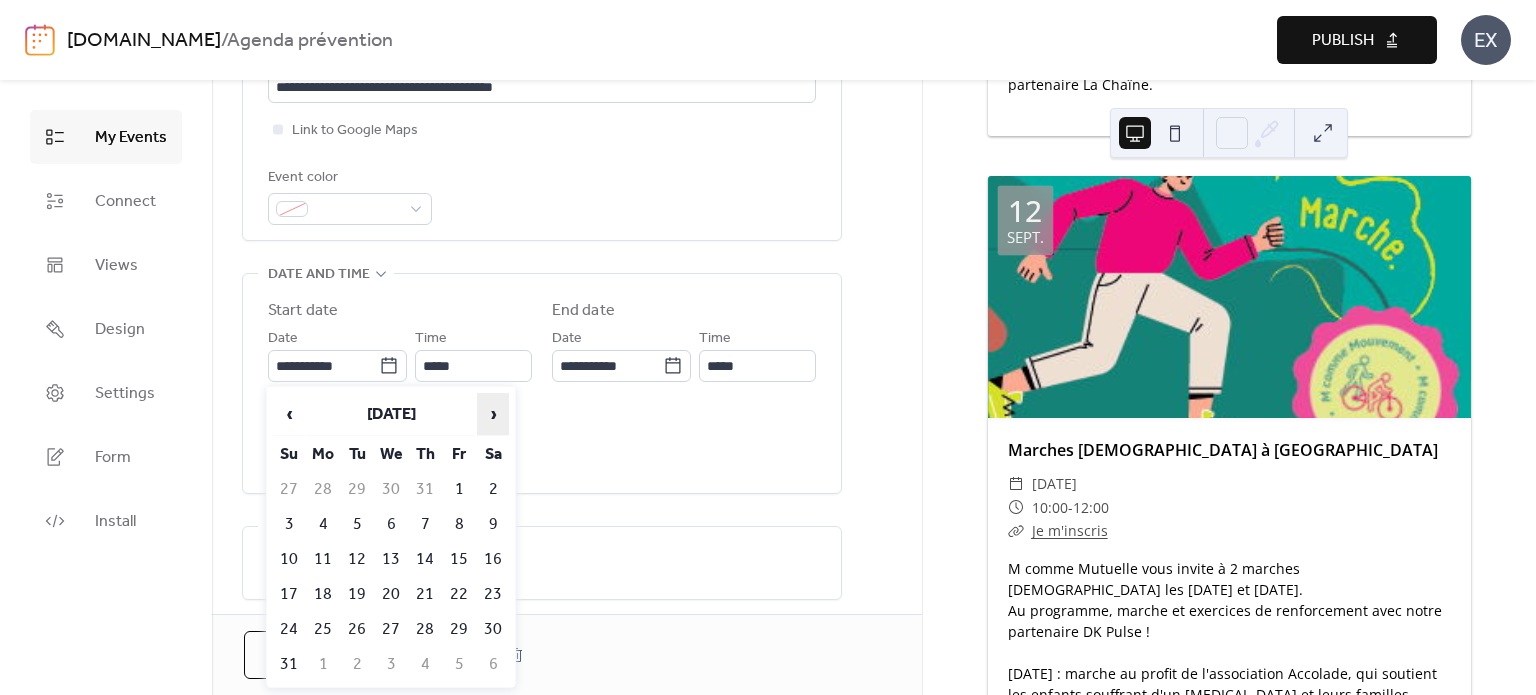 click on "›" at bounding box center [493, 414] 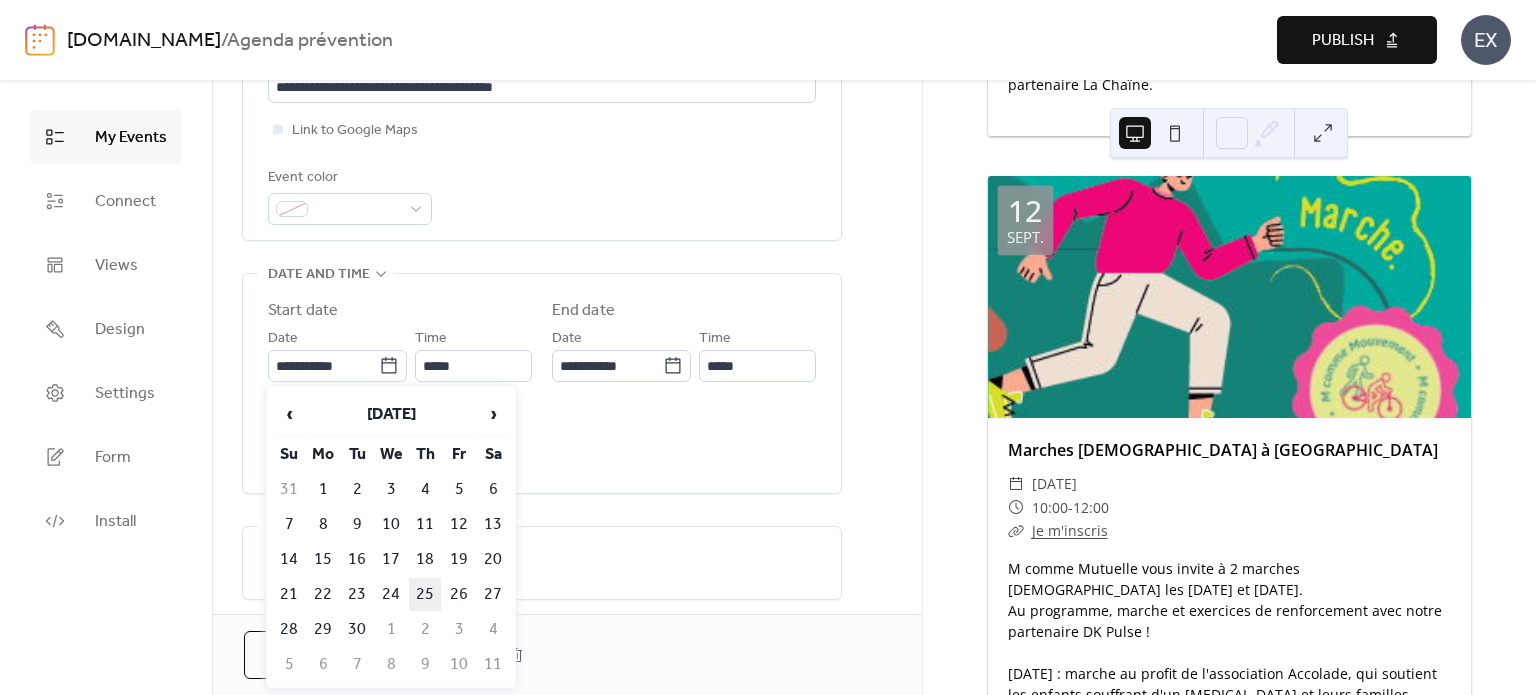 click on "25" at bounding box center (425, 594) 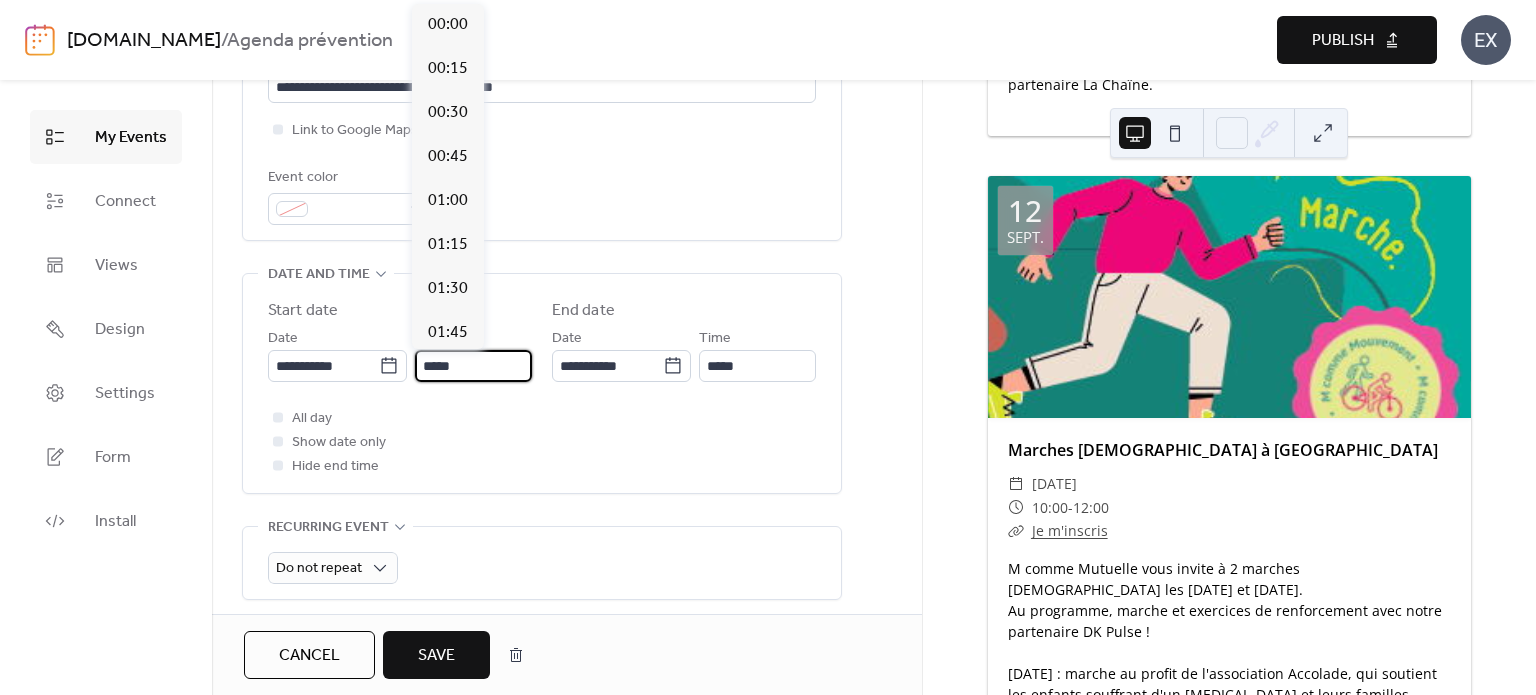 click on "*****" at bounding box center [473, 366] 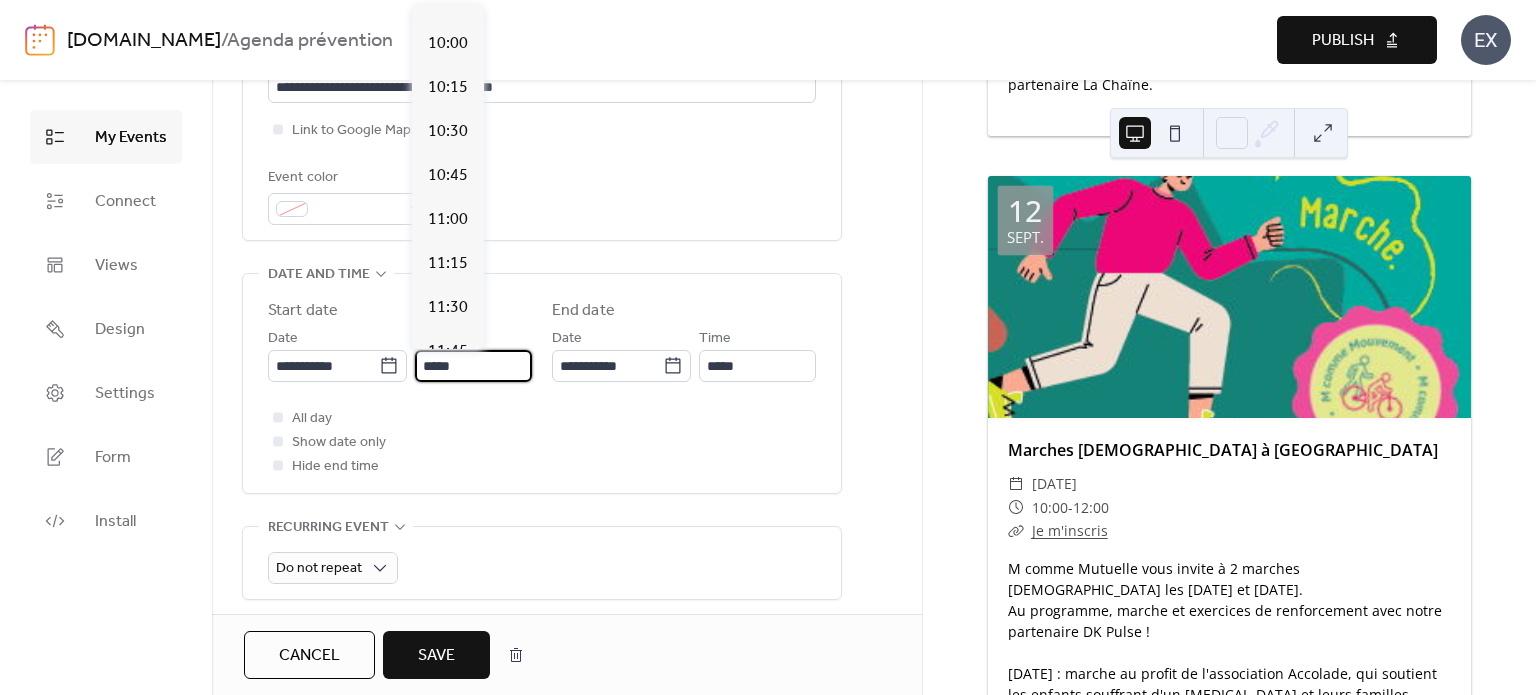 scroll, scrollTop: 1712, scrollLeft: 0, axis: vertical 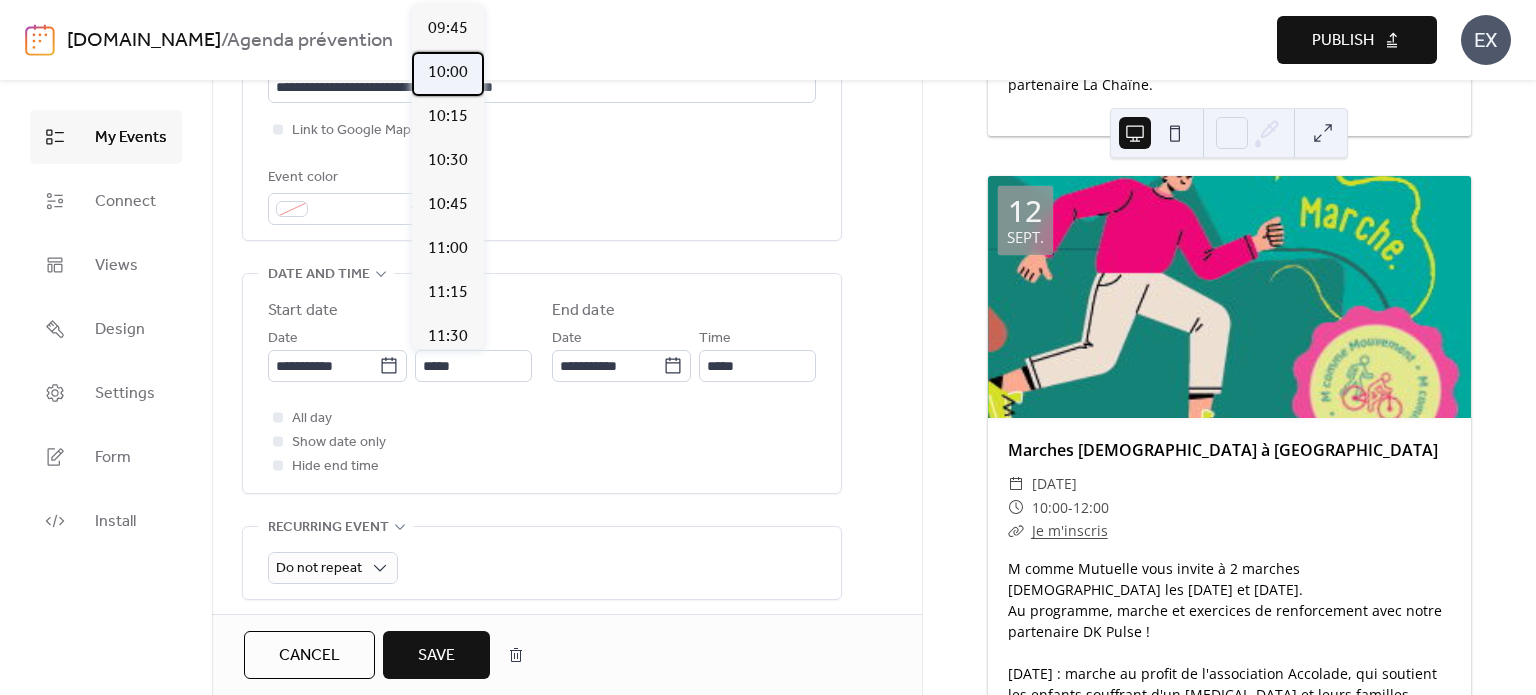 click on "10:00" at bounding box center [448, 73] 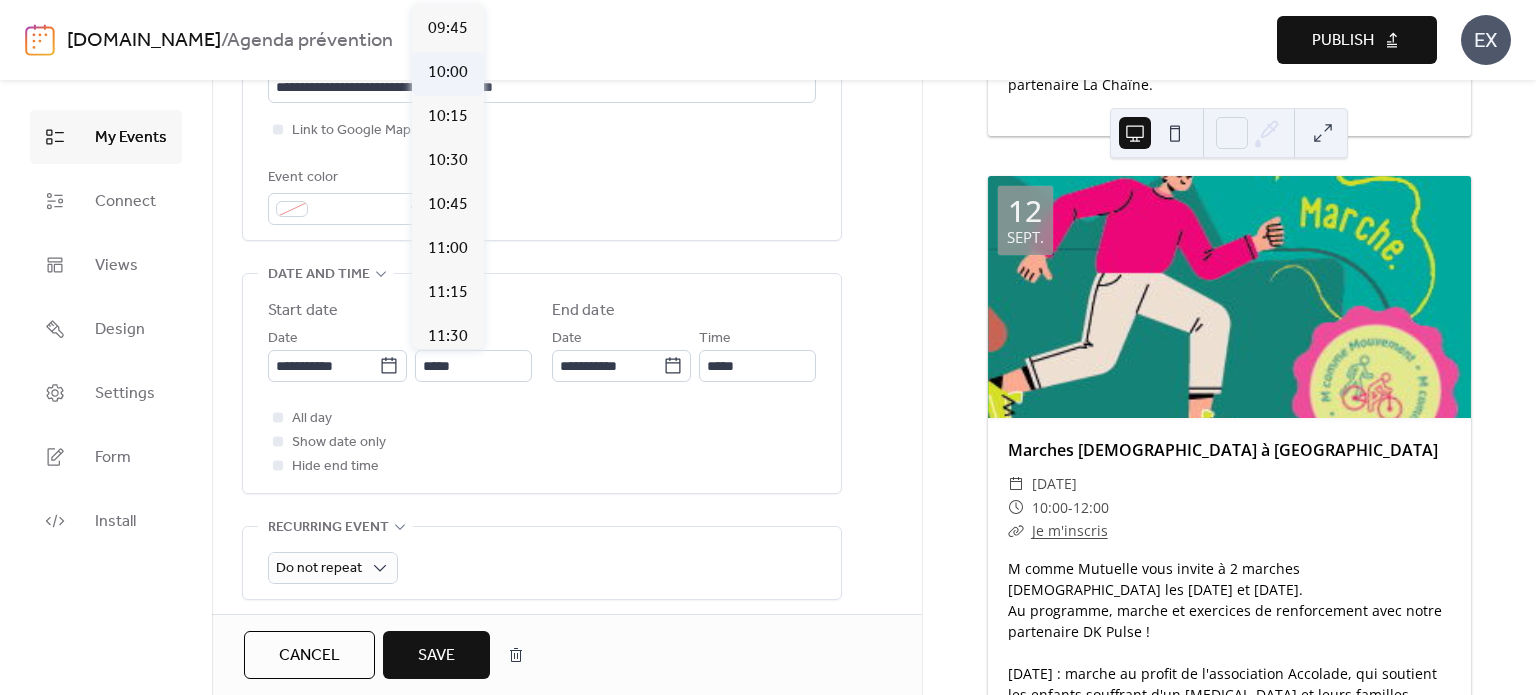 type on "*****" 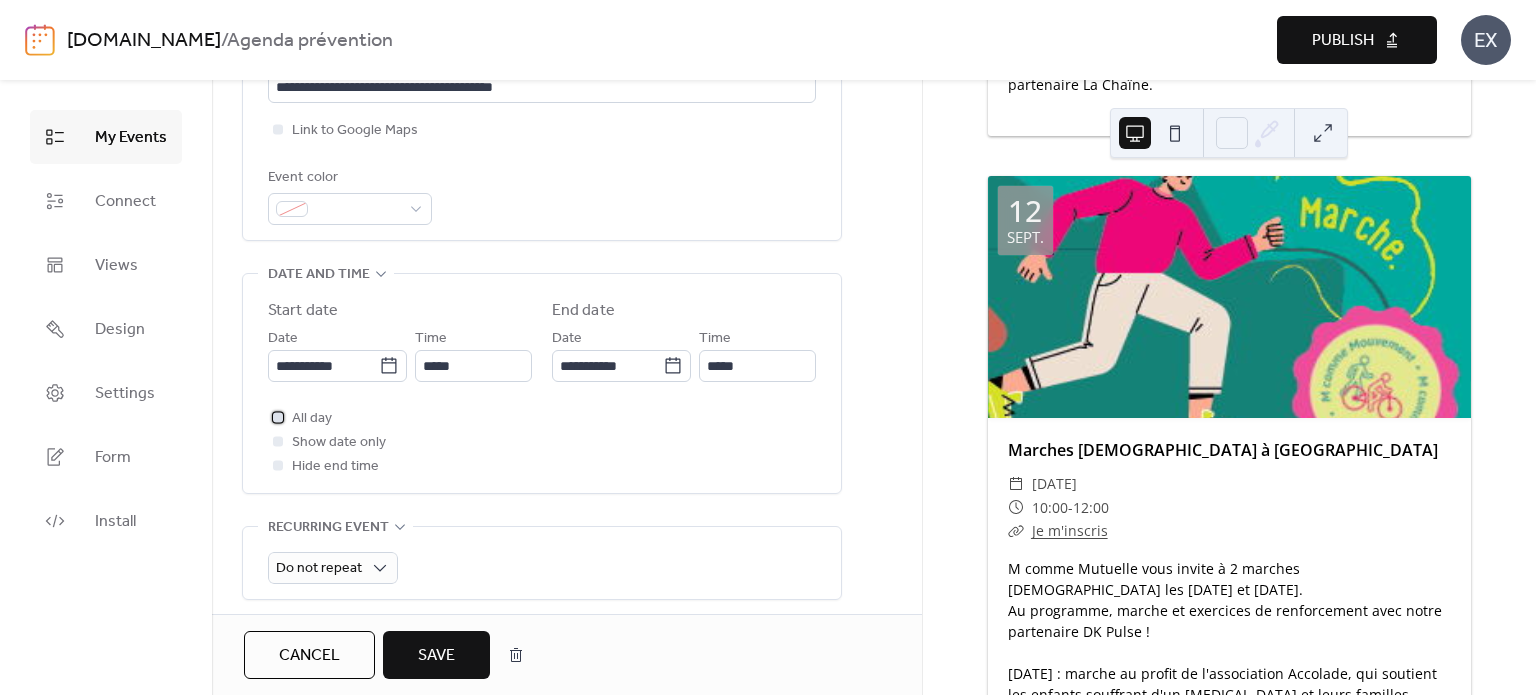 click on "All day" at bounding box center [312, 419] 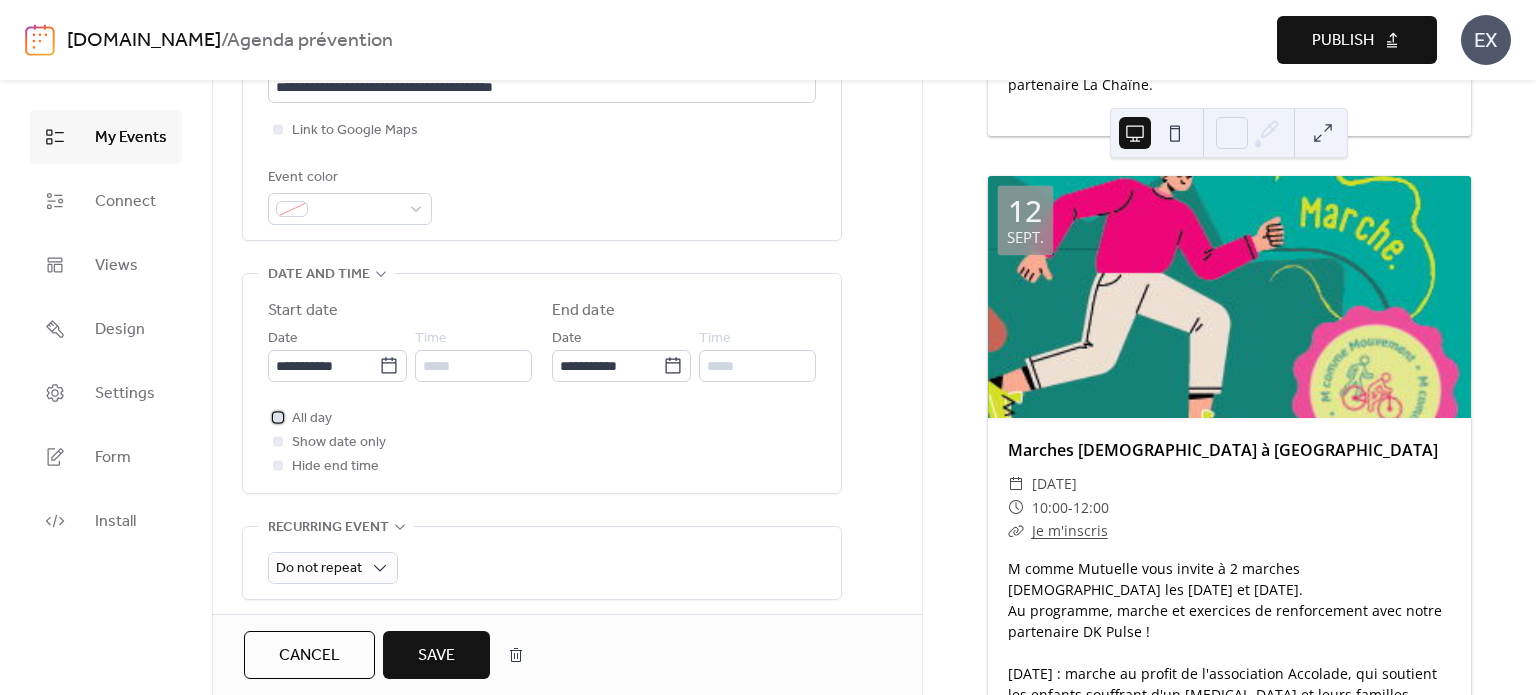 click on "All day" at bounding box center [312, 419] 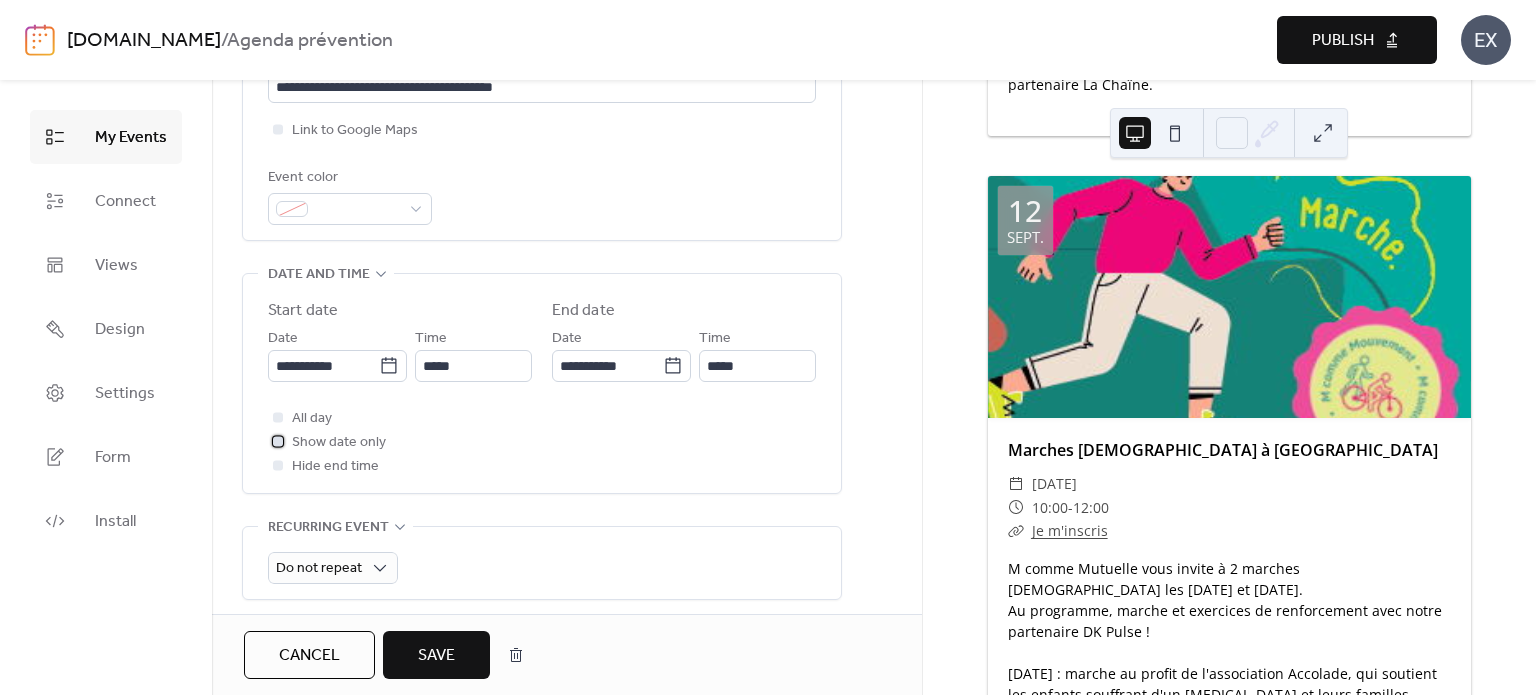 click at bounding box center [278, 441] 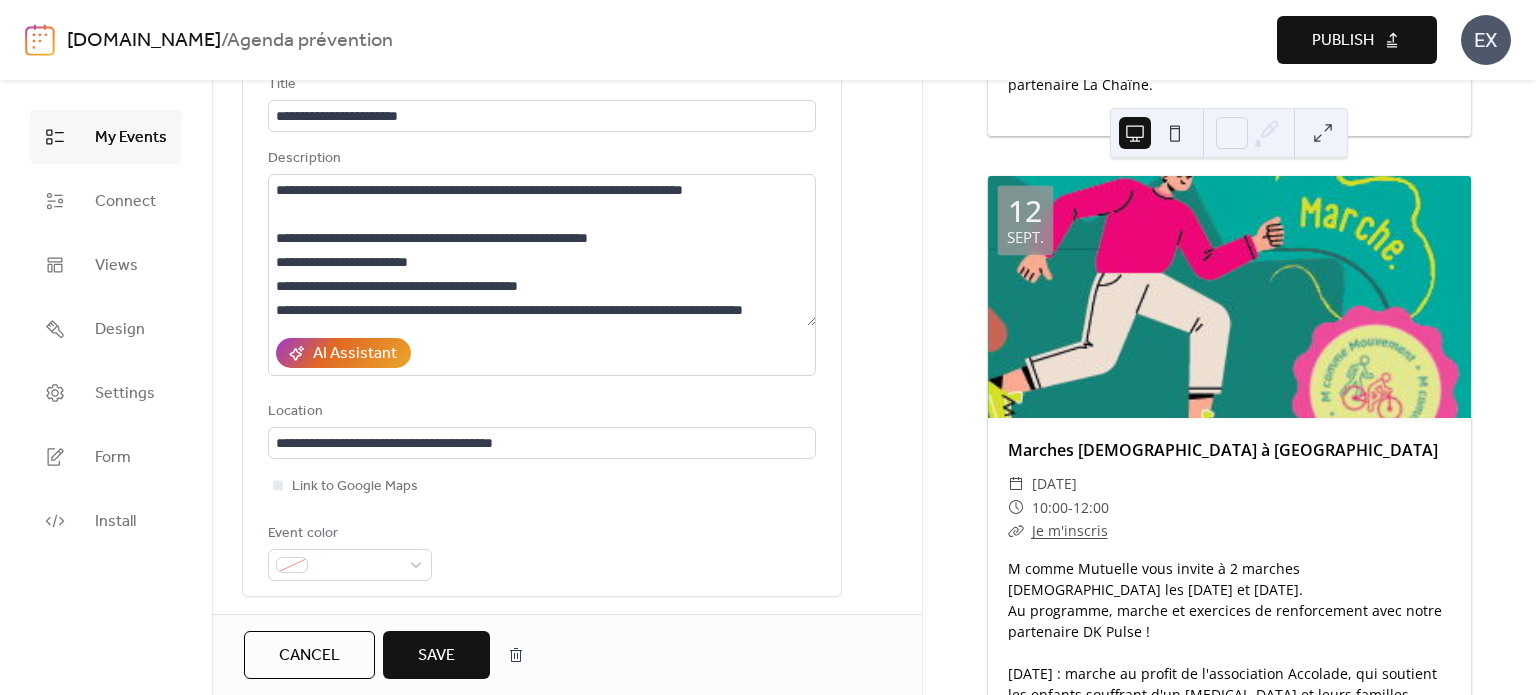 scroll, scrollTop: 100, scrollLeft: 0, axis: vertical 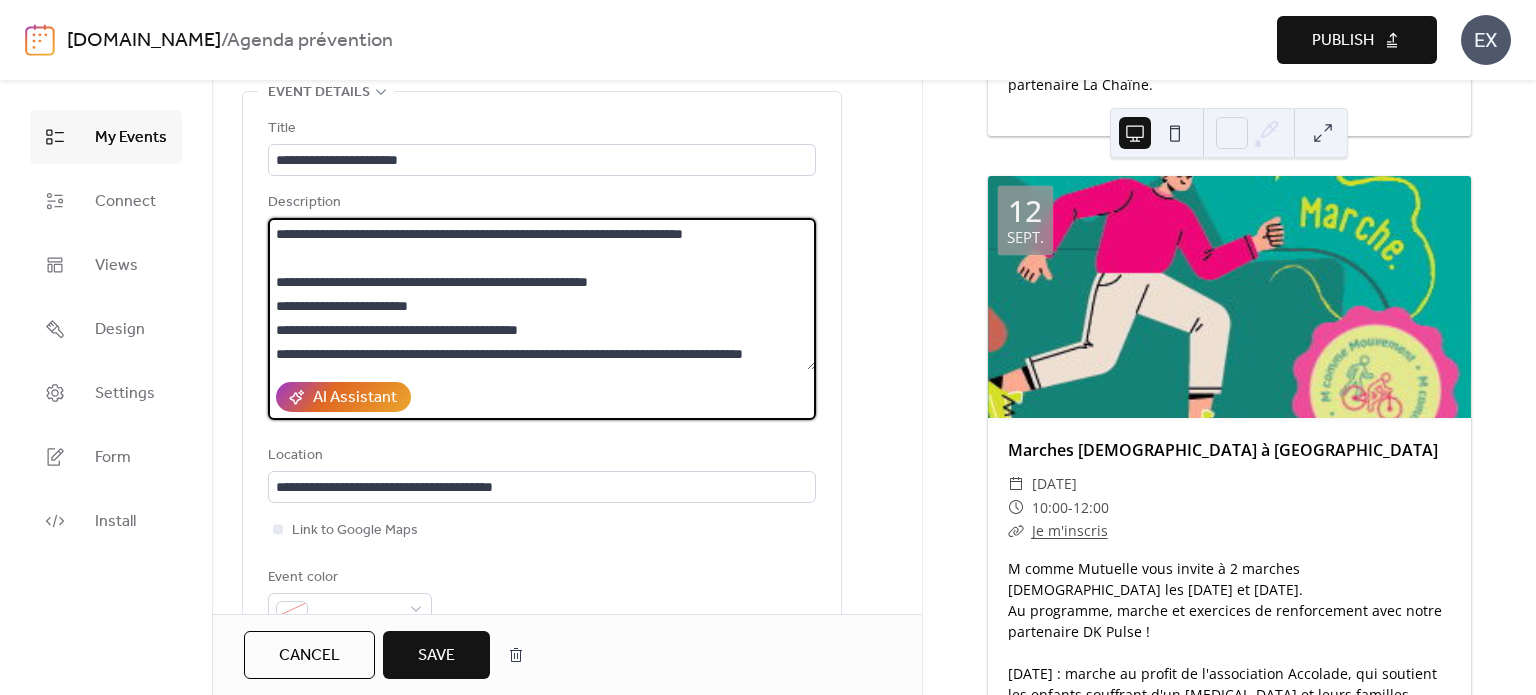 click on "**********" at bounding box center (542, 294) 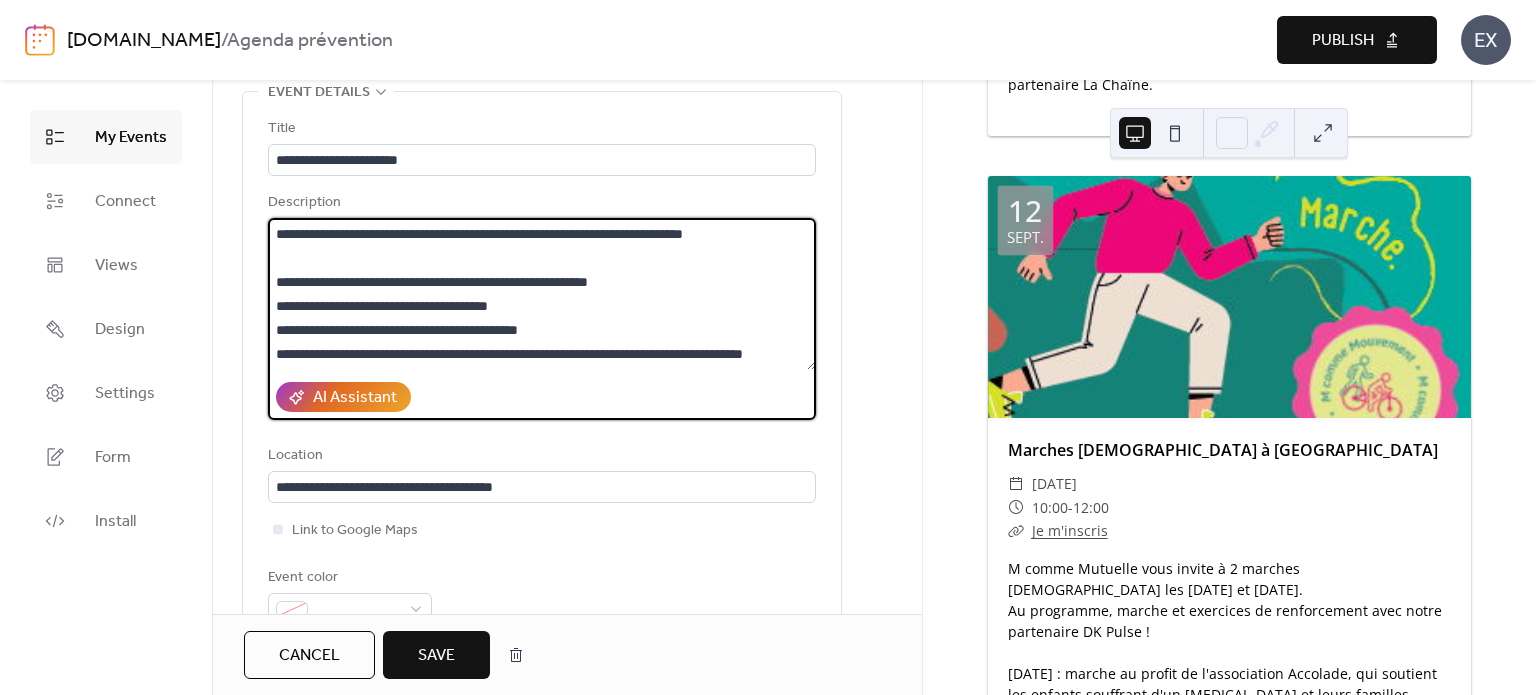 scroll, scrollTop: 144, scrollLeft: 0, axis: vertical 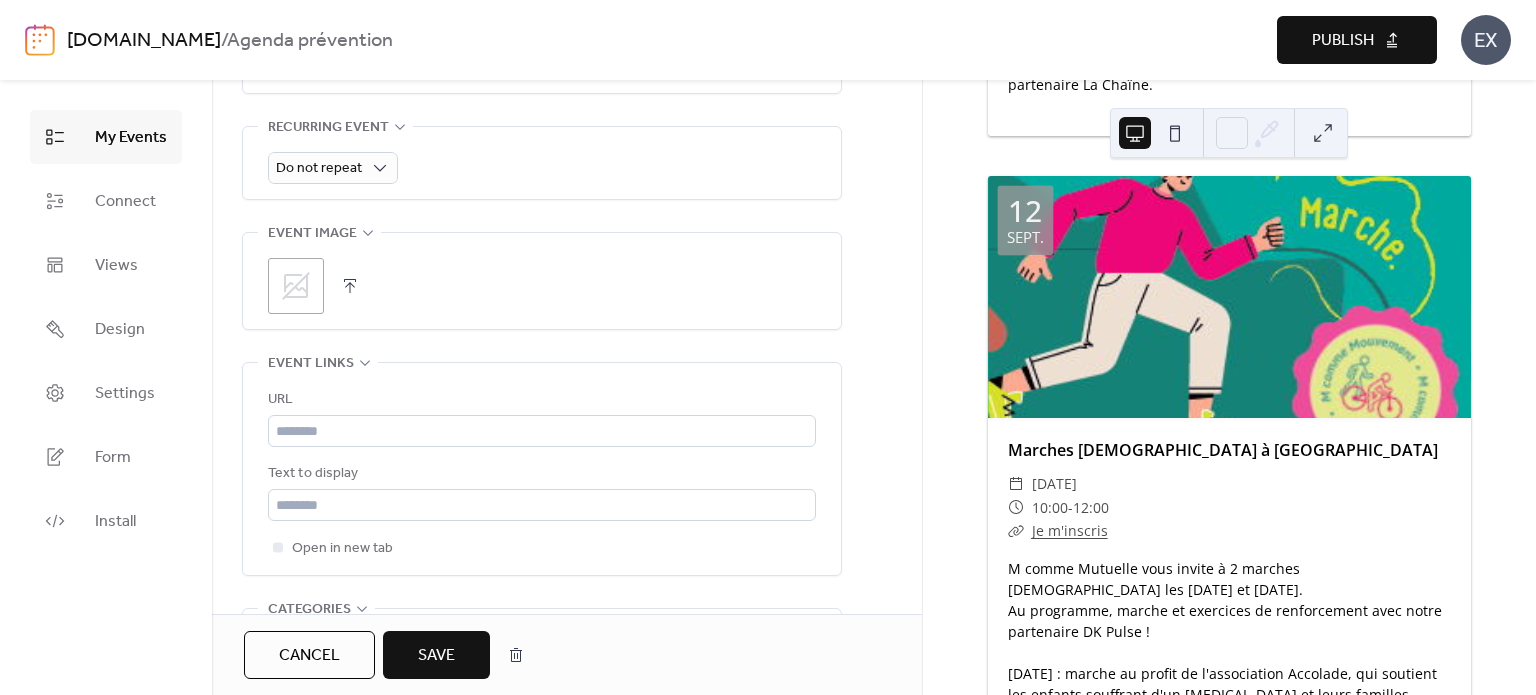 type on "**********" 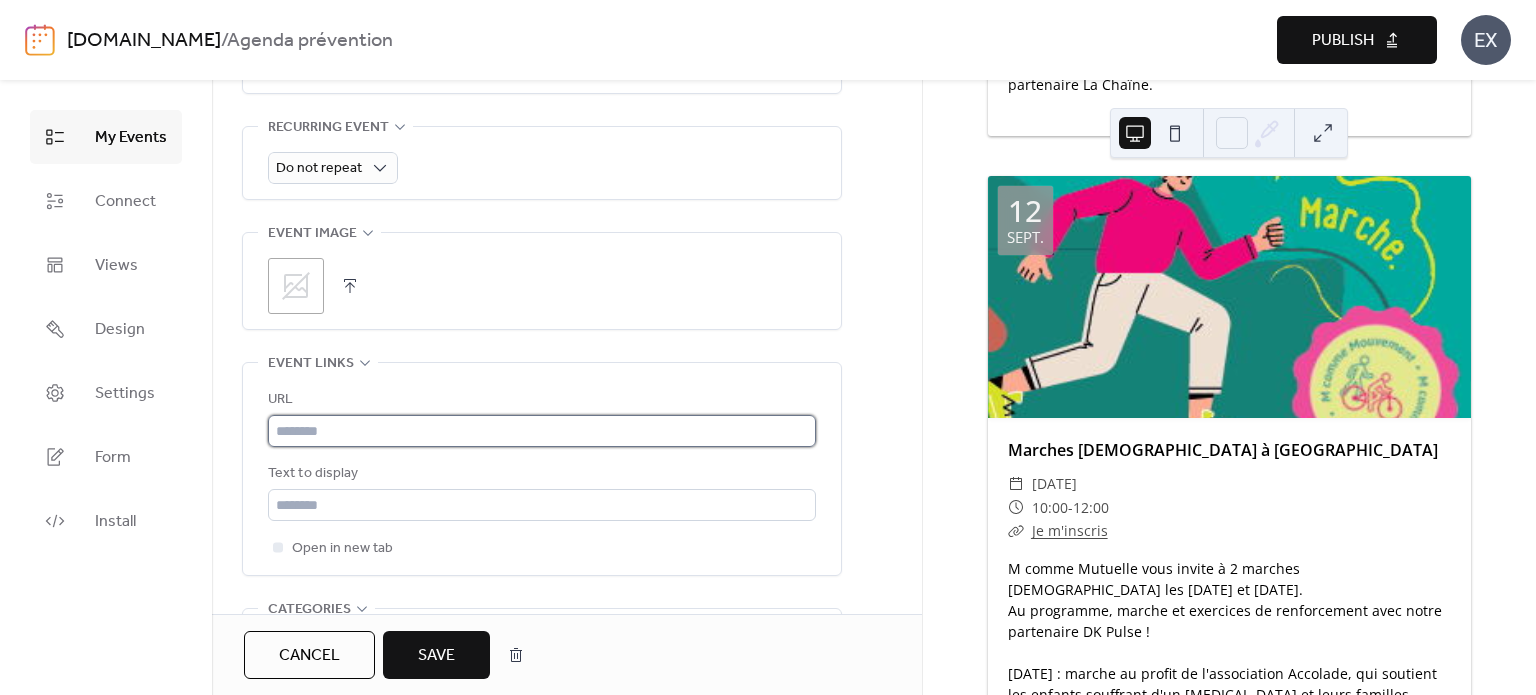 click at bounding box center (542, 431) 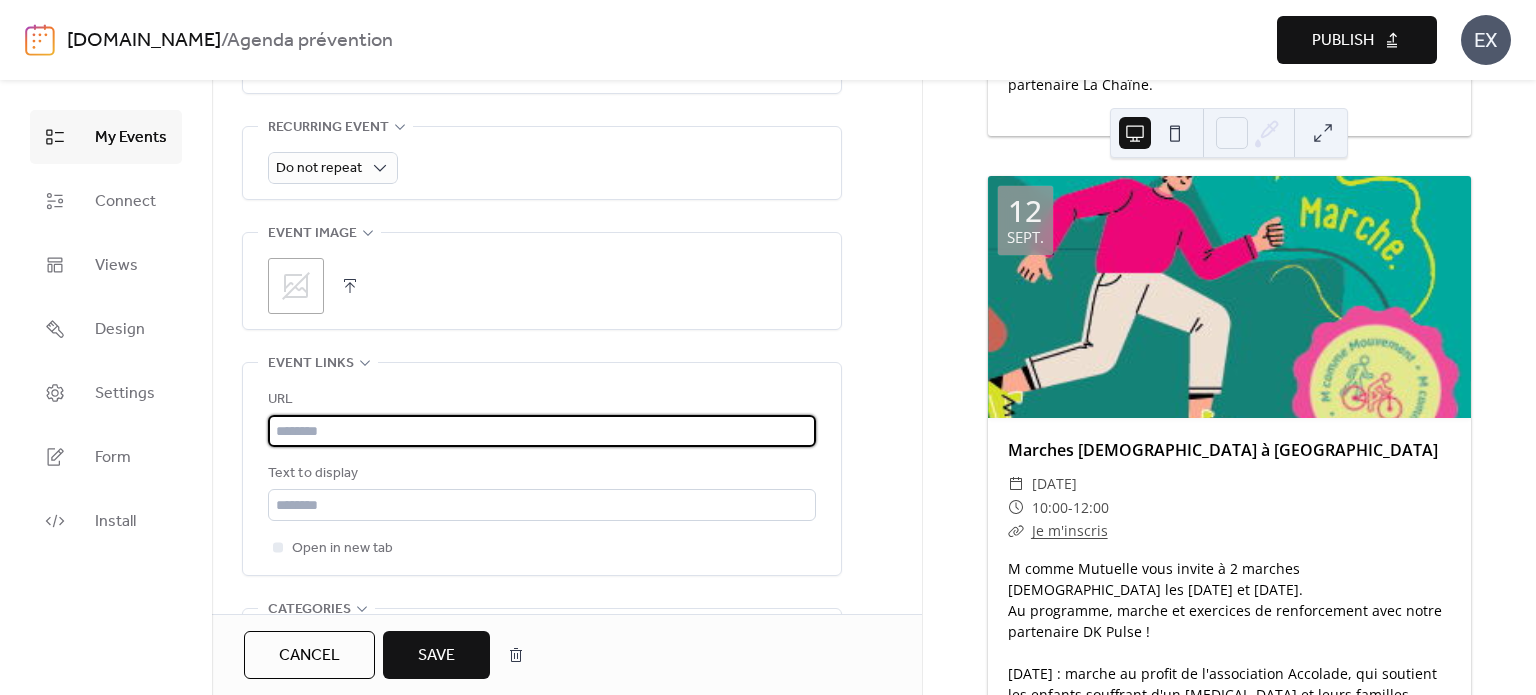 paste on "**********" 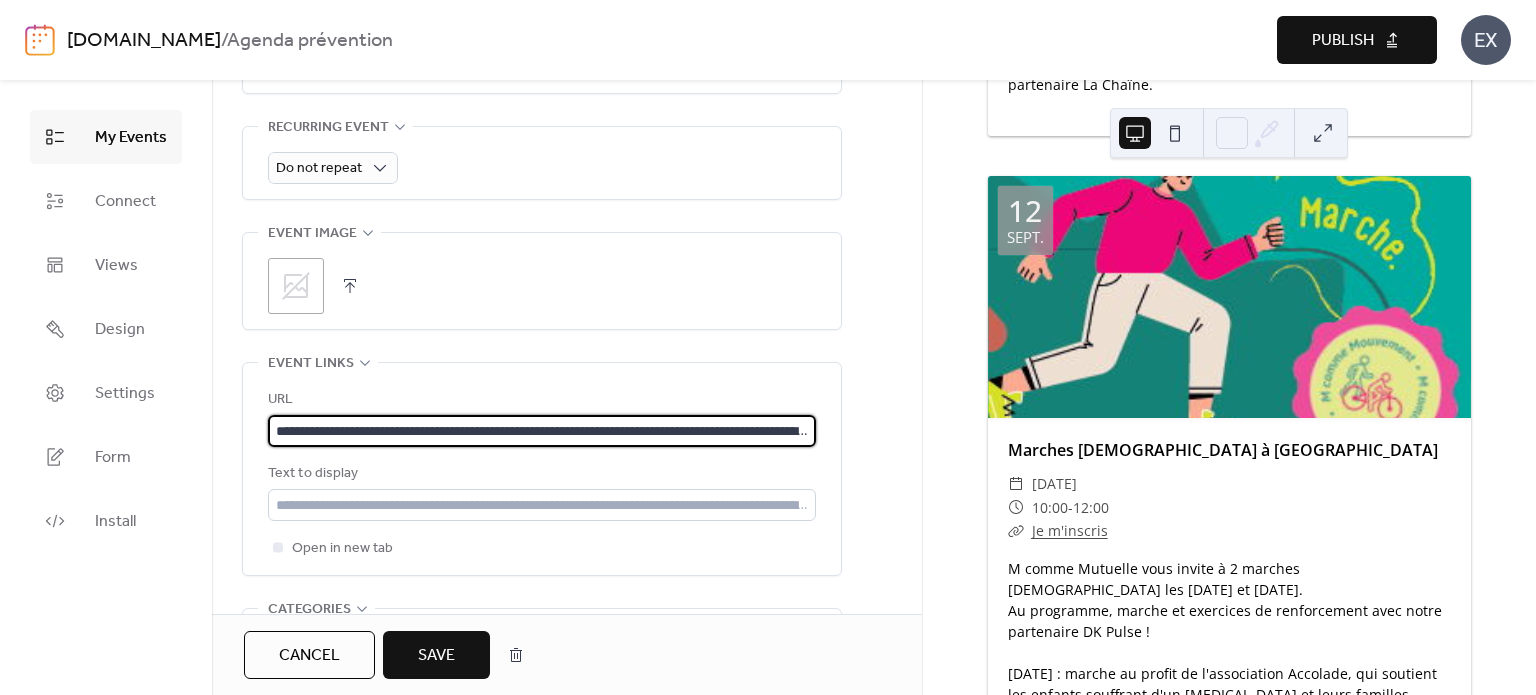 scroll, scrollTop: 0, scrollLeft: 588, axis: horizontal 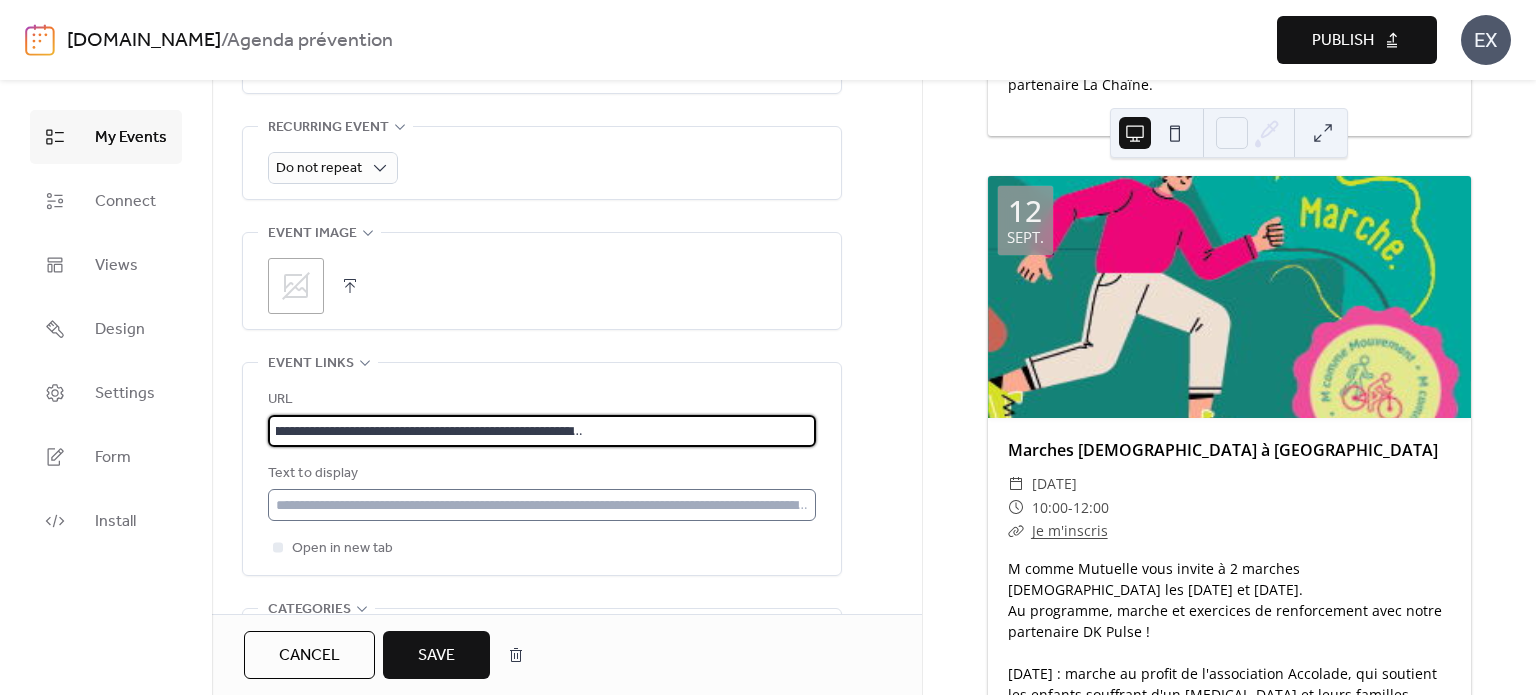 type on "**********" 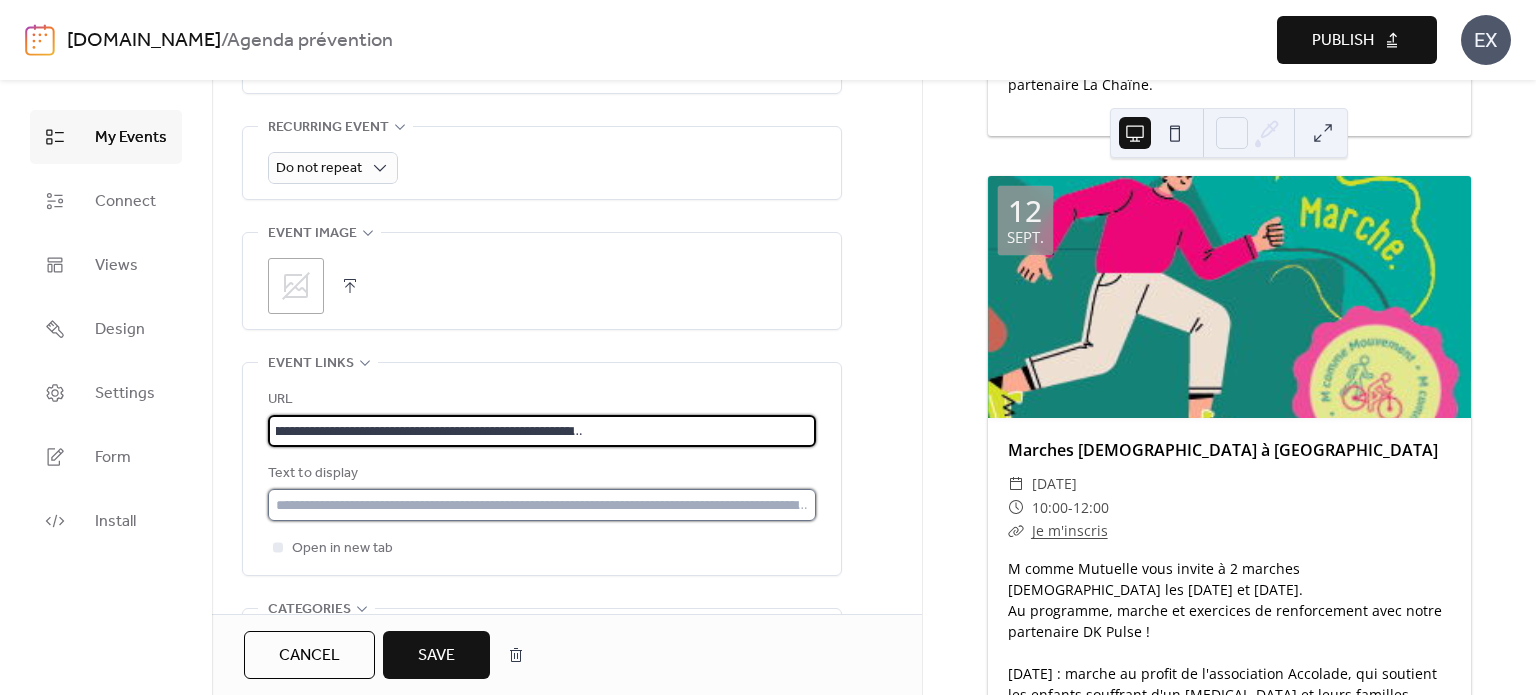scroll, scrollTop: 0, scrollLeft: 0, axis: both 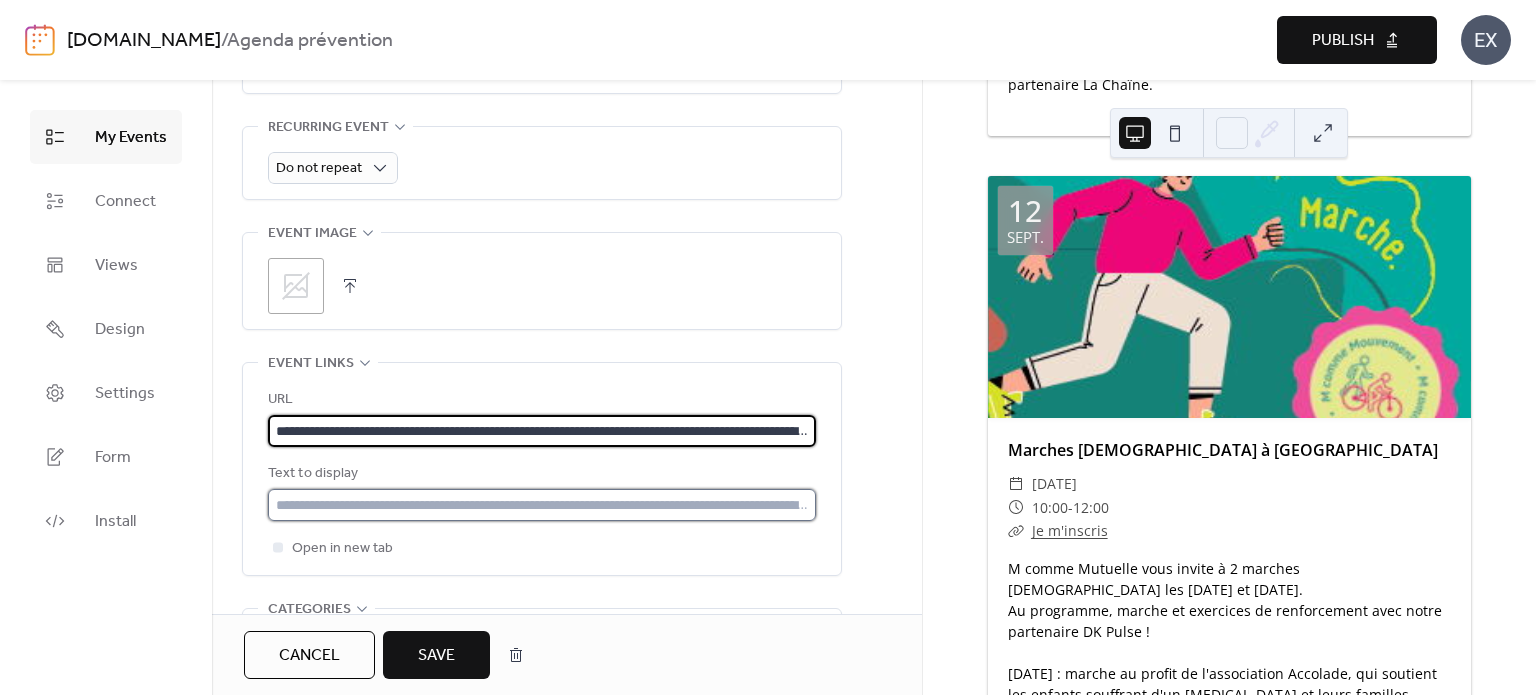 click at bounding box center [542, 505] 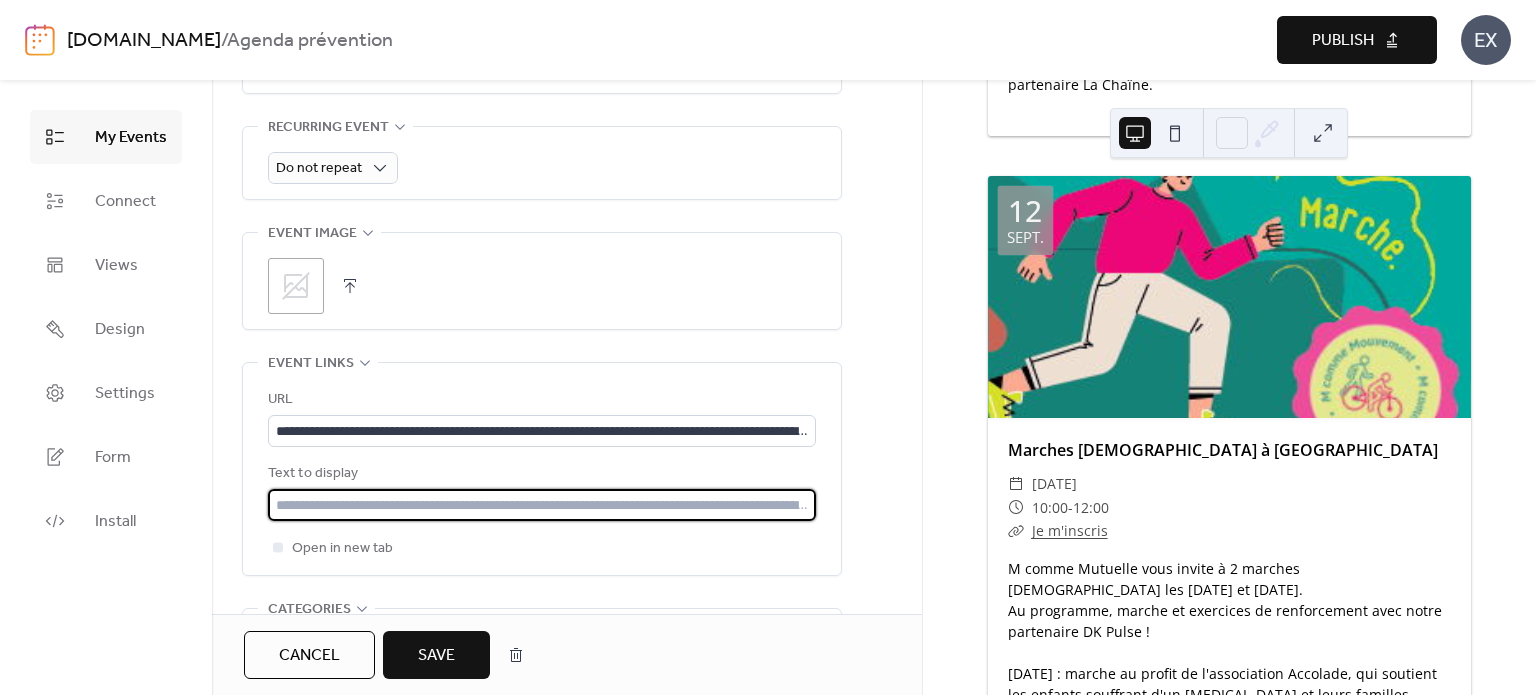 type on "**********" 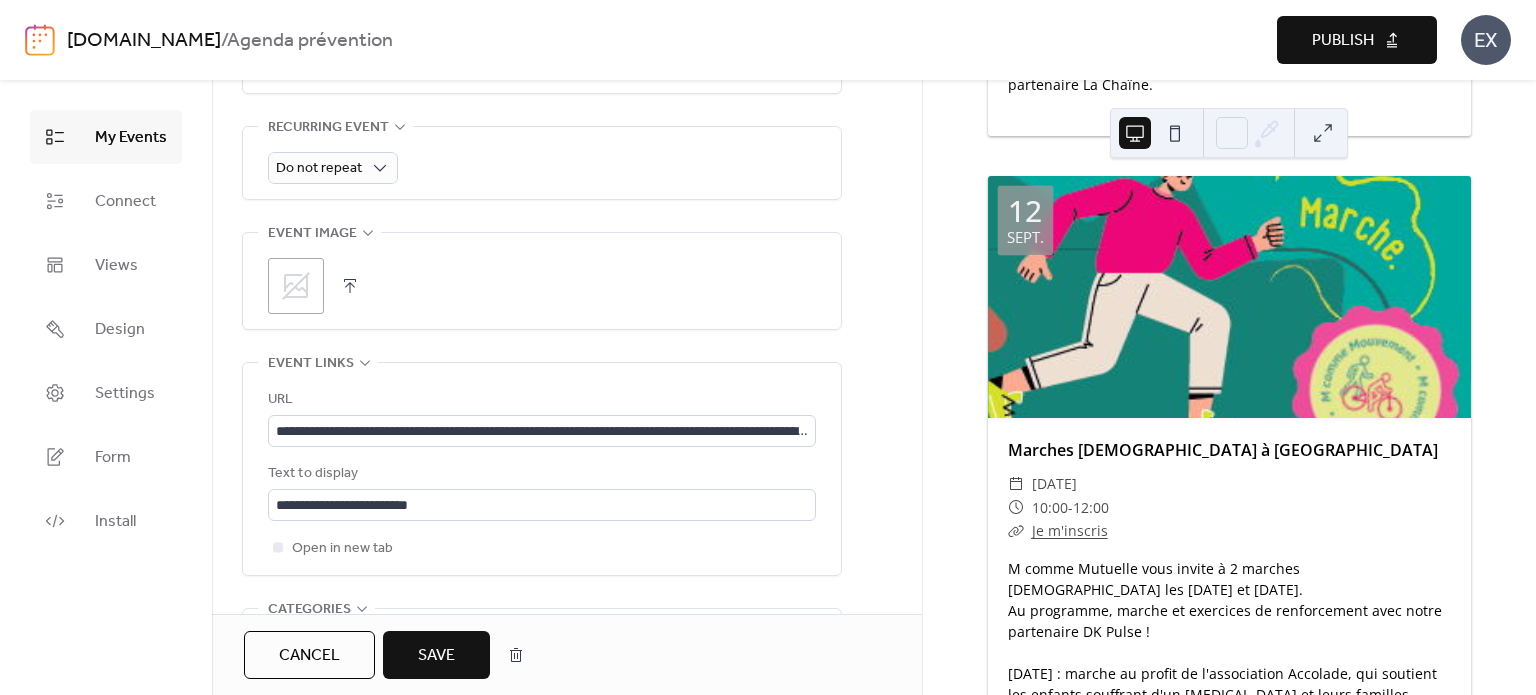 click on "Save" at bounding box center (436, 656) 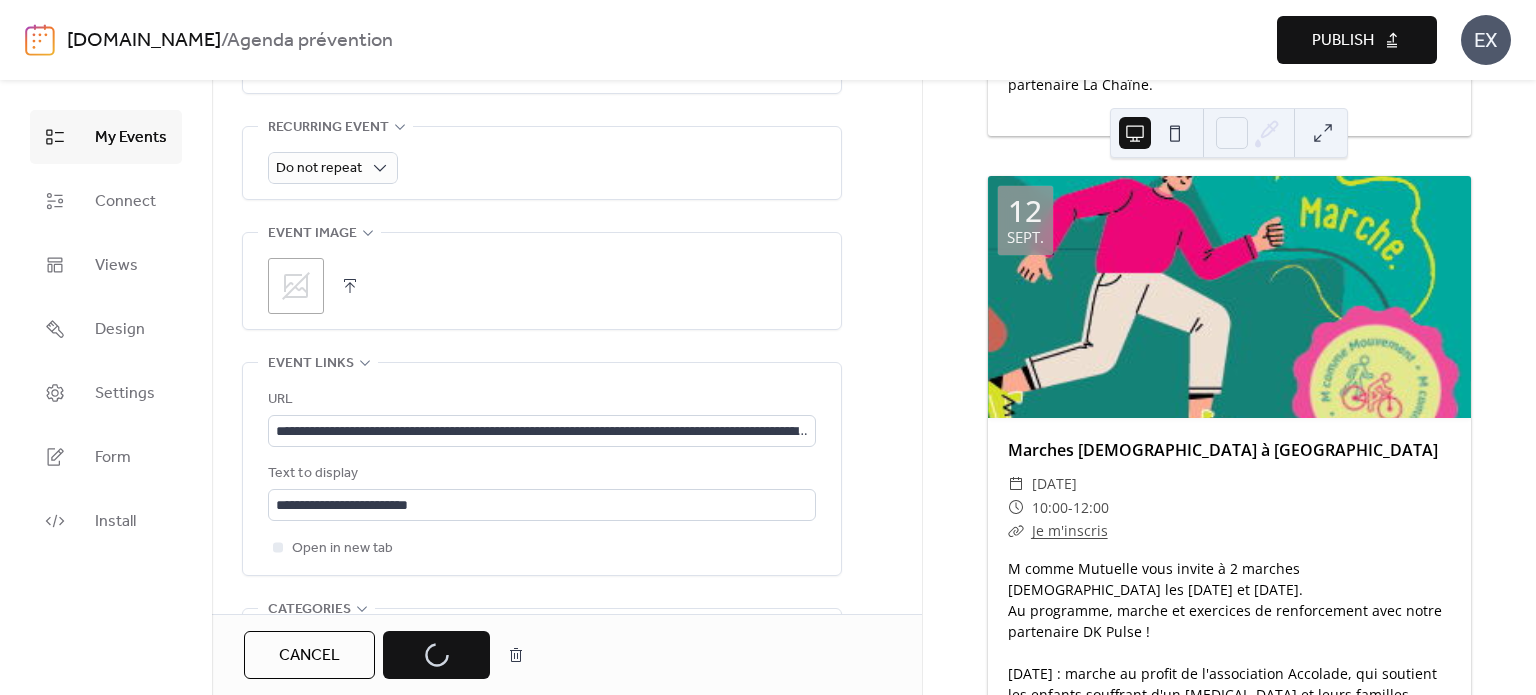 scroll, scrollTop: 26, scrollLeft: 0, axis: vertical 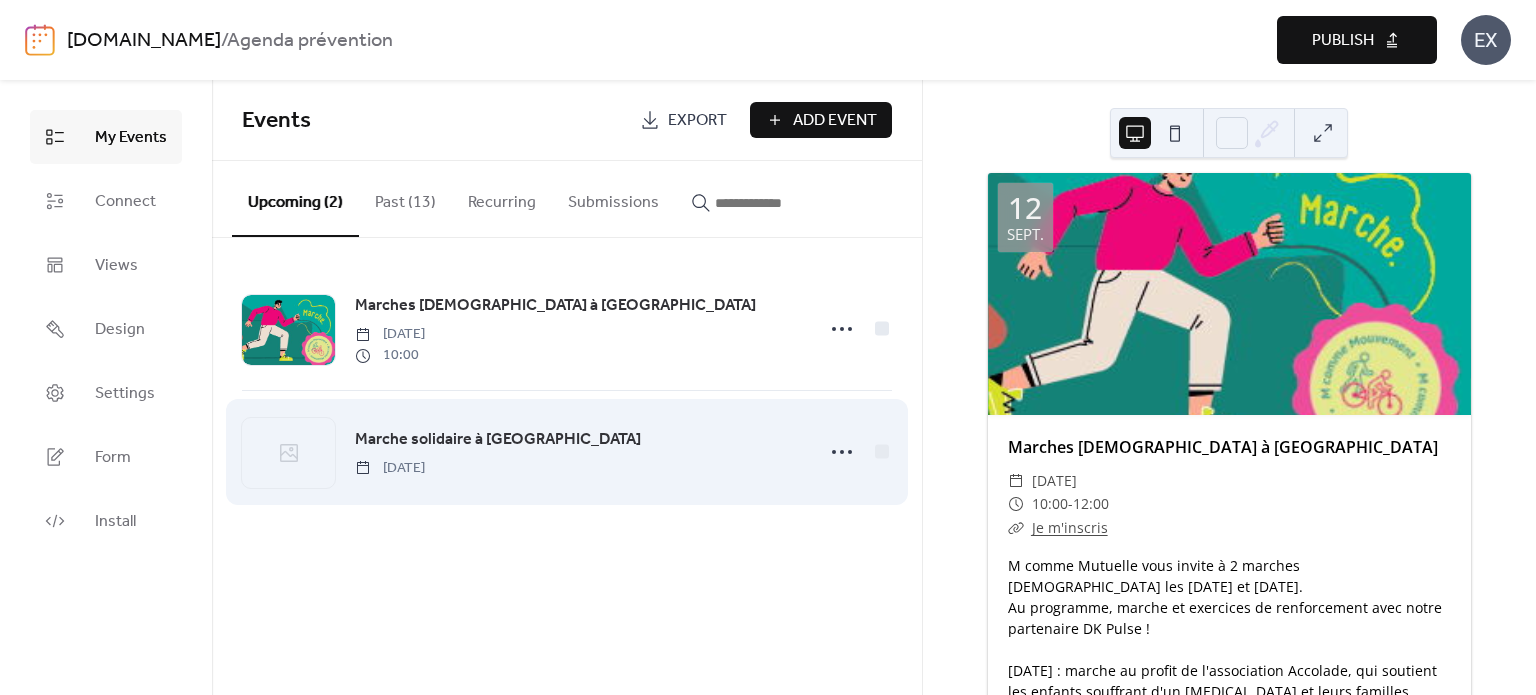 click on "Marche solidaire à [GEOGRAPHIC_DATA]" at bounding box center (498, 440) 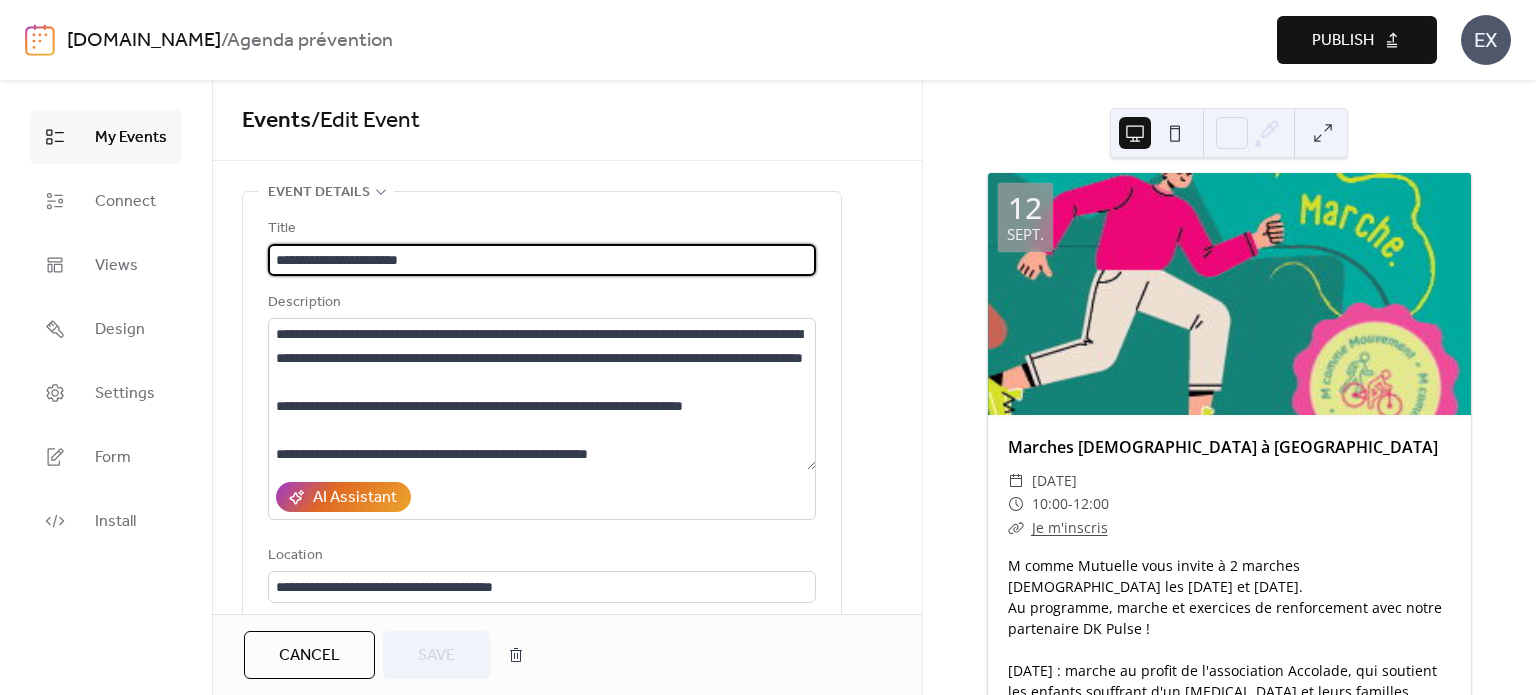 scroll, scrollTop: 100, scrollLeft: 0, axis: vertical 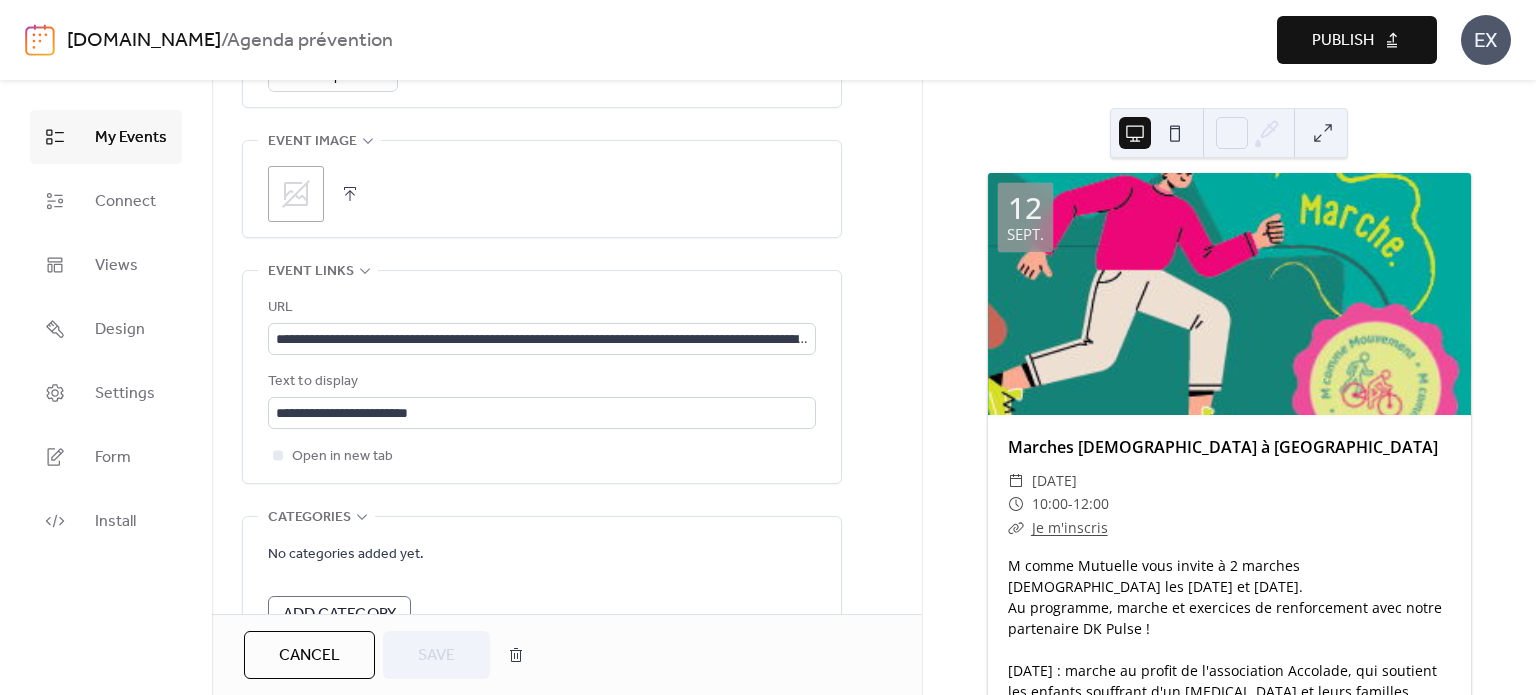 click at bounding box center (350, 194) 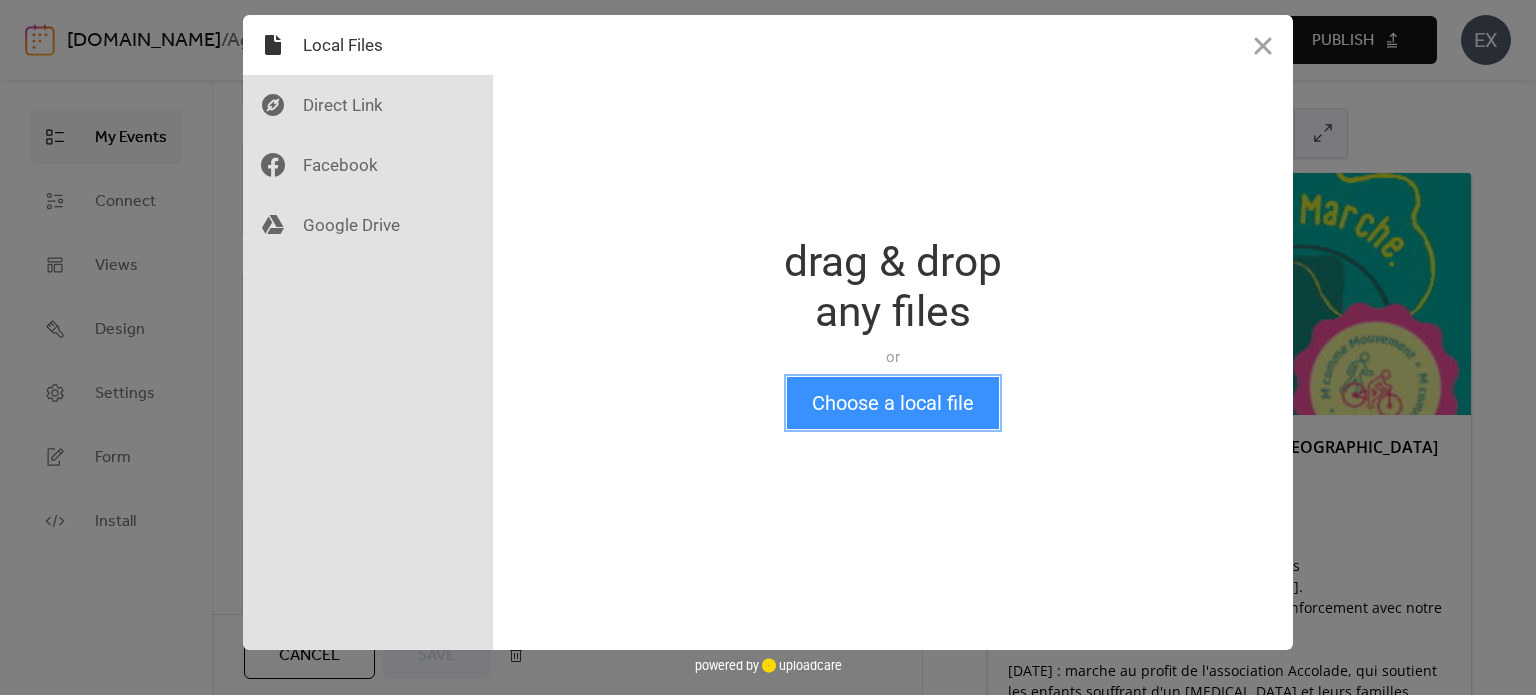 click on "Choose a local file" at bounding box center (893, 403) 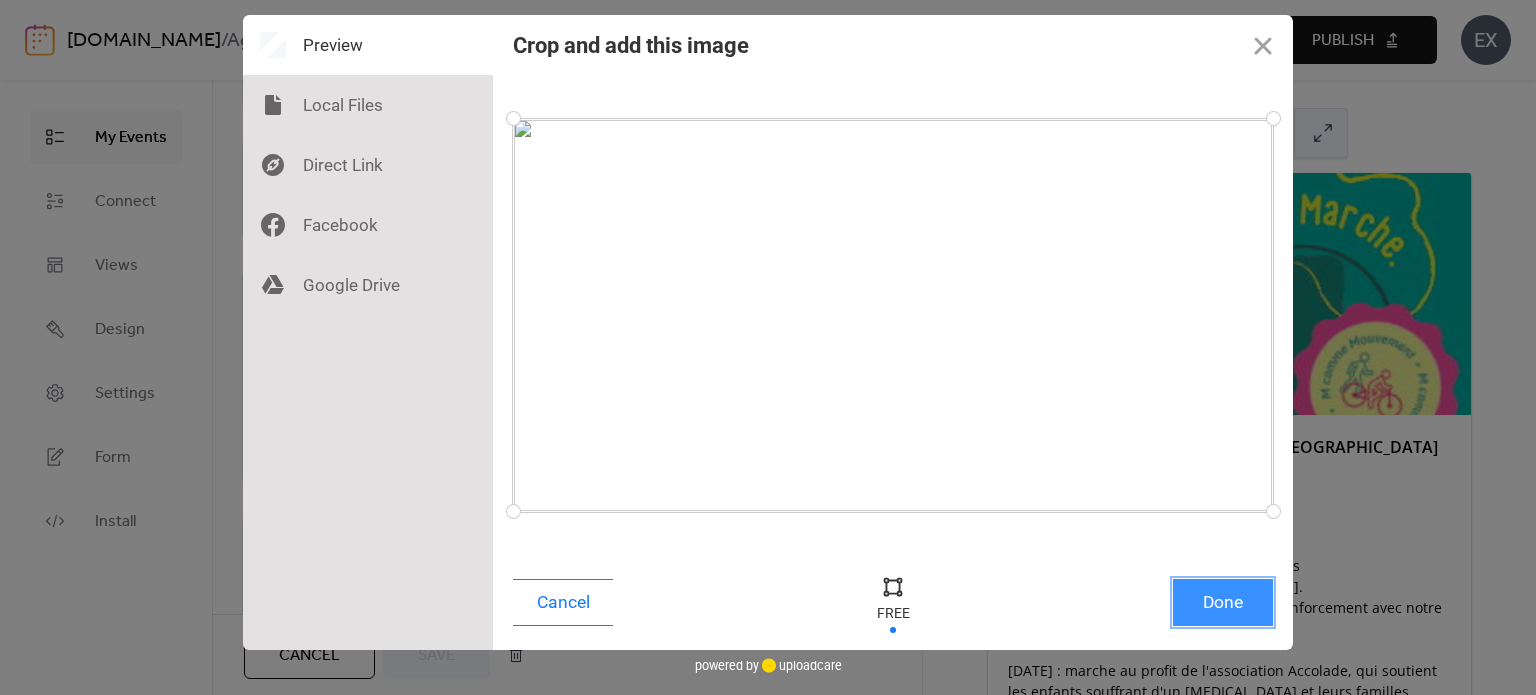 click on "Done" at bounding box center [1223, 602] 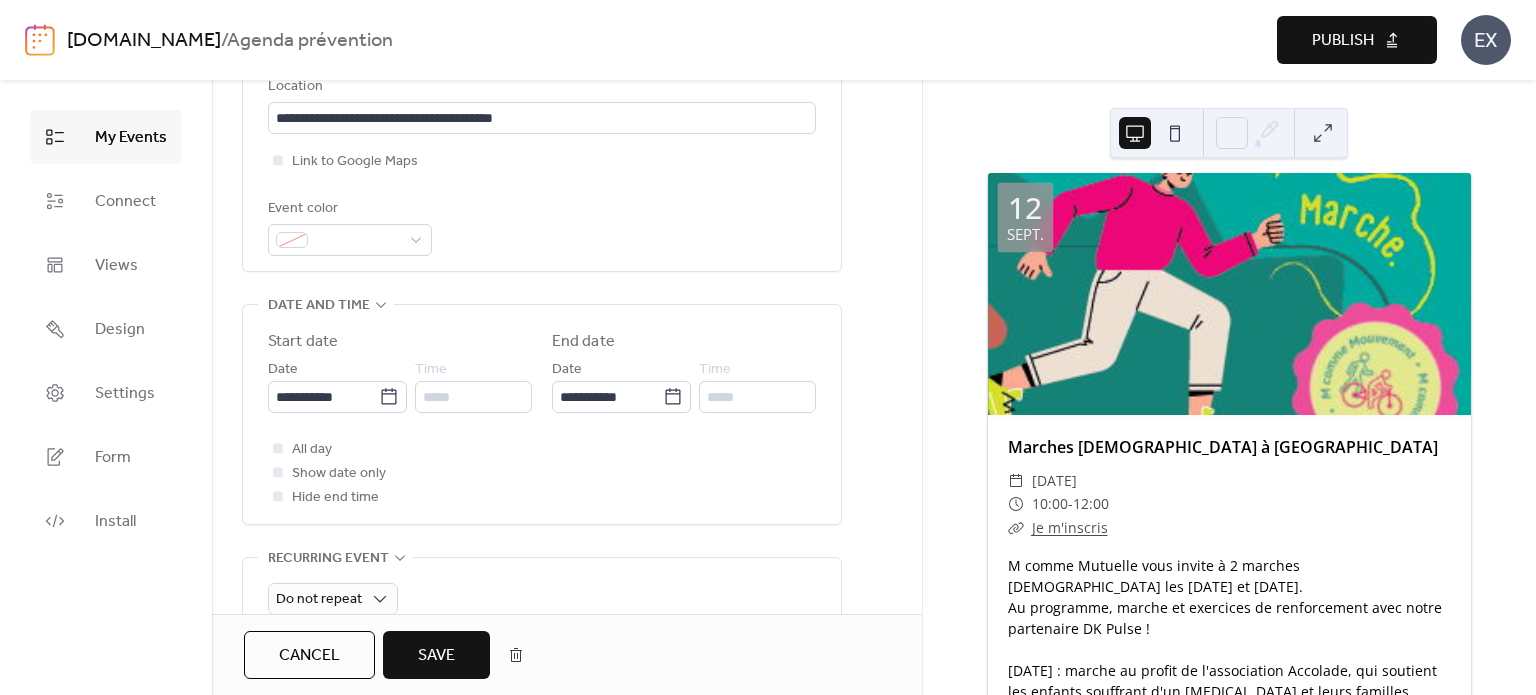 scroll, scrollTop: 392, scrollLeft: 0, axis: vertical 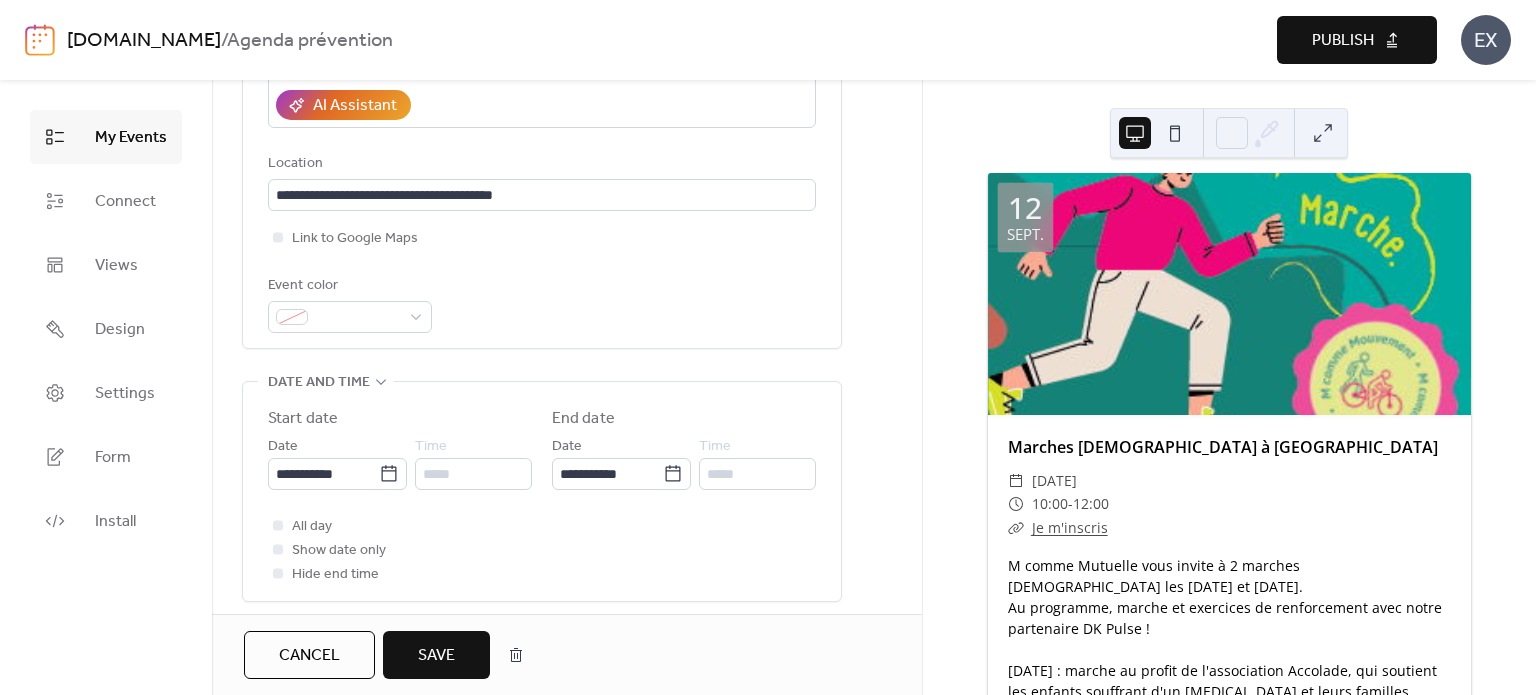 click on "Save" at bounding box center (436, 656) 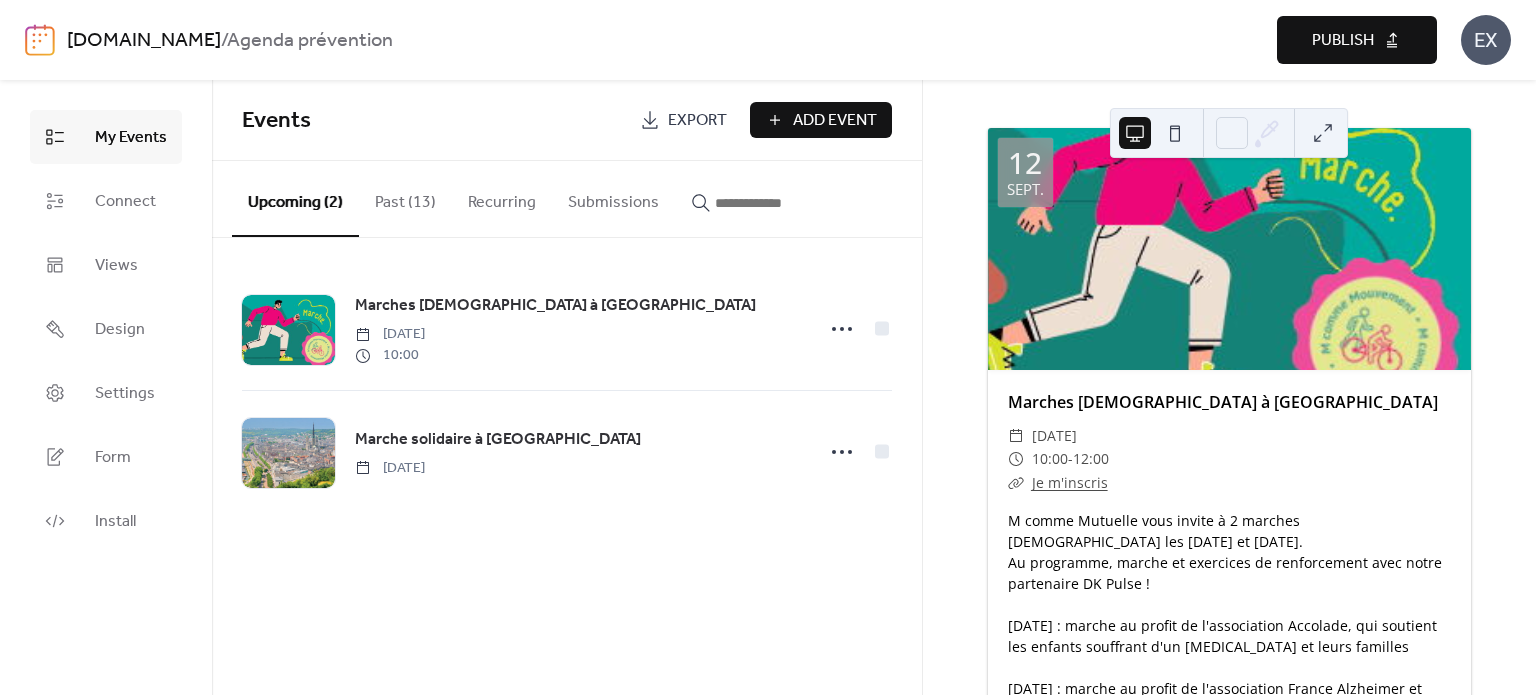 scroll, scrollTop: 0, scrollLeft: 0, axis: both 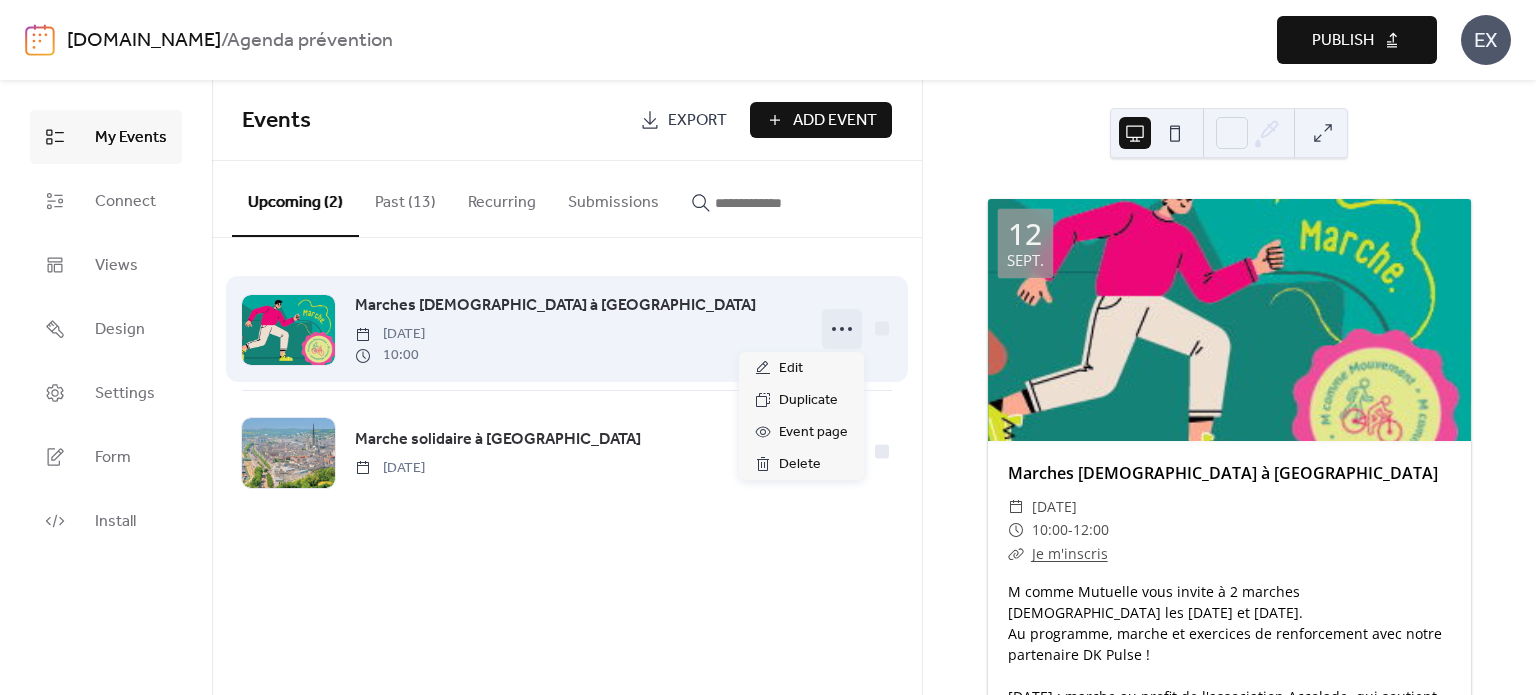 click 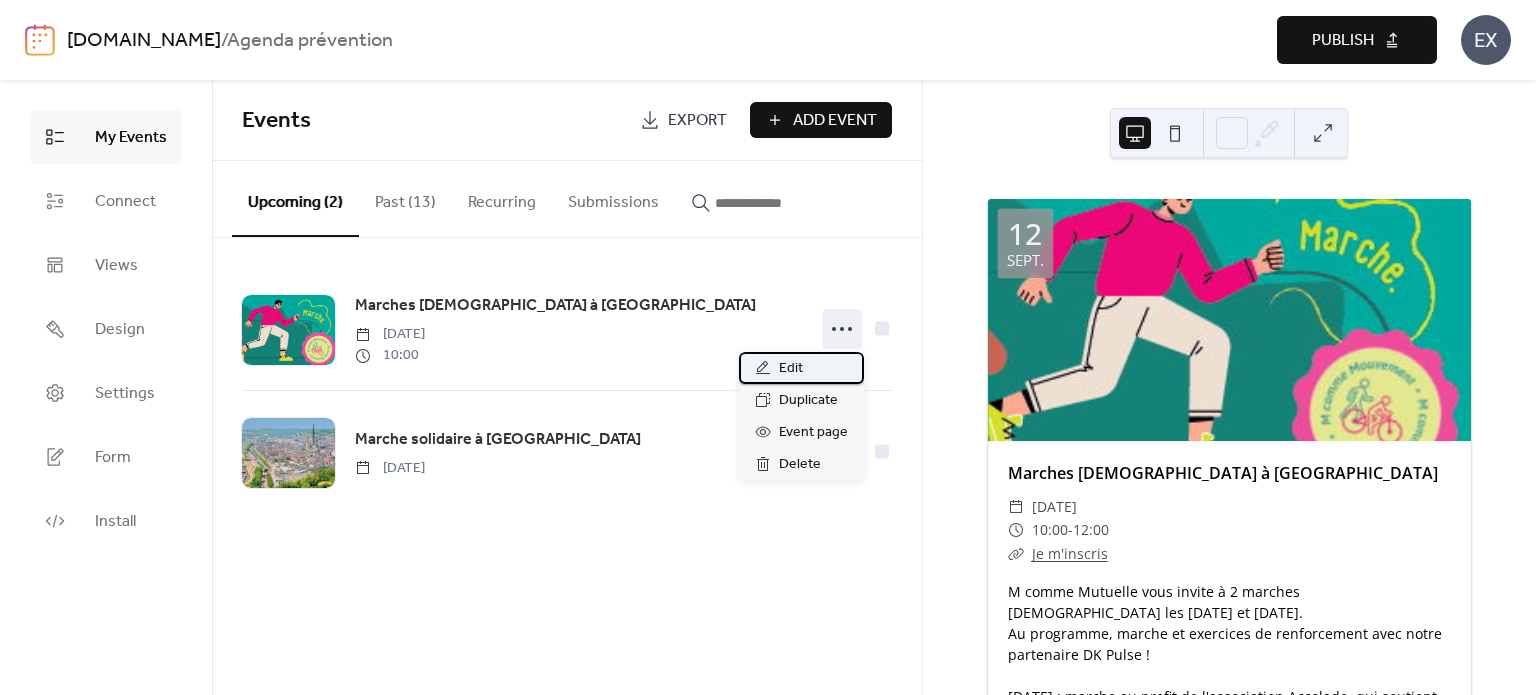 click on "Edit" at bounding box center (791, 369) 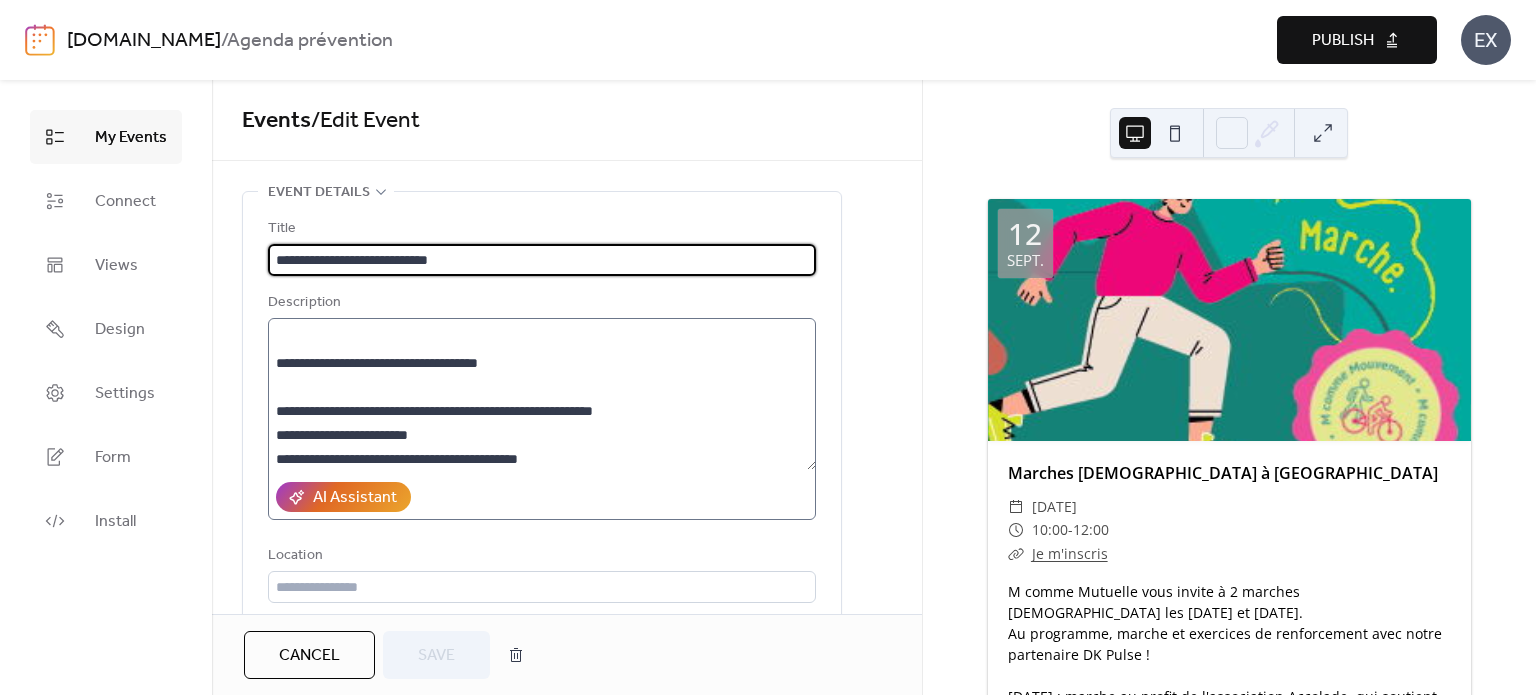 scroll, scrollTop: 200, scrollLeft: 0, axis: vertical 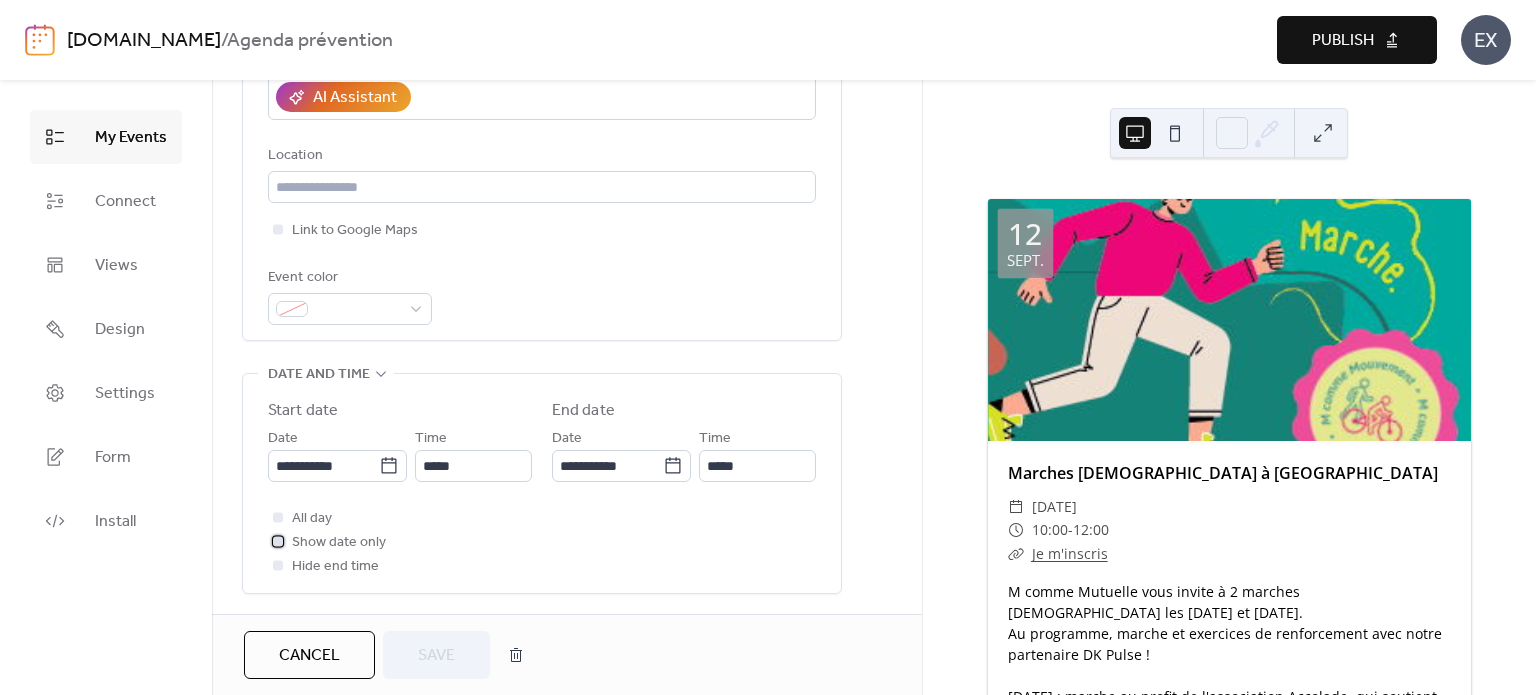 click on "Show date only" at bounding box center [339, 543] 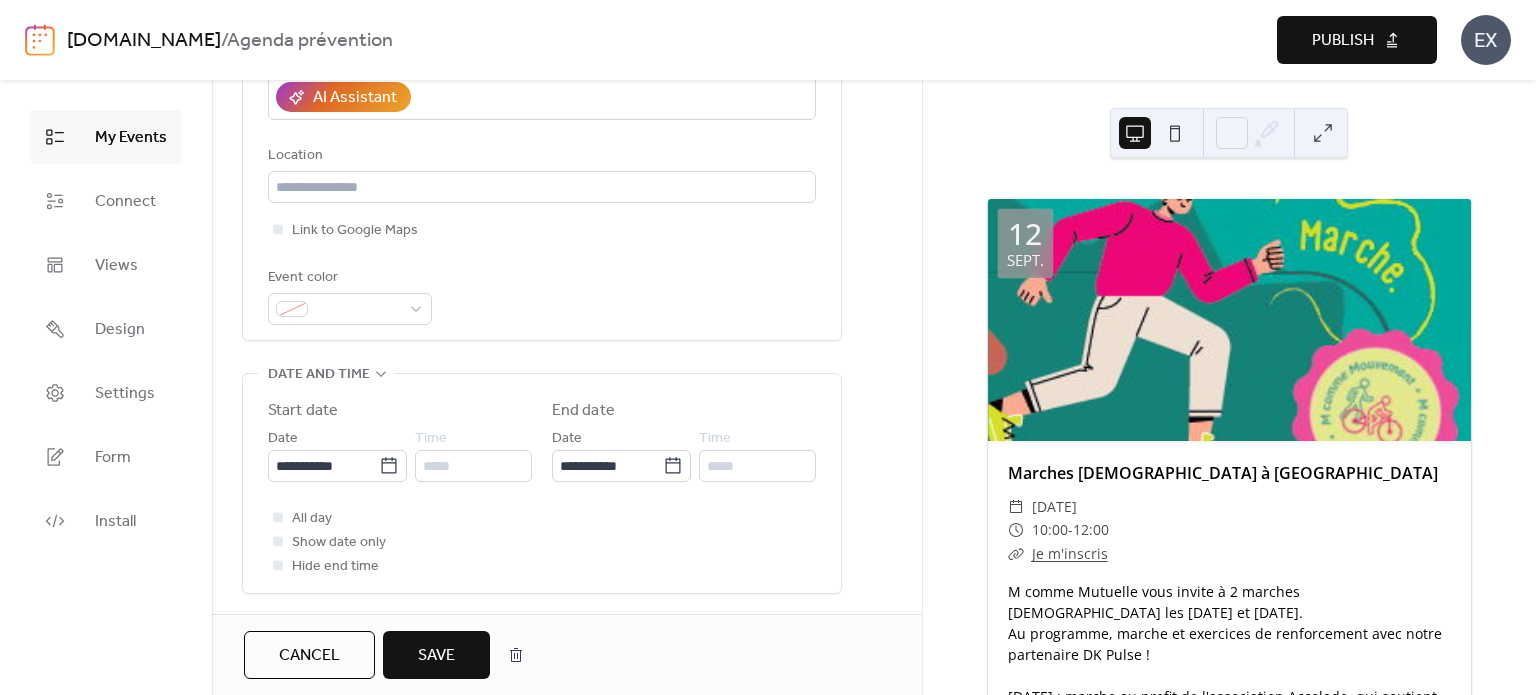 click on "Save" at bounding box center [436, 656] 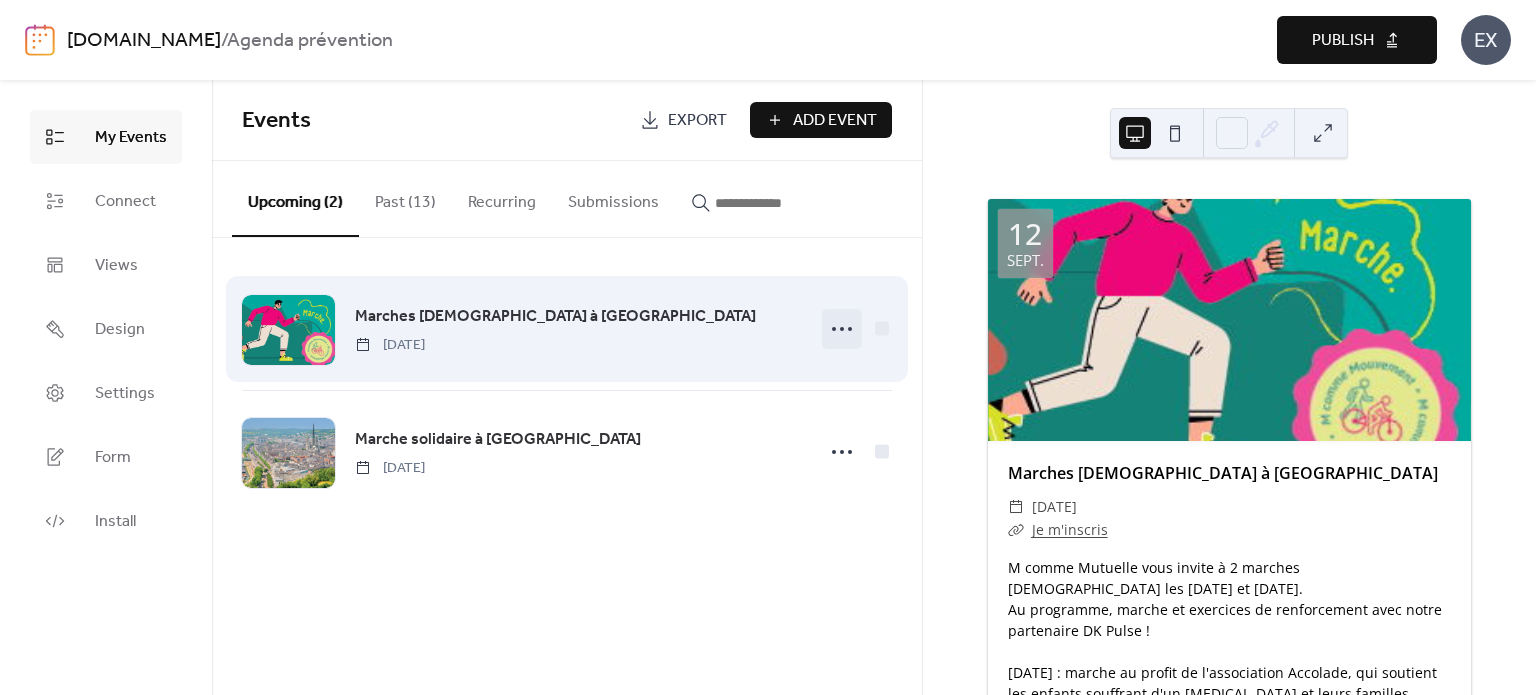 click 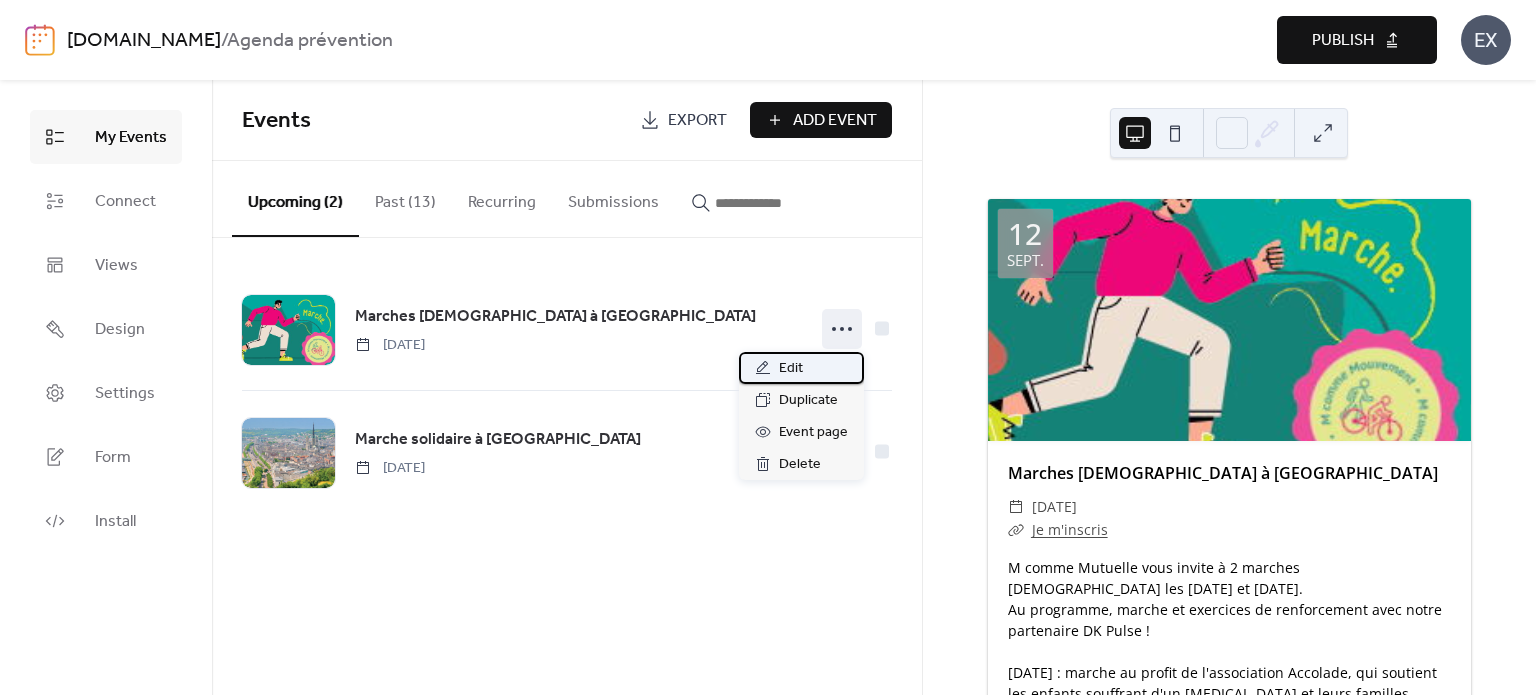 click on "Edit" at bounding box center (791, 369) 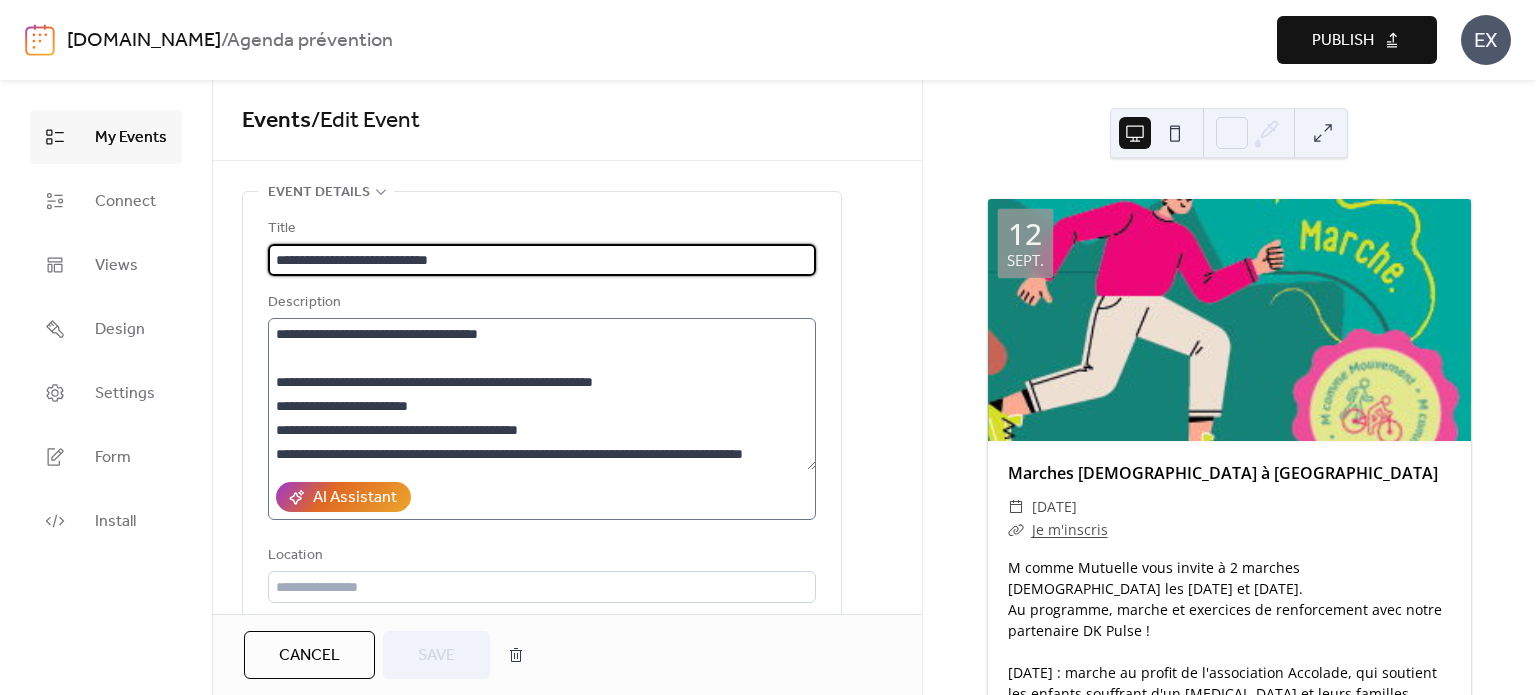 scroll, scrollTop: 264, scrollLeft: 0, axis: vertical 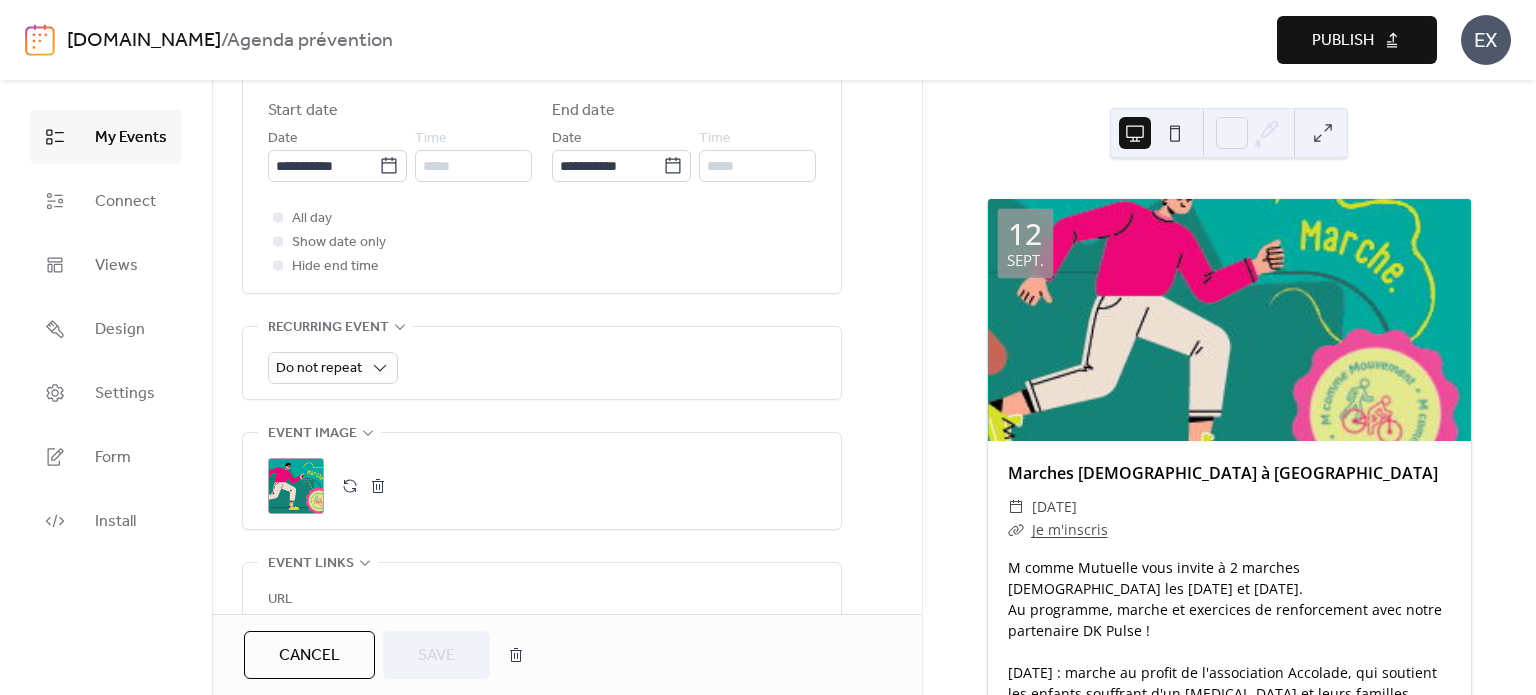click at bounding box center (350, 486) 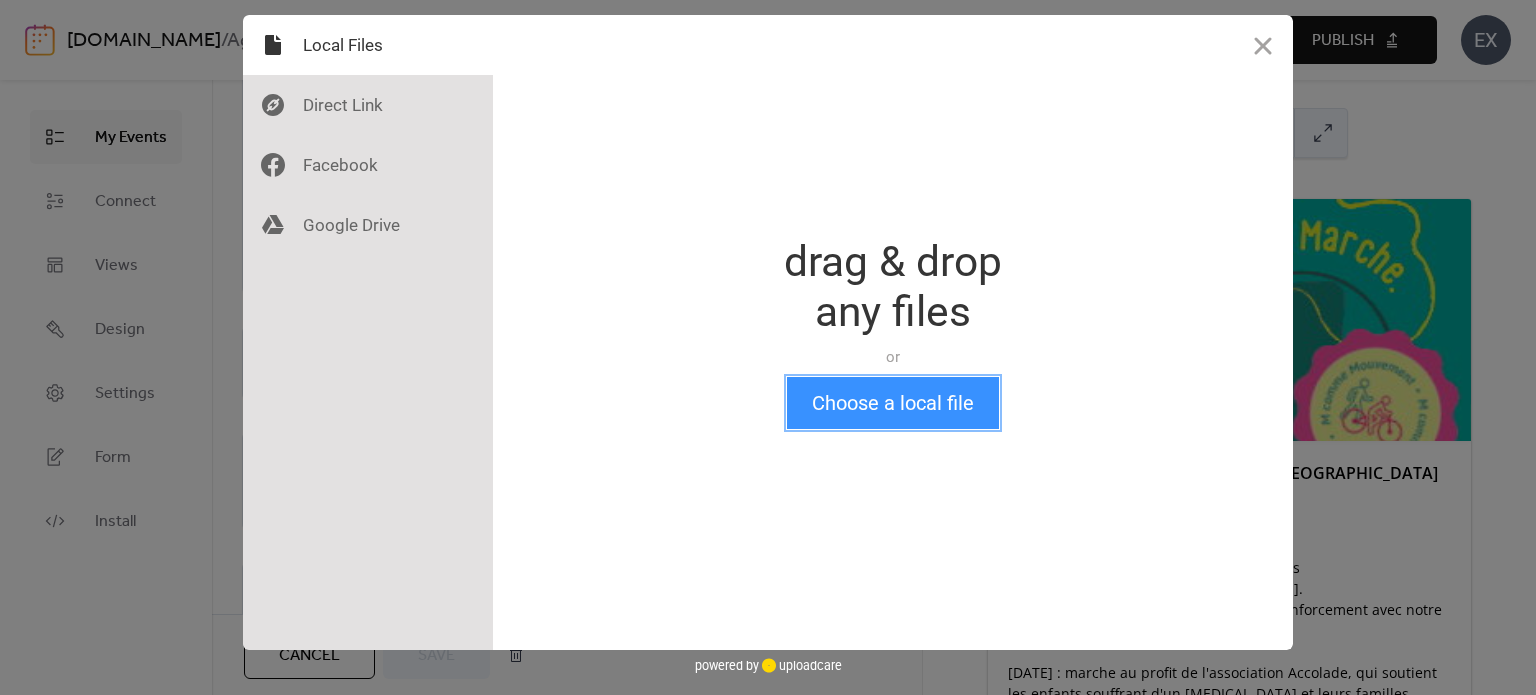 click on "Choose a local file" at bounding box center [893, 403] 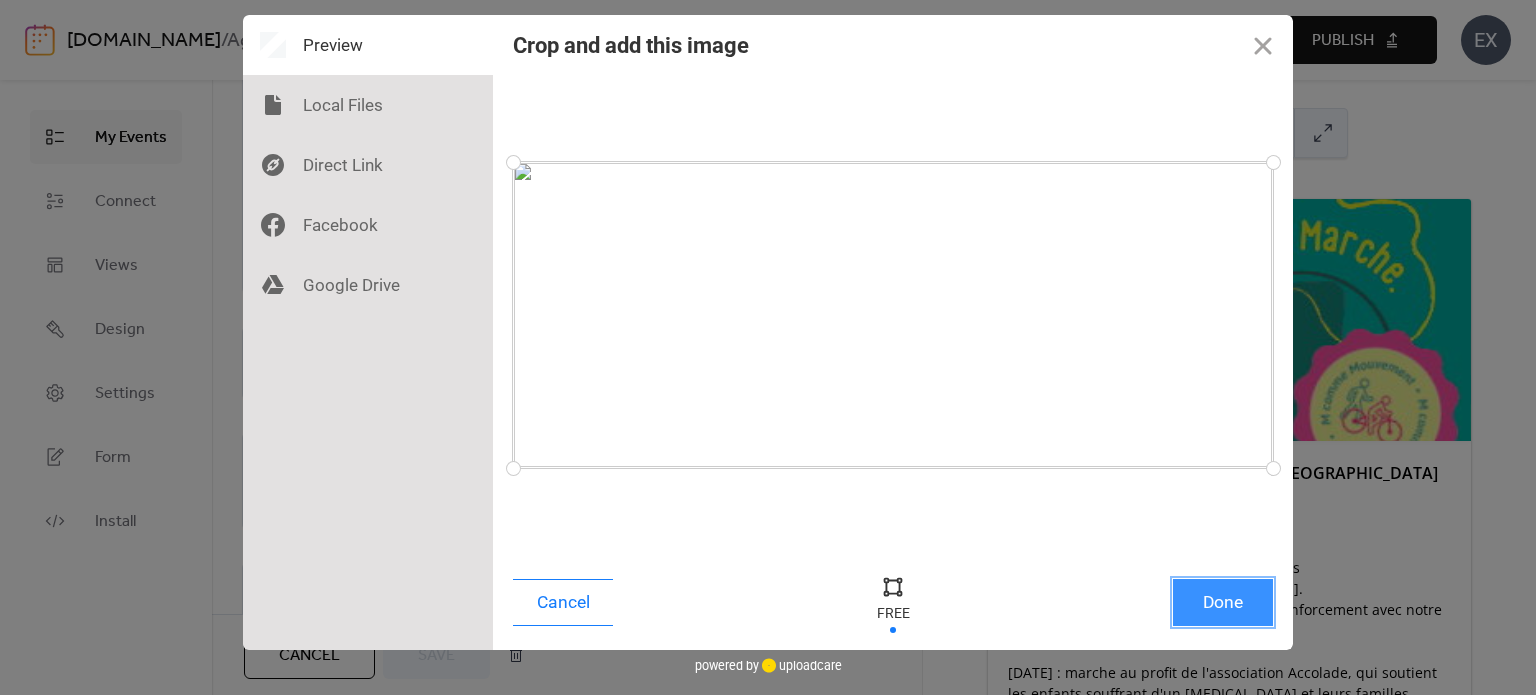 click on "Done" at bounding box center (1223, 602) 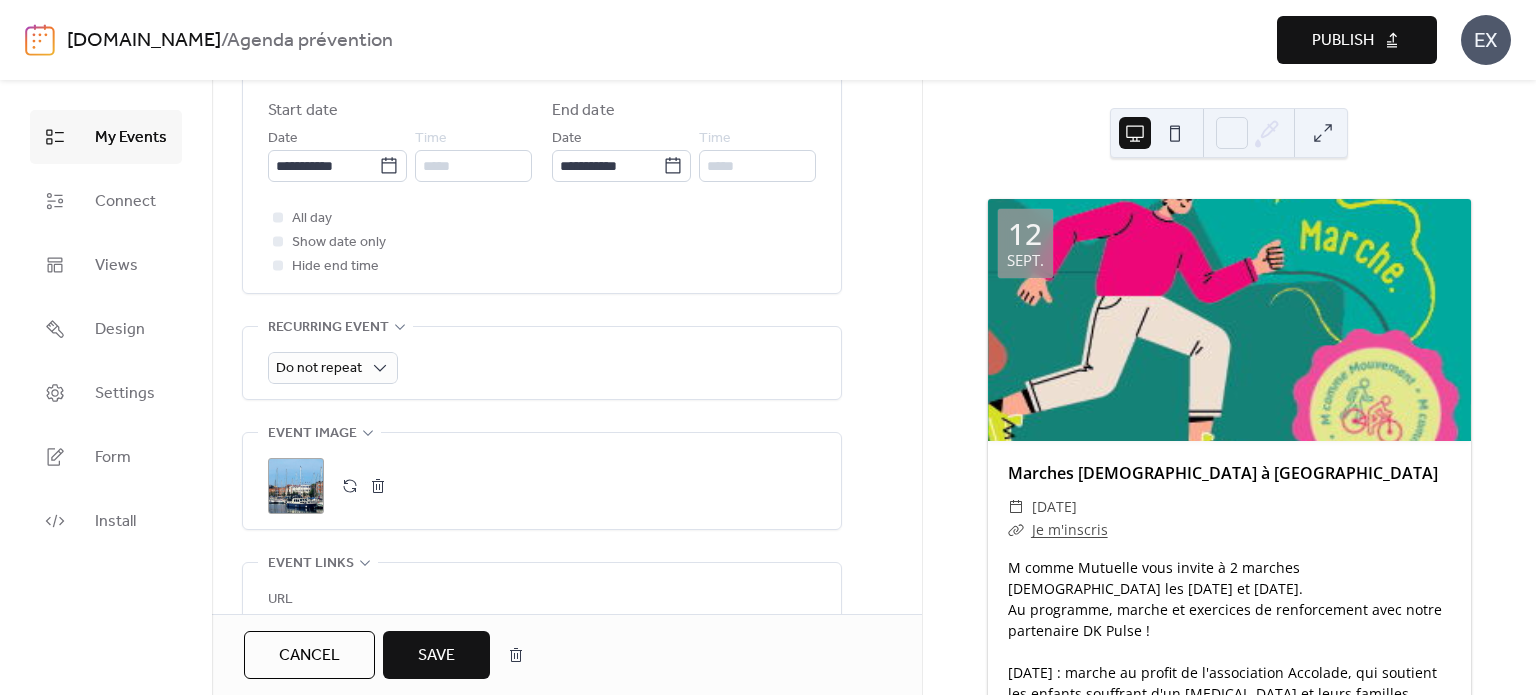 click on "Save" at bounding box center [436, 656] 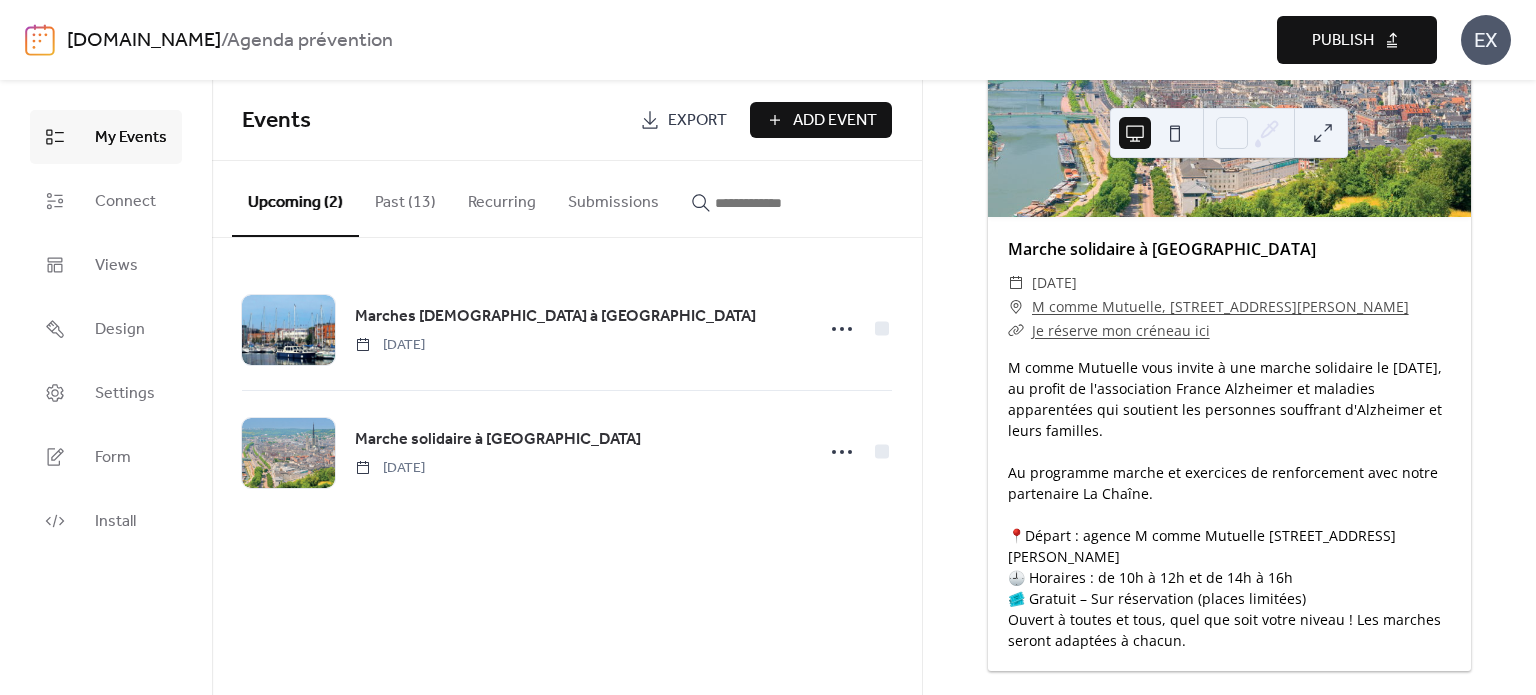 scroll, scrollTop: 1077, scrollLeft: 0, axis: vertical 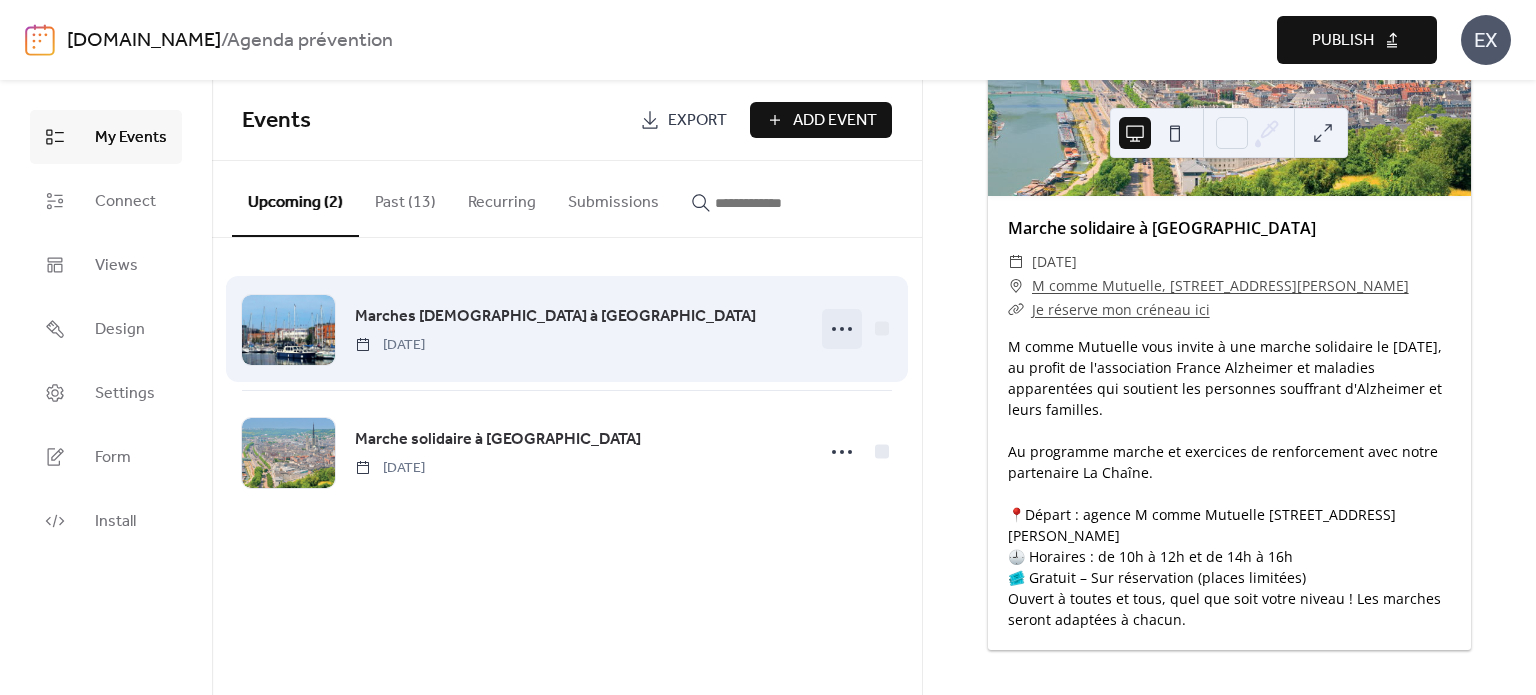 click 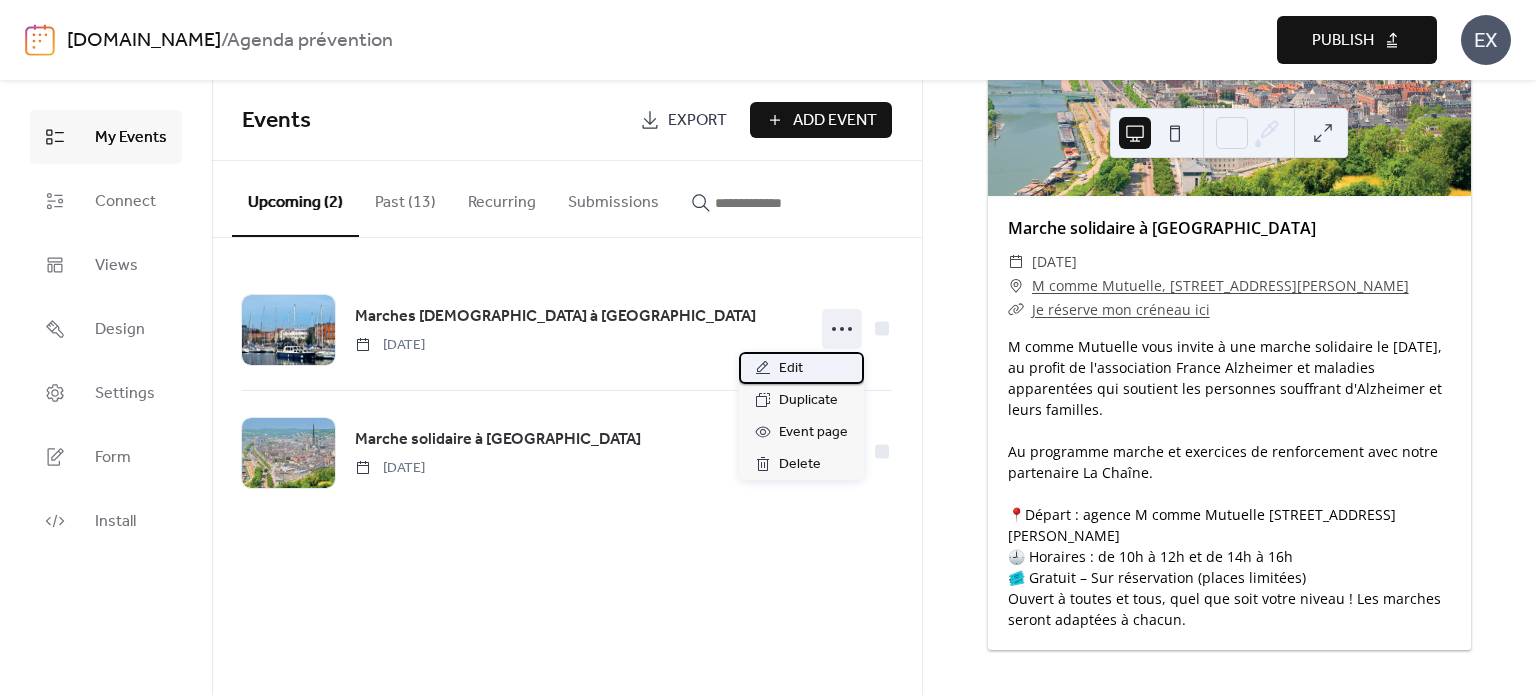 click on "Edit" at bounding box center (791, 369) 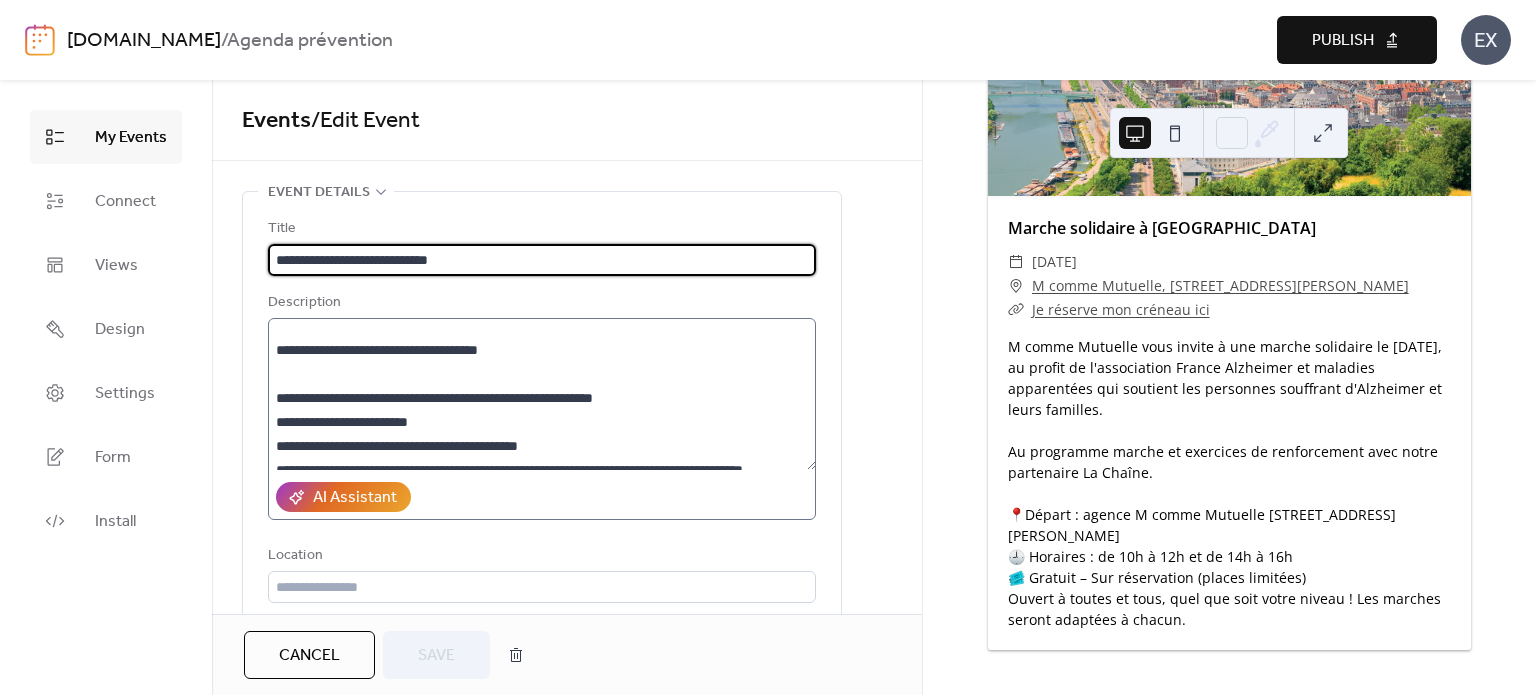 scroll, scrollTop: 264, scrollLeft: 0, axis: vertical 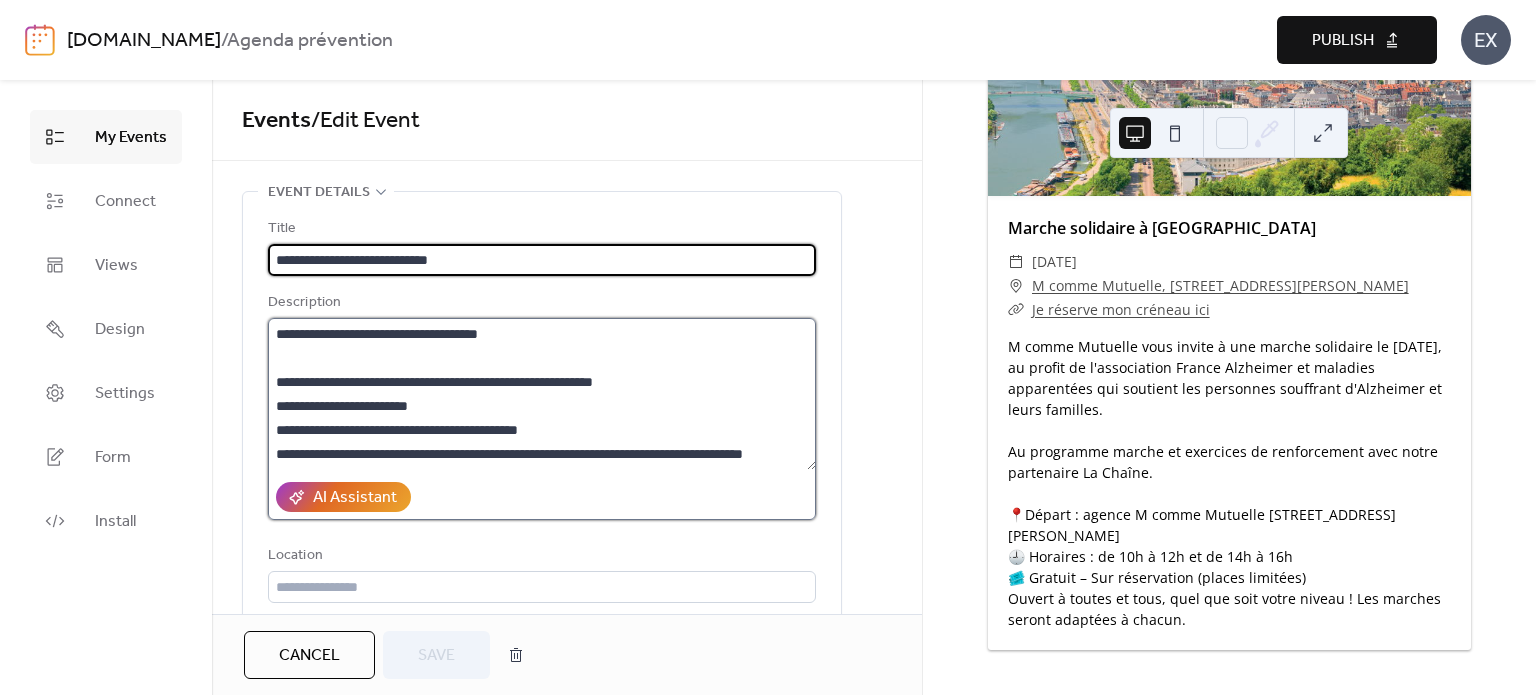 click on "**********" at bounding box center [542, 394] 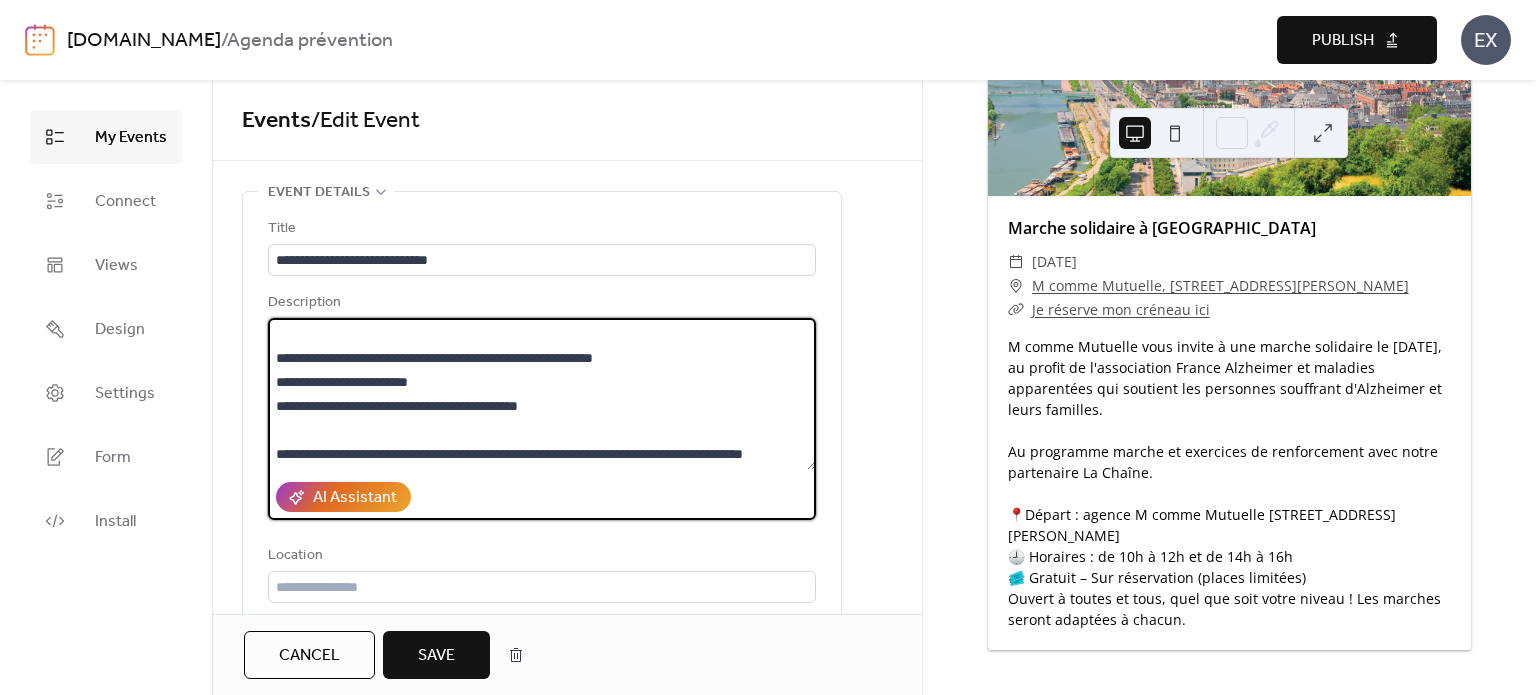 scroll, scrollTop: 288, scrollLeft: 0, axis: vertical 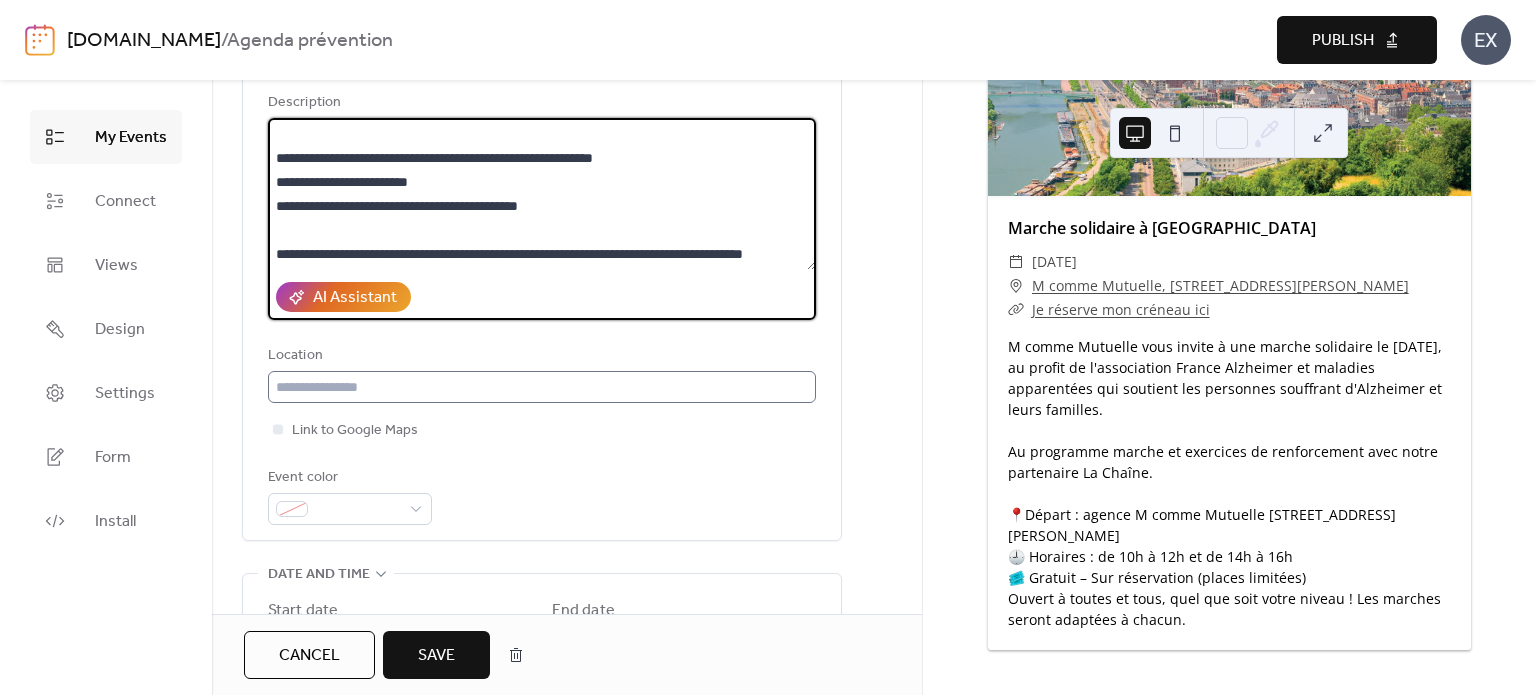 type on "**********" 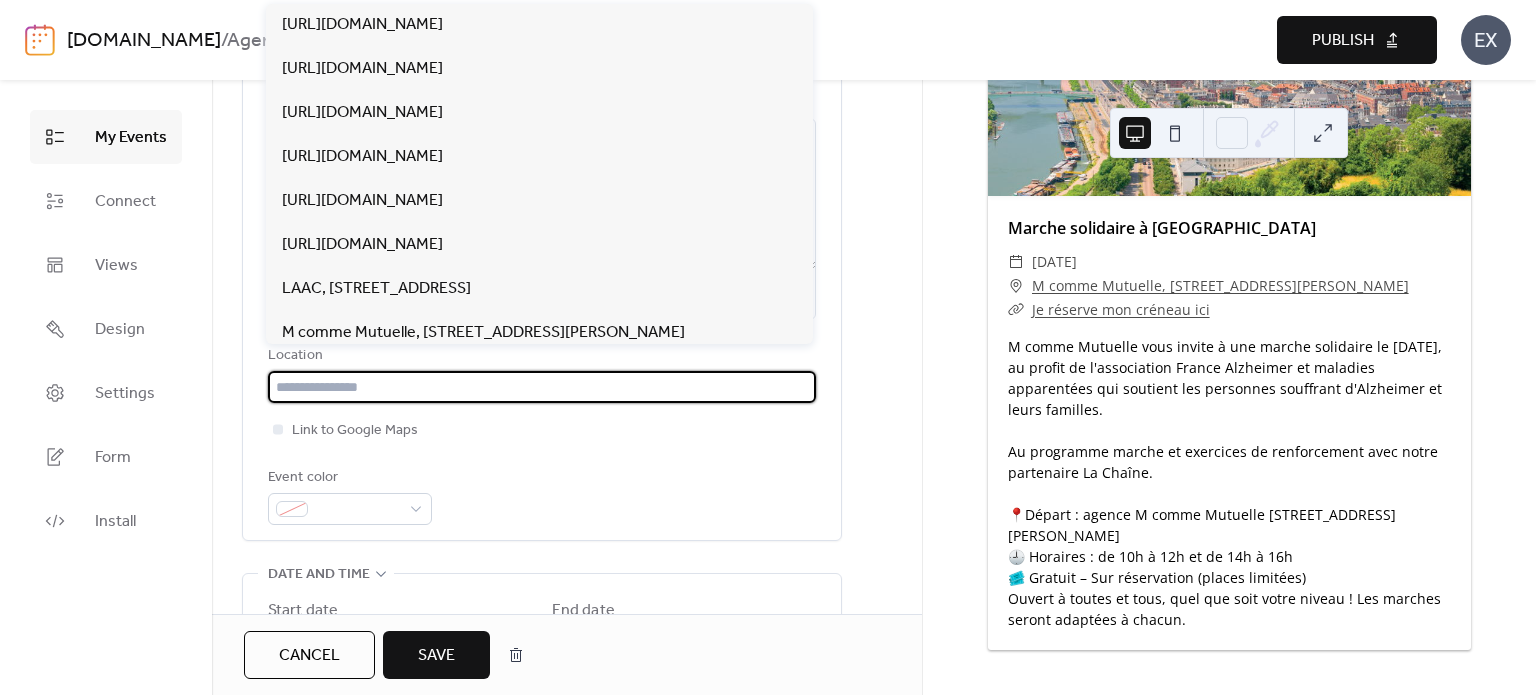 drag, startPoint x: 433, startPoint y: 396, endPoint x: 446, endPoint y: 391, distance: 13.928389 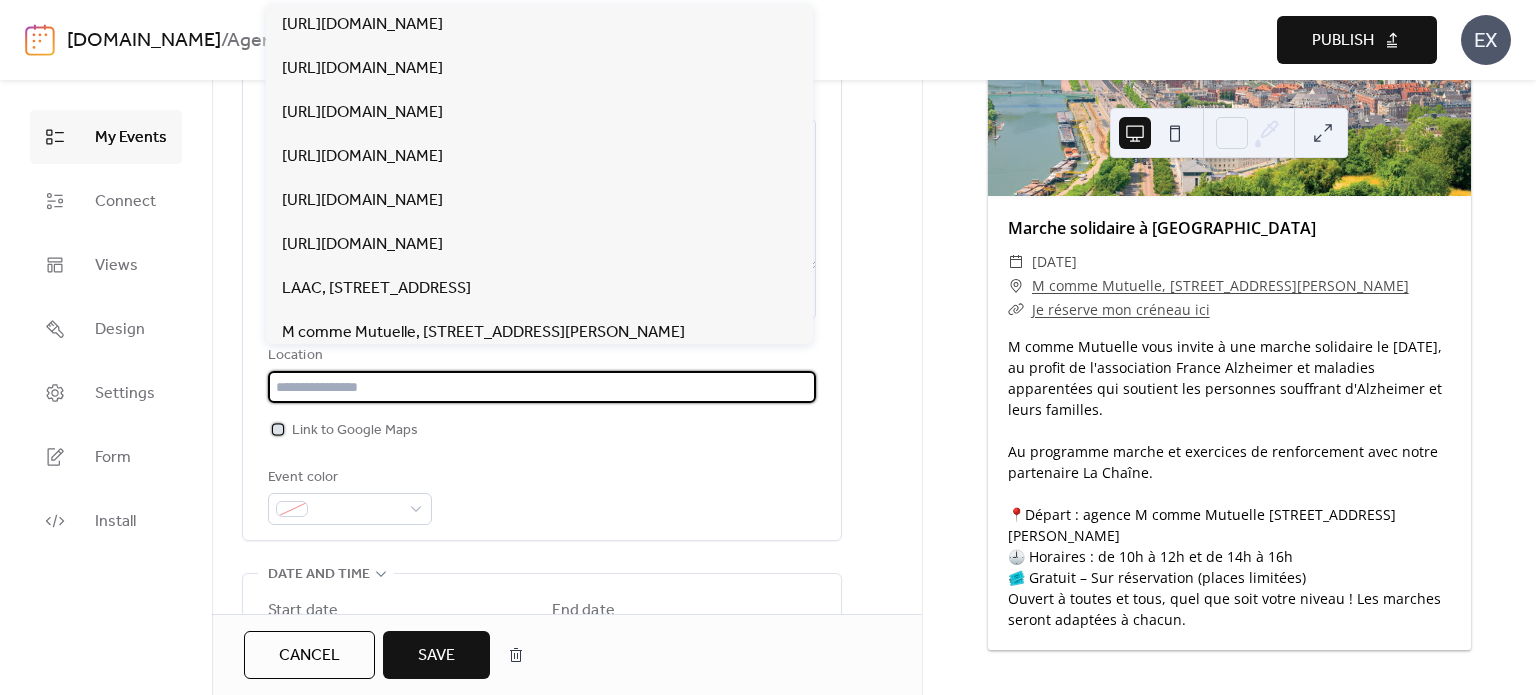 click at bounding box center (278, 429) 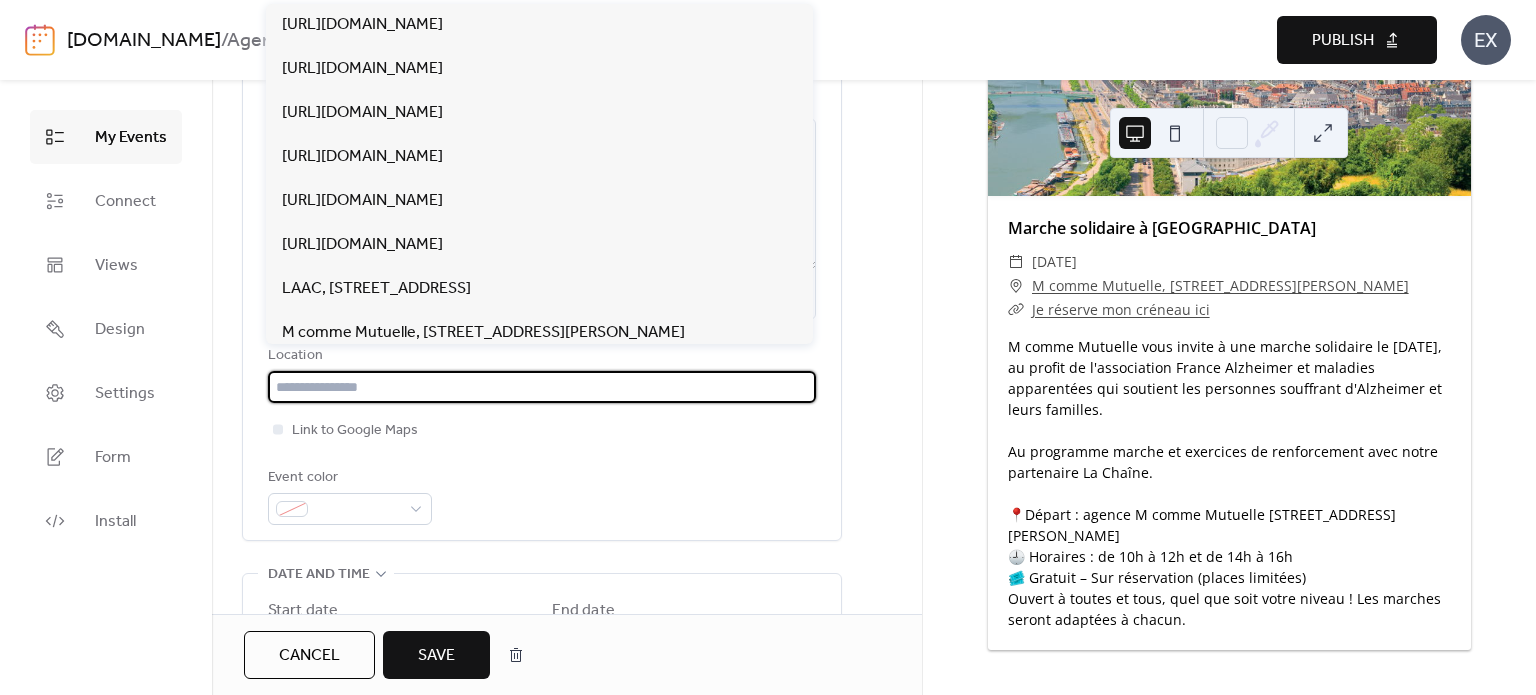 click at bounding box center [542, 387] 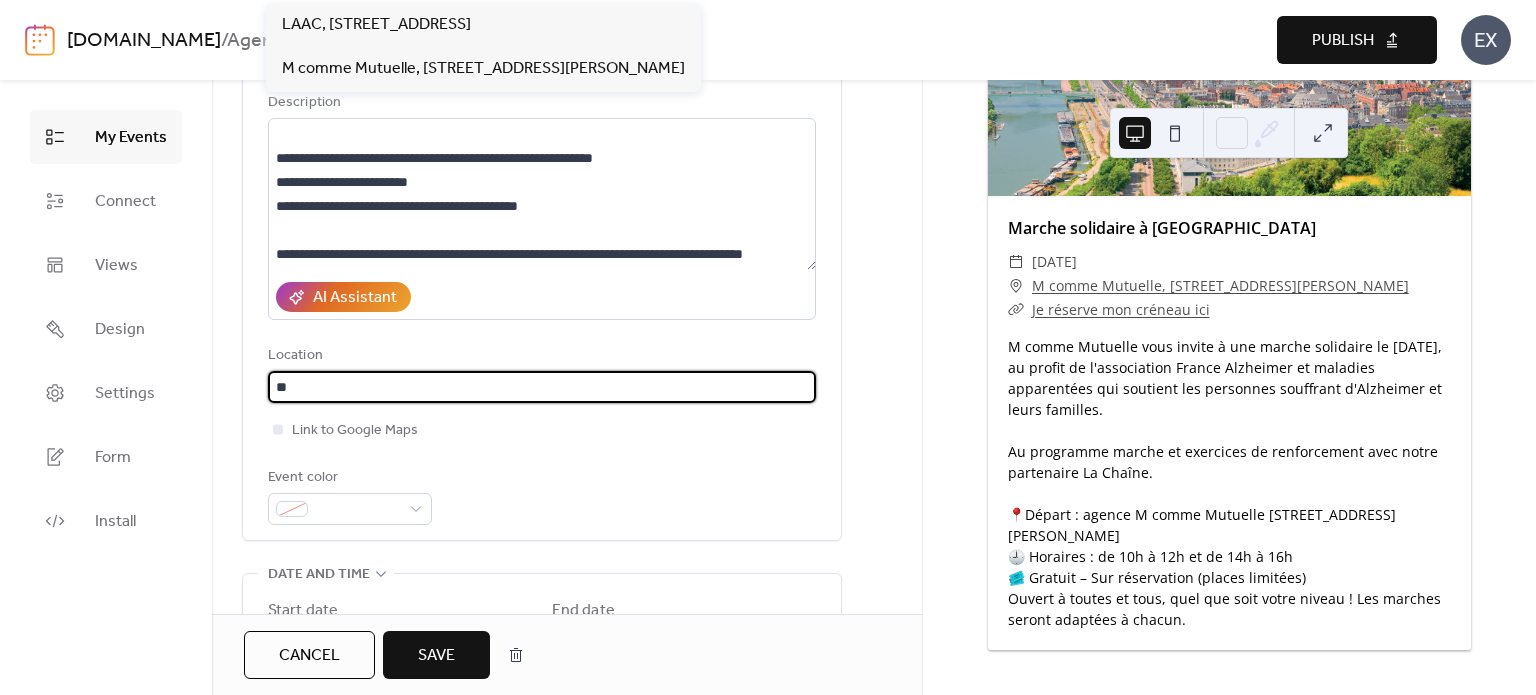 type on "*" 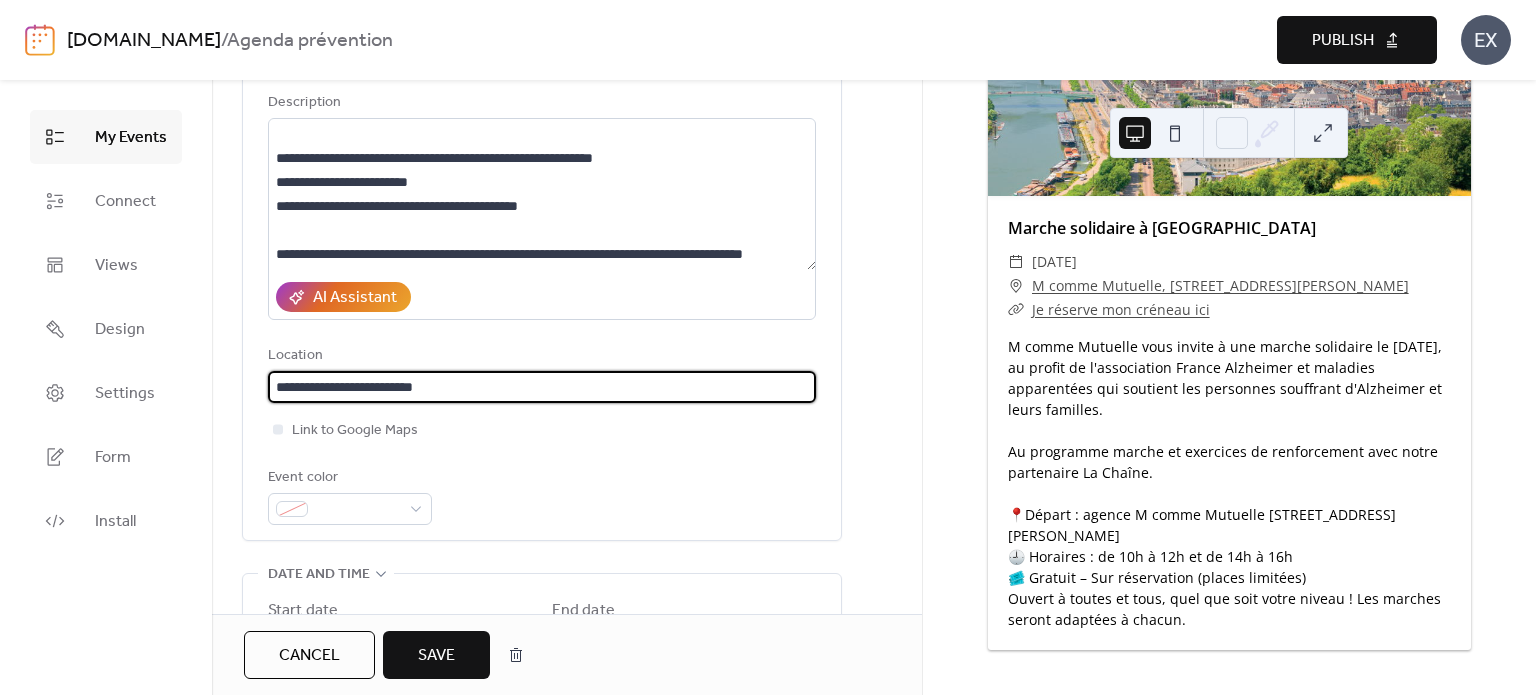 type on "**********" 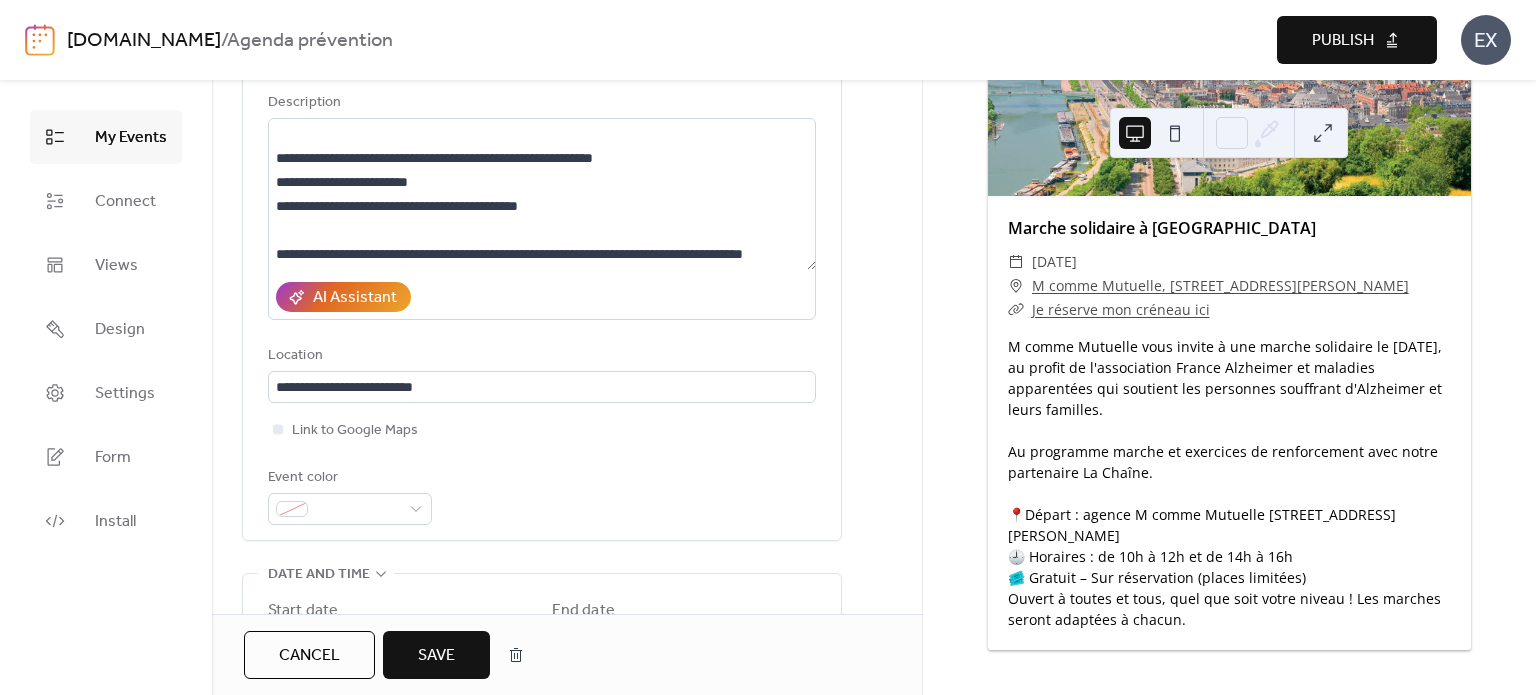 click on "Link to Google Maps" at bounding box center [542, 430] 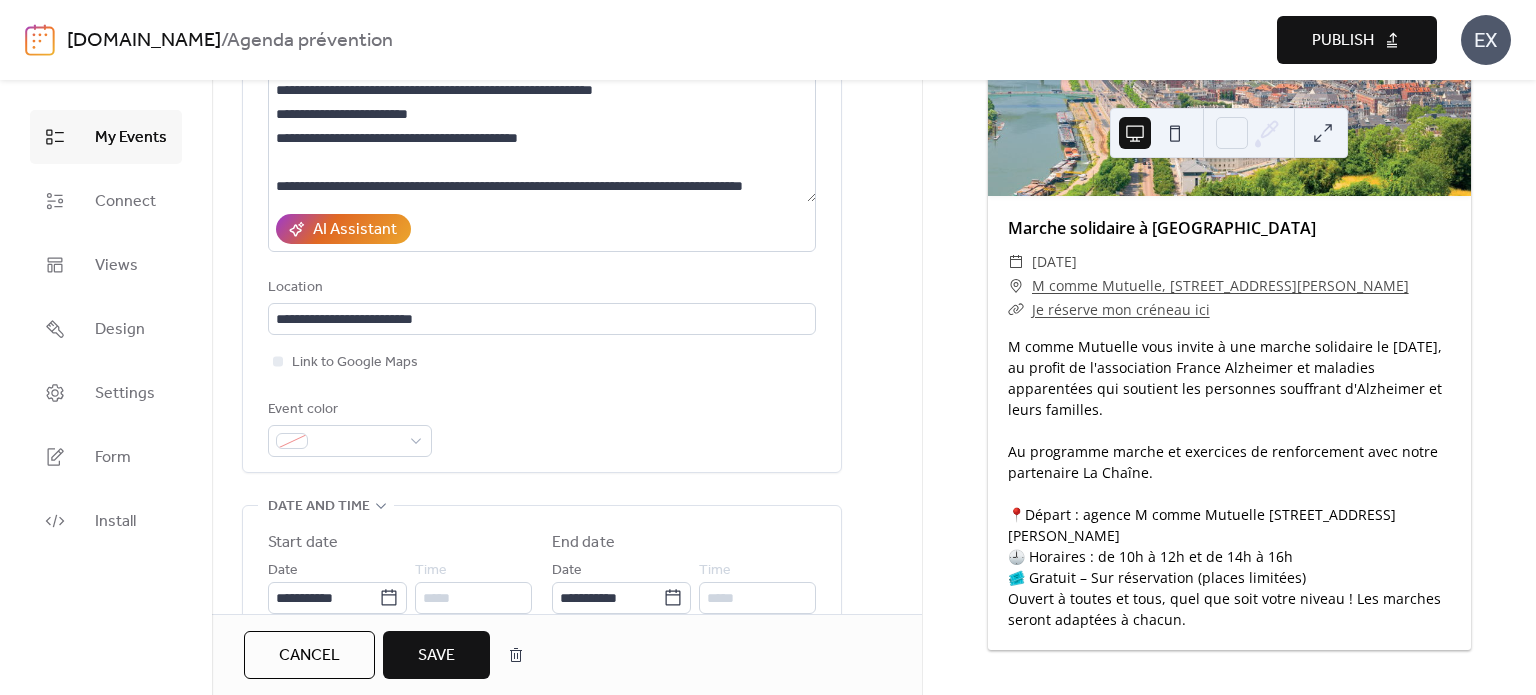 scroll, scrollTop: 300, scrollLeft: 0, axis: vertical 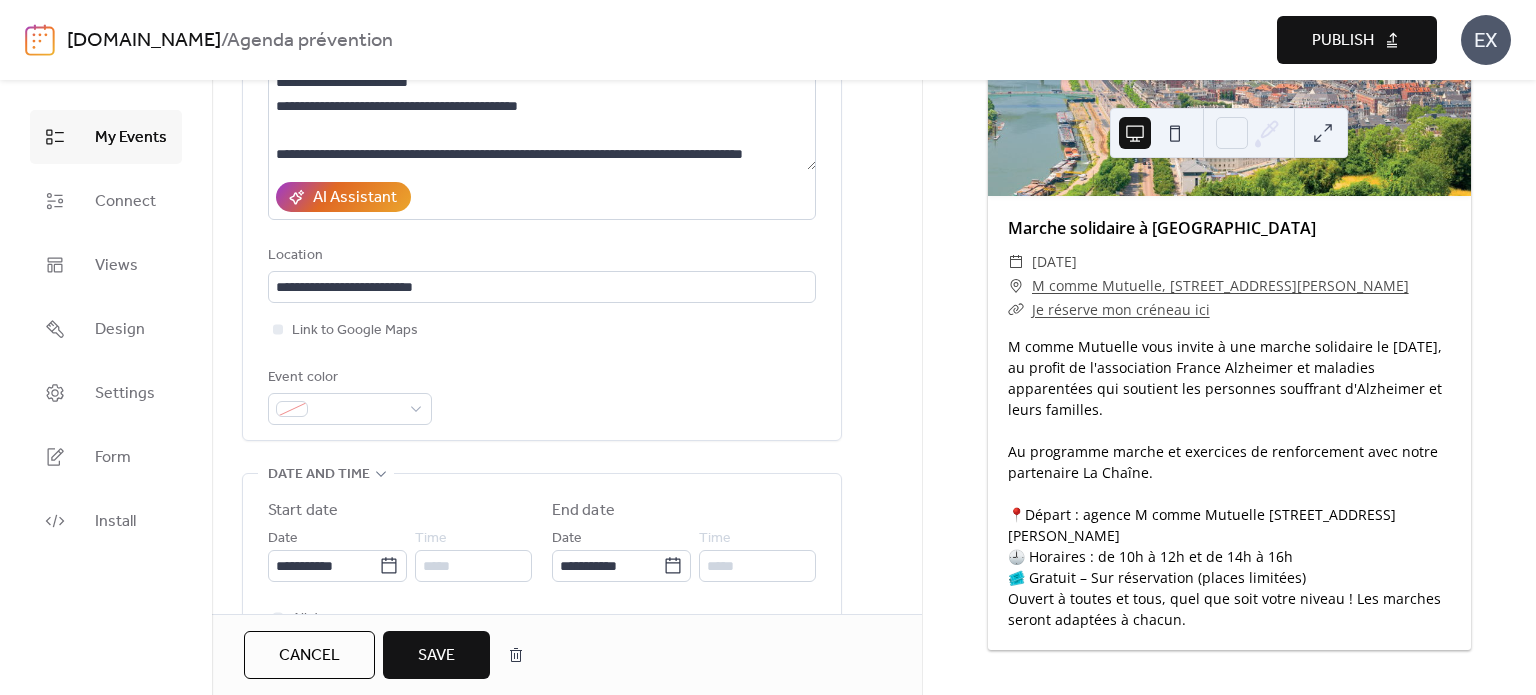 click on "Save" at bounding box center (436, 656) 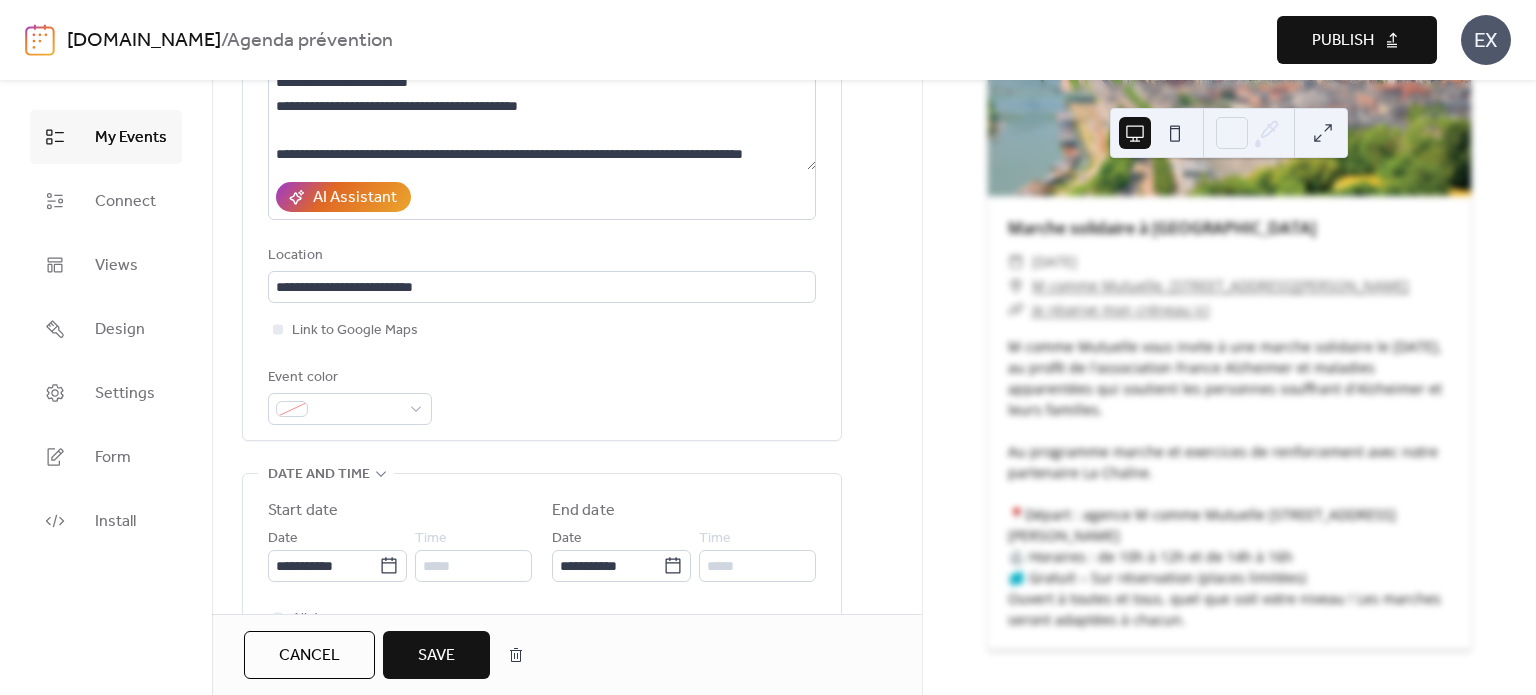 scroll, scrollTop: 1122, scrollLeft: 0, axis: vertical 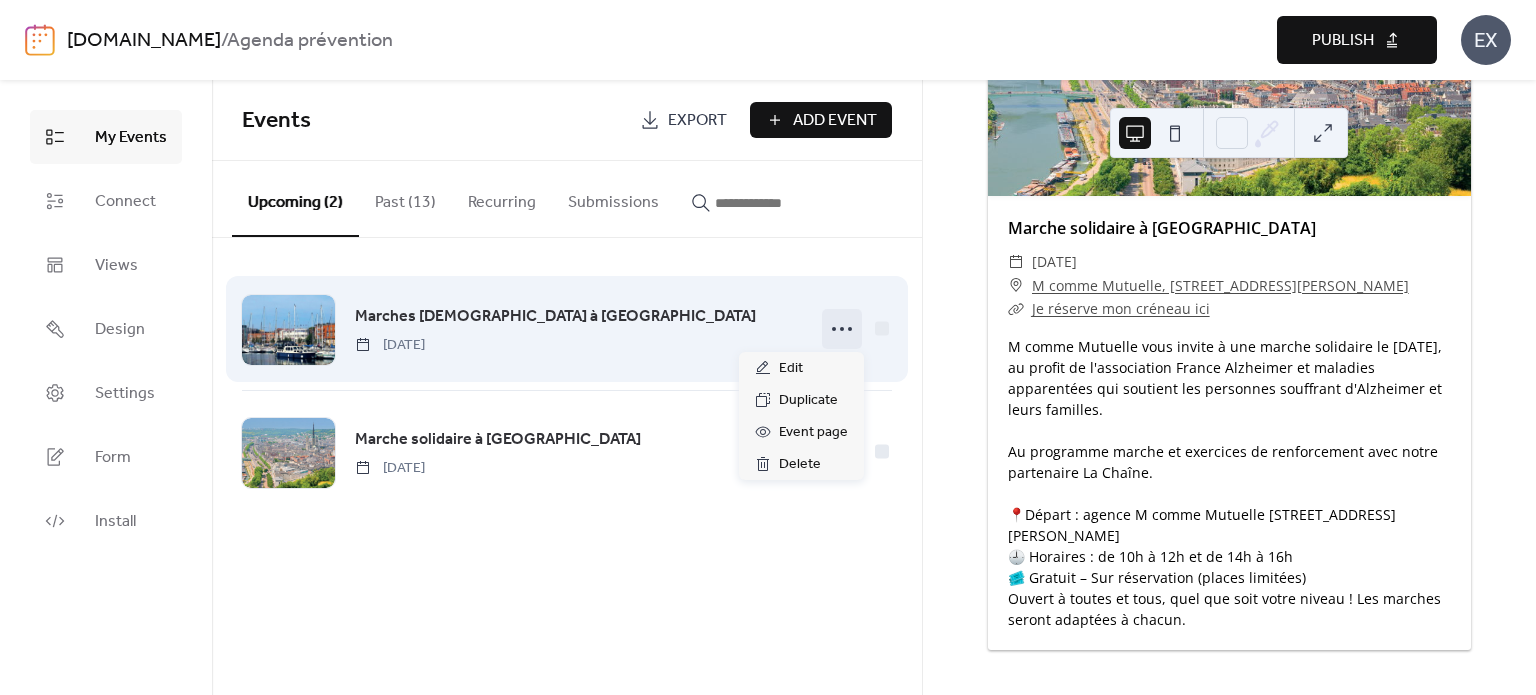 click 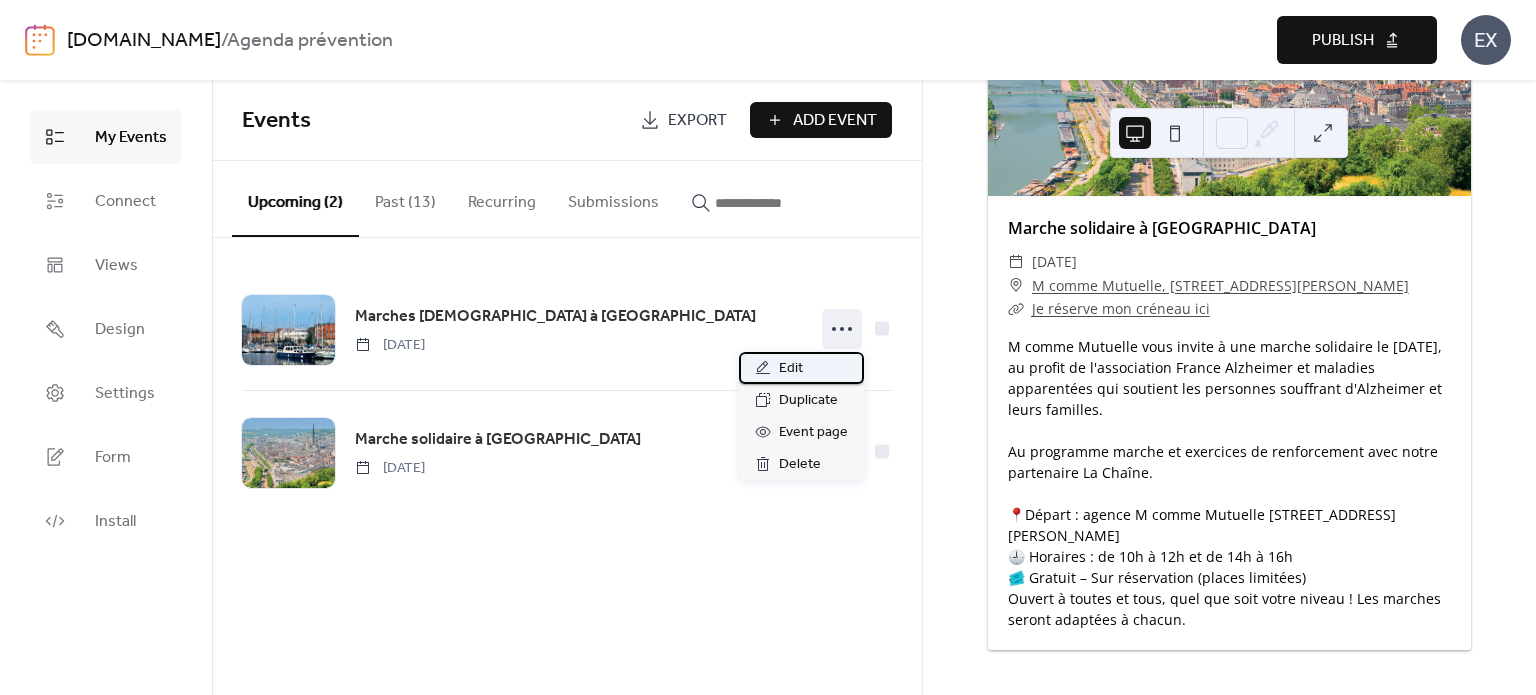 click on "Edit" at bounding box center (791, 369) 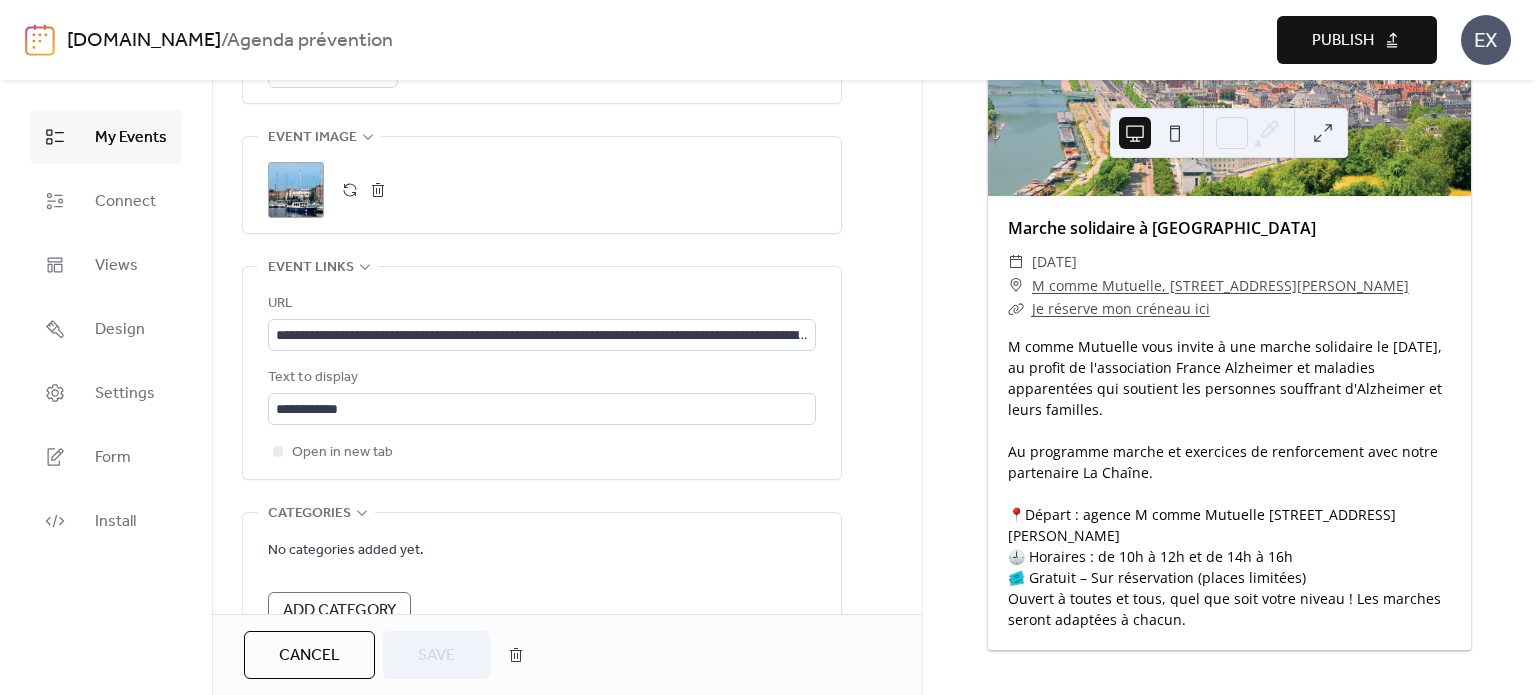 scroll, scrollTop: 1000, scrollLeft: 0, axis: vertical 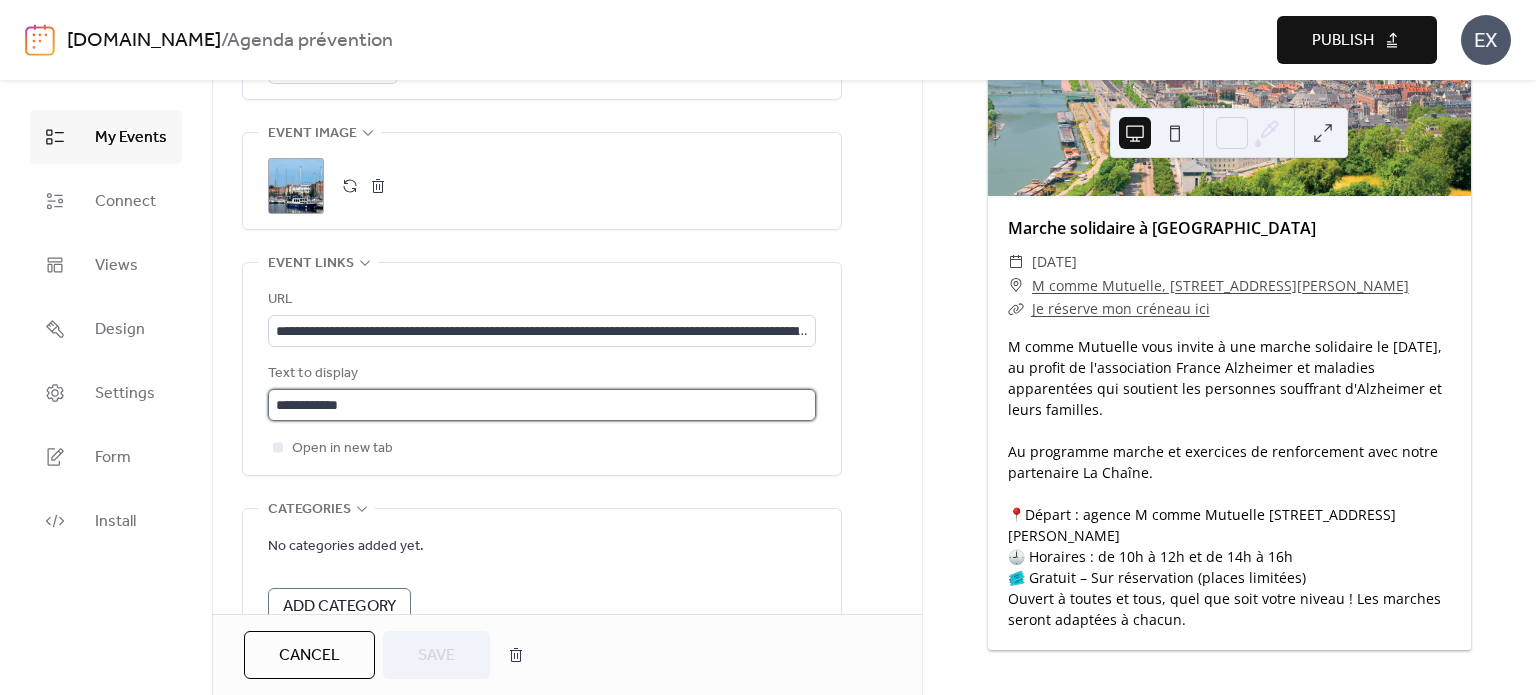 click on "**********" at bounding box center [542, 405] 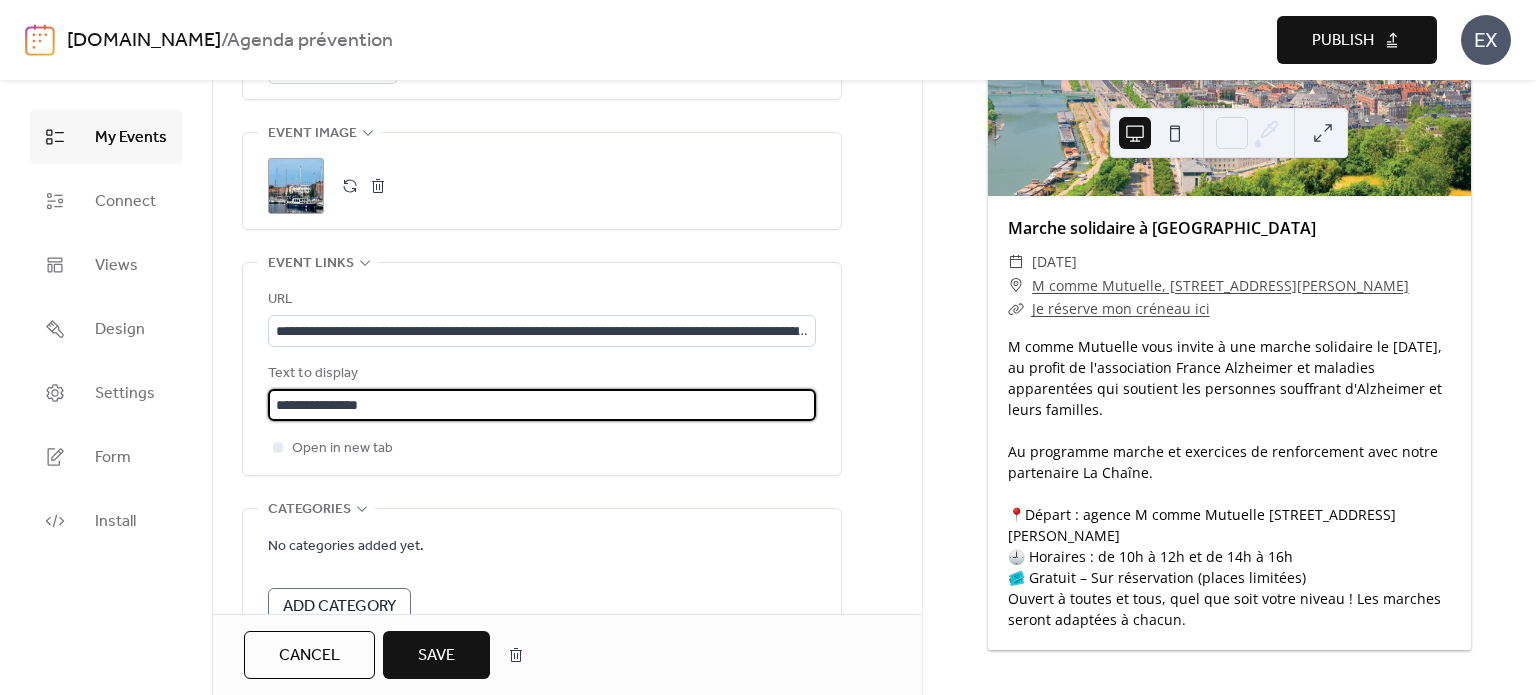type on "**********" 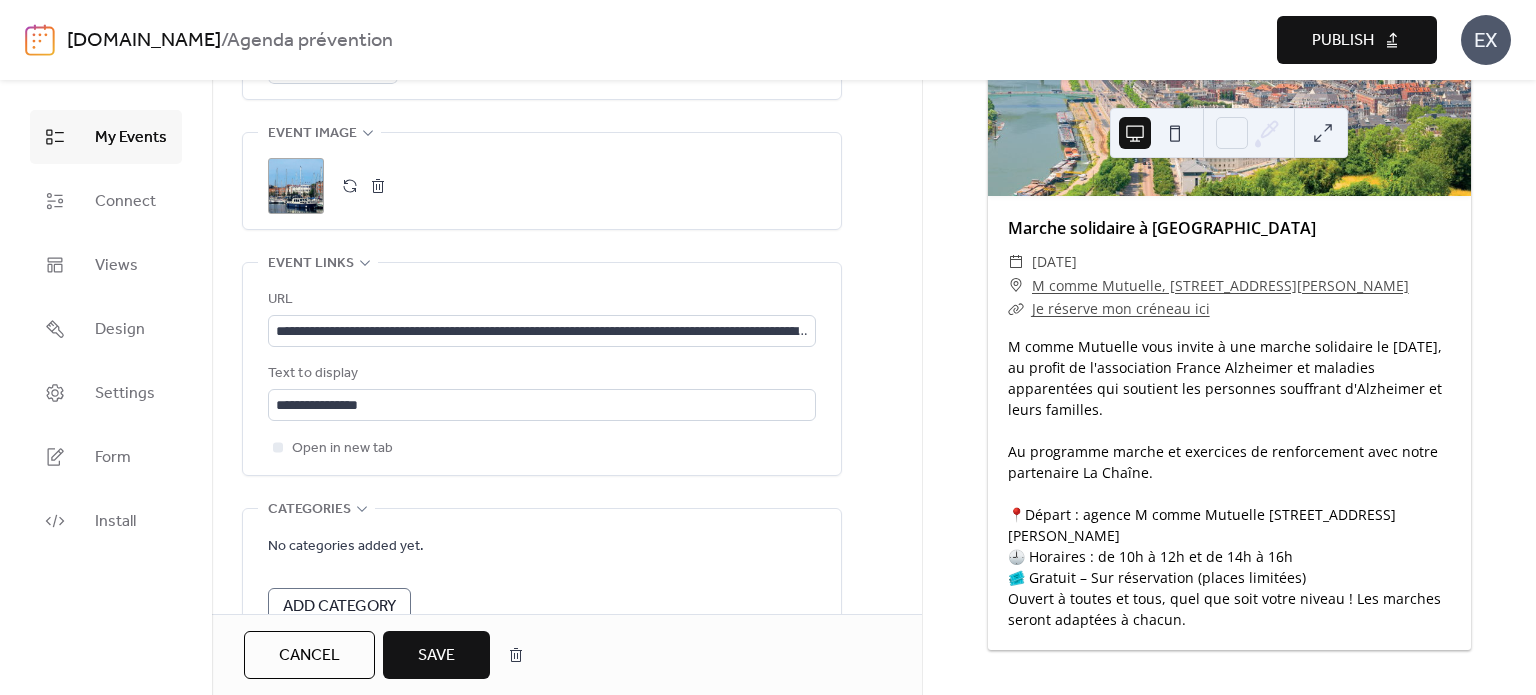 click on "Save" at bounding box center (436, 656) 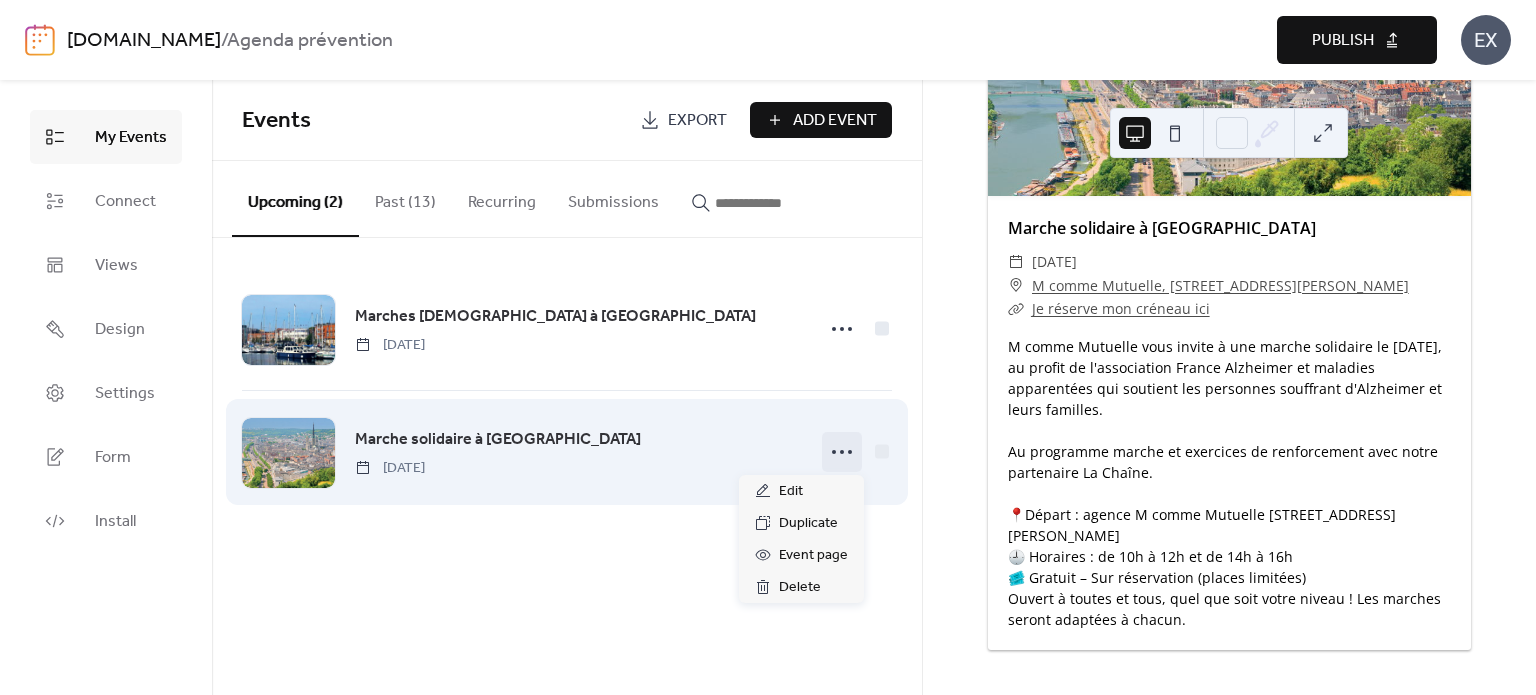 click 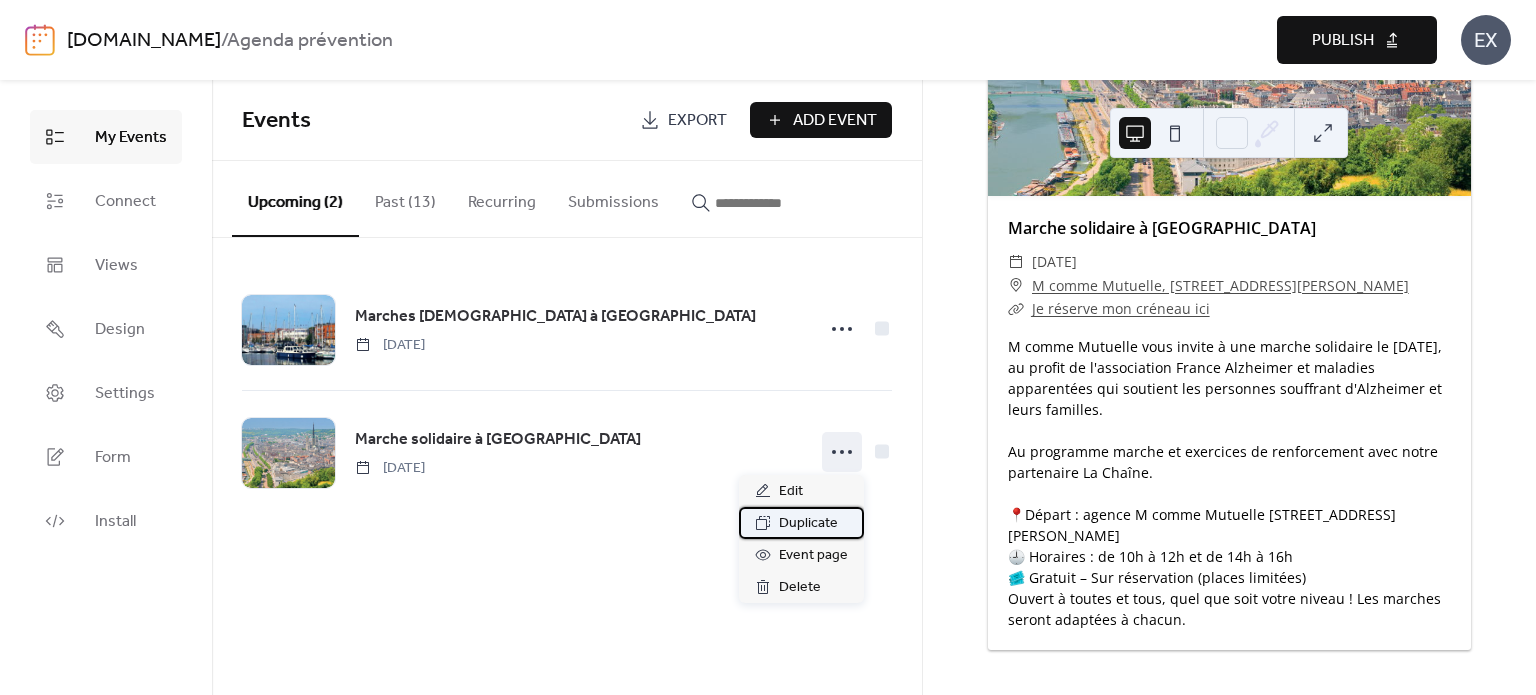 click on "Duplicate" at bounding box center [808, 524] 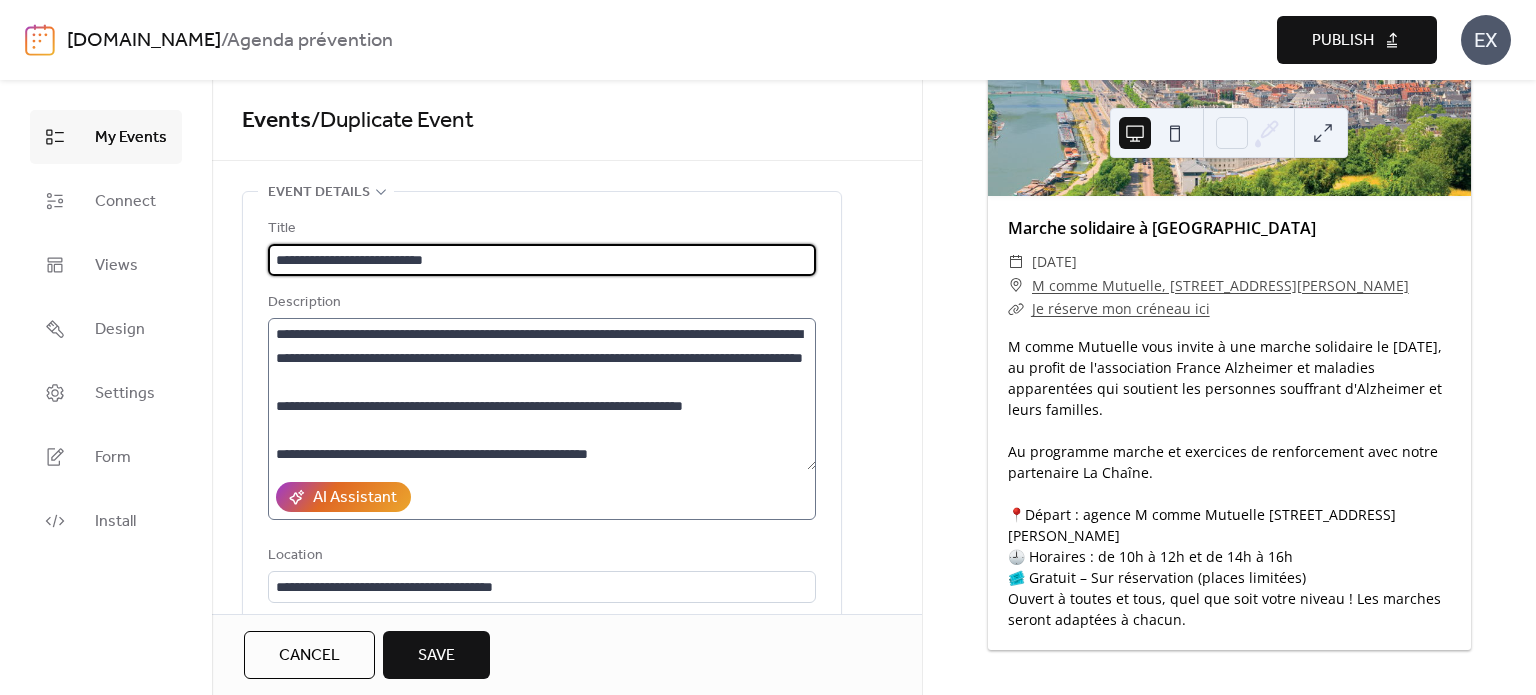 type on "**********" 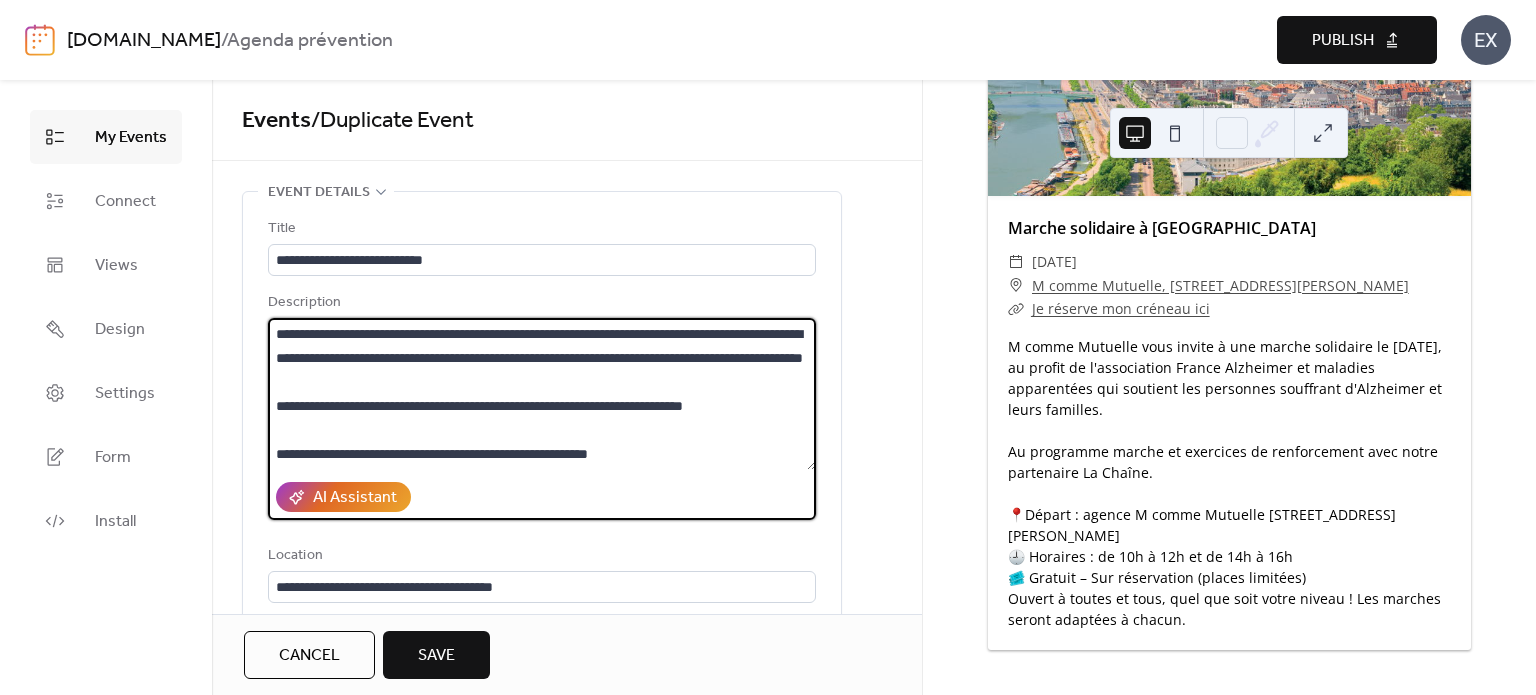 drag, startPoint x: 607, startPoint y: 334, endPoint x: 723, endPoint y: 337, distance: 116.03879 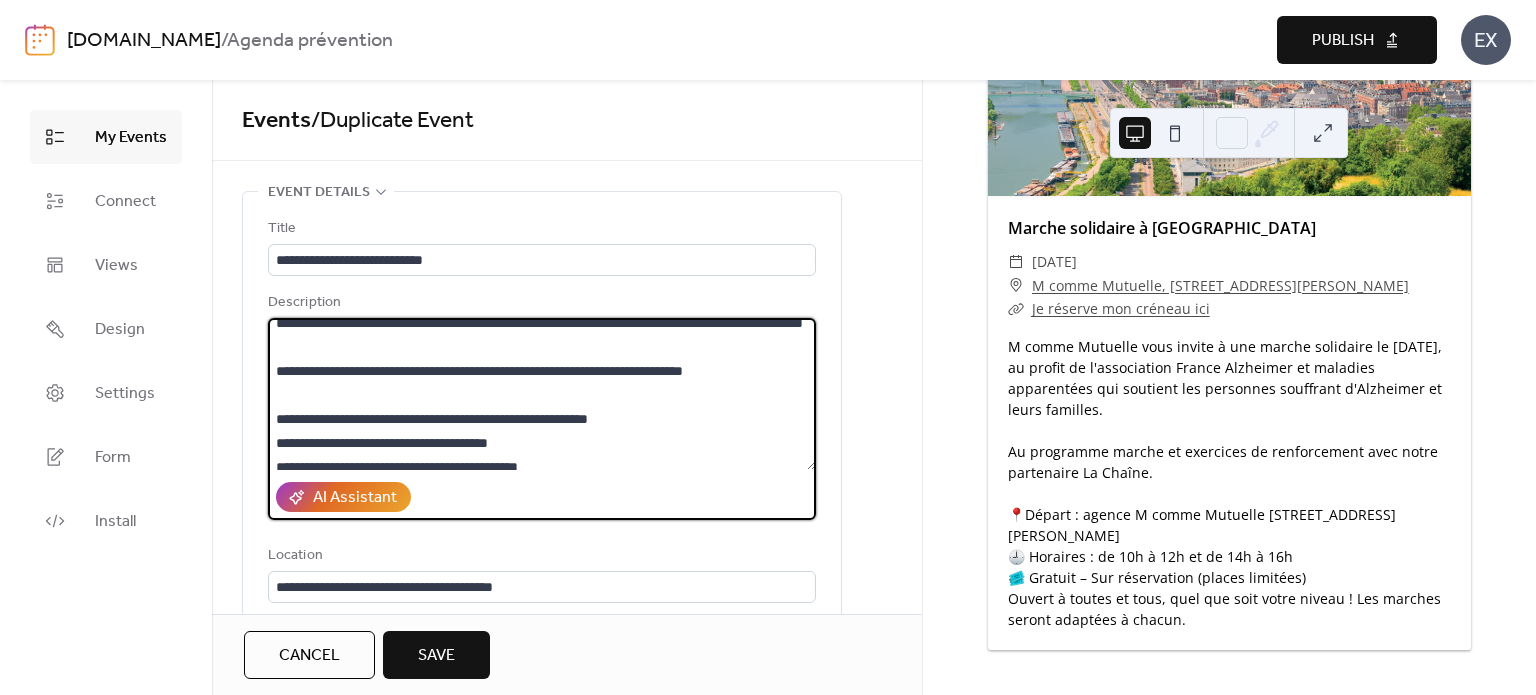 scroll, scrollTop: 0, scrollLeft: 0, axis: both 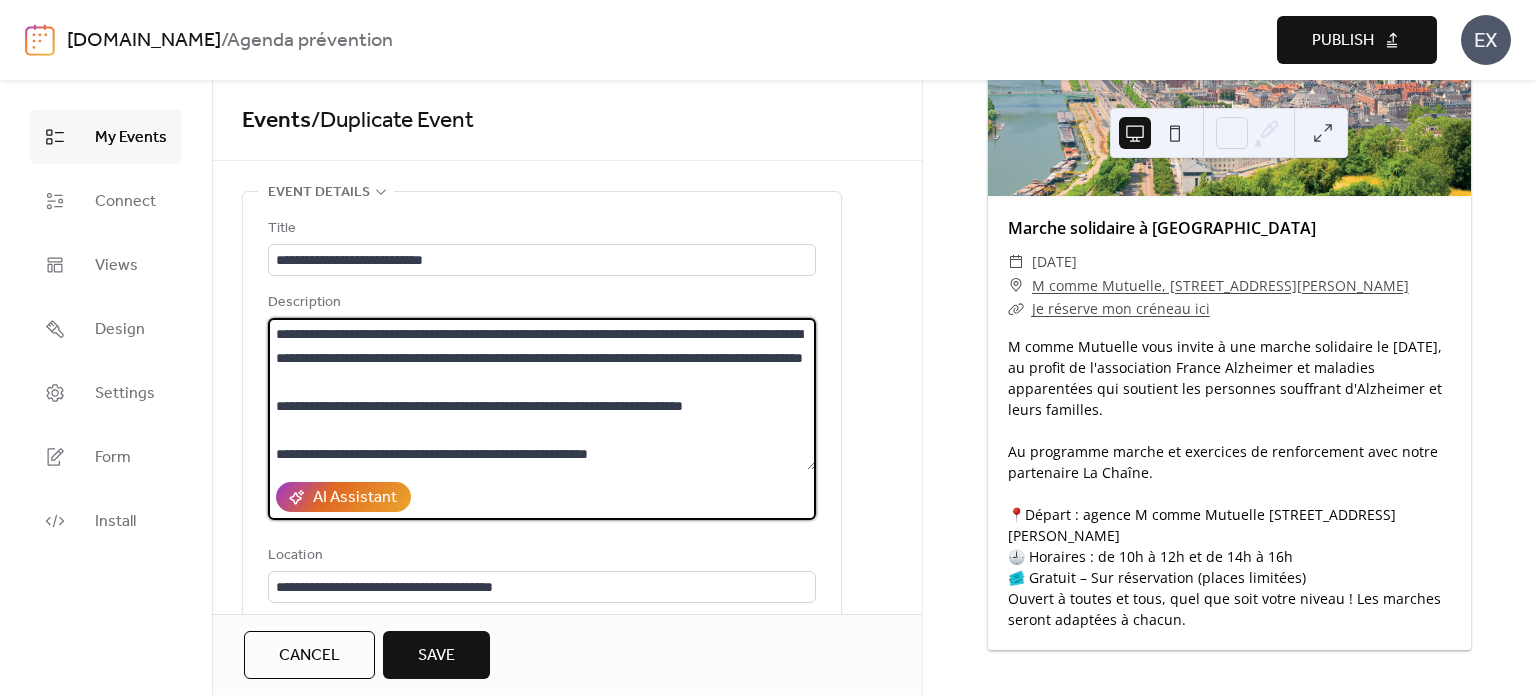 drag, startPoint x: 724, startPoint y: 427, endPoint x: 783, endPoint y: 436, distance: 59.682495 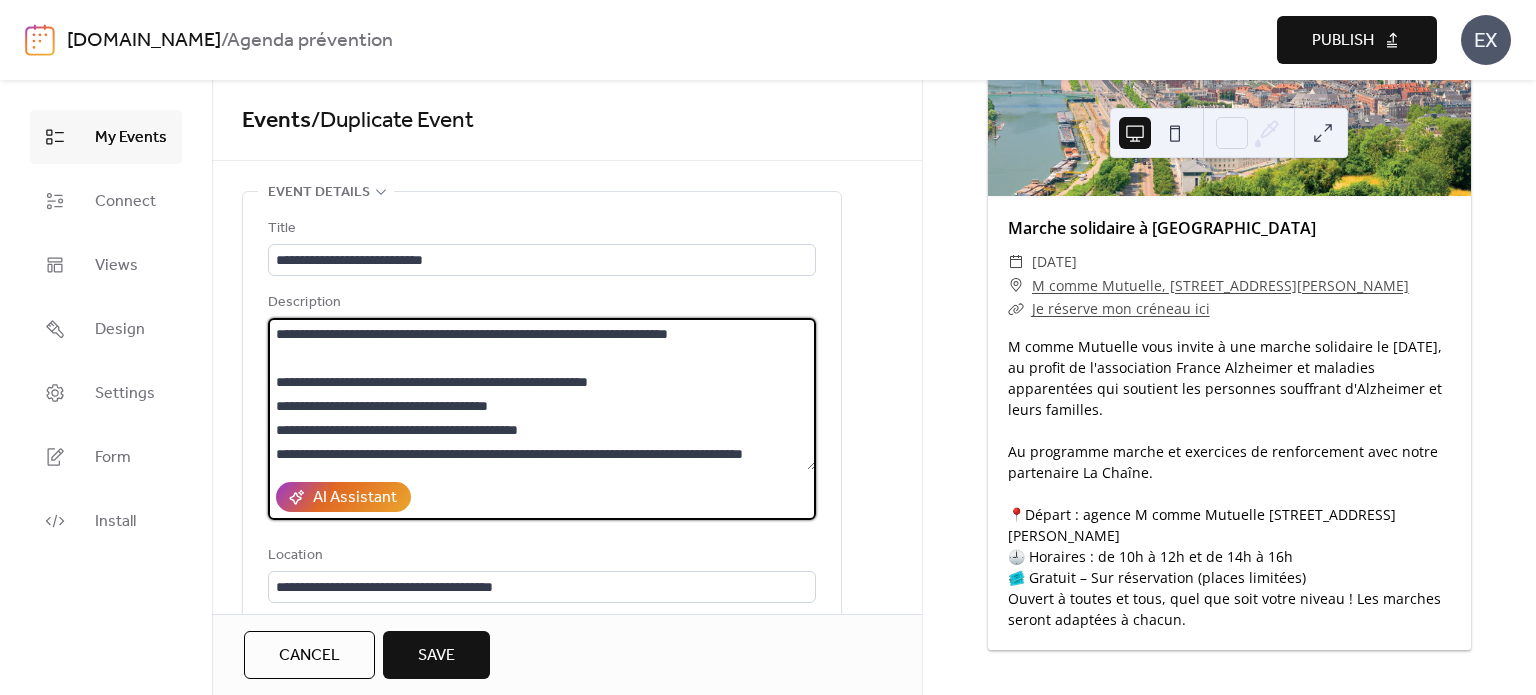 scroll, scrollTop: 100, scrollLeft: 0, axis: vertical 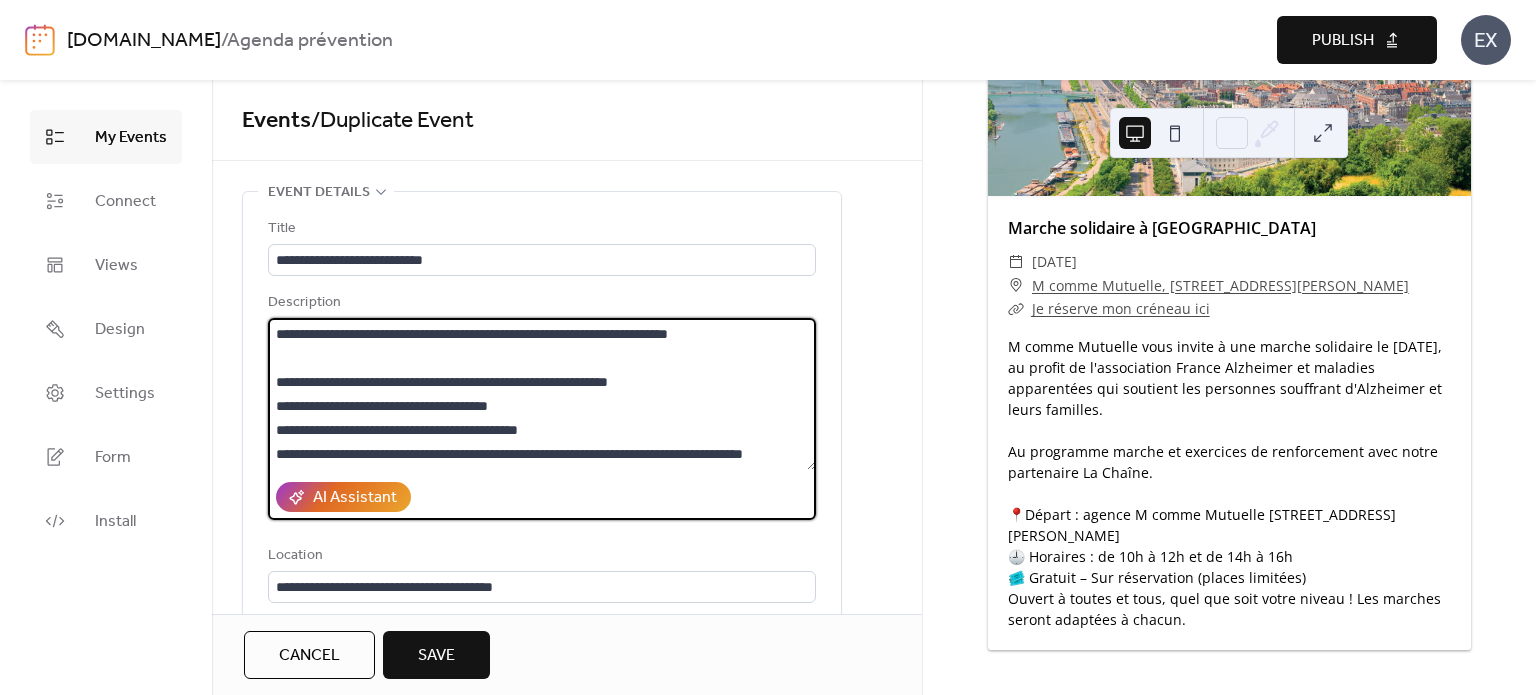click on "**********" at bounding box center (542, 394) 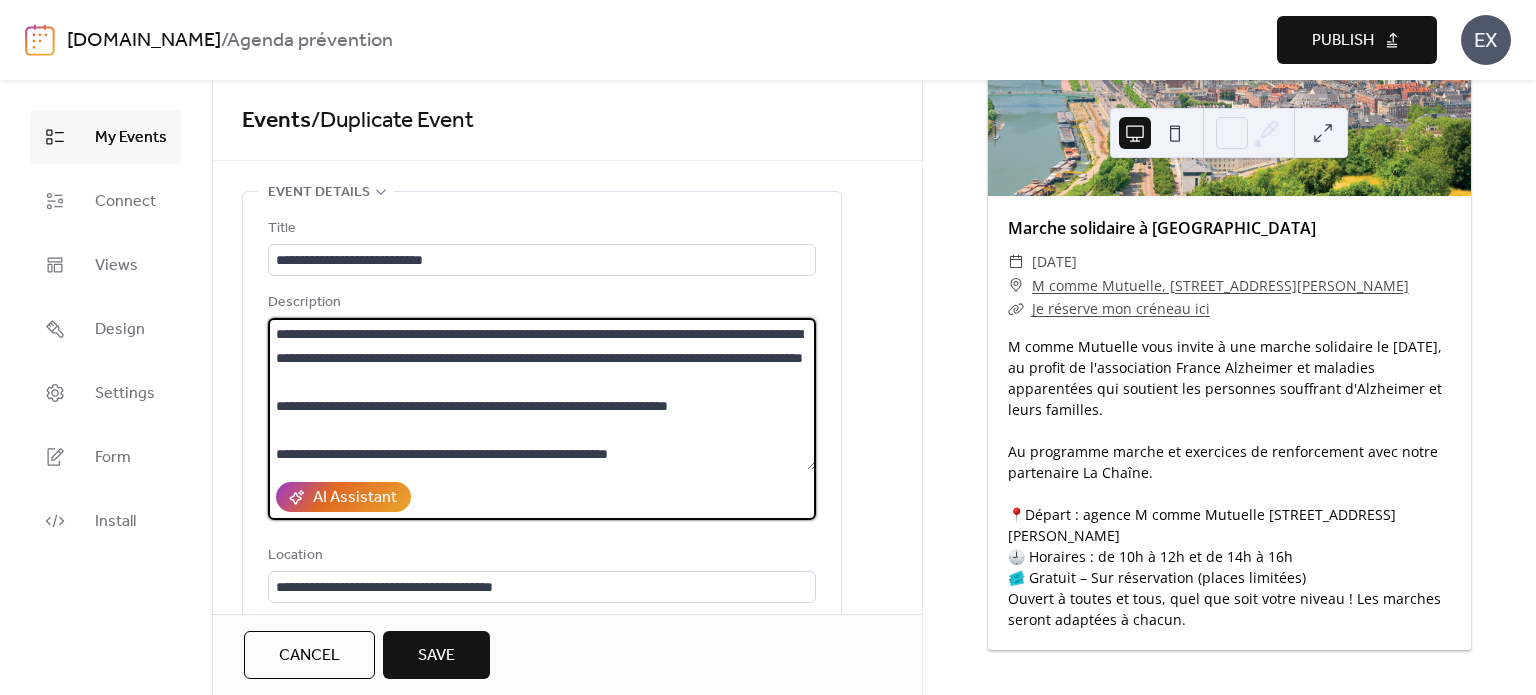 scroll, scrollTop: 100, scrollLeft: 0, axis: vertical 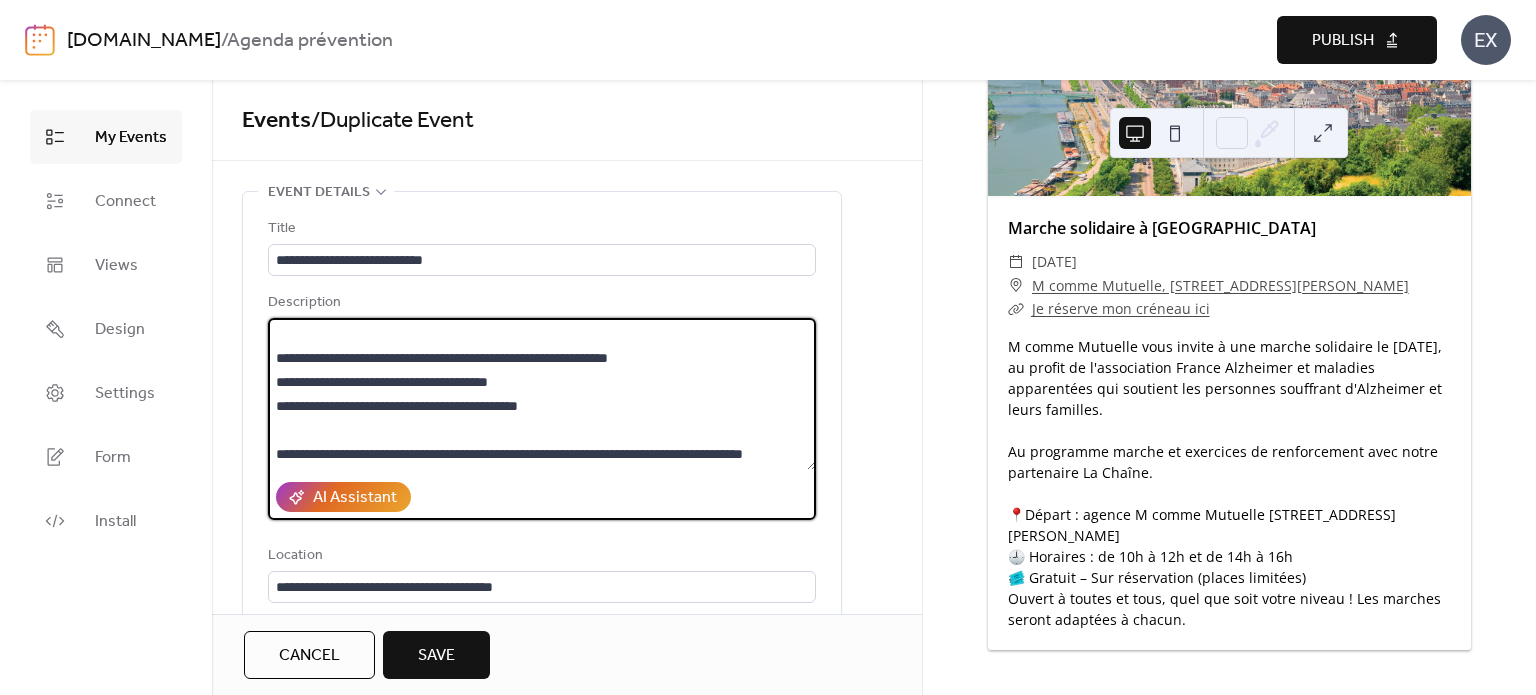 drag, startPoint x: 452, startPoint y: 399, endPoint x: 527, endPoint y: 399, distance: 75 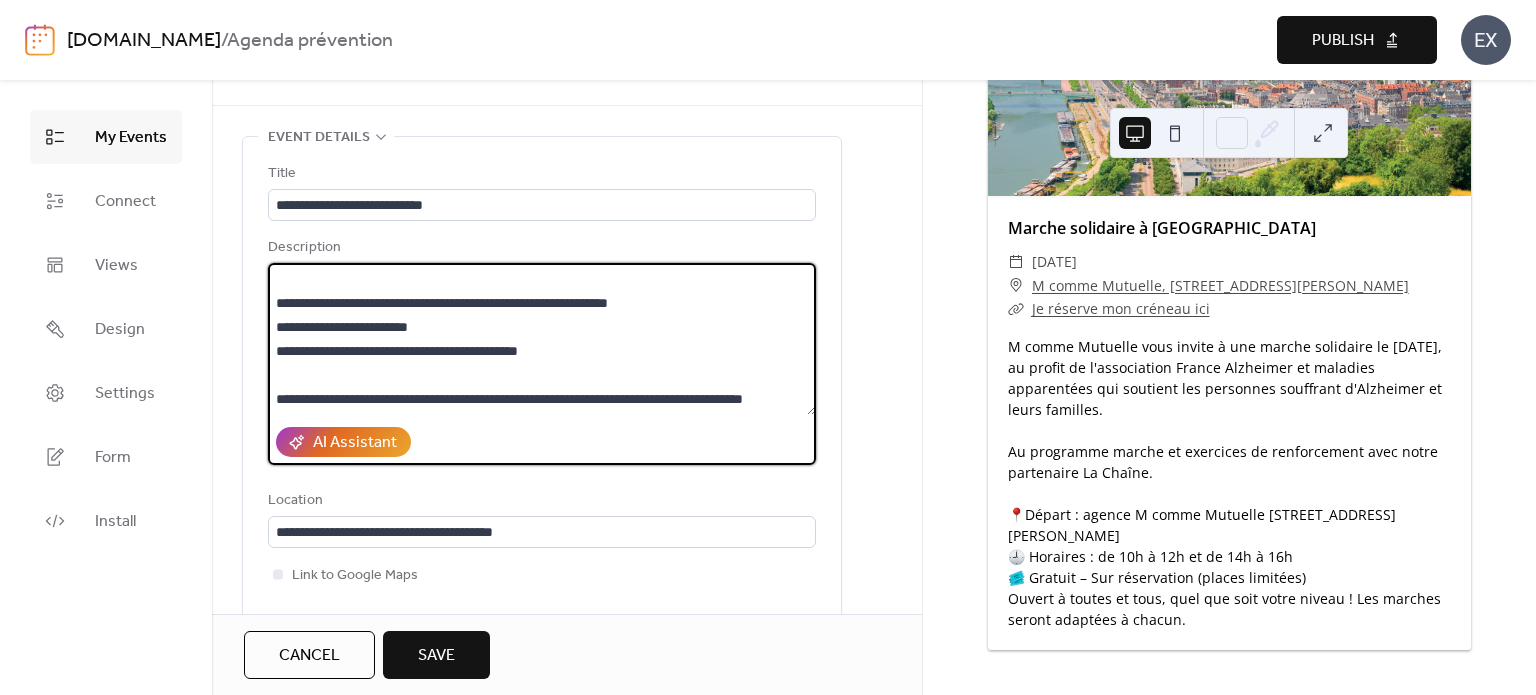 scroll, scrollTop: 200, scrollLeft: 0, axis: vertical 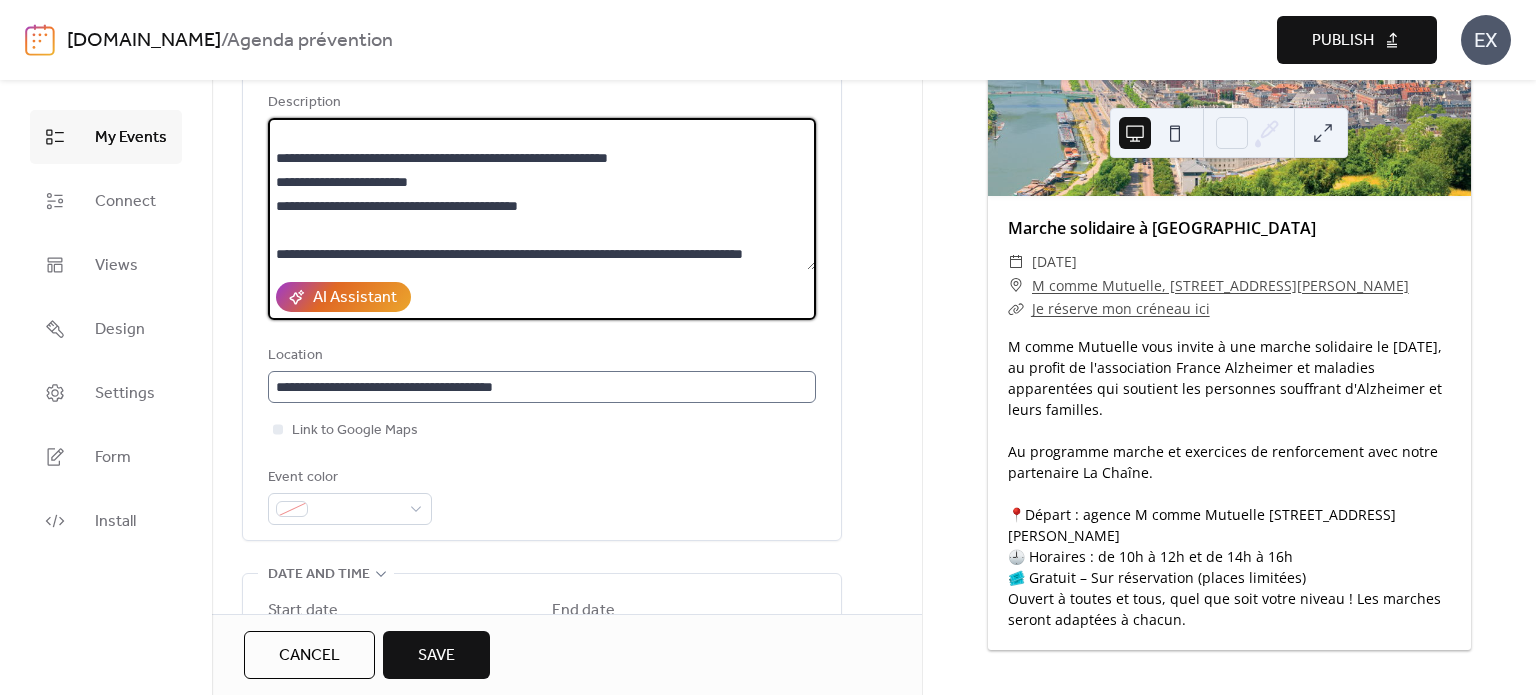 type on "**********" 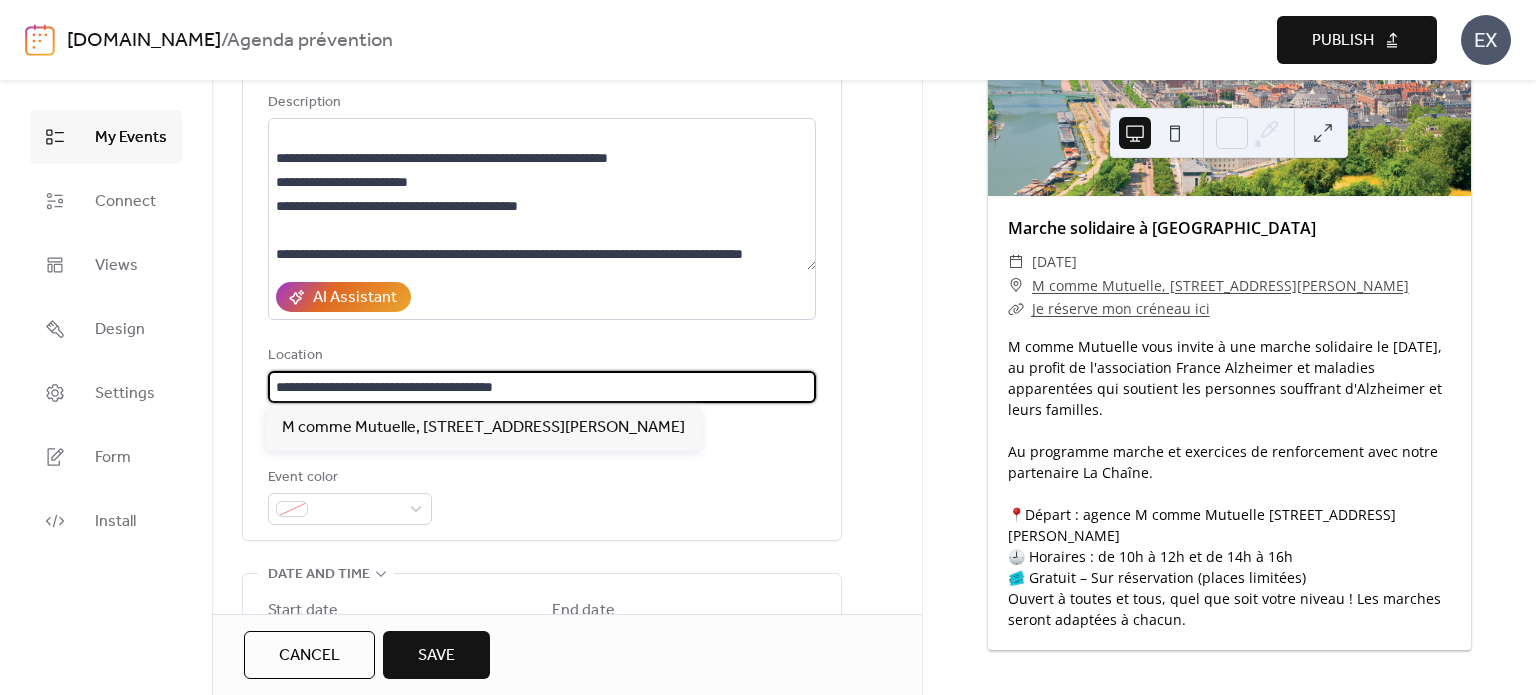 scroll, scrollTop: 0, scrollLeft: 0, axis: both 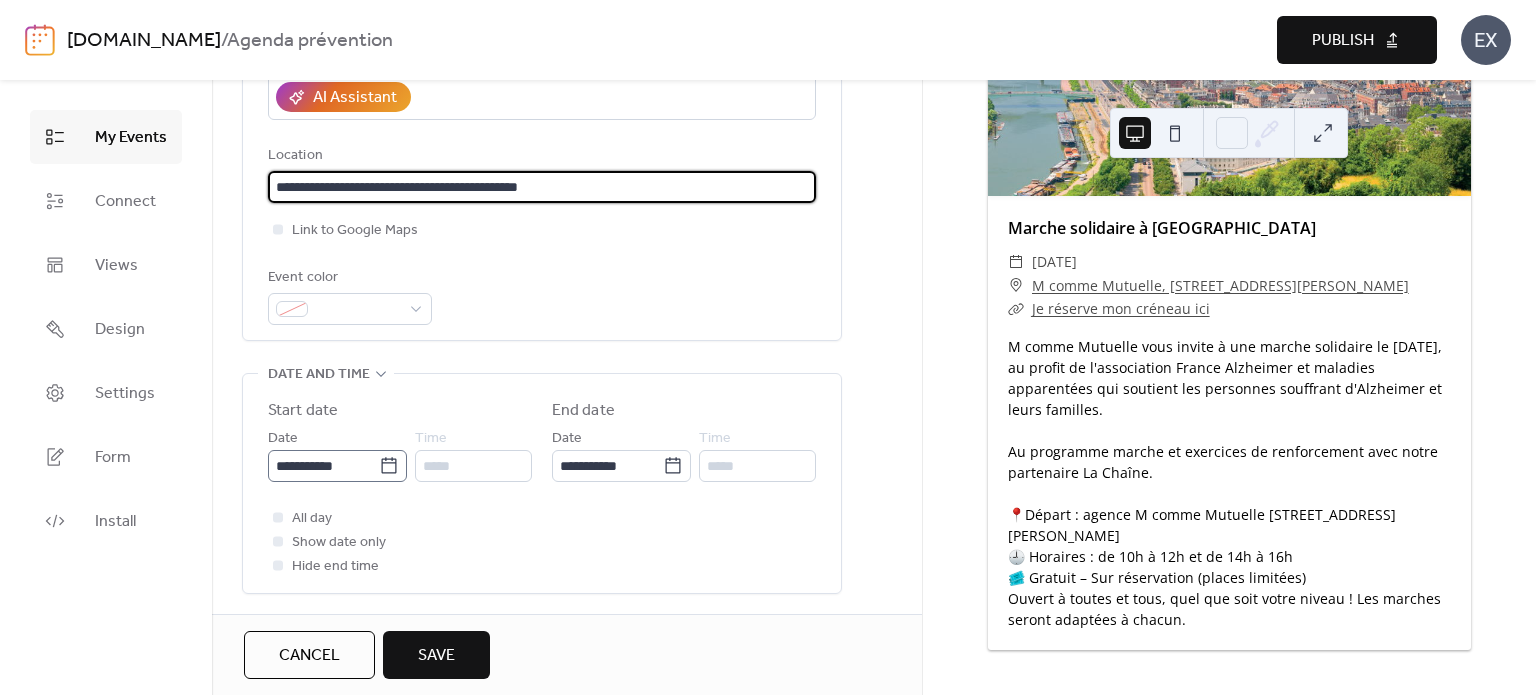 type on "**********" 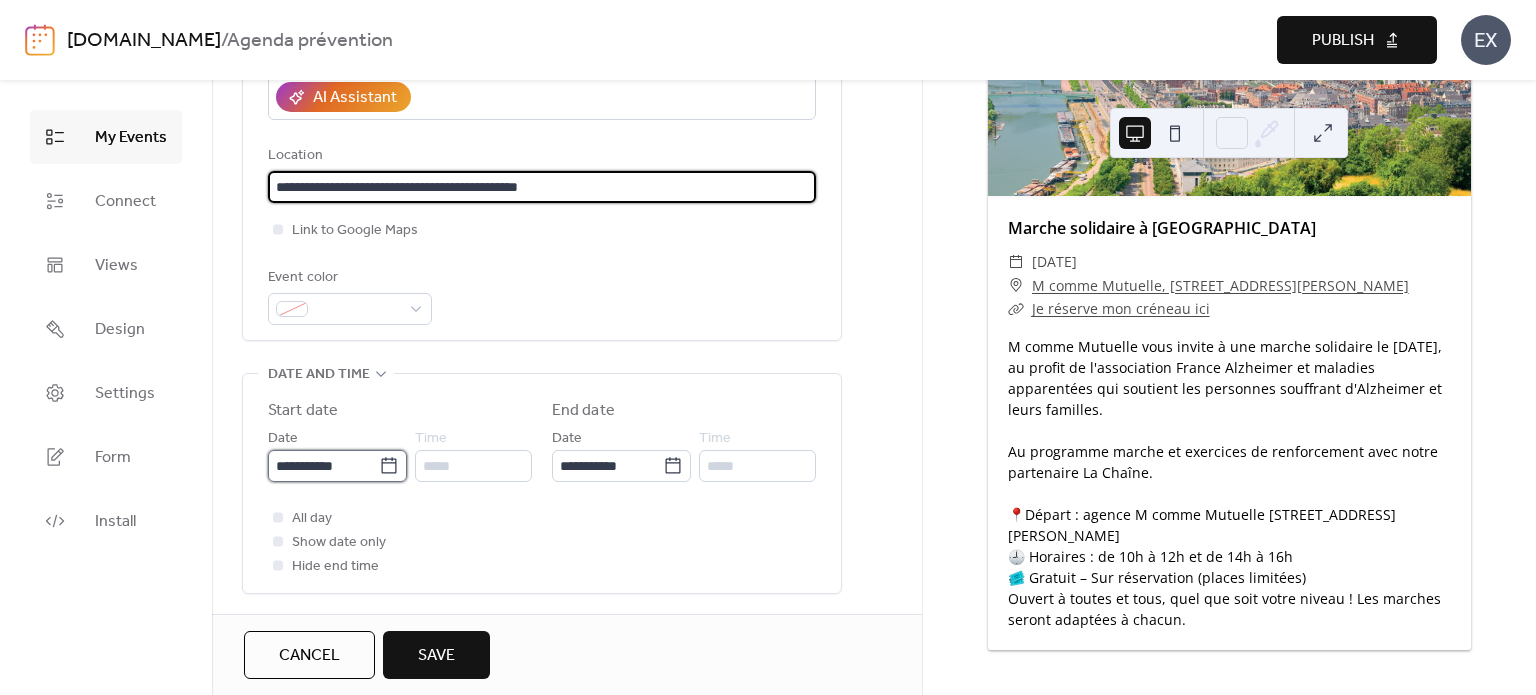 click on "**********" at bounding box center [323, 466] 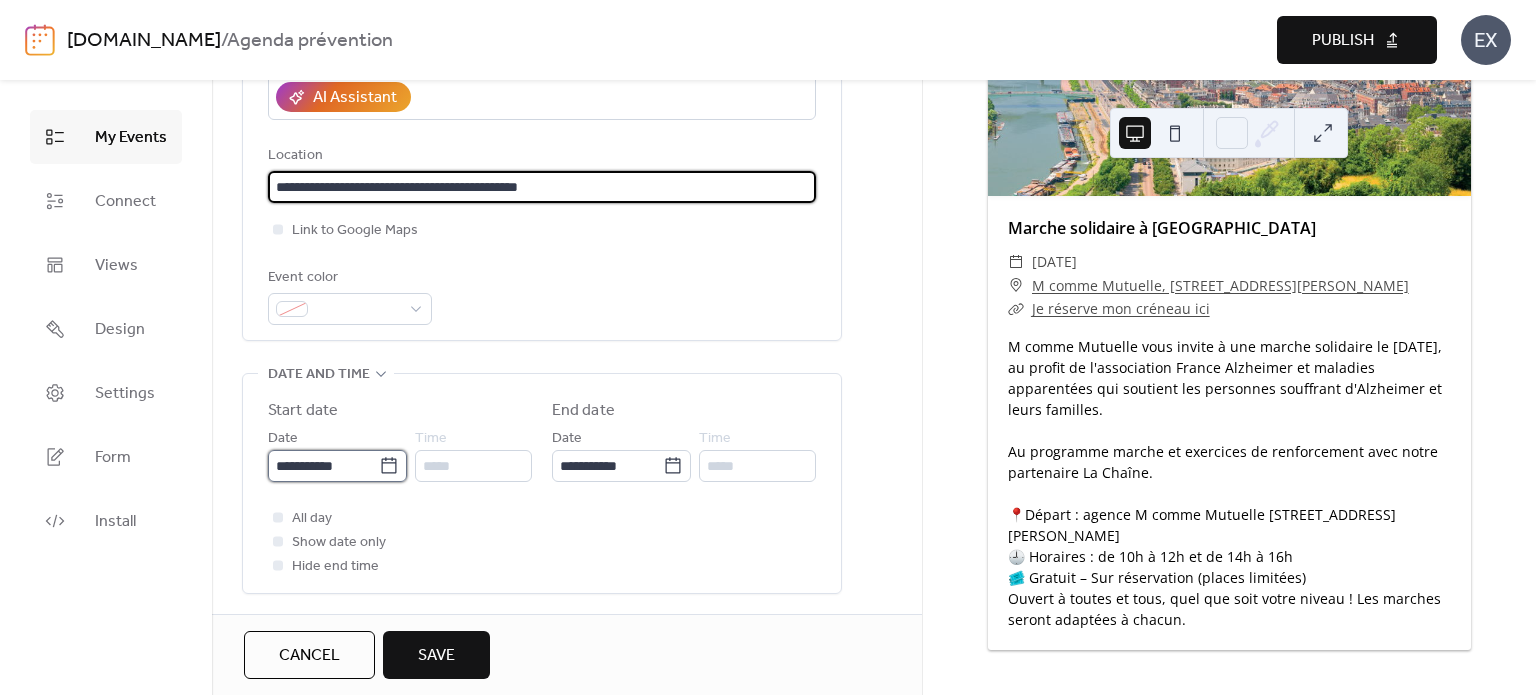 scroll, scrollTop: 0, scrollLeft: 0, axis: both 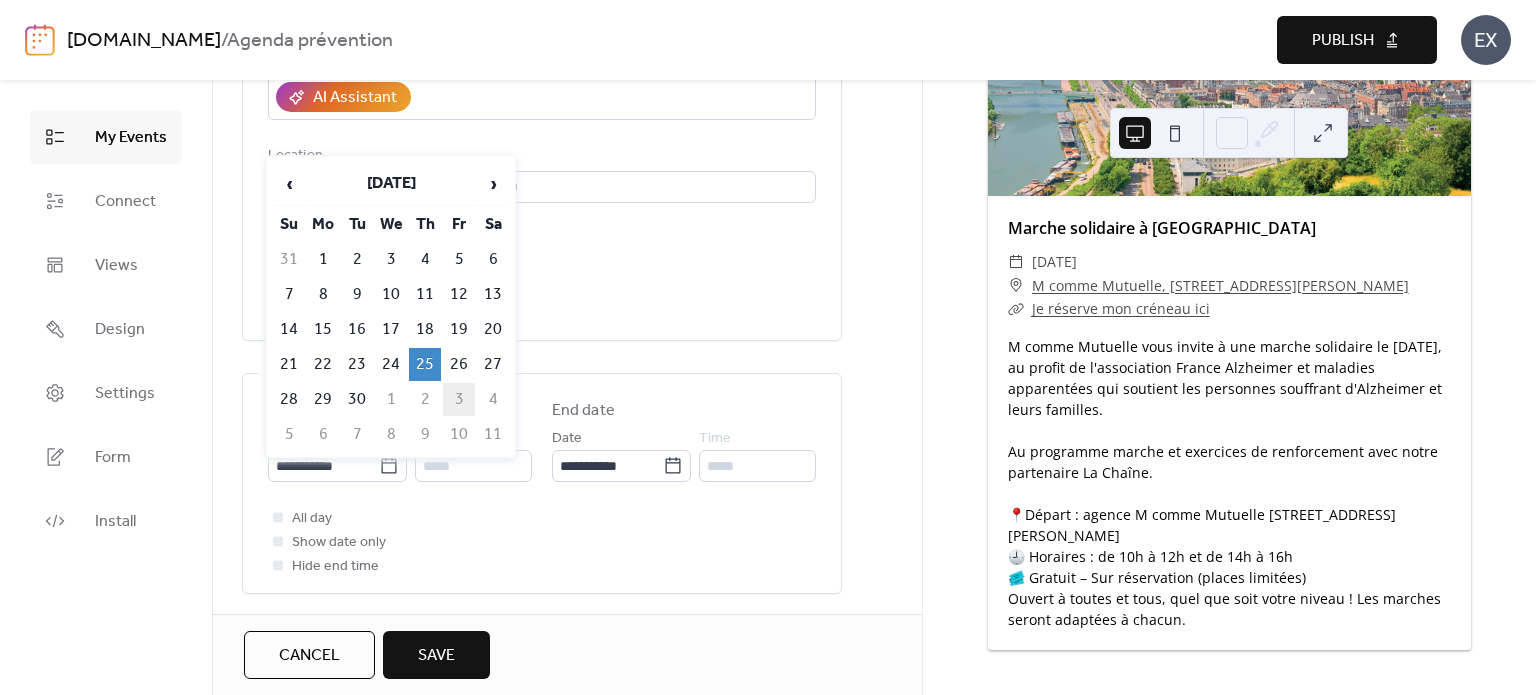 click on "3" at bounding box center (459, 399) 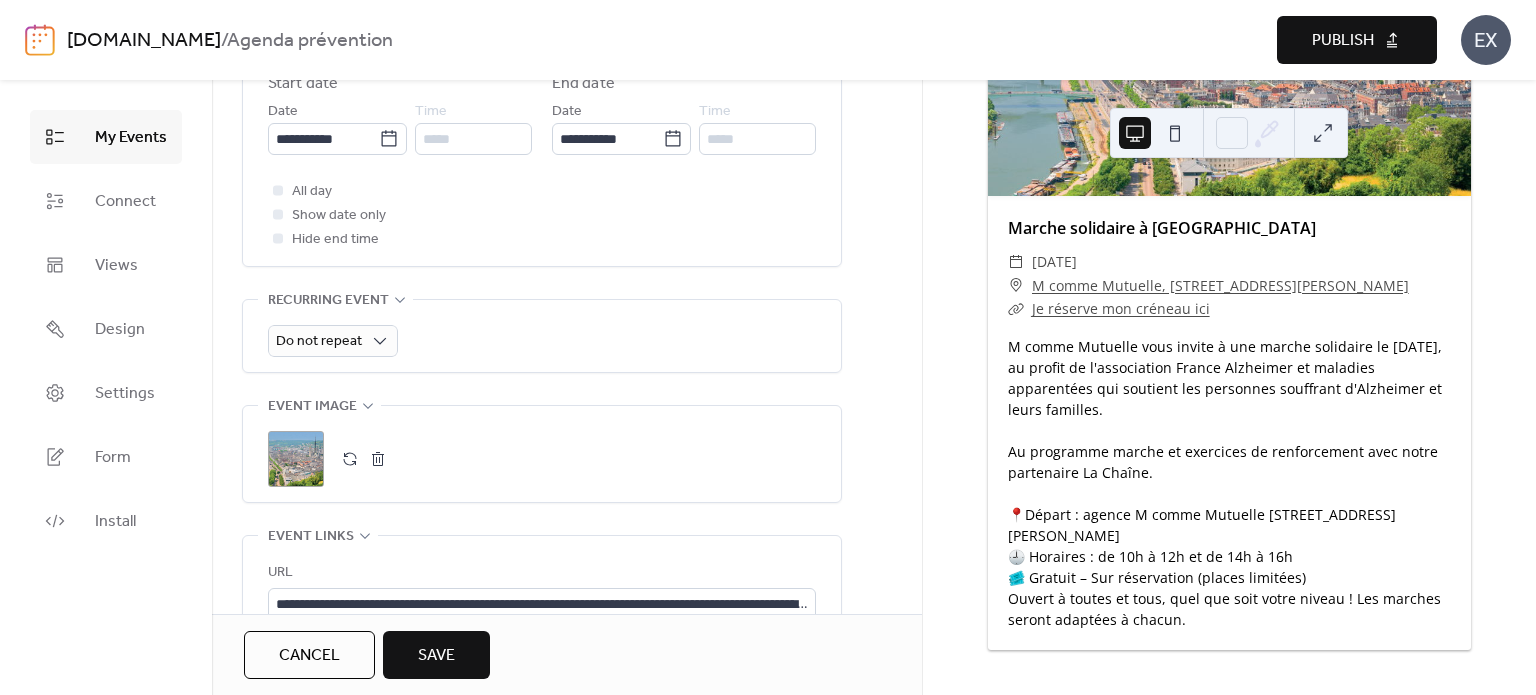 scroll, scrollTop: 800, scrollLeft: 0, axis: vertical 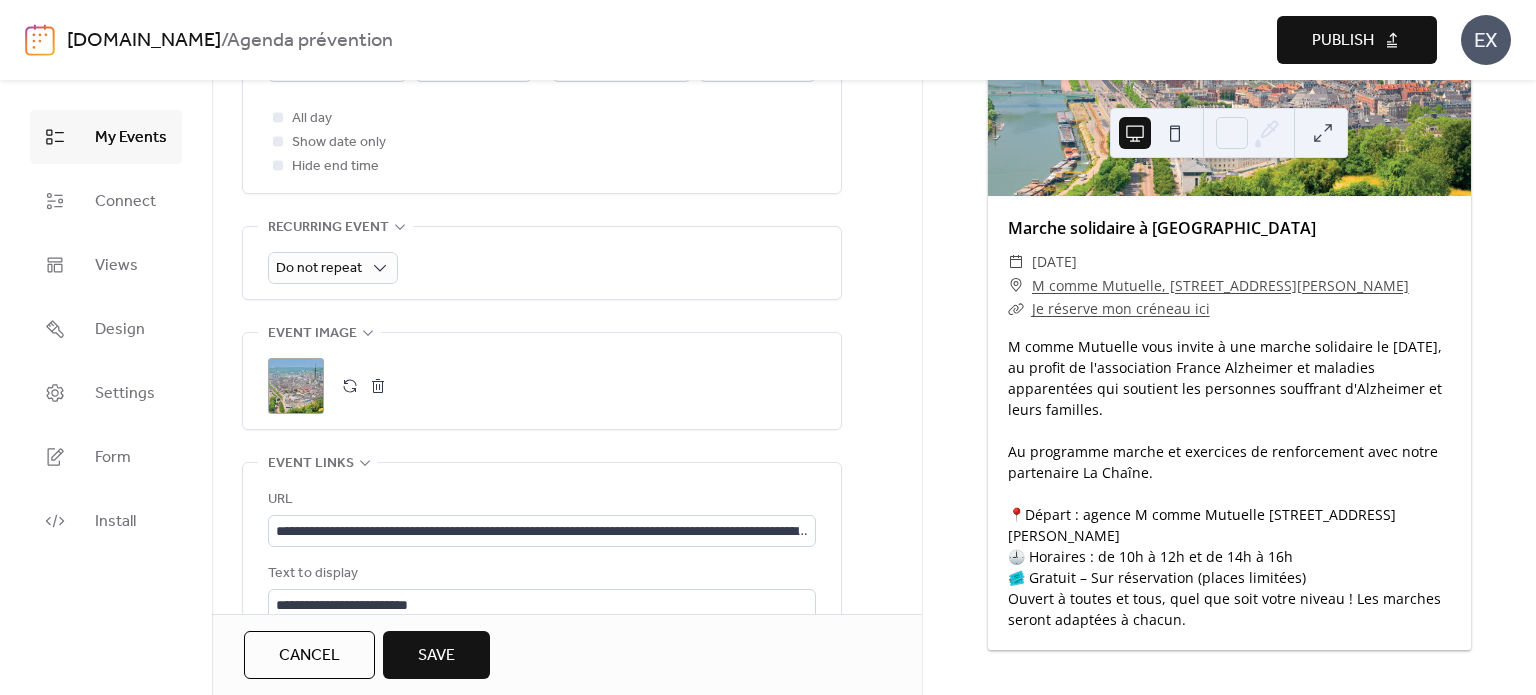 click at bounding box center (378, 386) 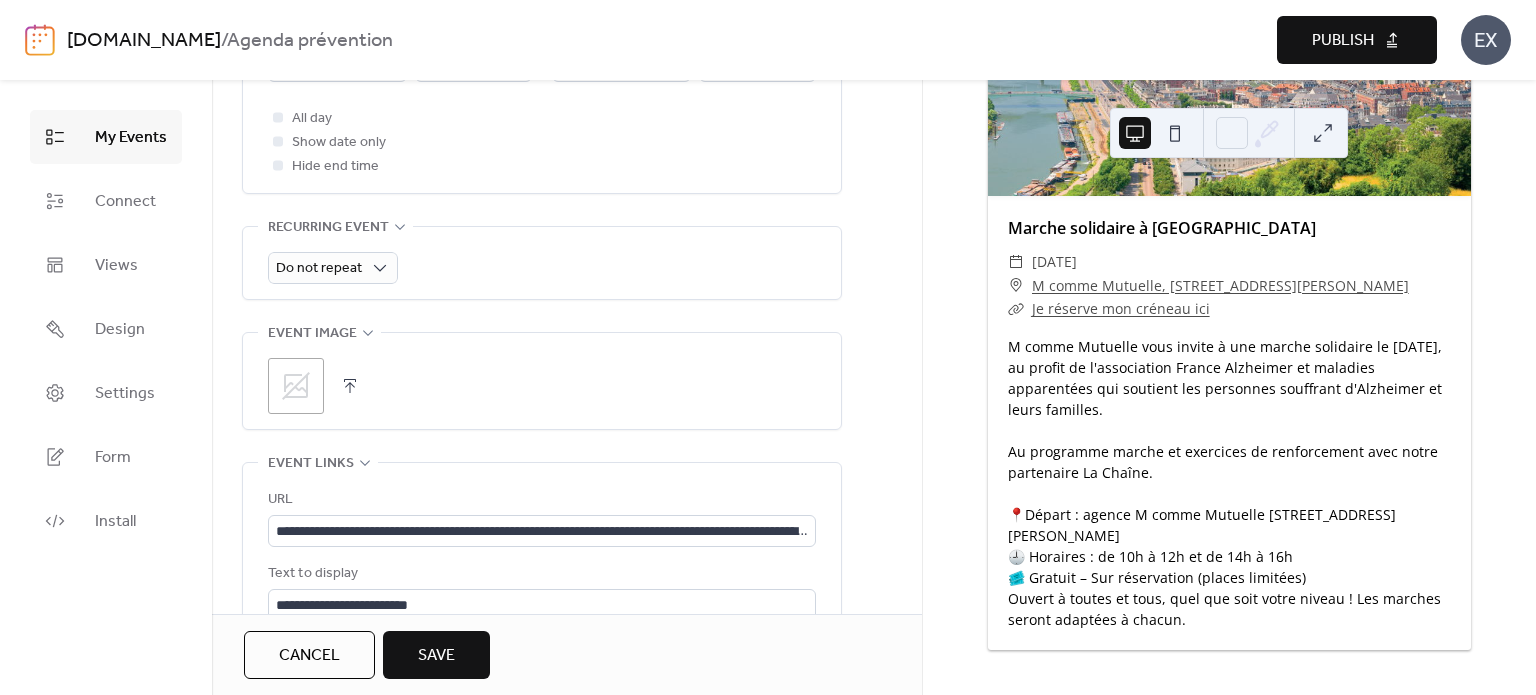 scroll, scrollTop: 900, scrollLeft: 0, axis: vertical 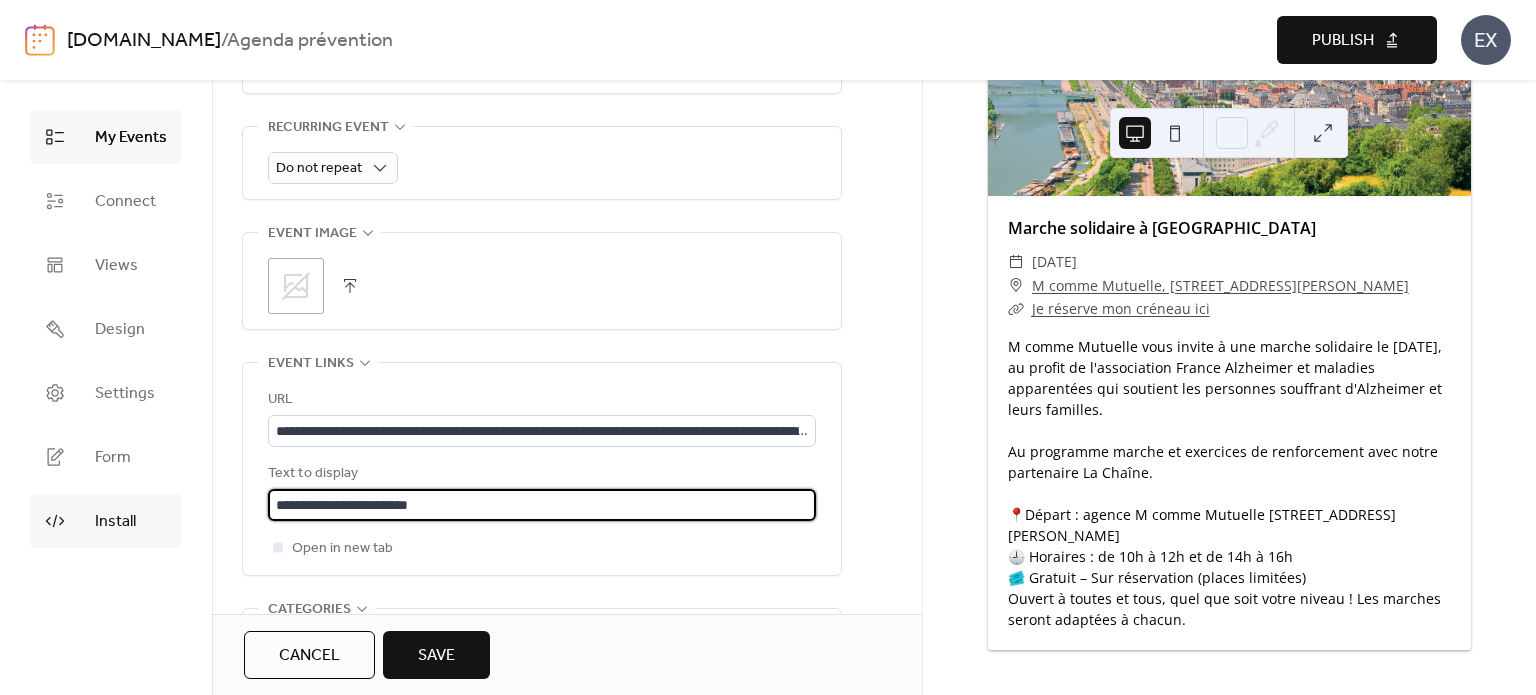 drag, startPoint x: 453, startPoint y: 499, endPoint x: 159, endPoint y: 506, distance: 294.0833 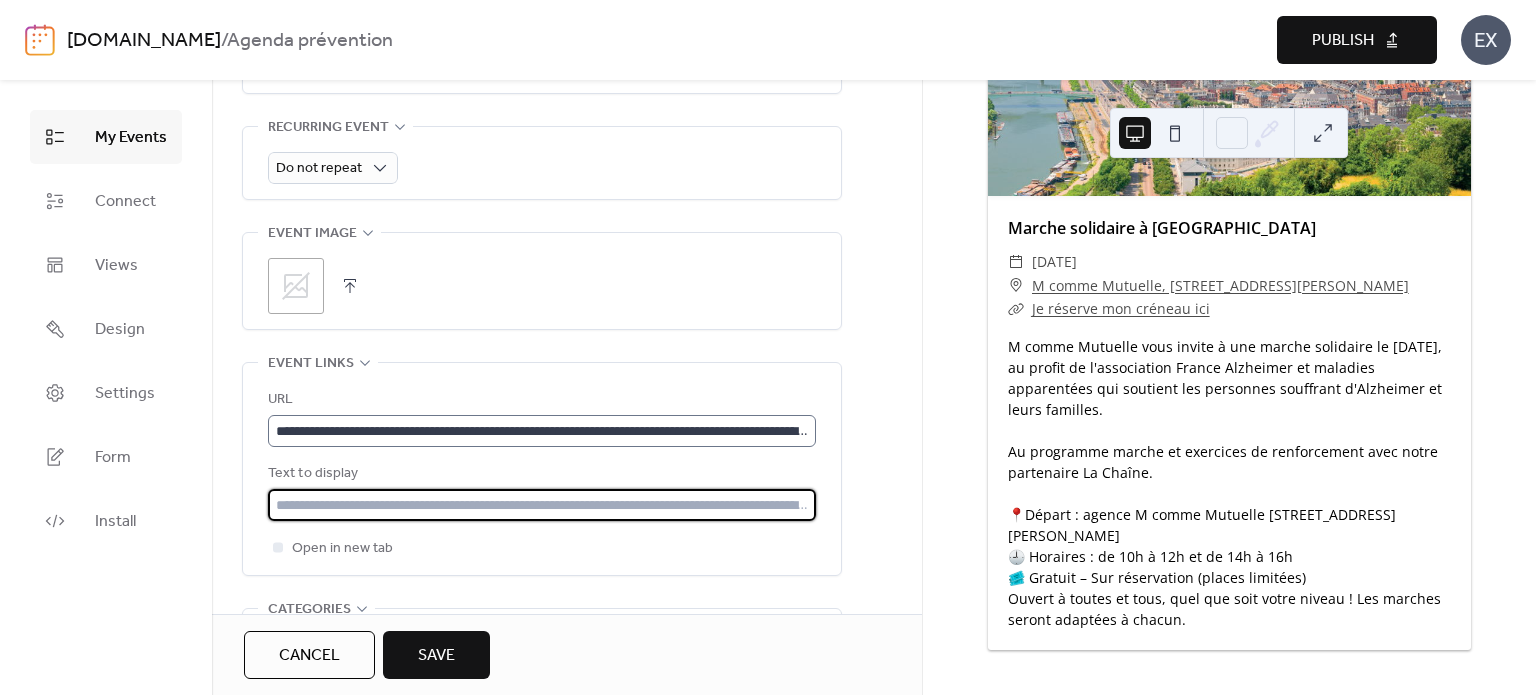 type 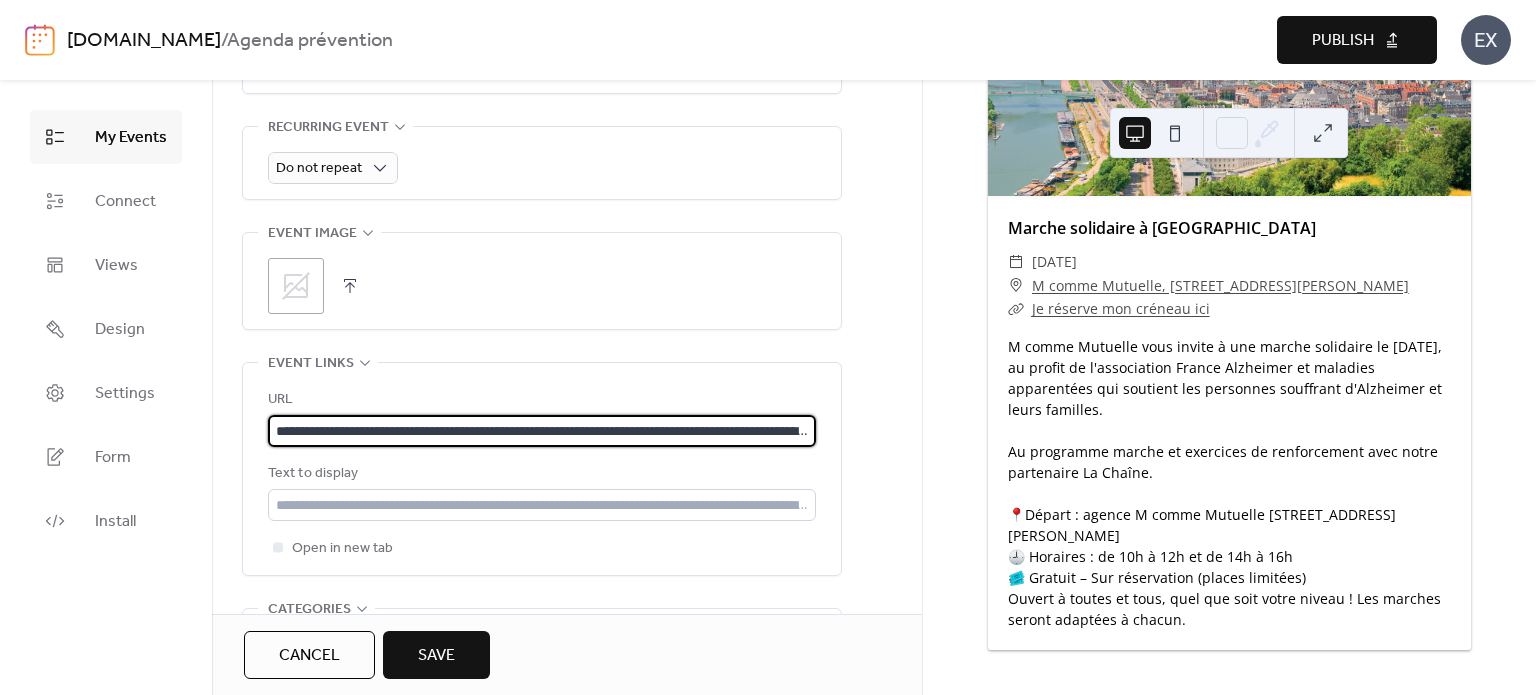 click on "**********" at bounding box center (542, 431) 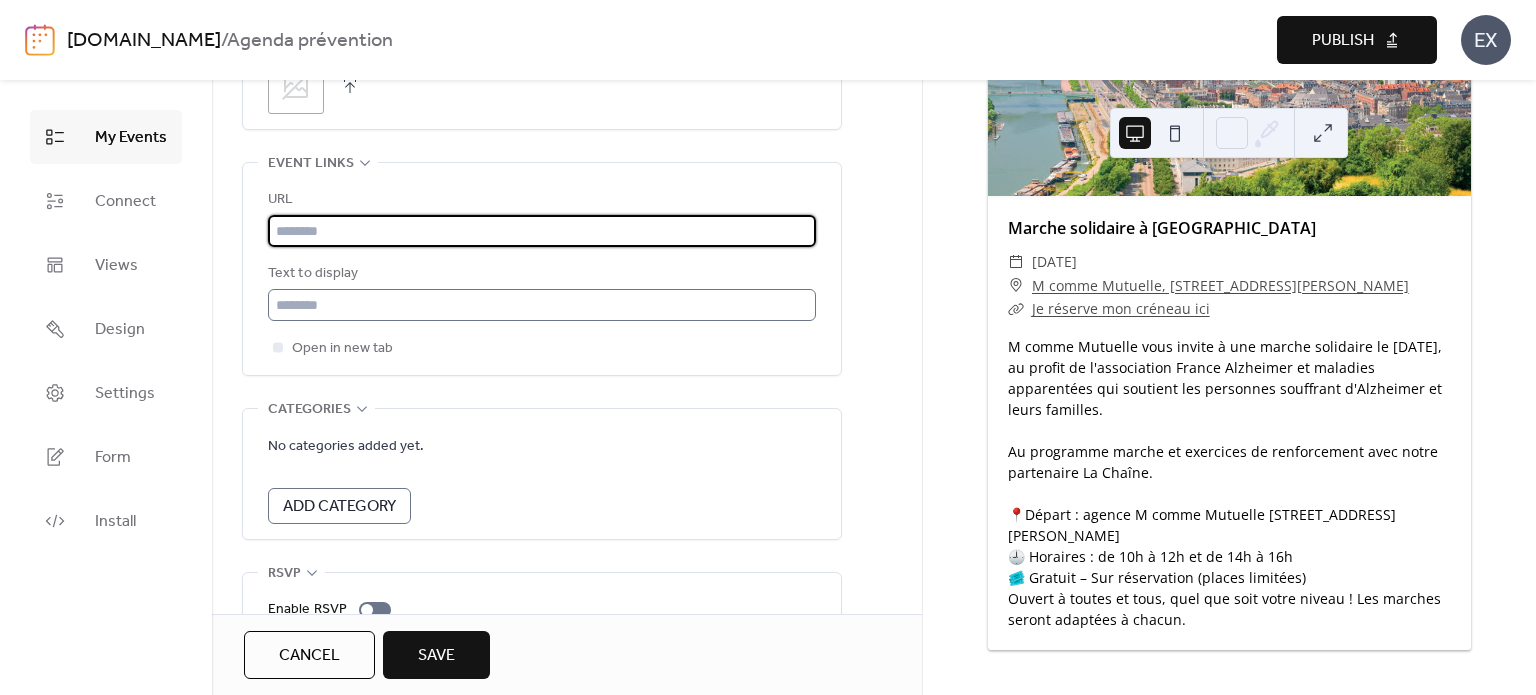 scroll, scrollTop: 1192, scrollLeft: 0, axis: vertical 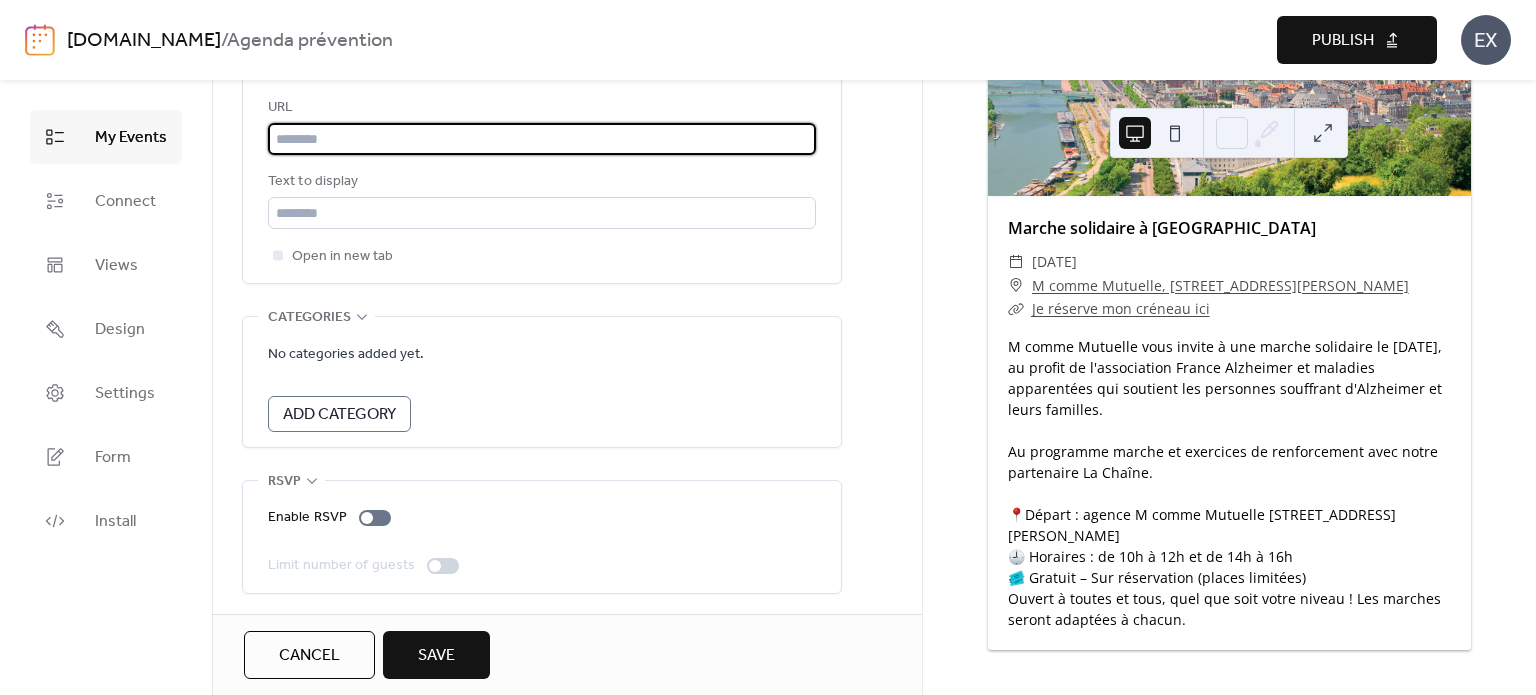 type 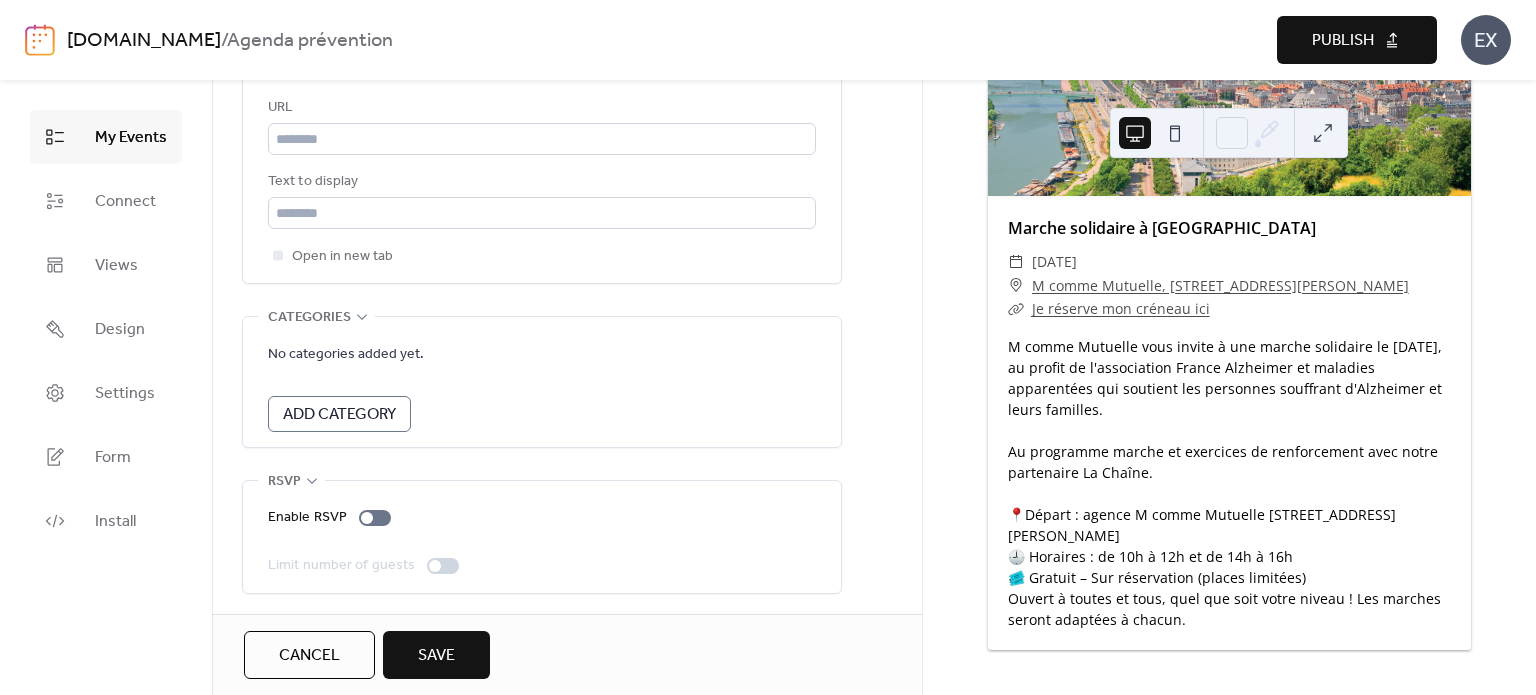 click on "Save" at bounding box center (436, 656) 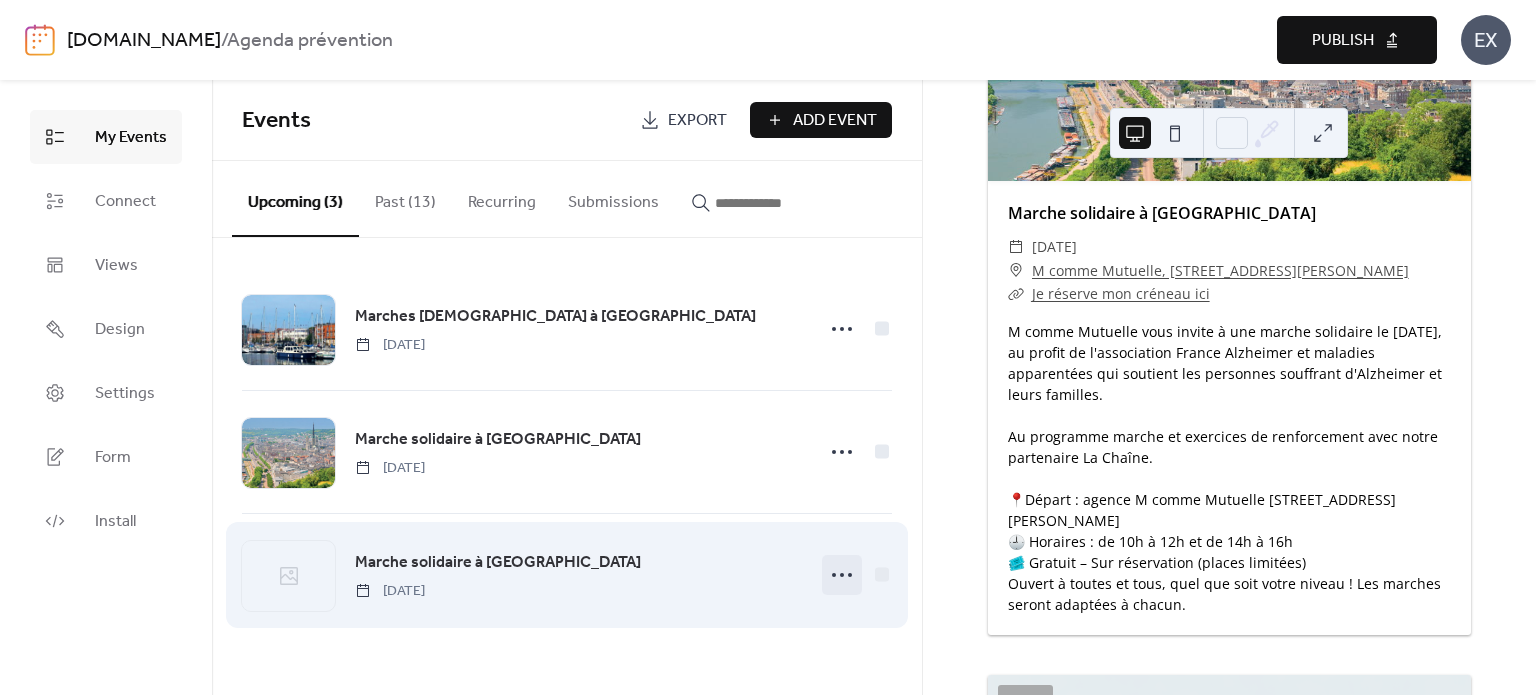 click 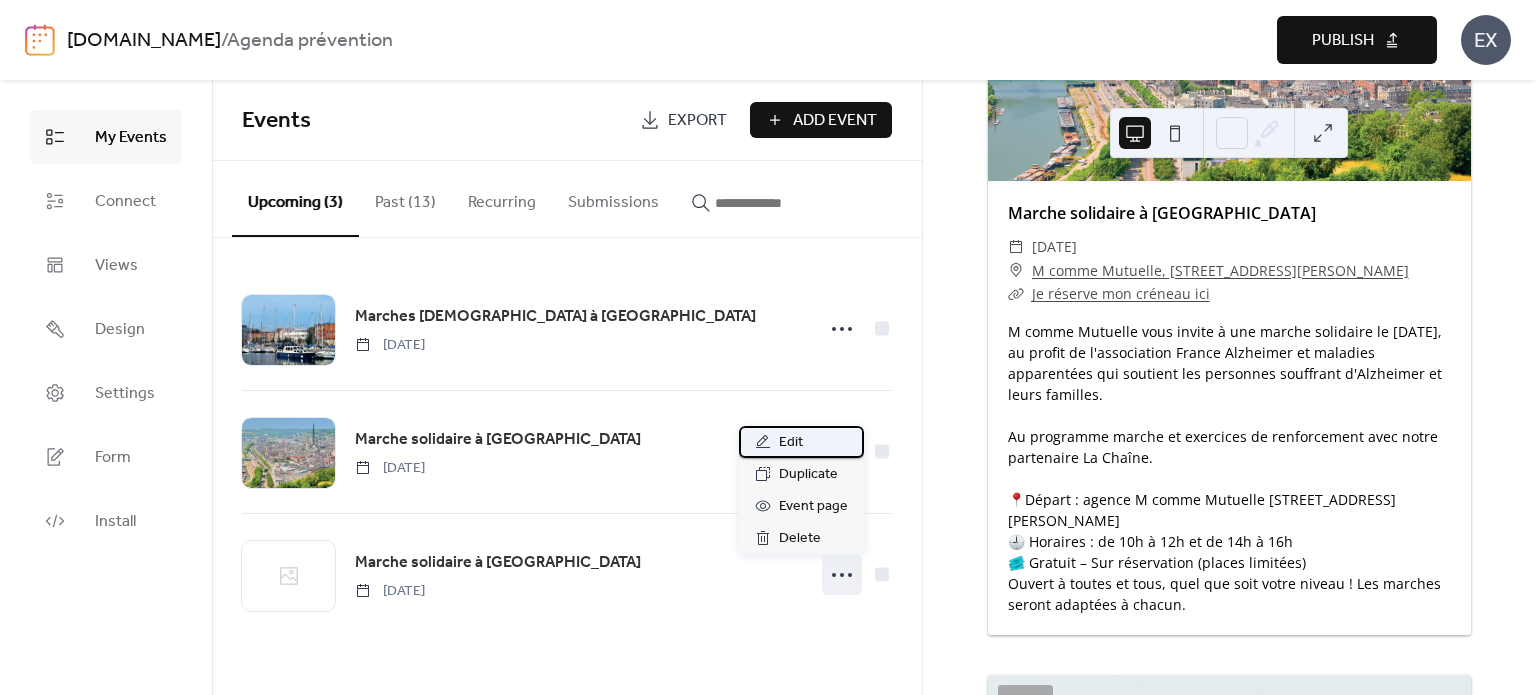 click on "Edit" at bounding box center (801, 442) 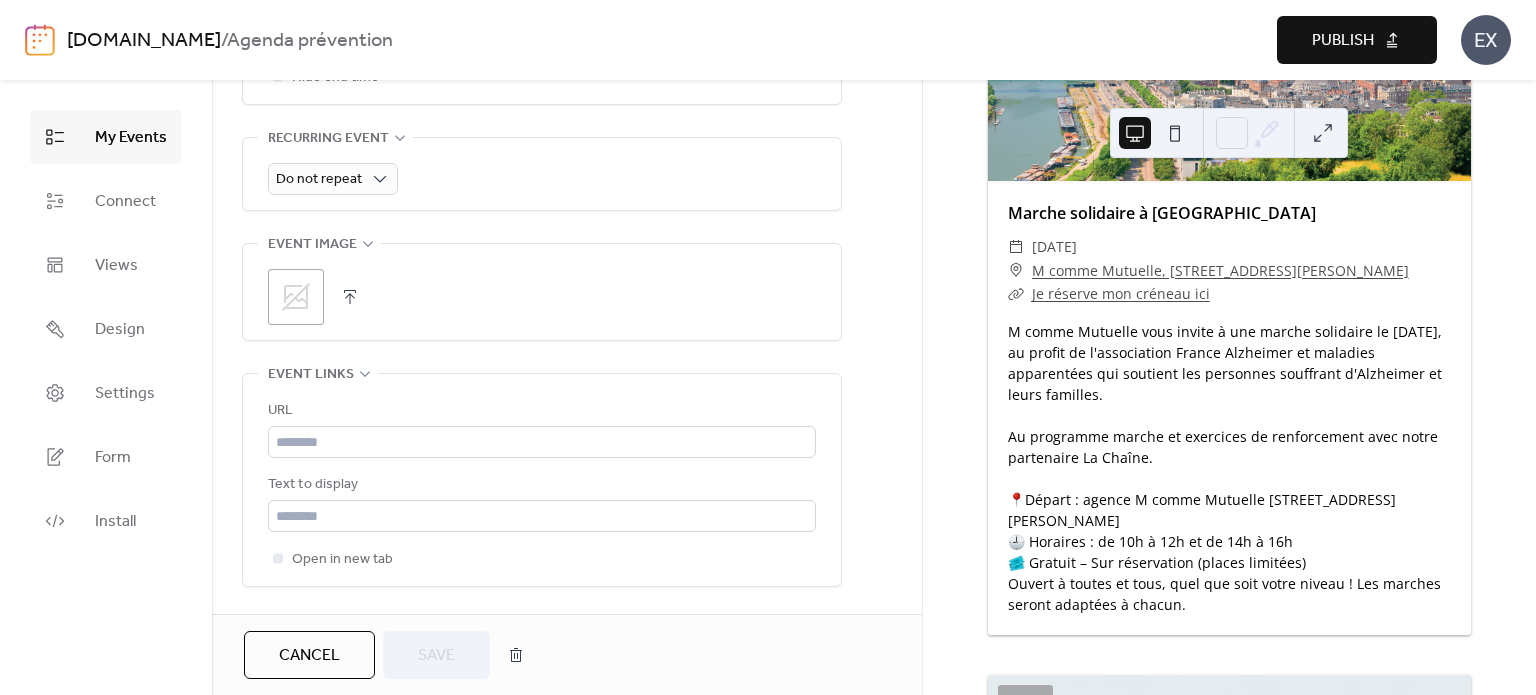 scroll, scrollTop: 900, scrollLeft: 0, axis: vertical 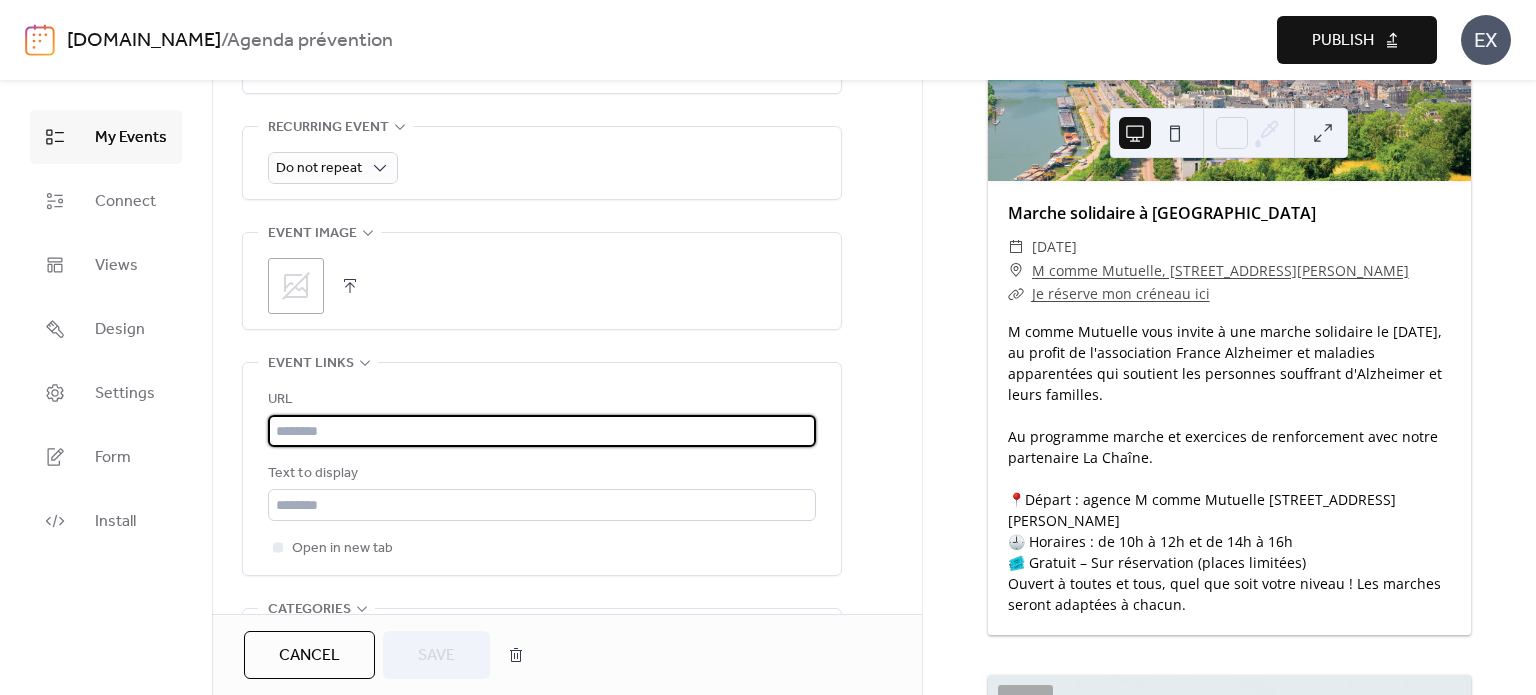 click at bounding box center (542, 431) 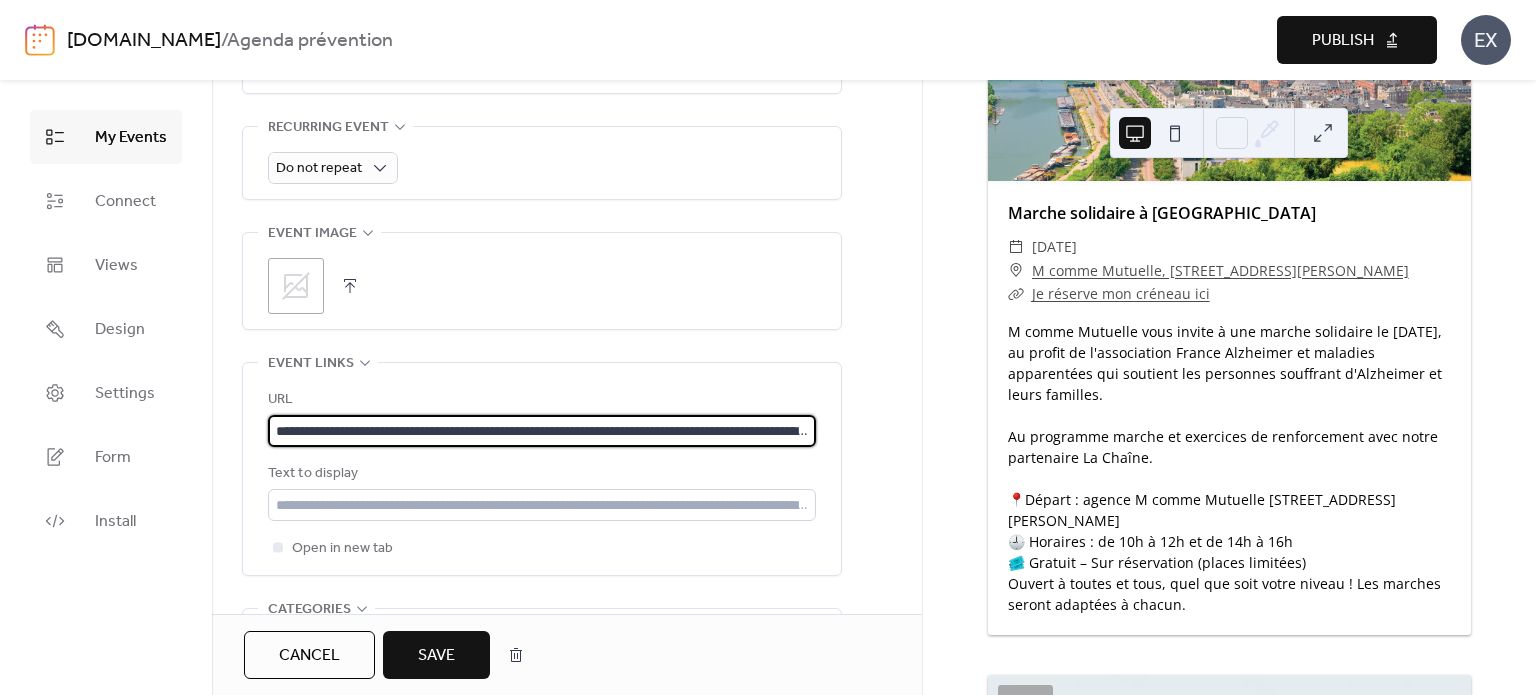 scroll, scrollTop: 0, scrollLeft: 575, axis: horizontal 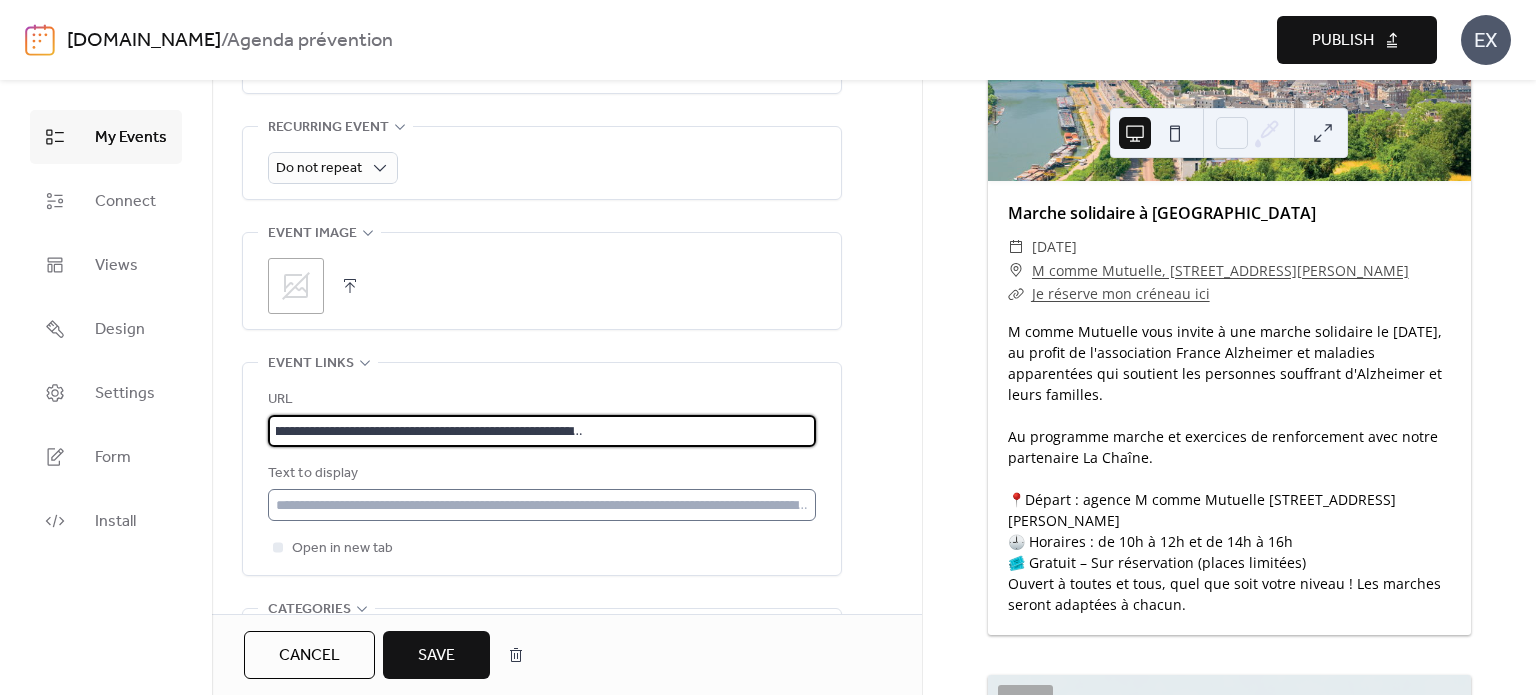 type on "**********" 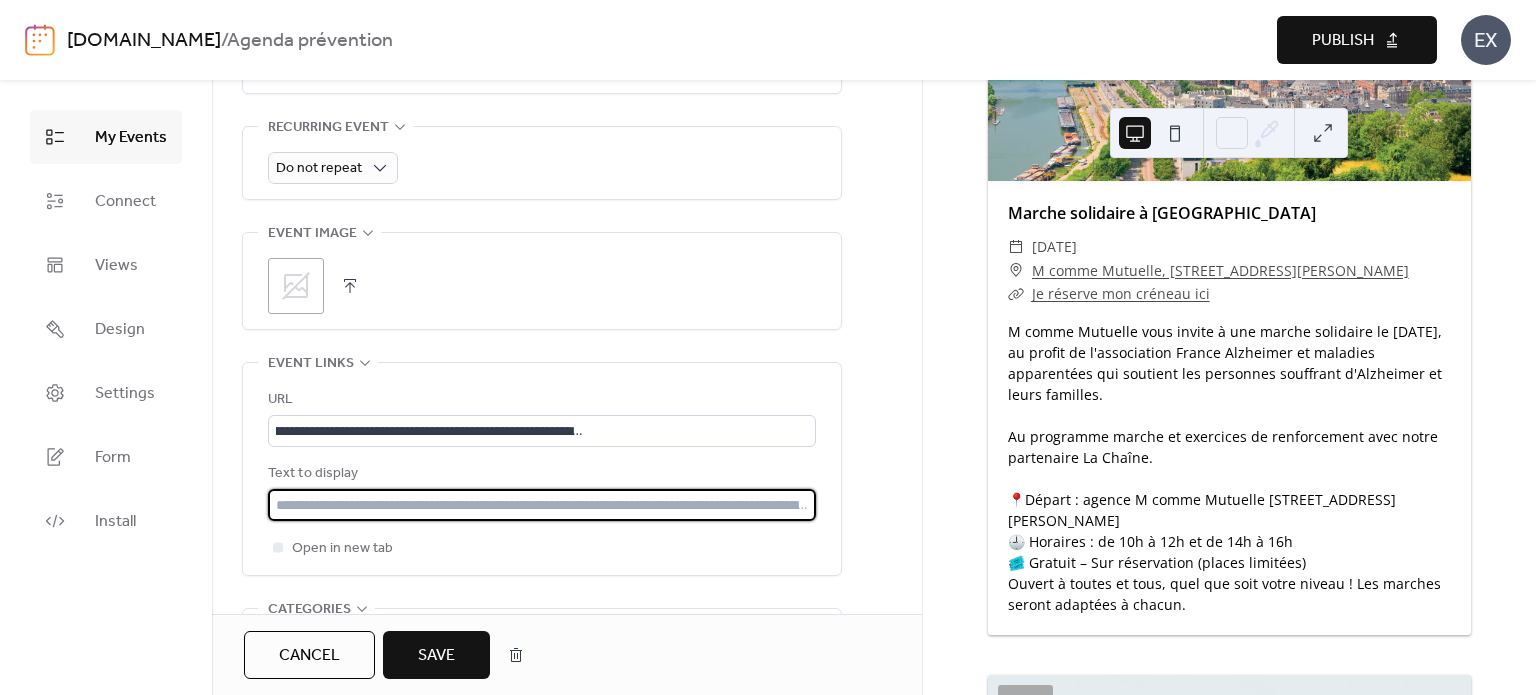 scroll, scrollTop: 0, scrollLeft: 0, axis: both 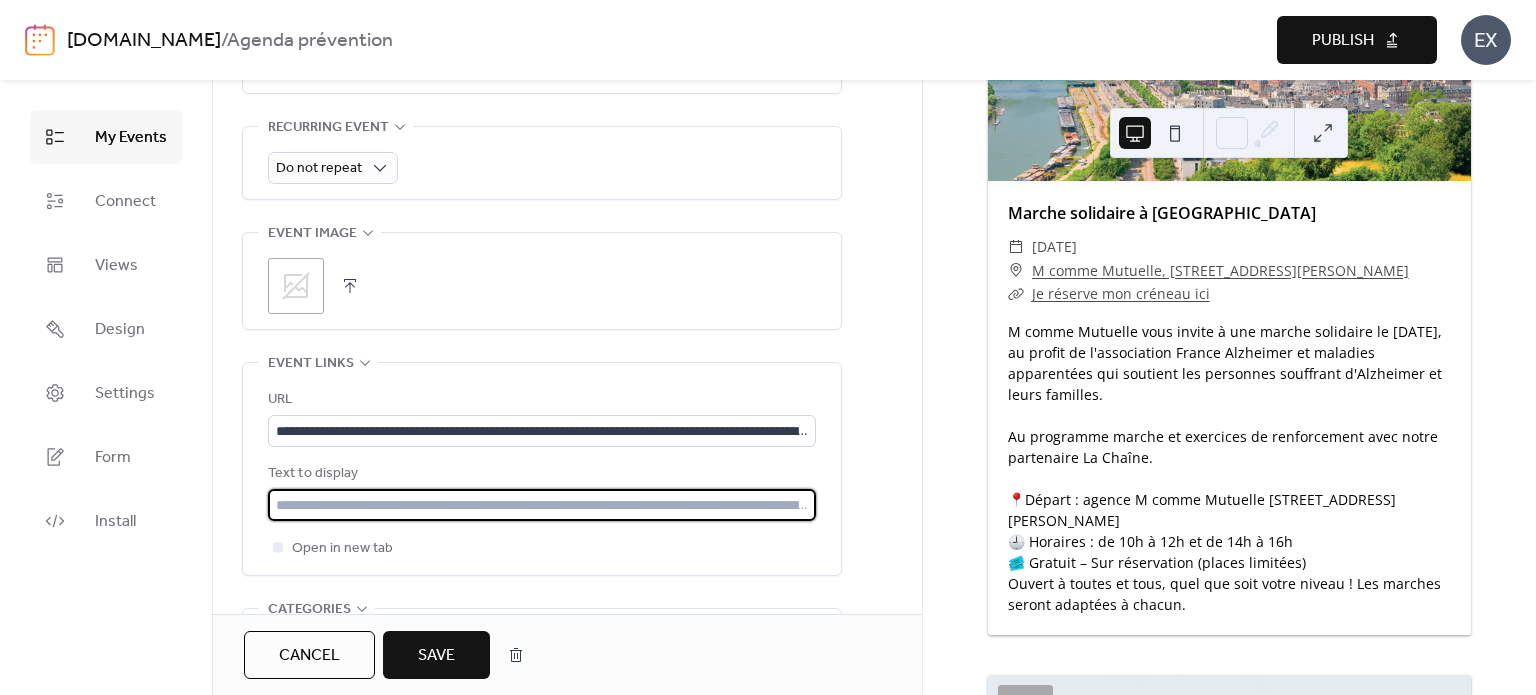 click at bounding box center [542, 505] 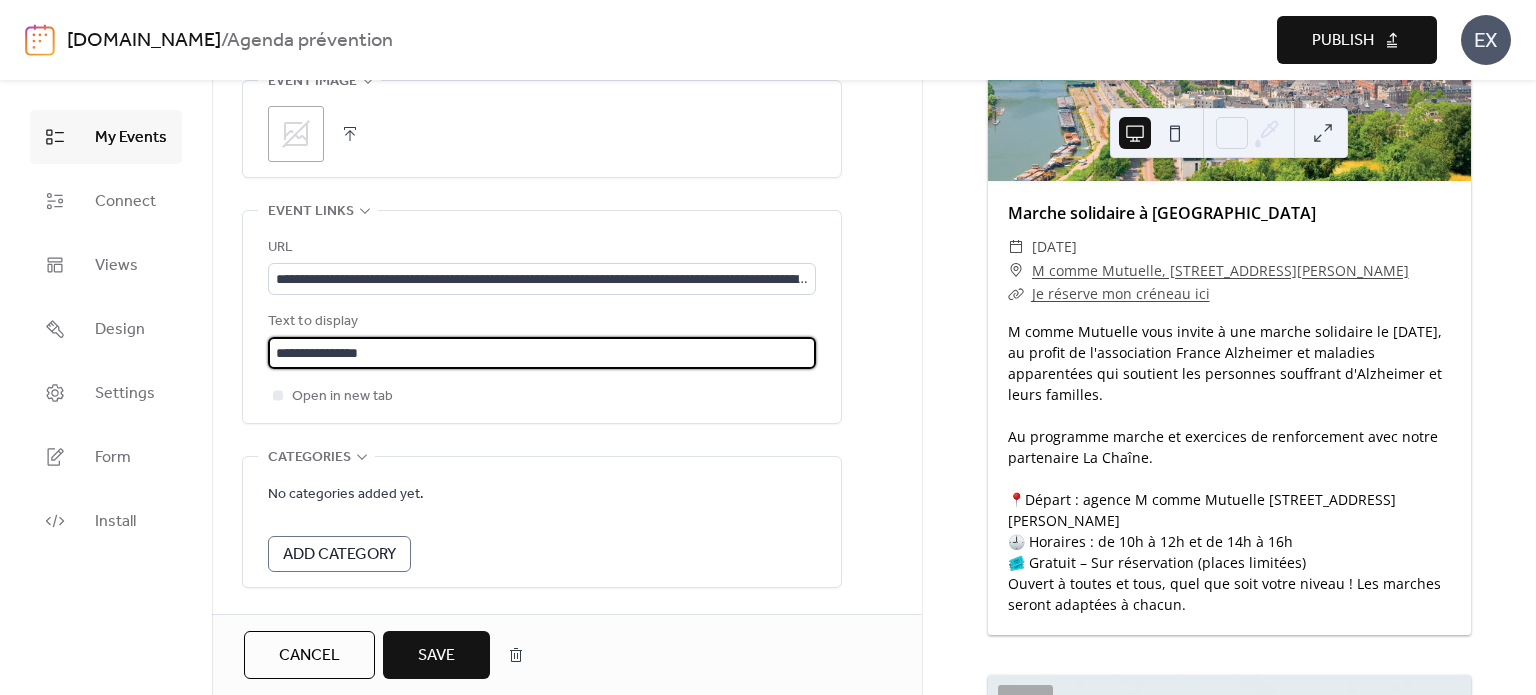 scroll, scrollTop: 1192, scrollLeft: 0, axis: vertical 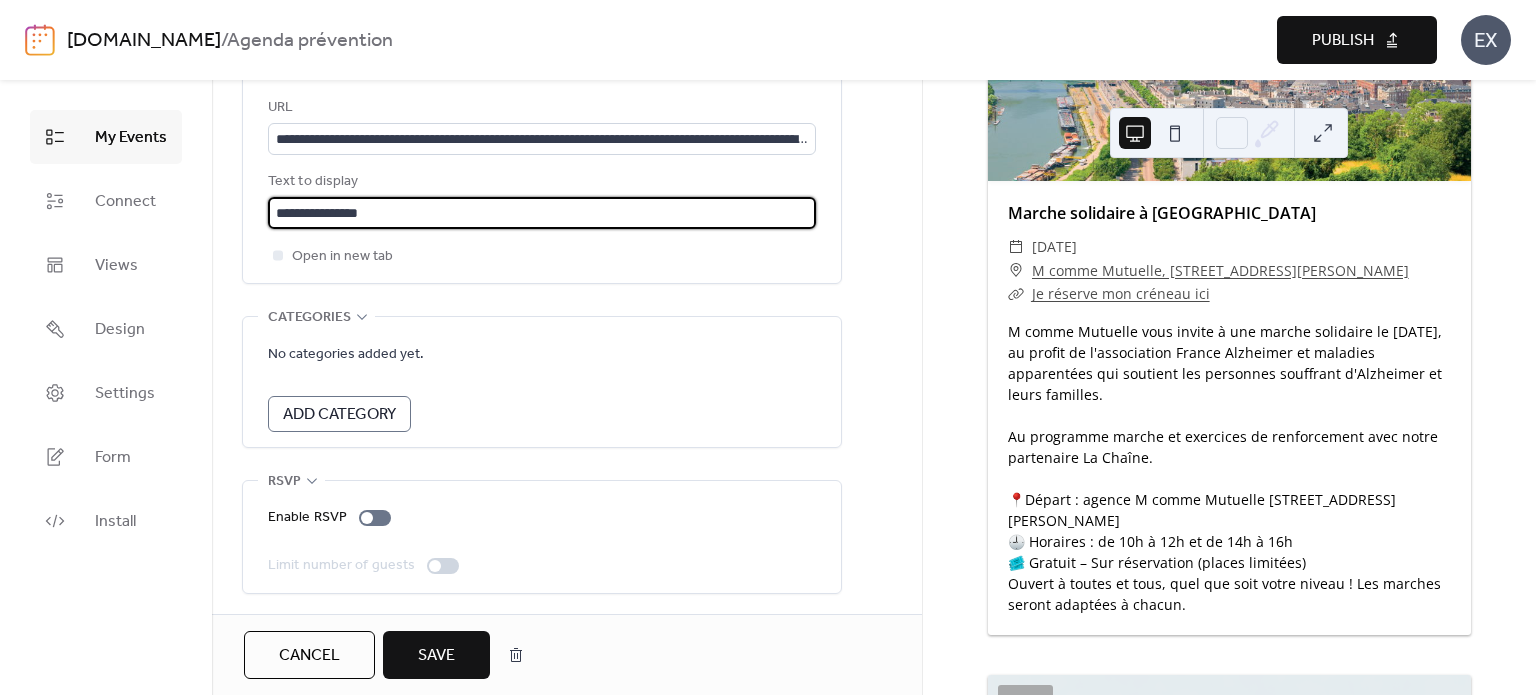 type on "**********" 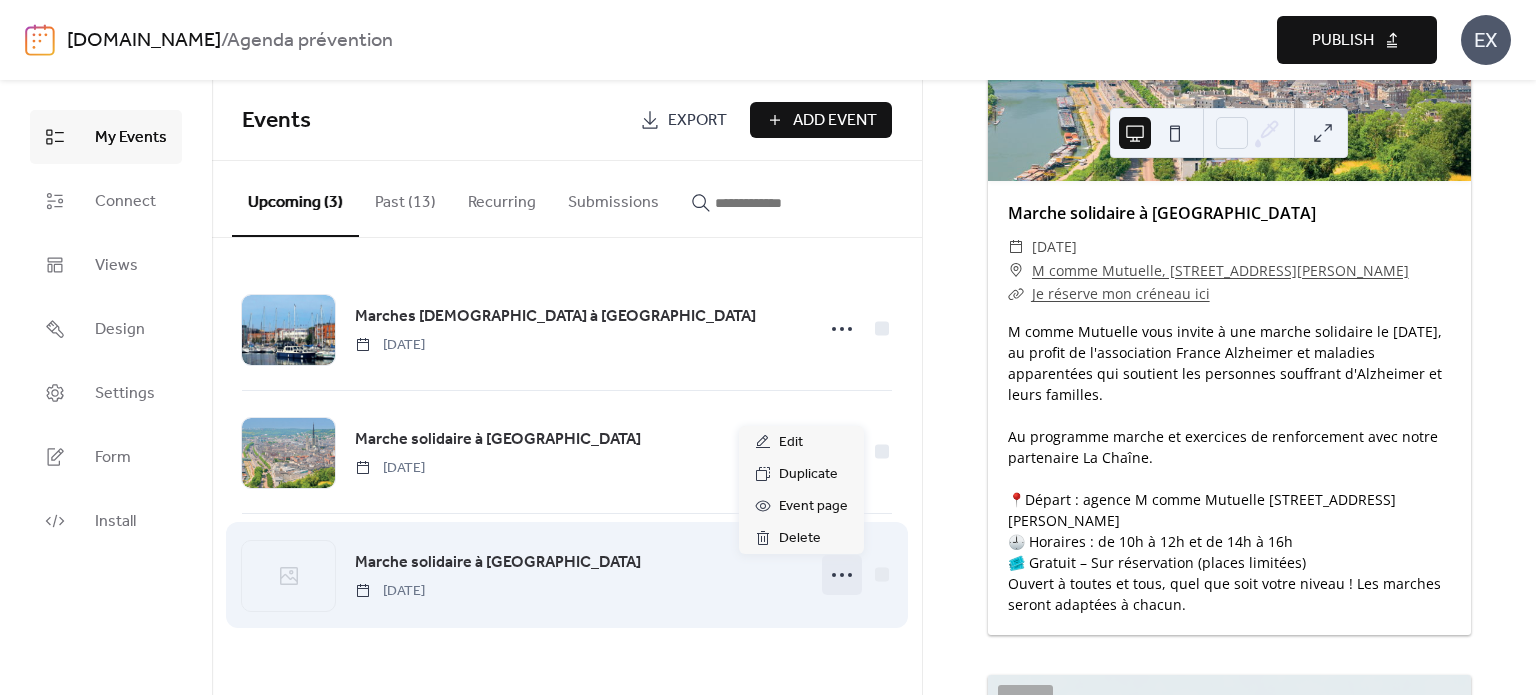 click 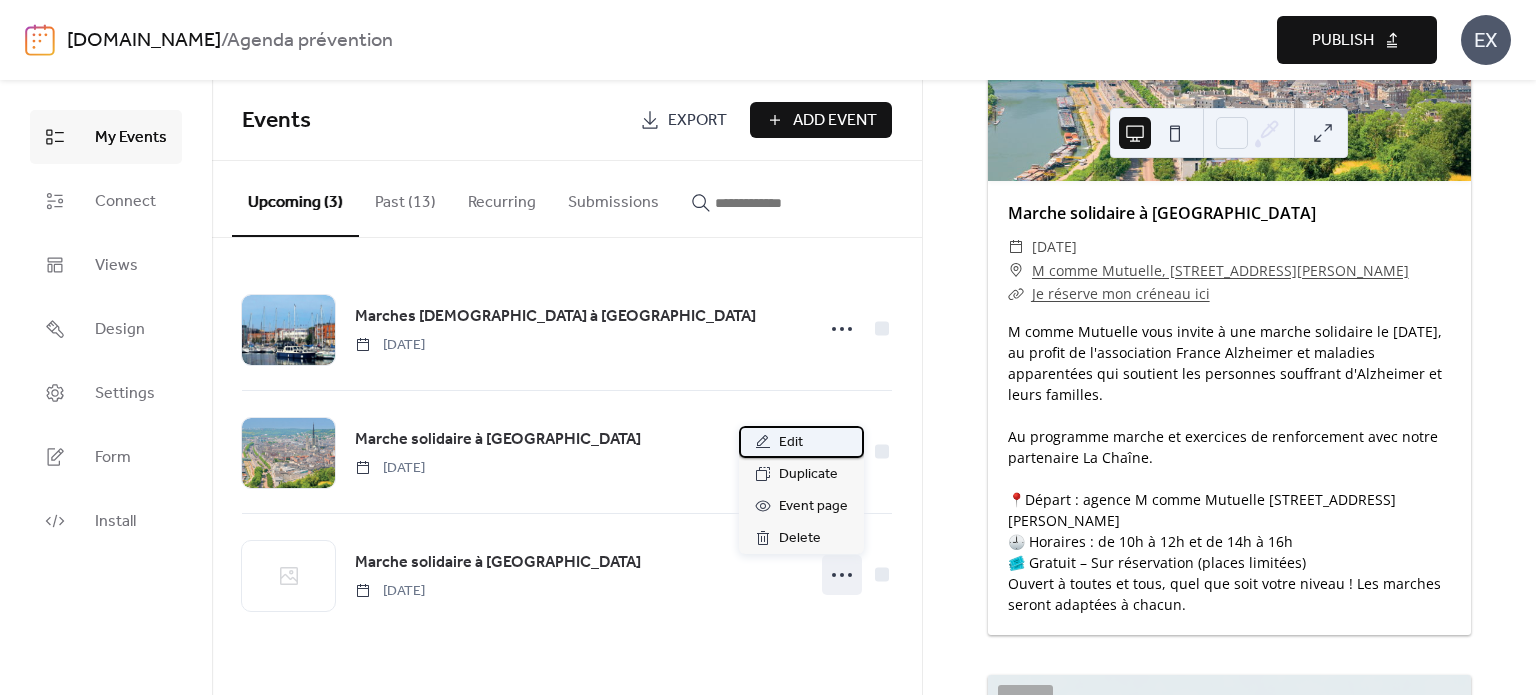 click on "Edit" at bounding box center (801, 442) 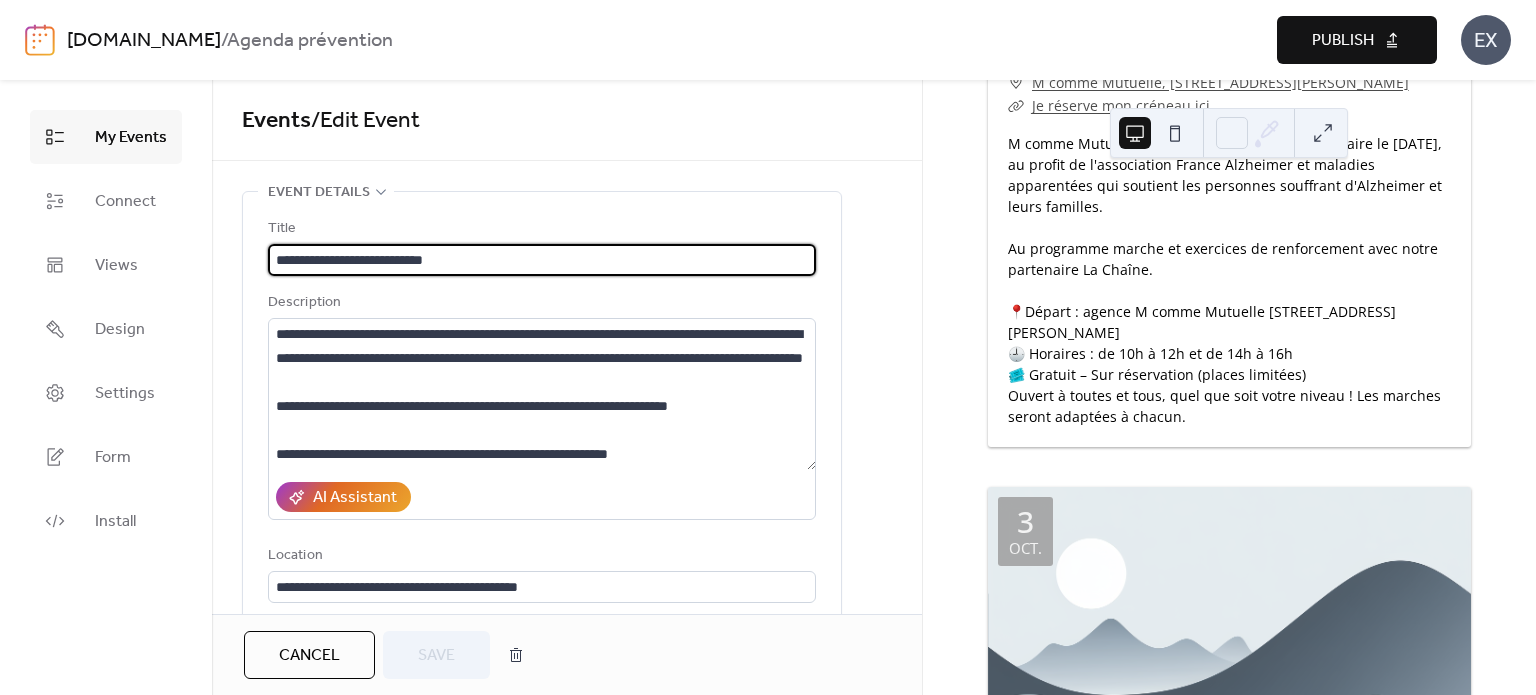 scroll, scrollTop: 1322, scrollLeft: 0, axis: vertical 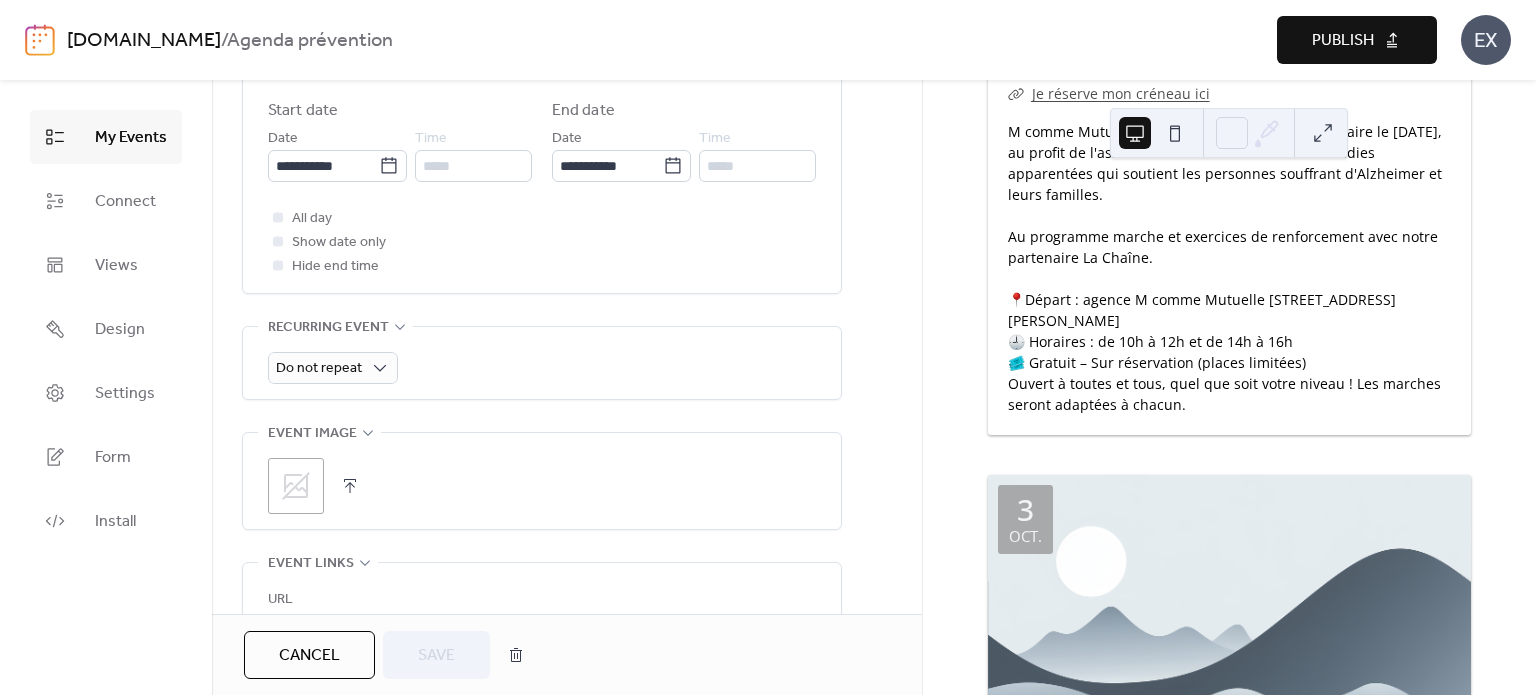 click at bounding box center (350, 486) 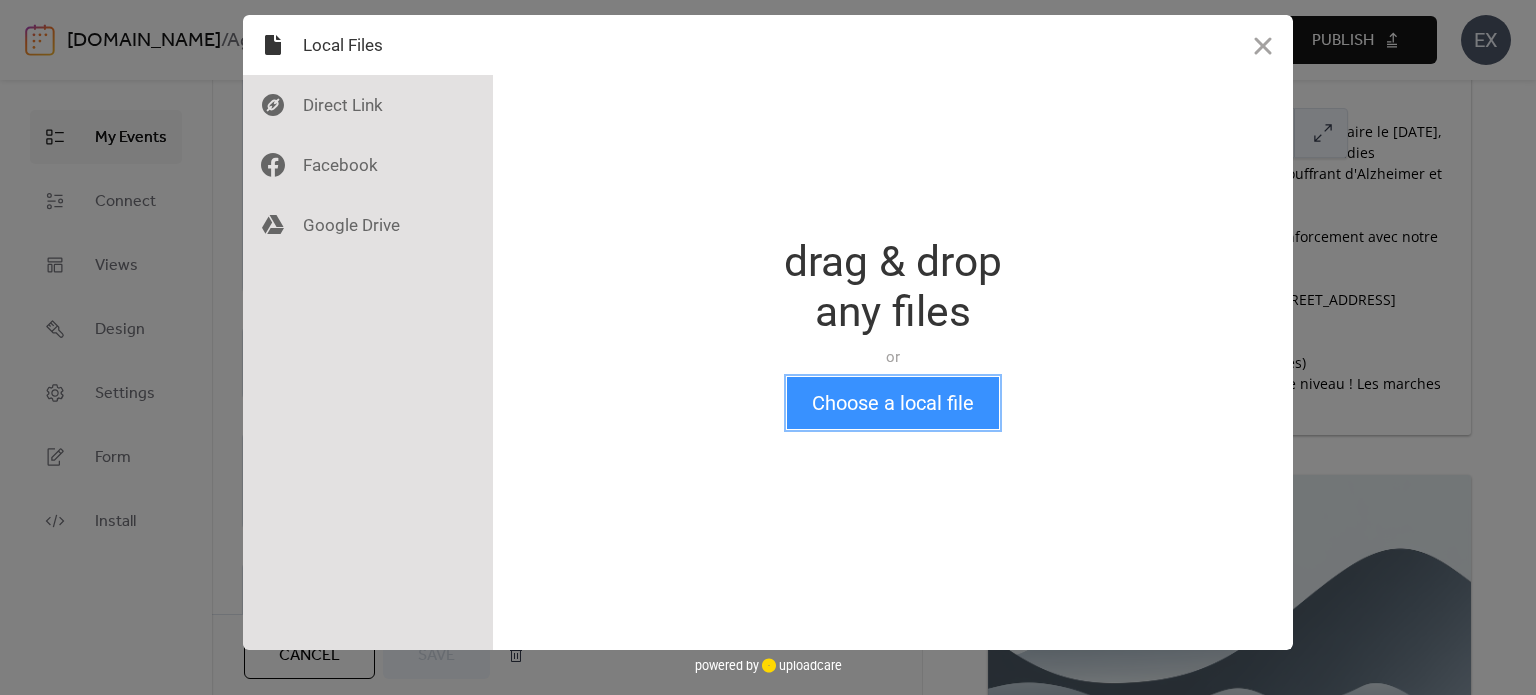 click on "Choose a local file" at bounding box center [893, 403] 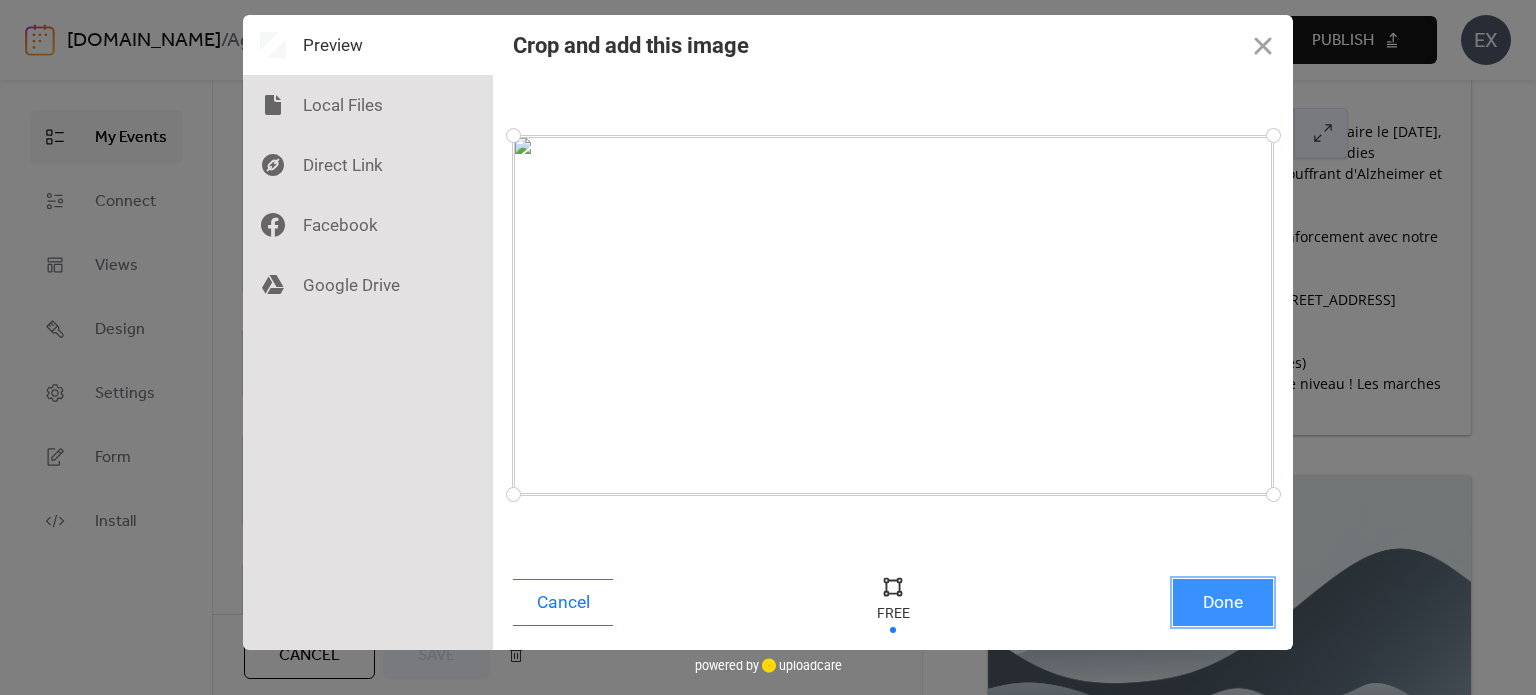 click on "Done" at bounding box center (1223, 602) 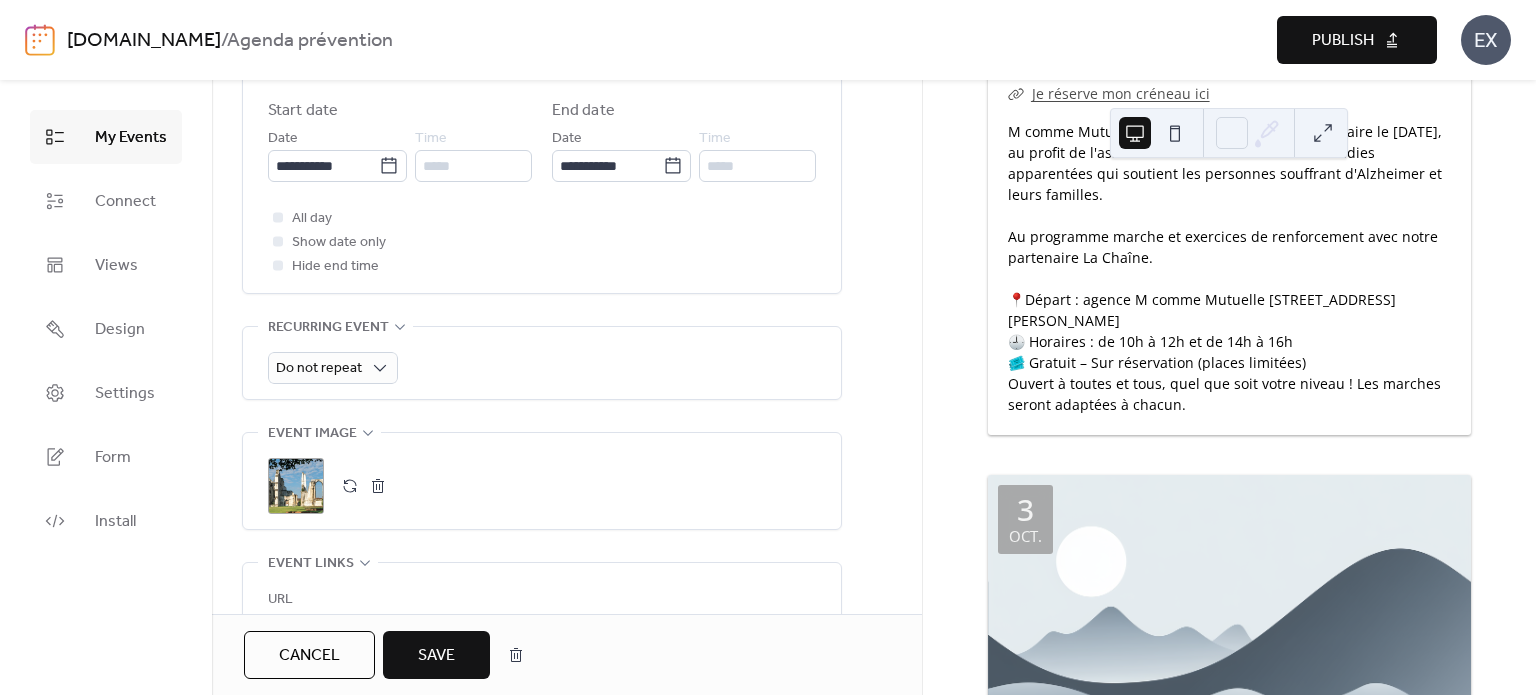 click on "Save" at bounding box center (436, 656) 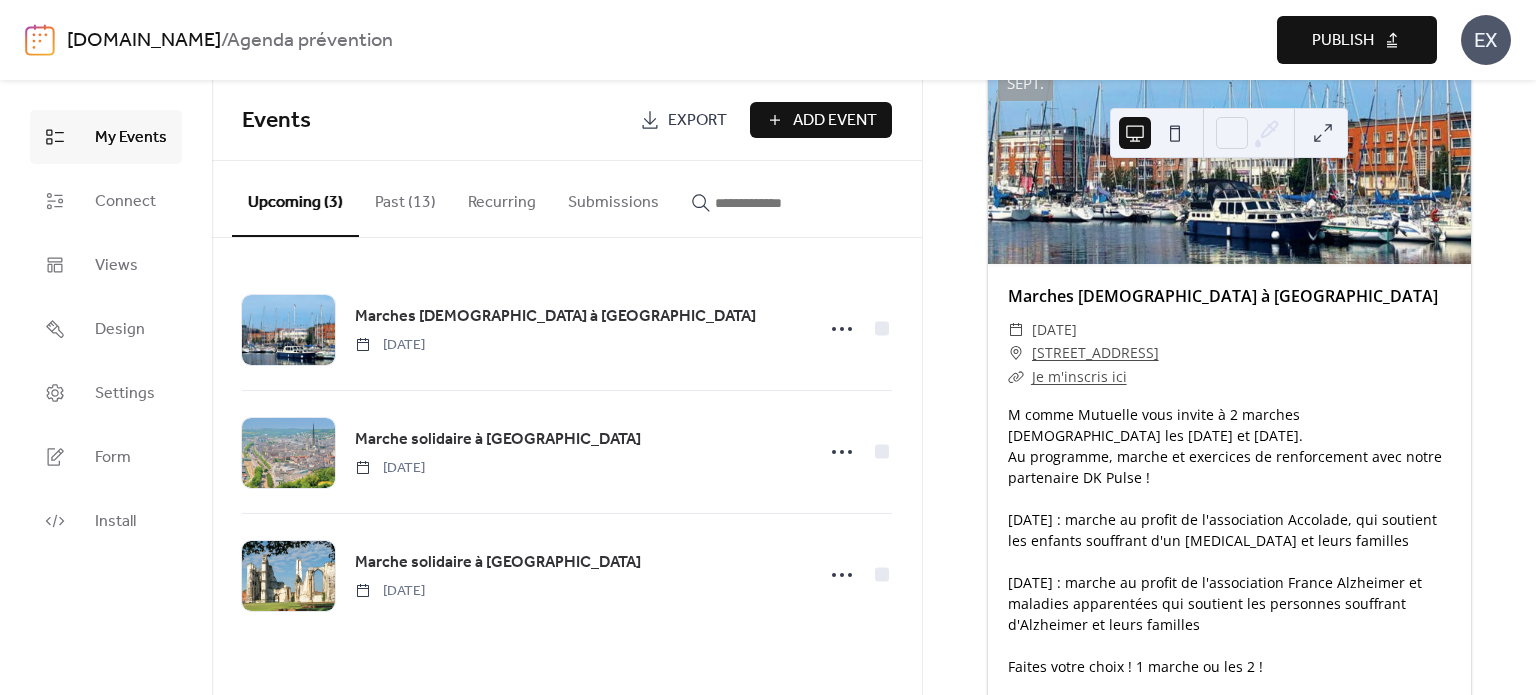 scroll, scrollTop: 0, scrollLeft: 0, axis: both 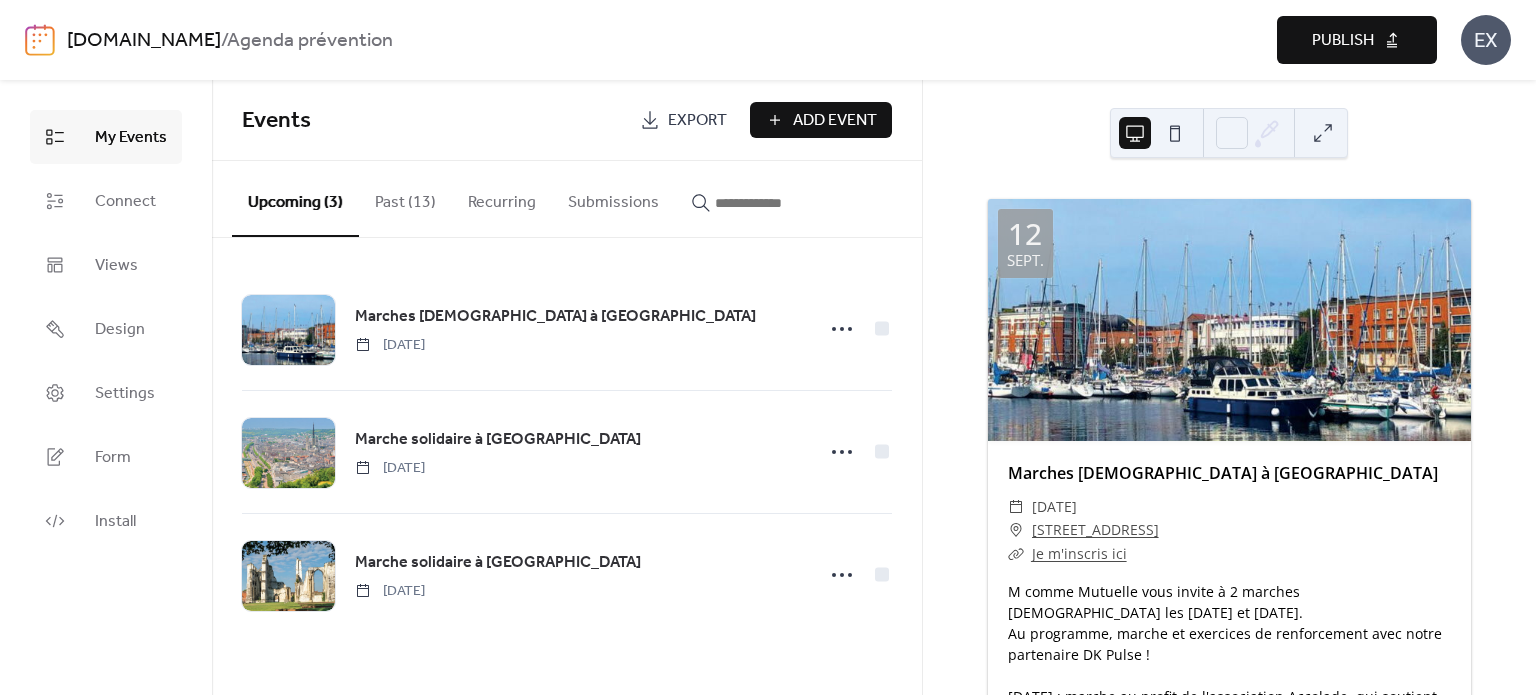 click on "Past (13)" at bounding box center (405, 198) 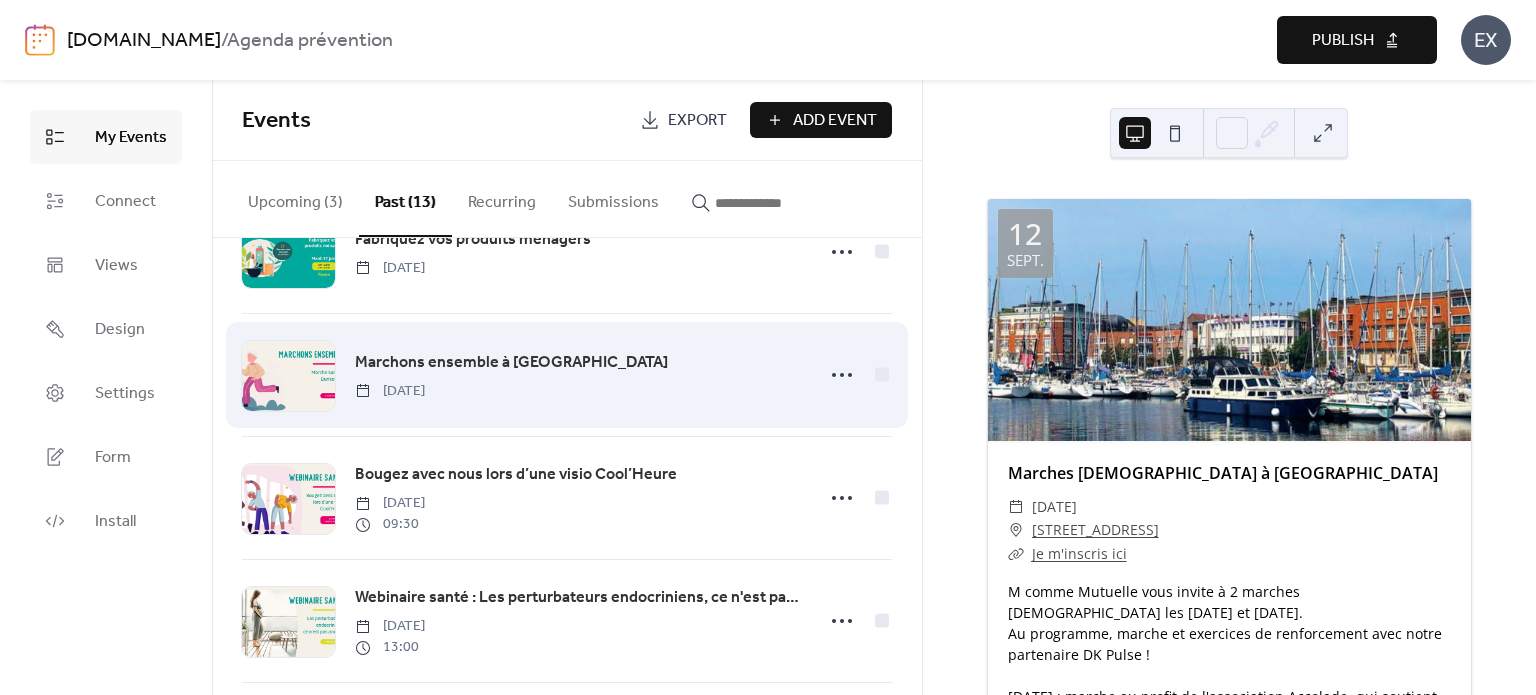 scroll, scrollTop: 300, scrollLeft: 0, axis: vertical 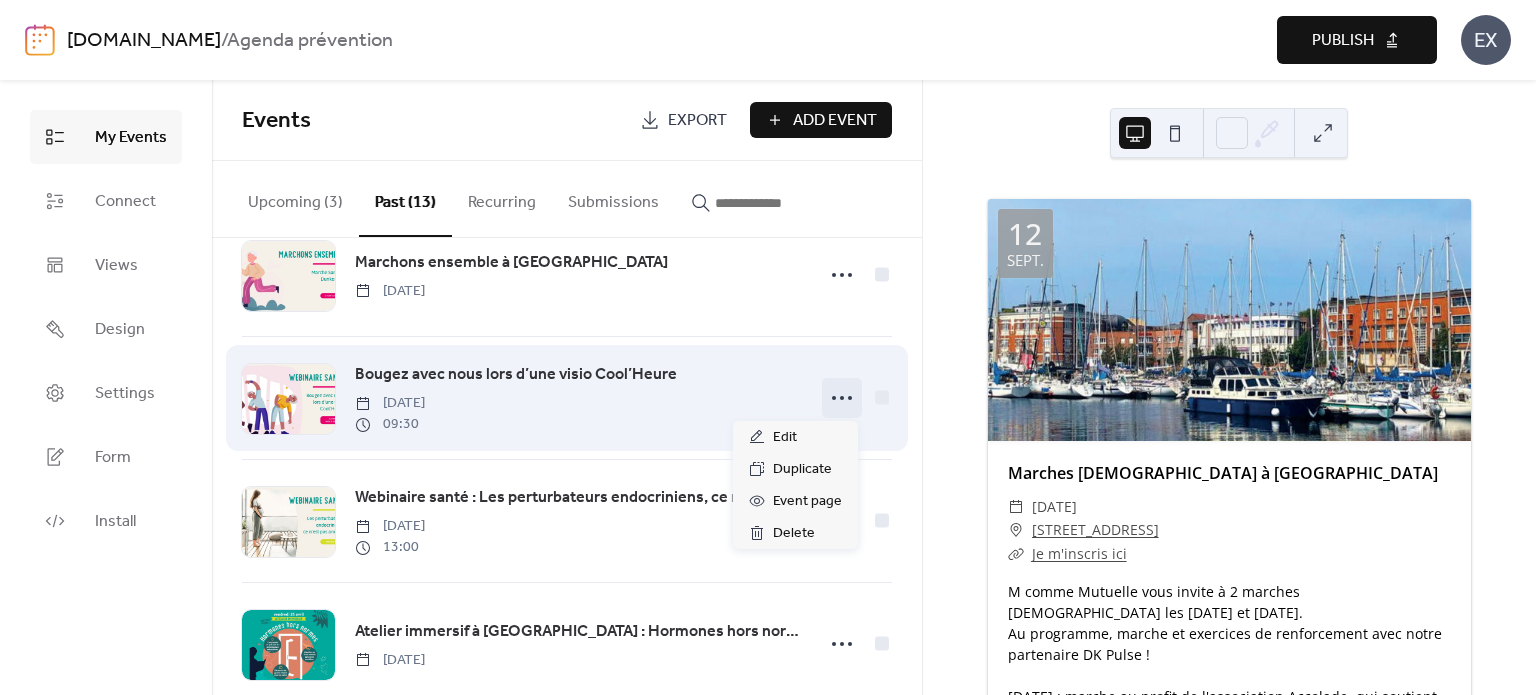 click 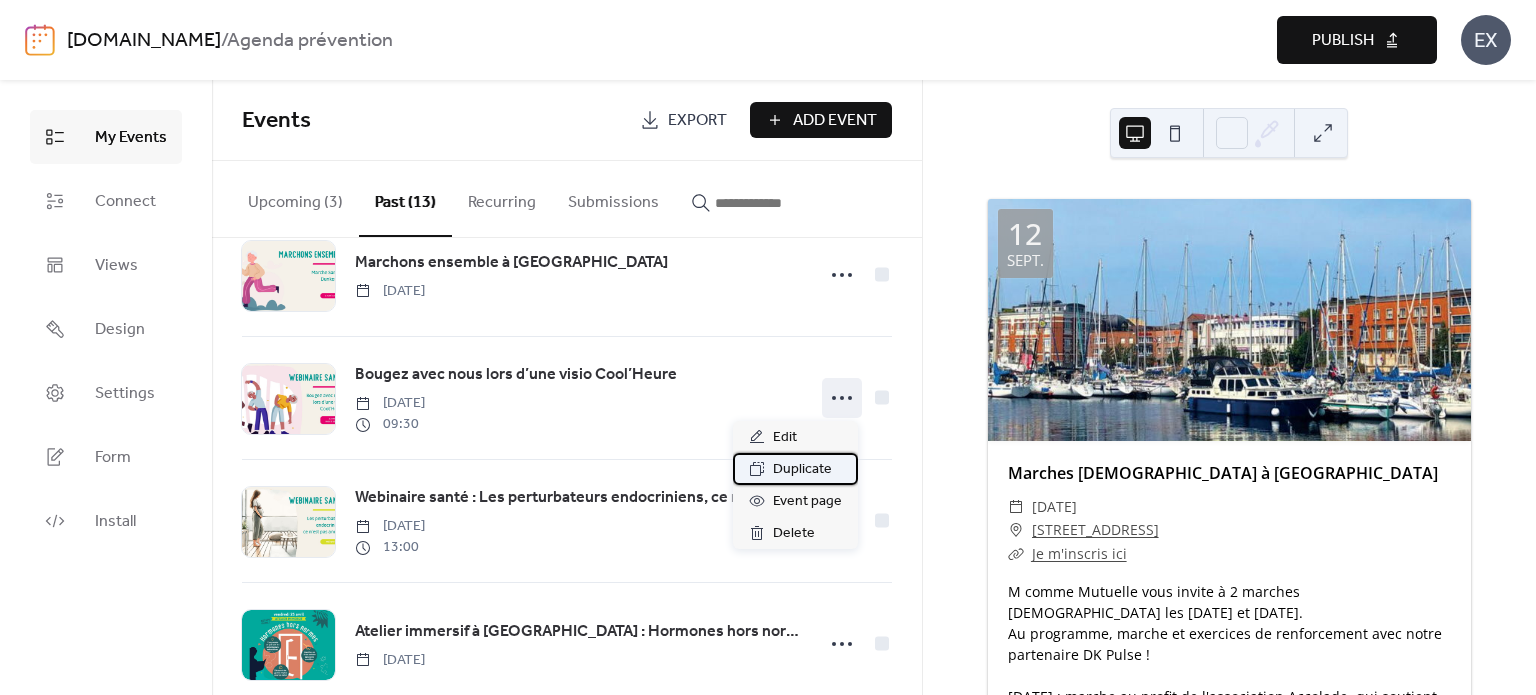 click on "Duplicate" at bounding box center [802, 470] 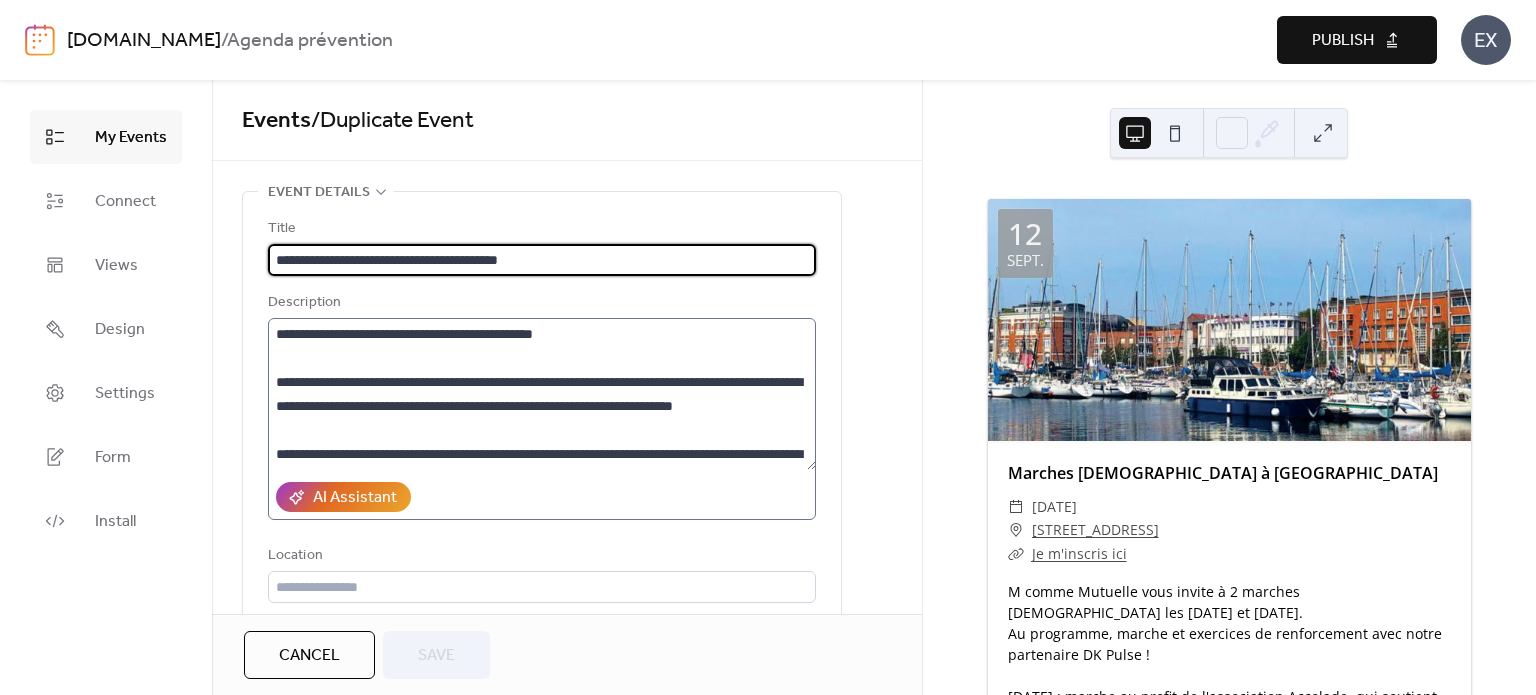 scroll, scrollTop: 100, scrollLeft: 0, axis: vertical 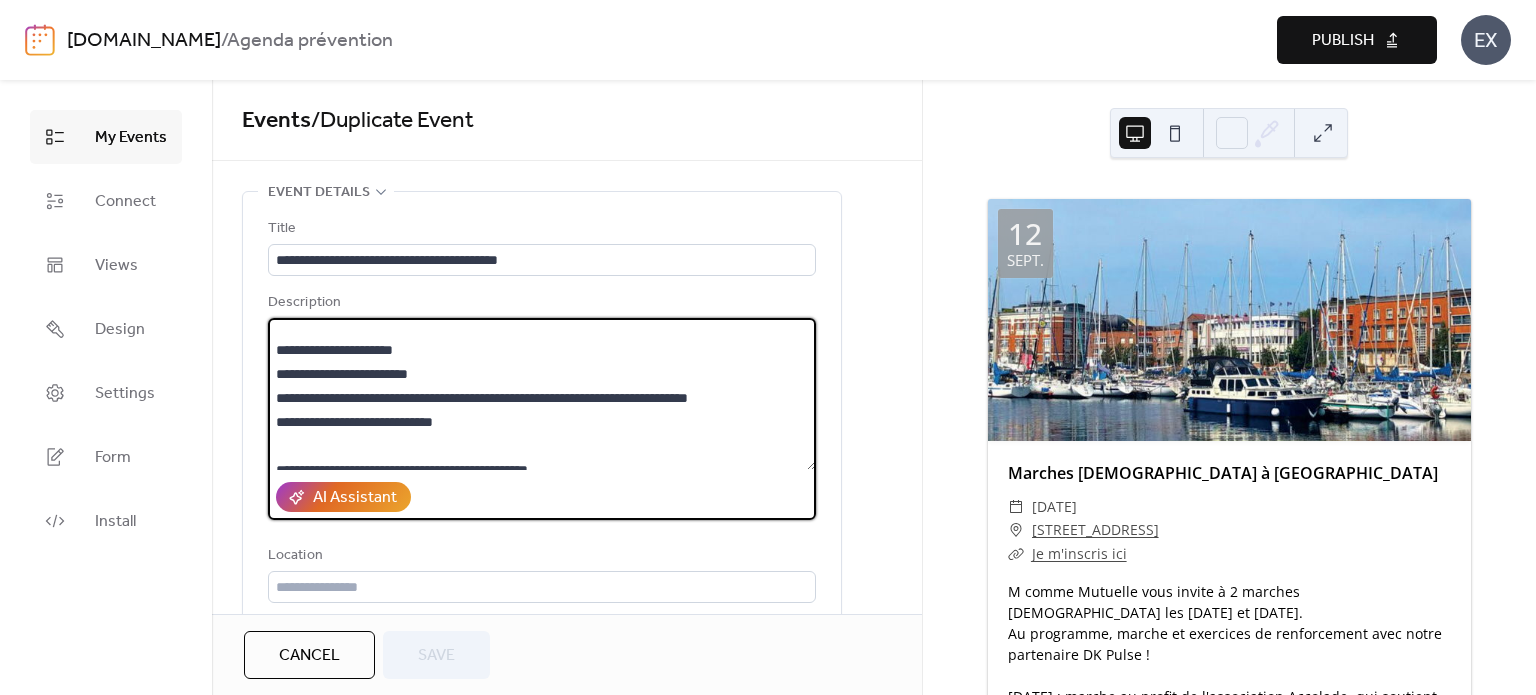drag, startPoint x: 337, startPoint y: 369, endPoint x: 400, endPoint y: 367, distance: 63.03174 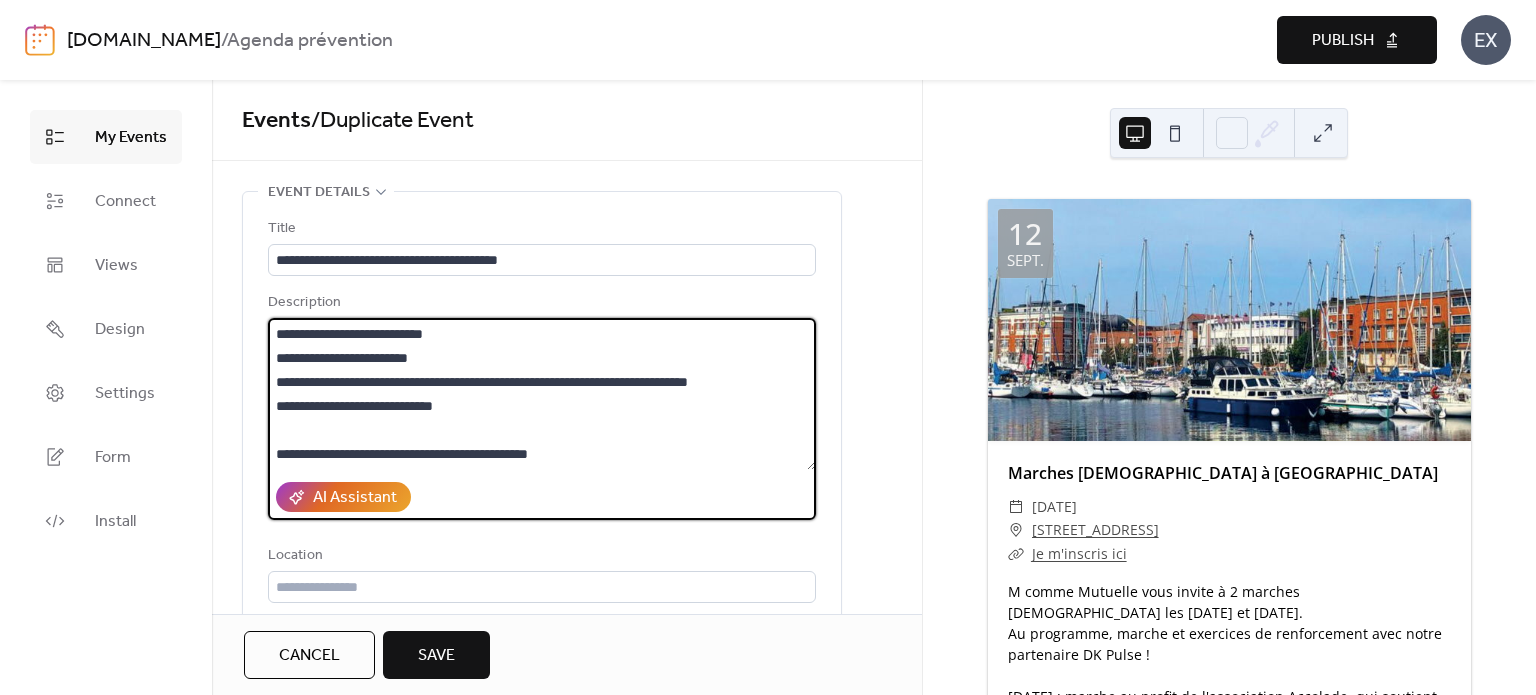 scroll, scrollTop: 264, scrollLeft: 0, axis: vertical 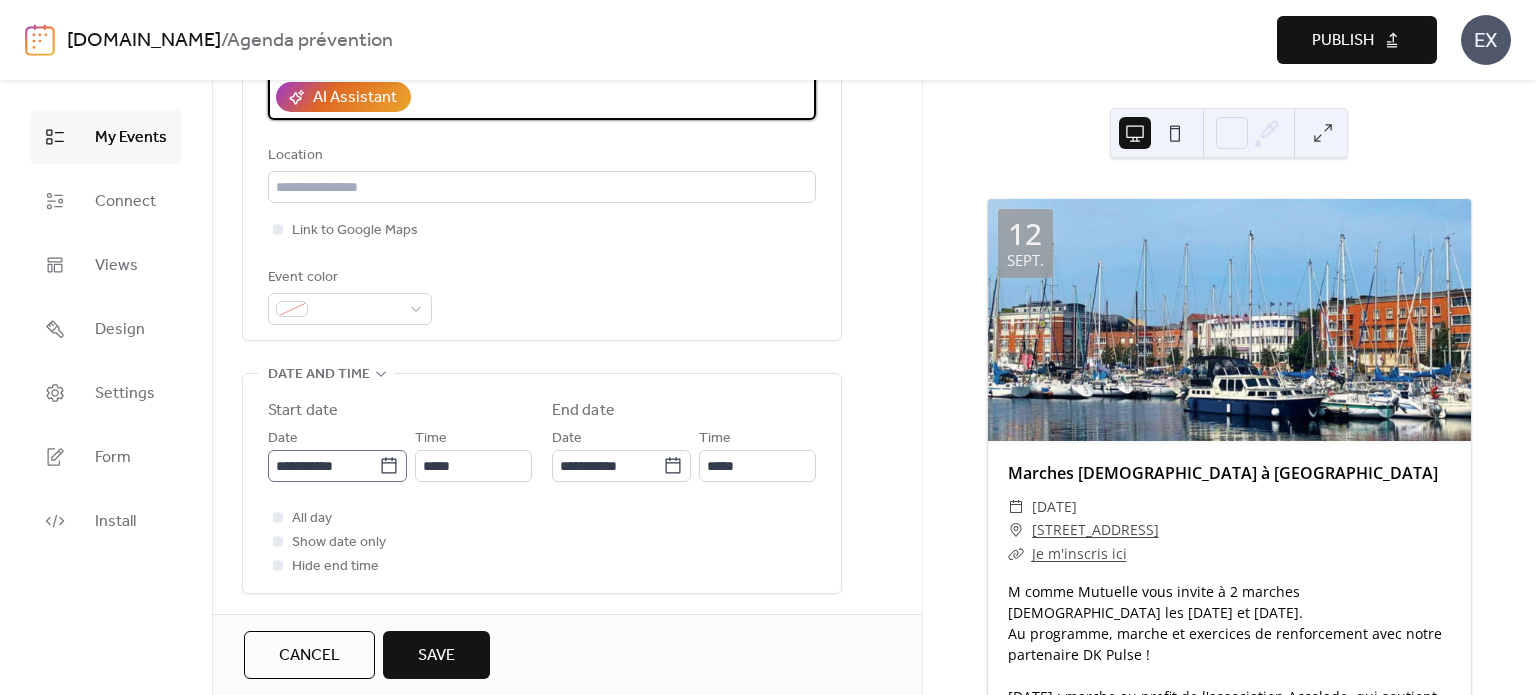 type on "**********" 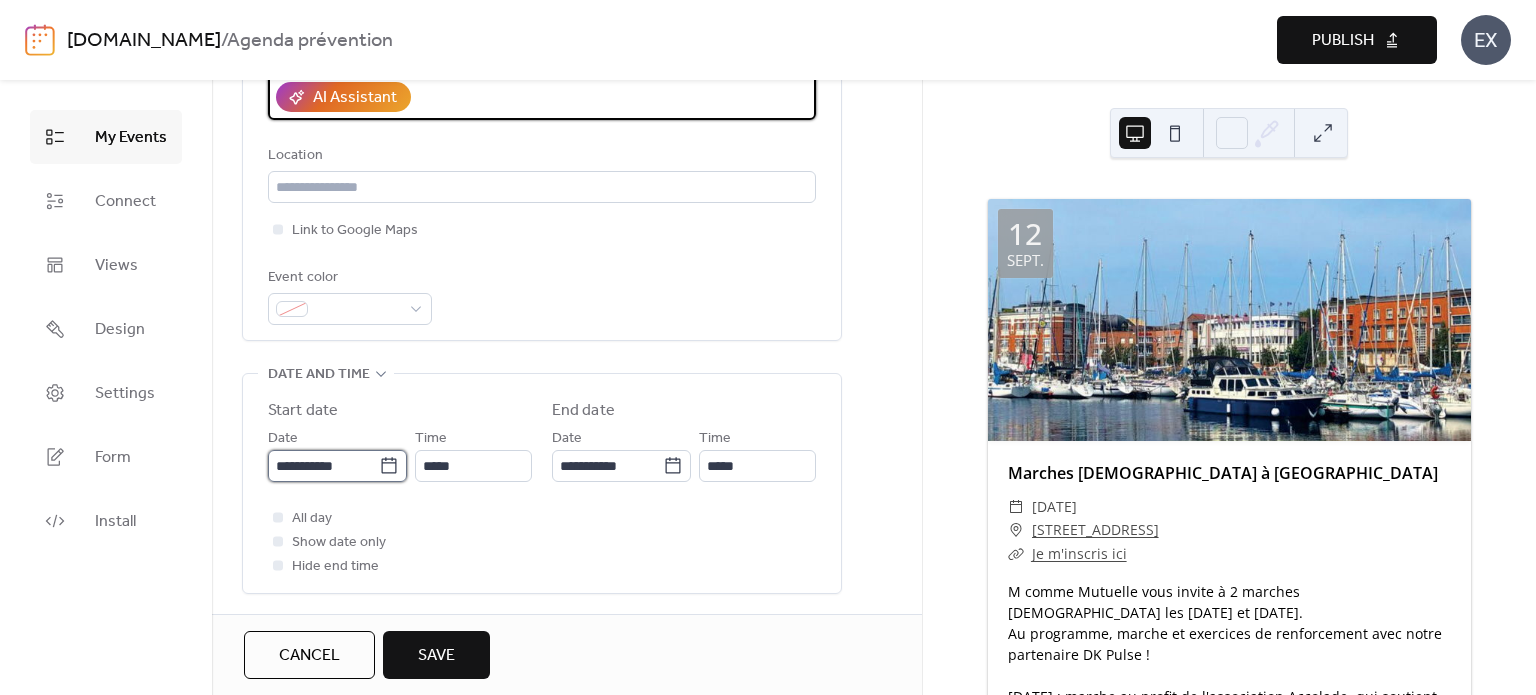 click on "**********" at bounding box center (323, 466) 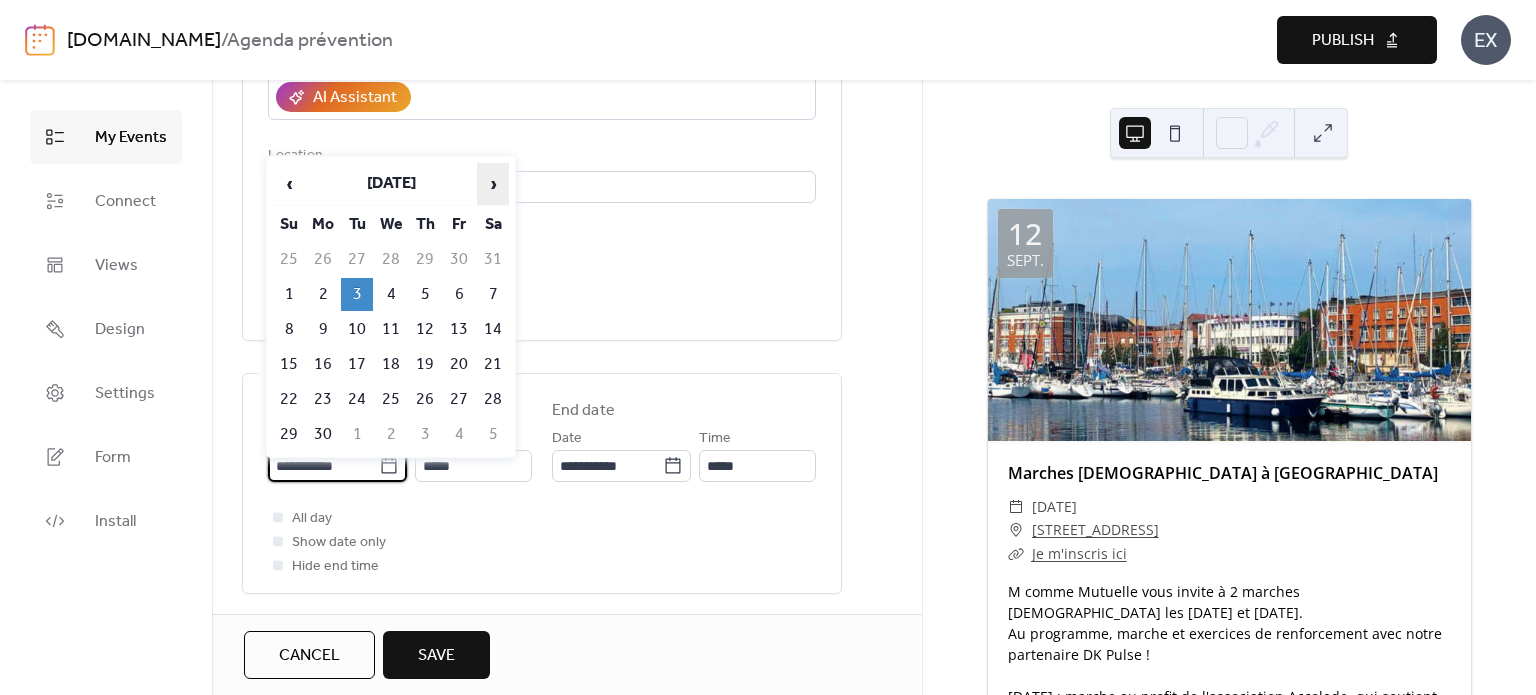 click on "›" at bounding box center [493, 184] 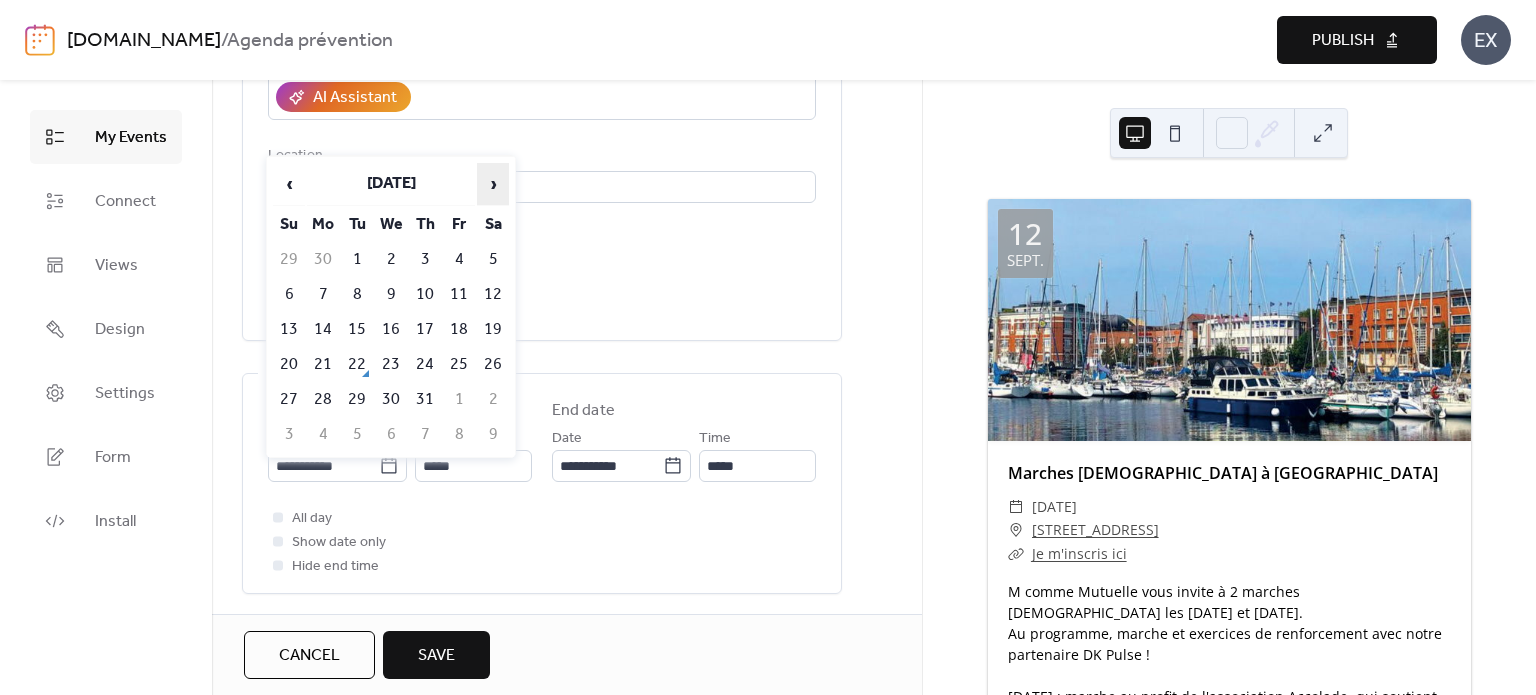 click on "›" at bounding box center [493, 184] 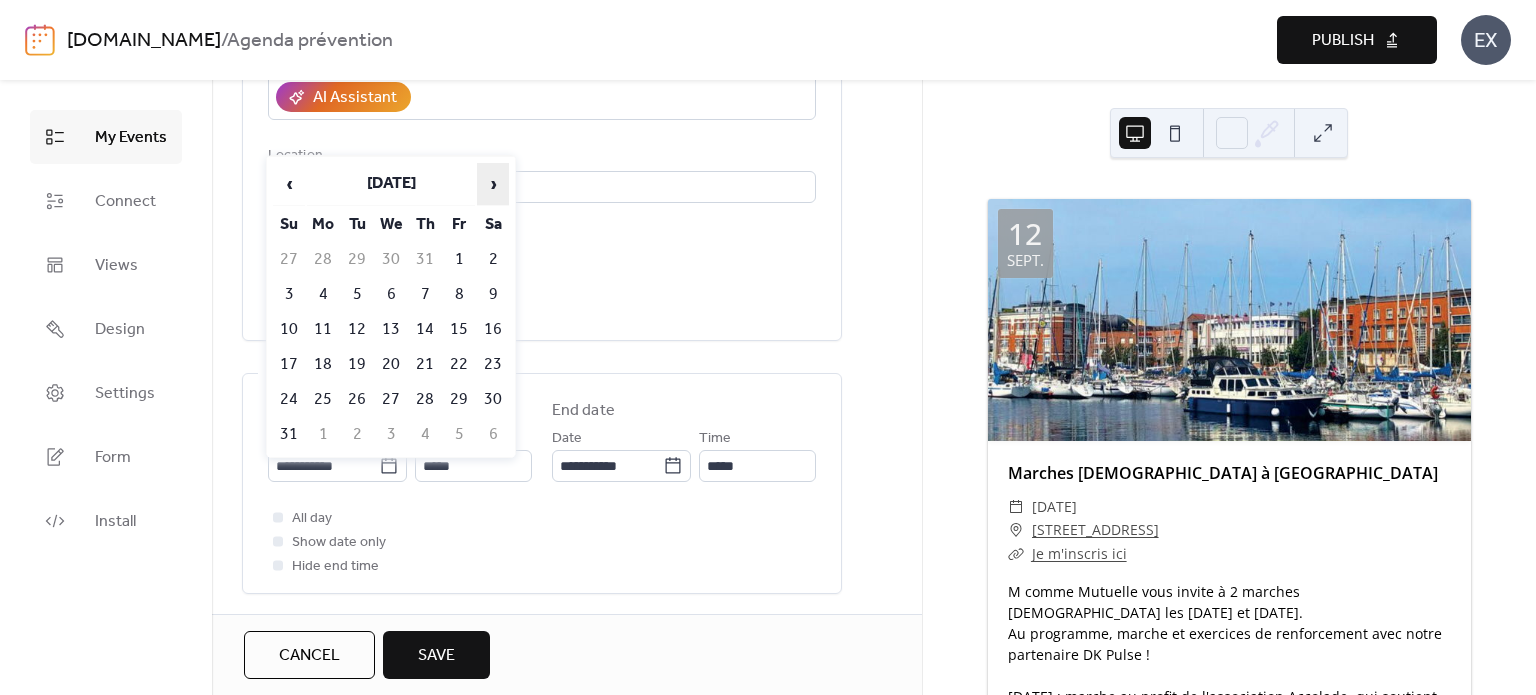 click on "›" at bounding box center (493, 184) 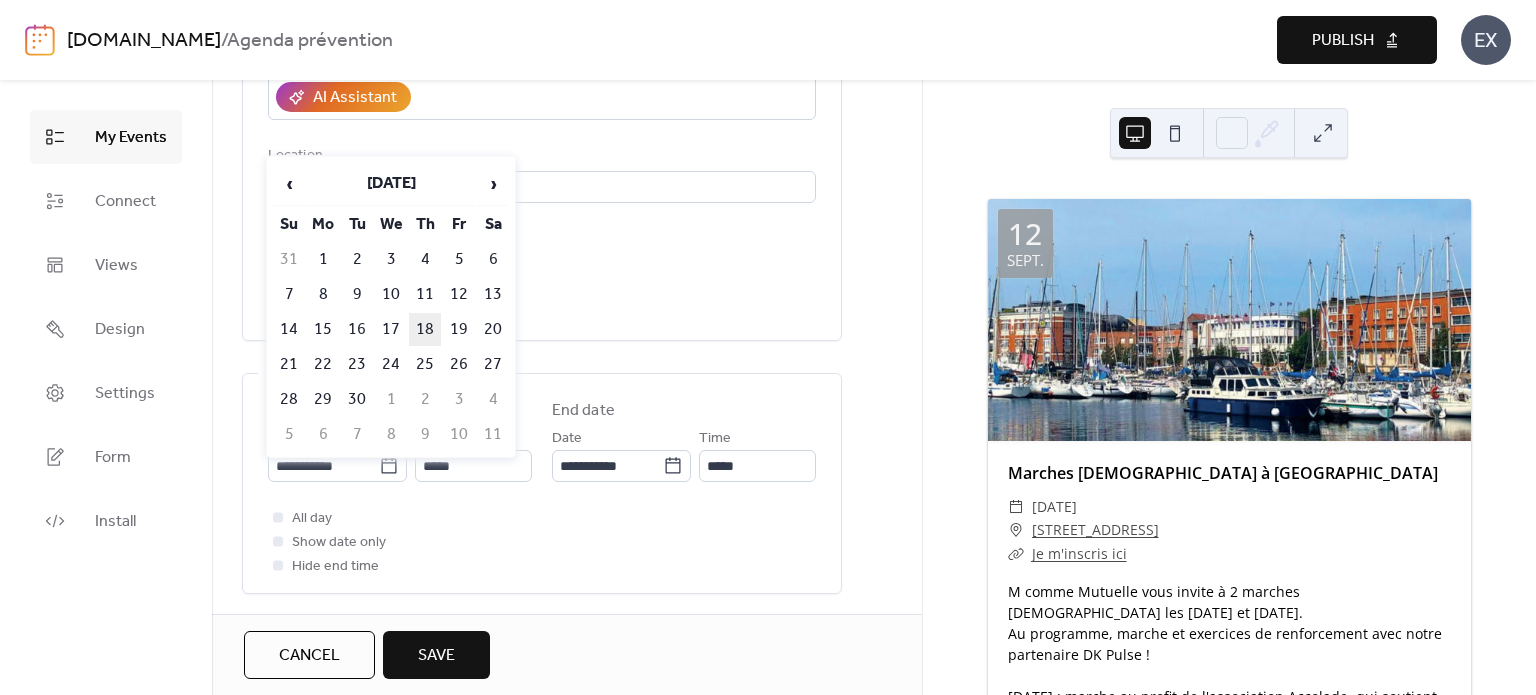 click on "18" at bounding box center (425, 329) 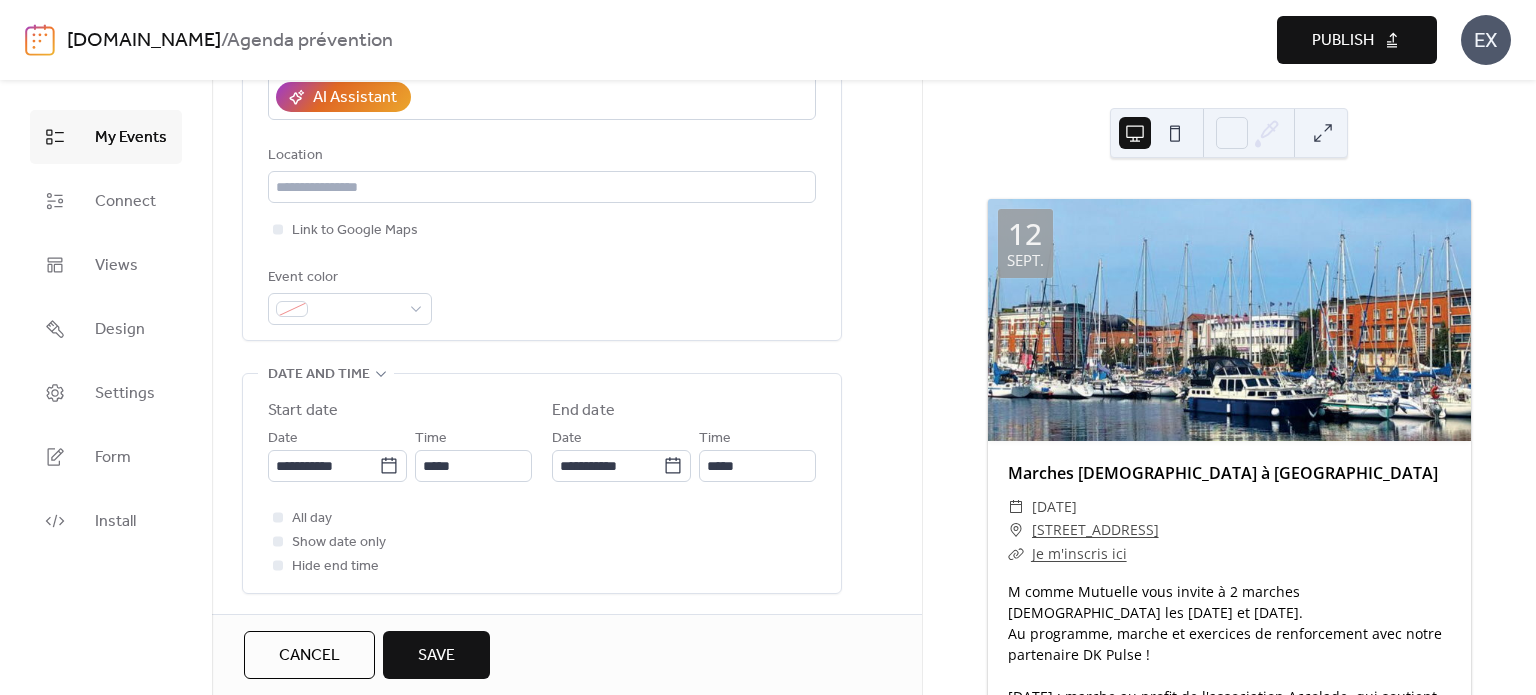 click on "All day Show date only Hide end time" at bounding box center (542, 542) 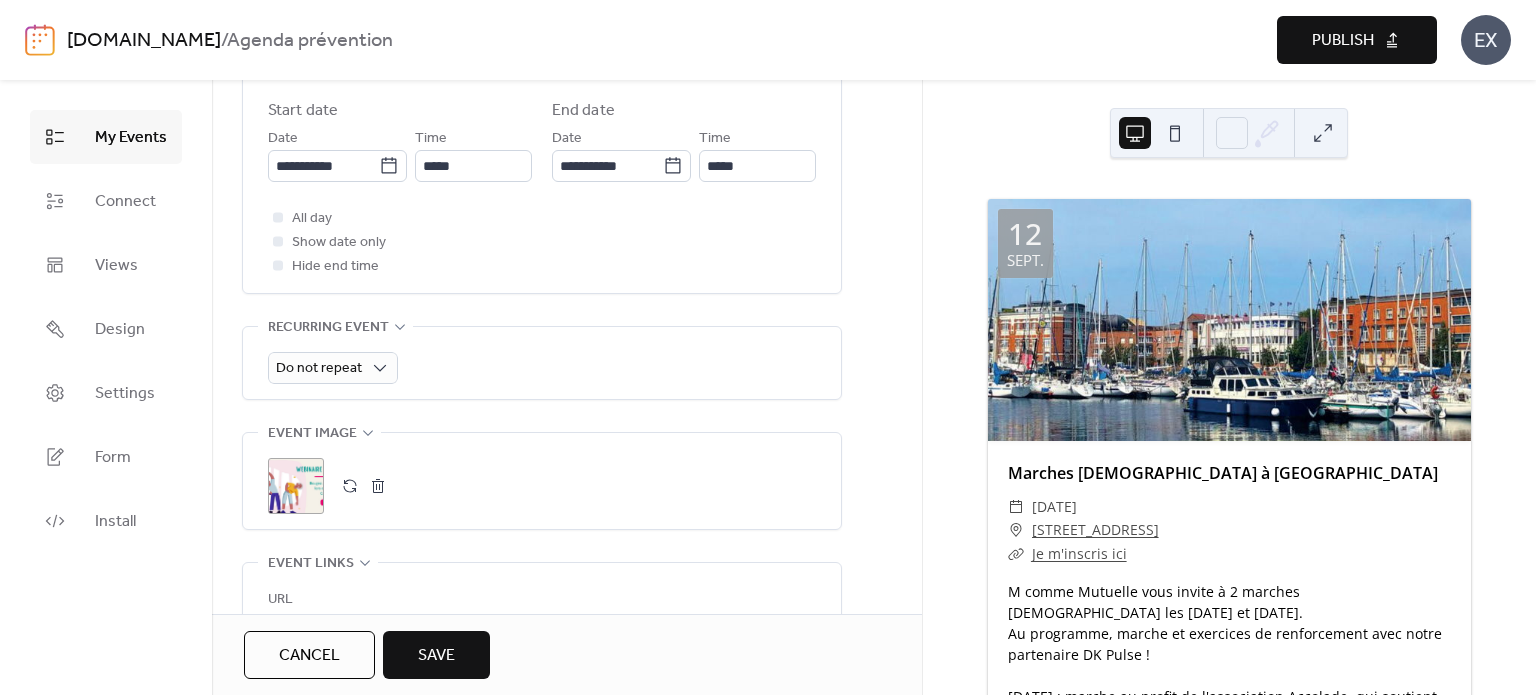 scroll, scrollTop: 800, scrollLeft: 0, axis: vertical 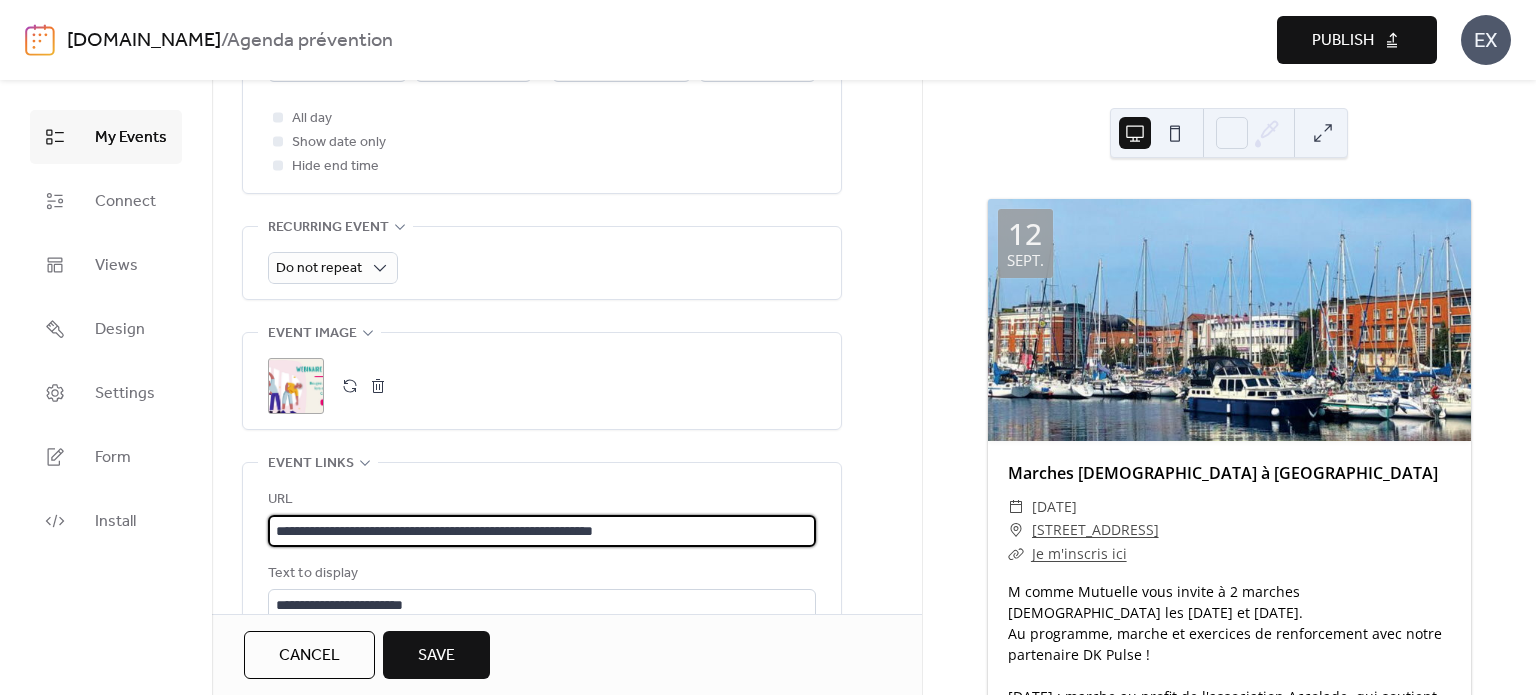 click on "**********" at bounding box center [542, 531] 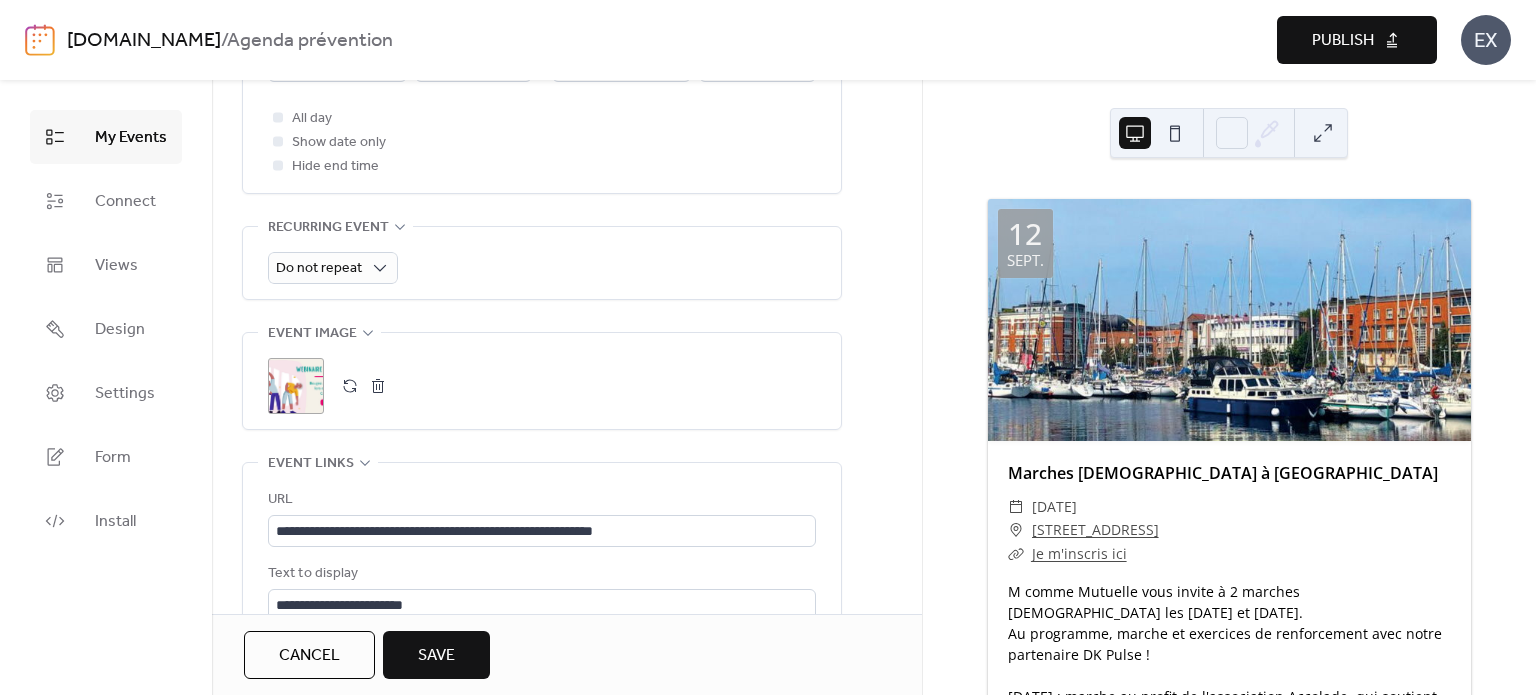 scroll, scrollTop: 0, scrollLeft: 0, axis: both 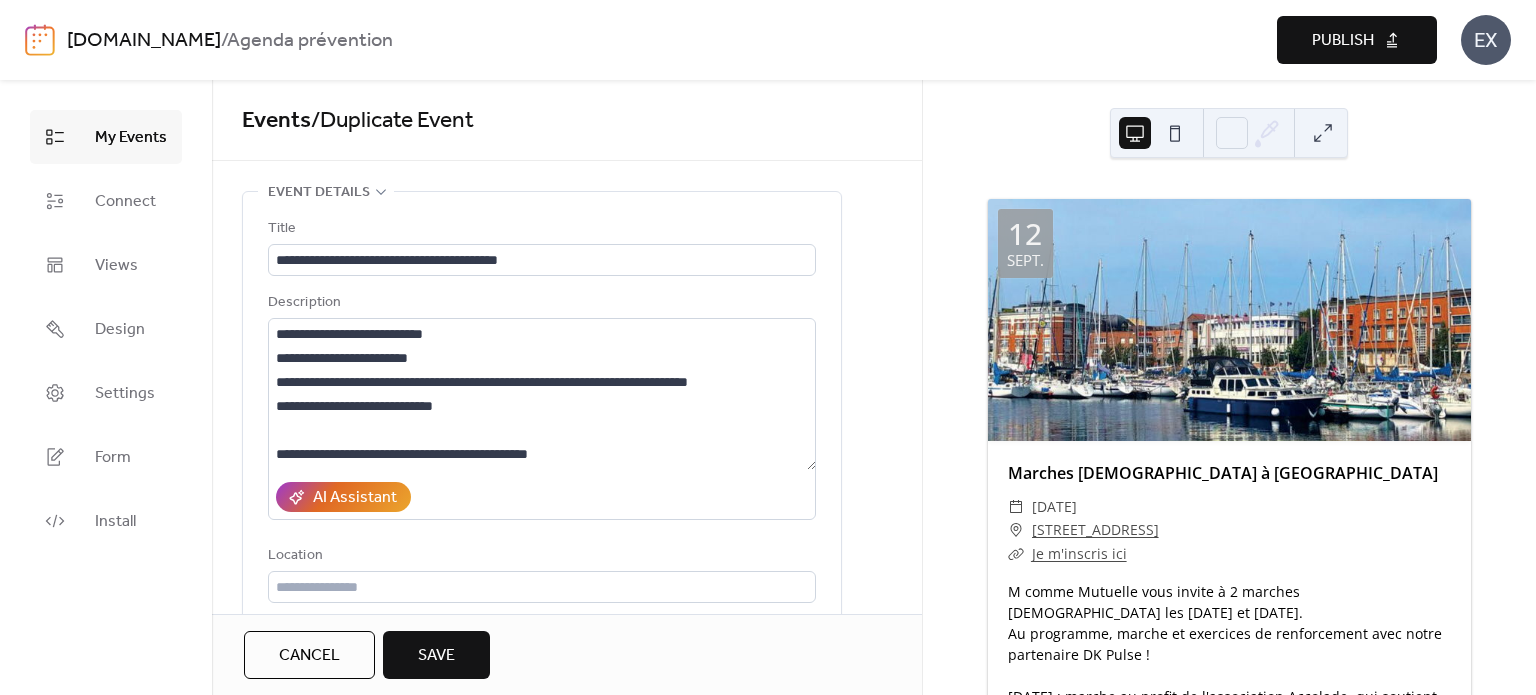 click on "Save" at bounding box center (436, 656) 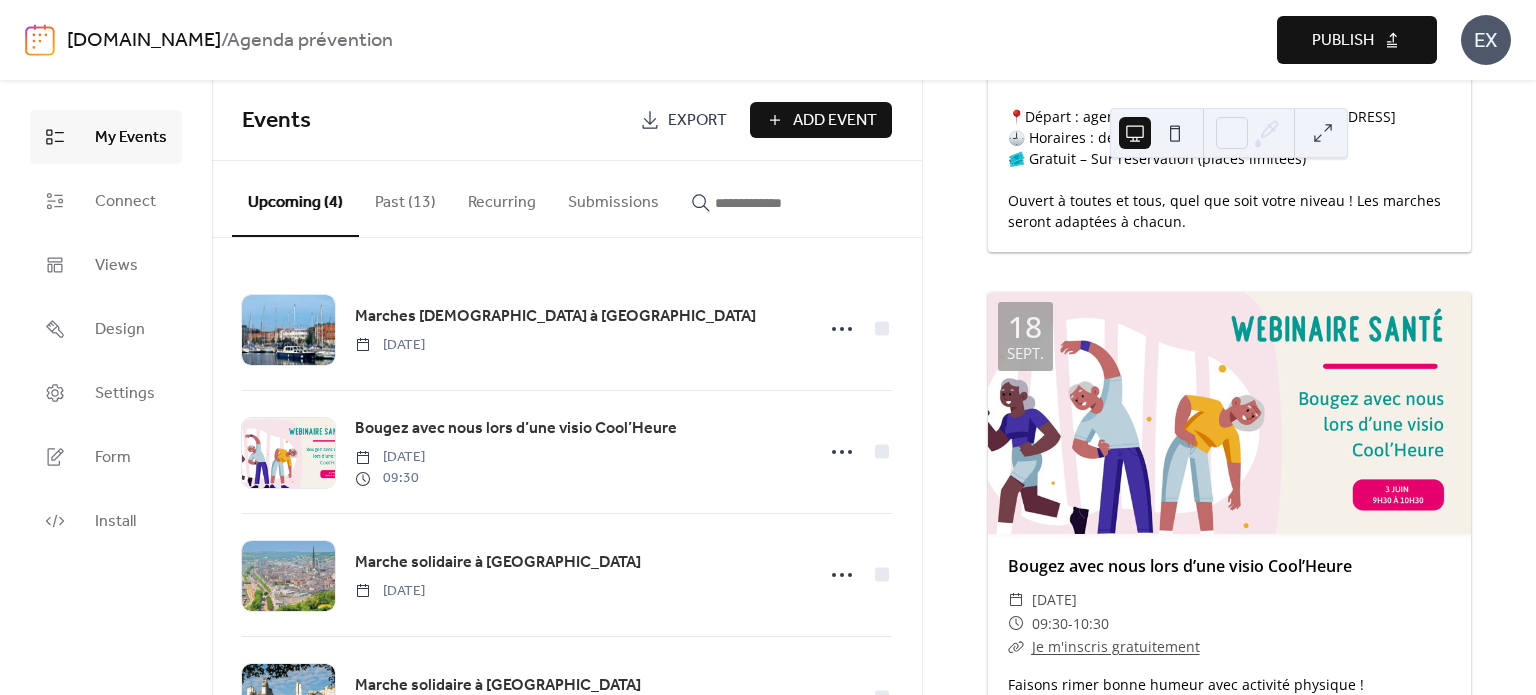 scroll, scrollTop: 800, scrollLeft: 0, axis: vertical 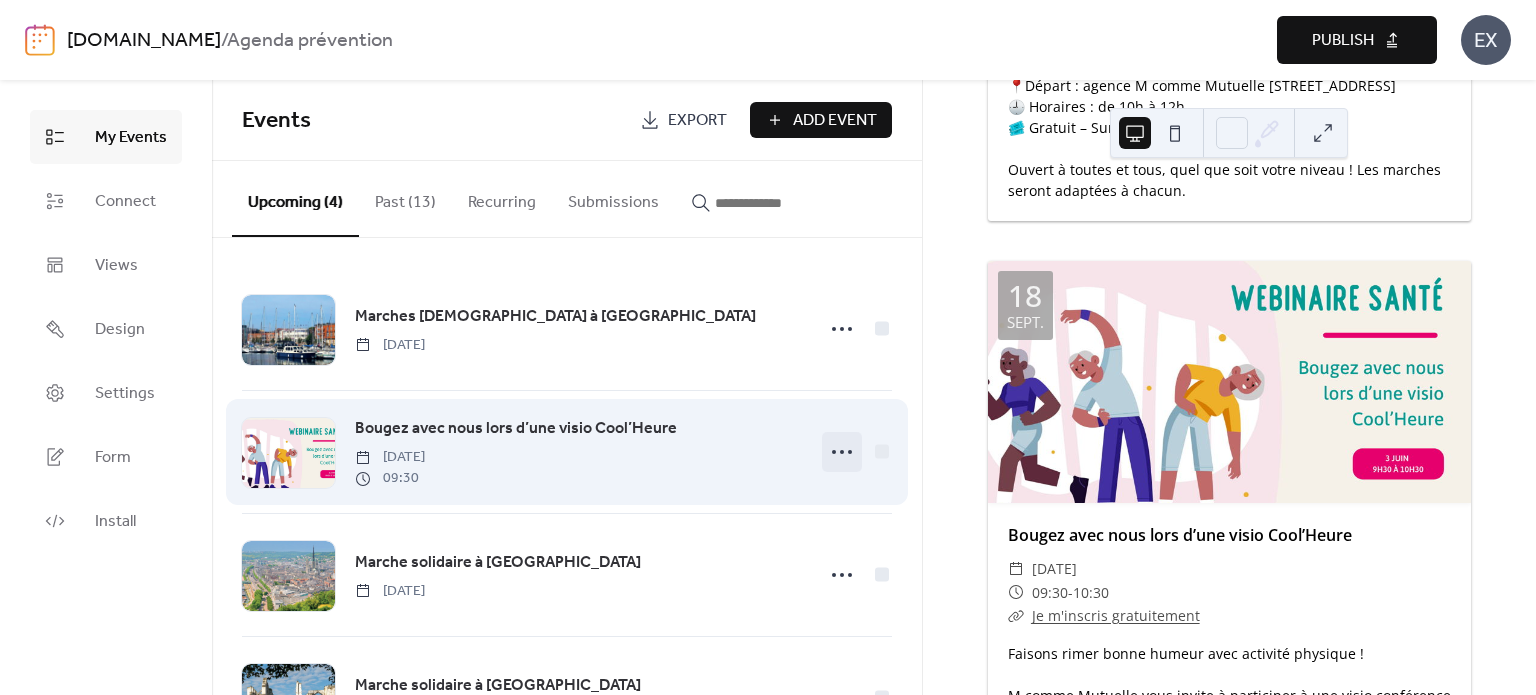 click 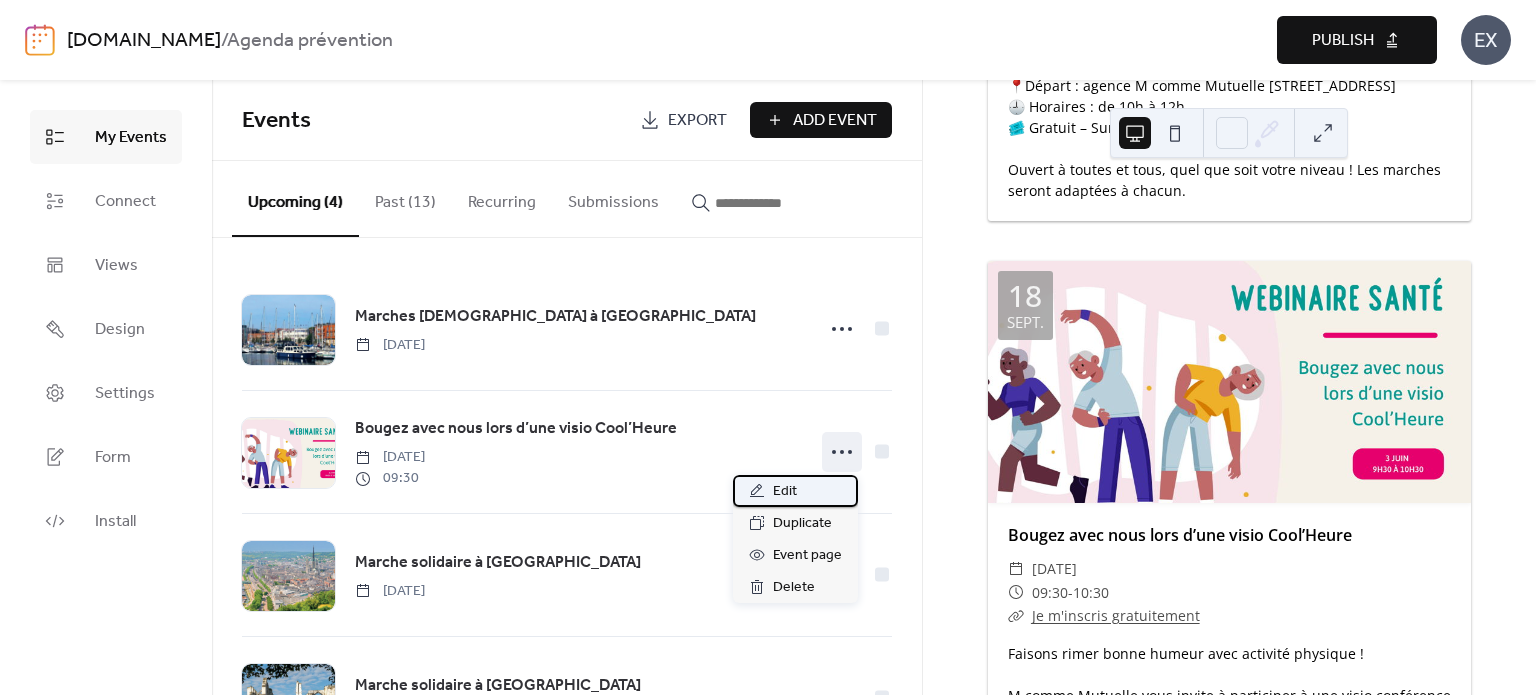 click on "Edit" at bounding box center [785, 492] 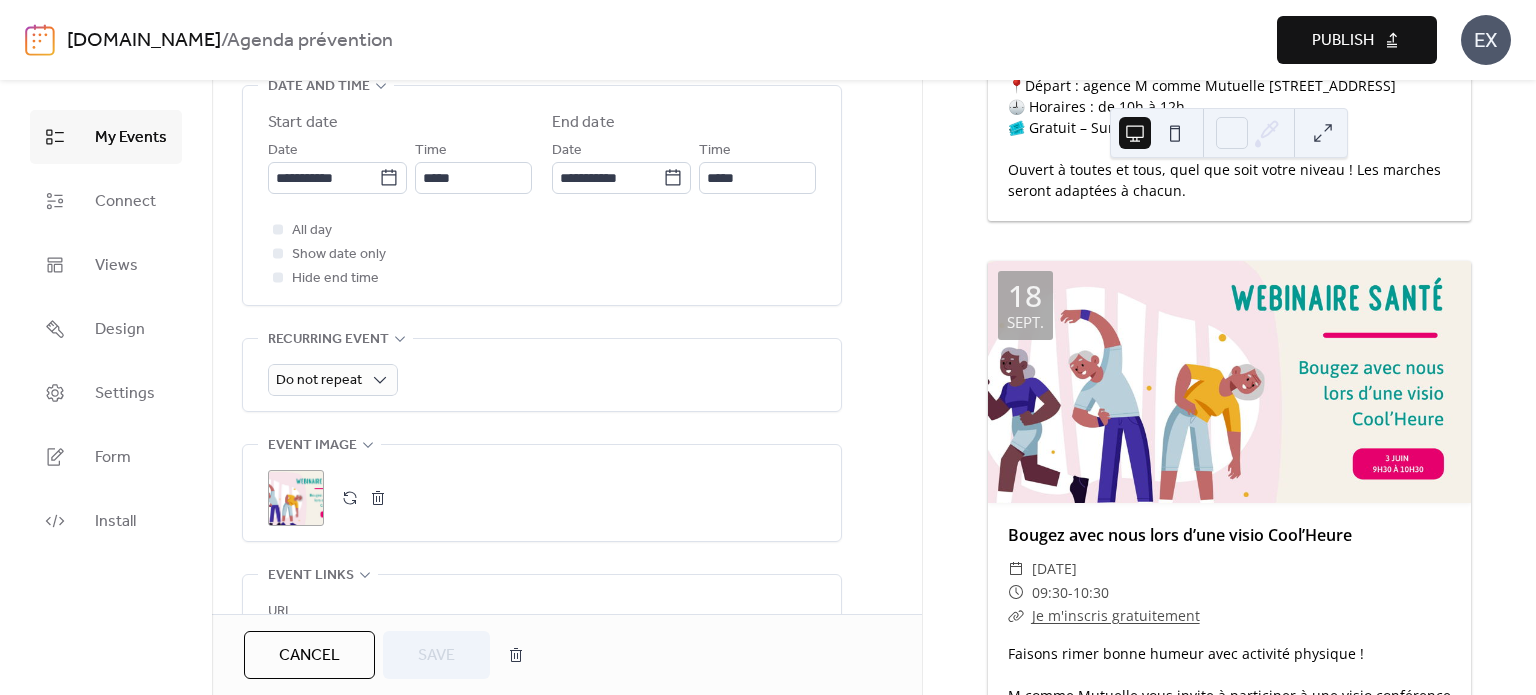 scroll, scrollTop: 700, scrollLeft: 0, axis: vertical 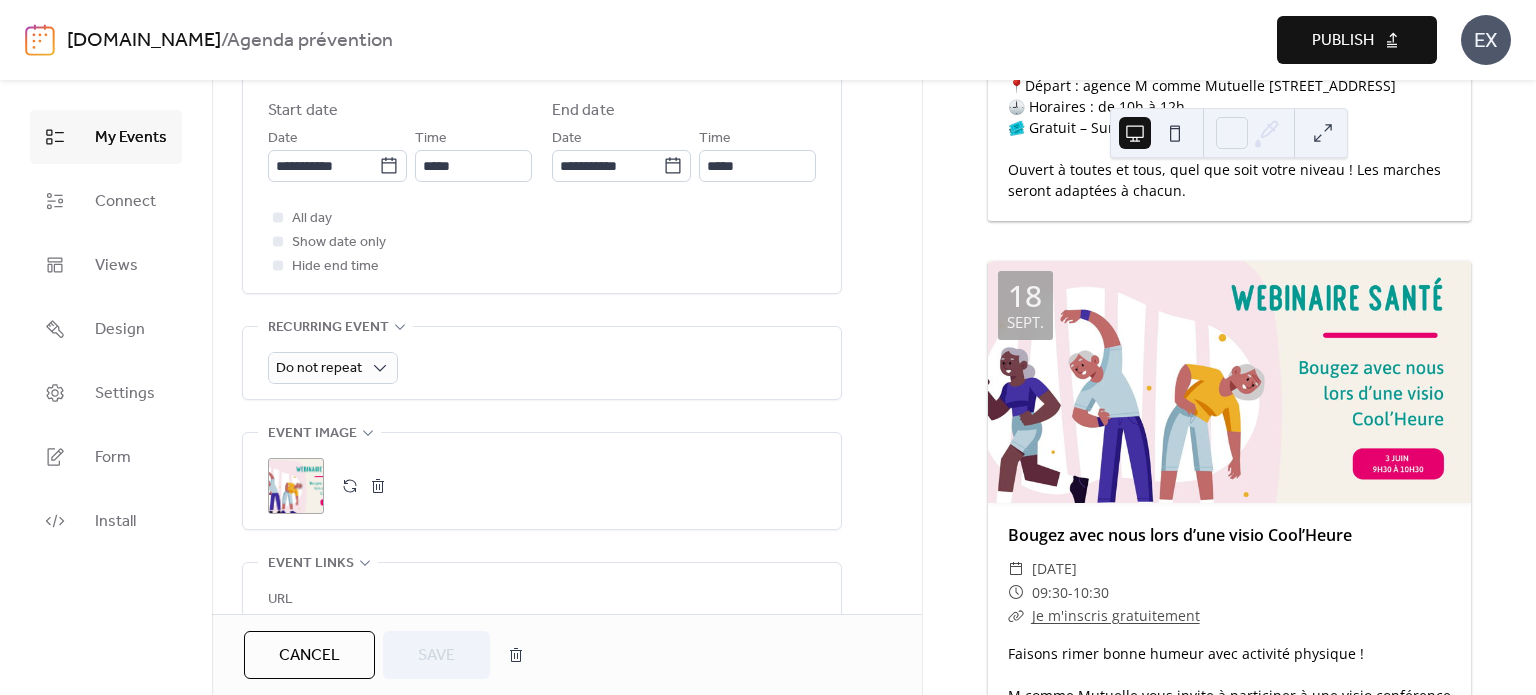 click at bounding box center [350, 486] 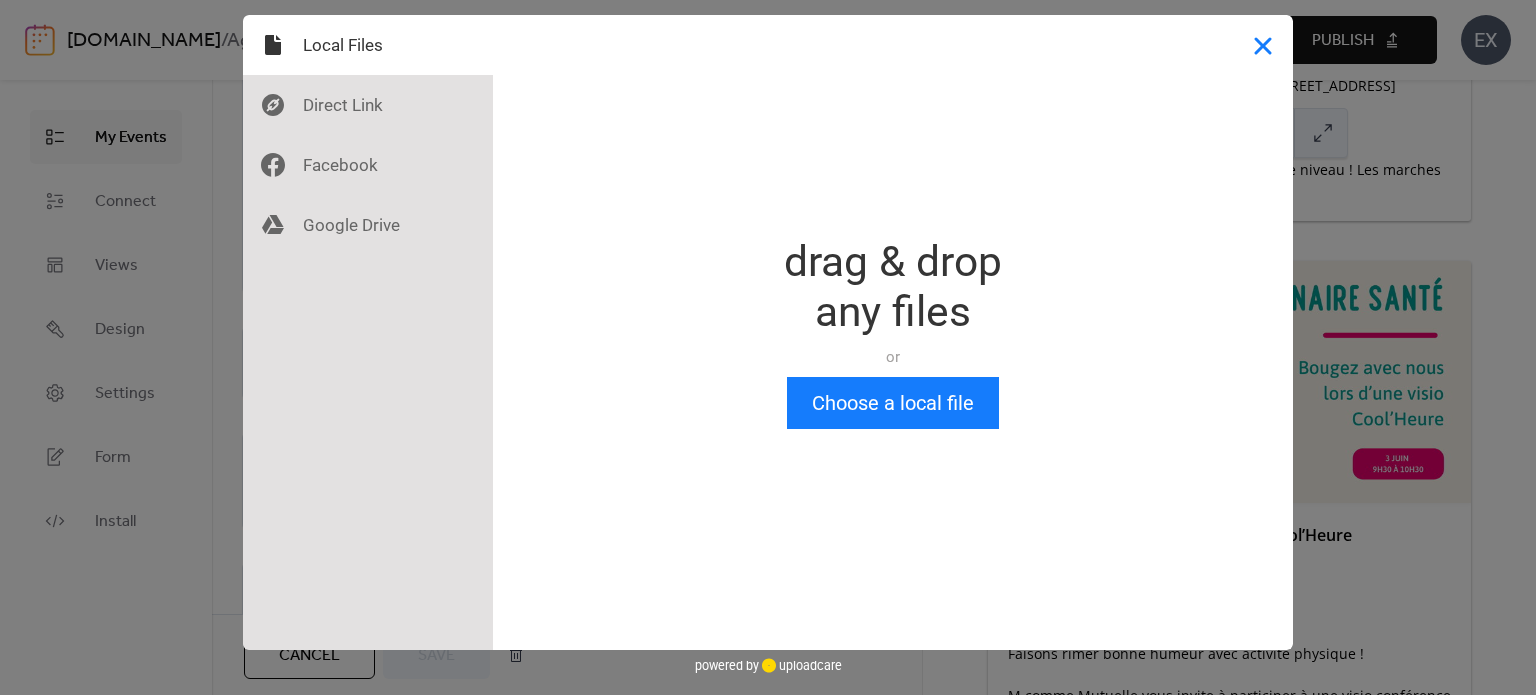 click at bounding box center (1263, 45) 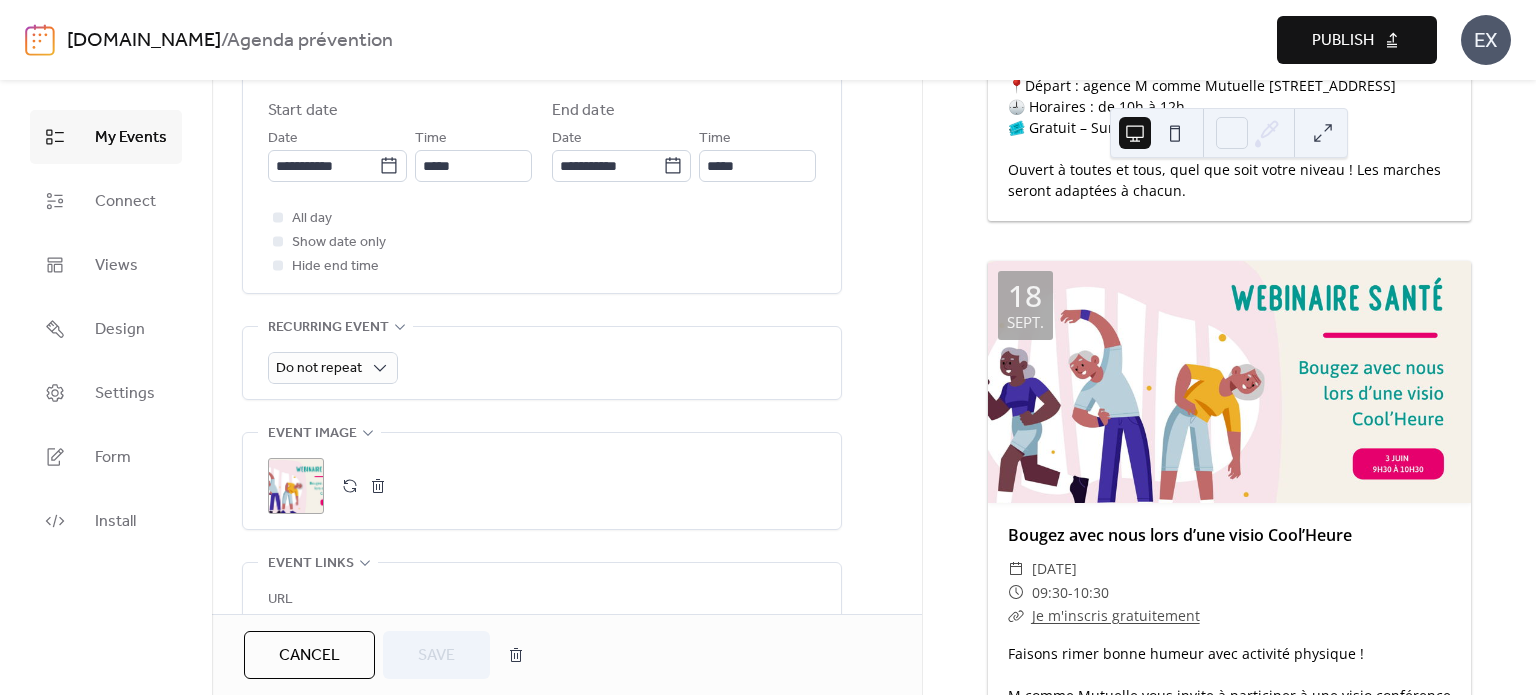 click at bounding box center [1229, 382] 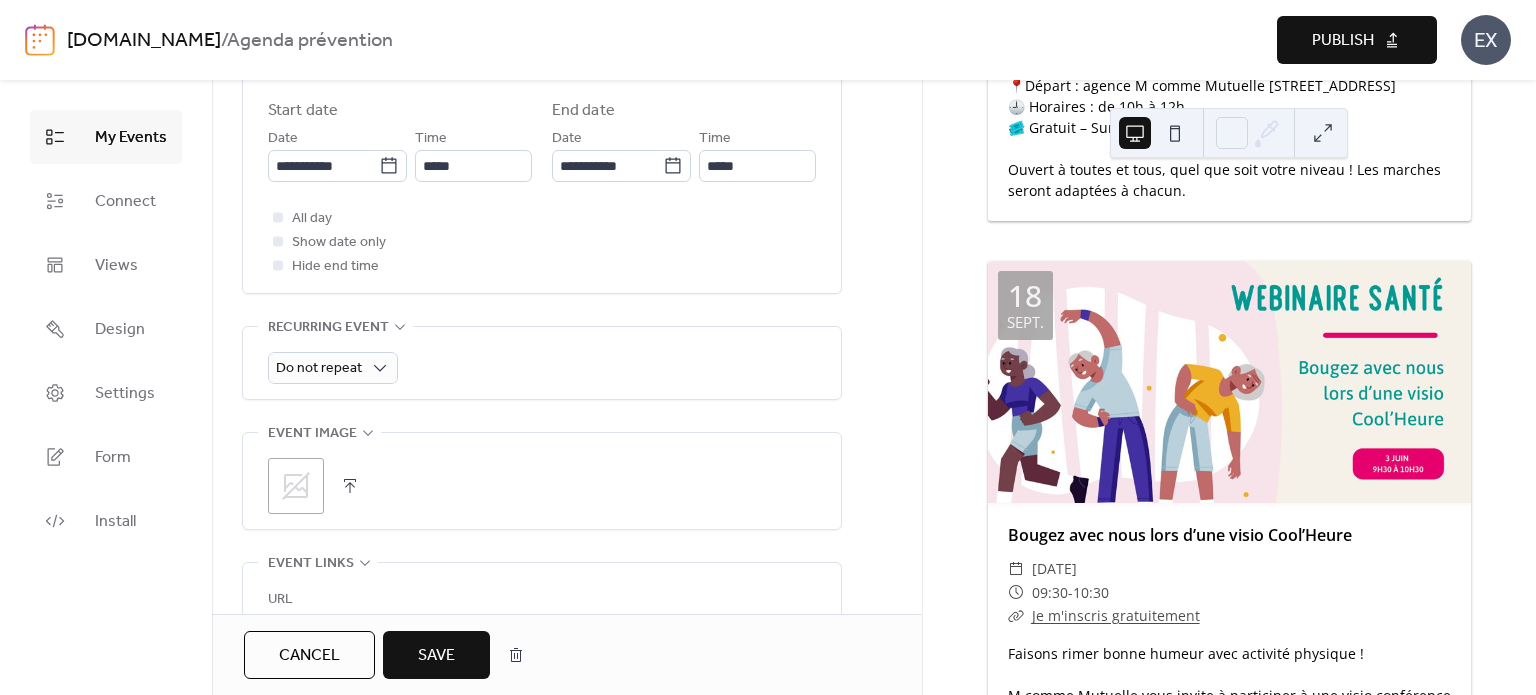 click on "Save" at bounding box center (436, 656) 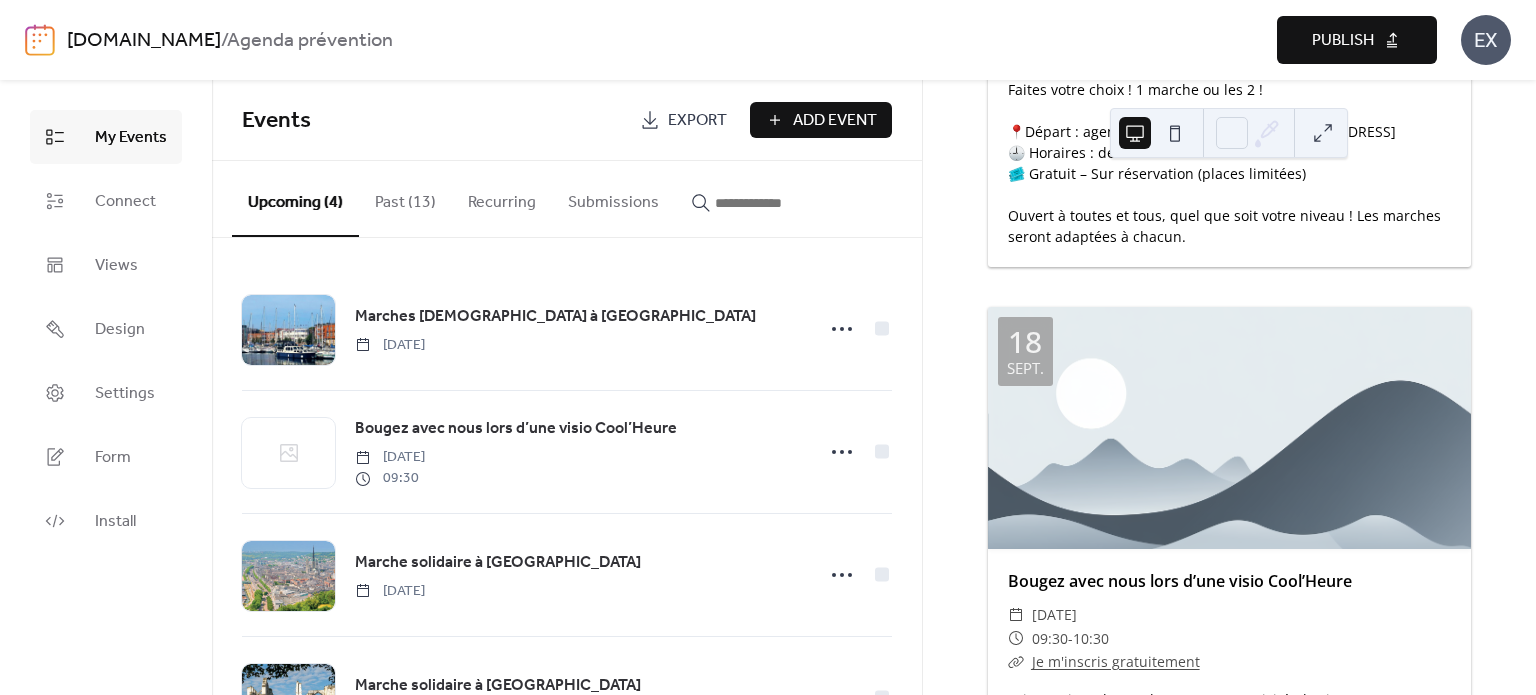 scroll, scrollTop: 800, scrollLeft: 0, axis: vertical 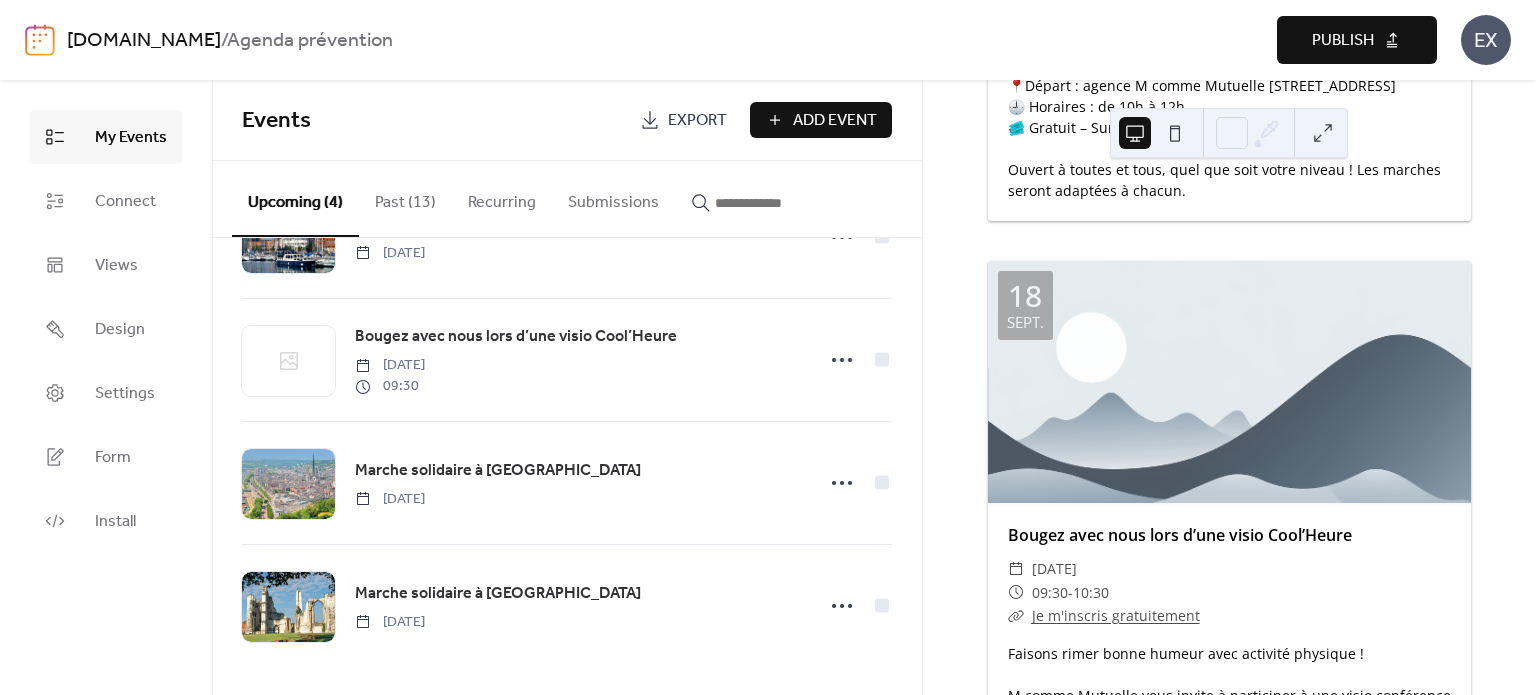 click on "Add Event" at bounding box center (835, 121) 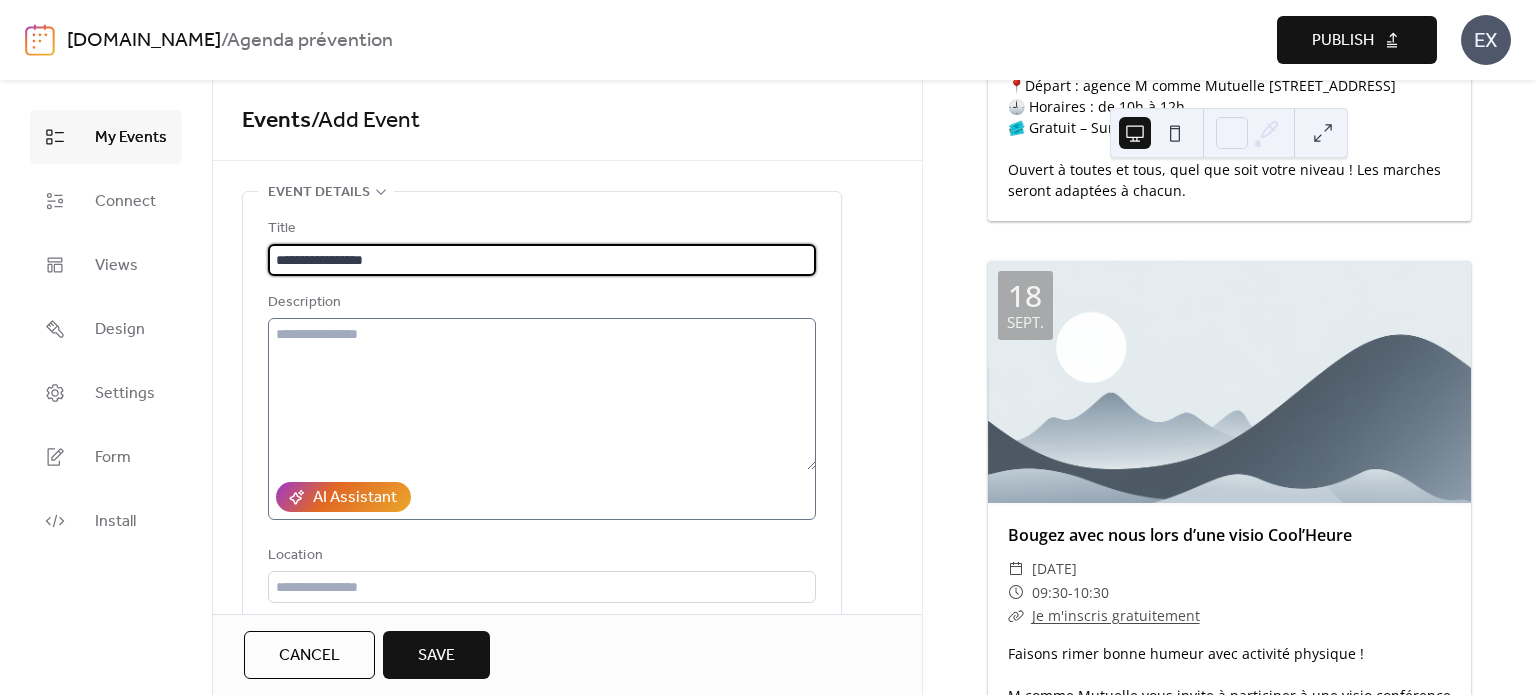 type on "**********" 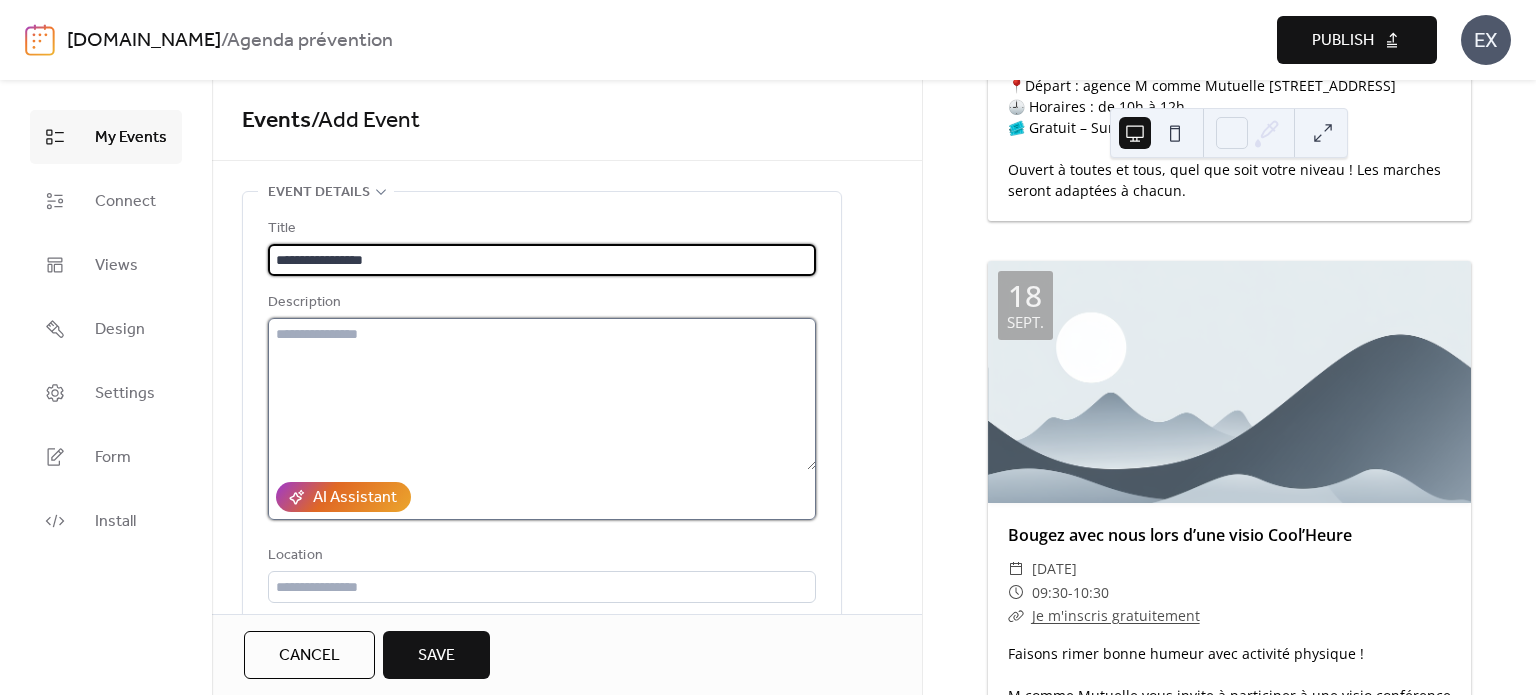 click at bounding box center (542, 394) 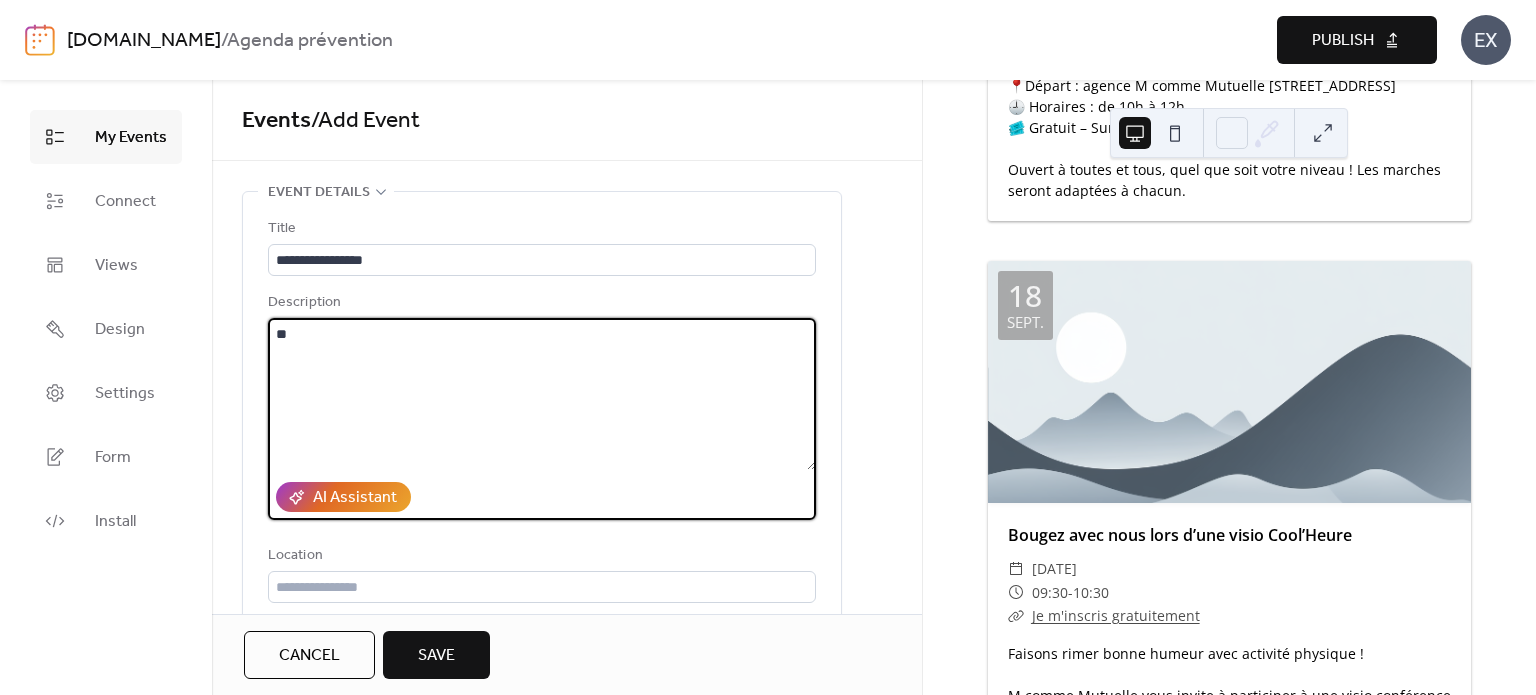 type on "*" 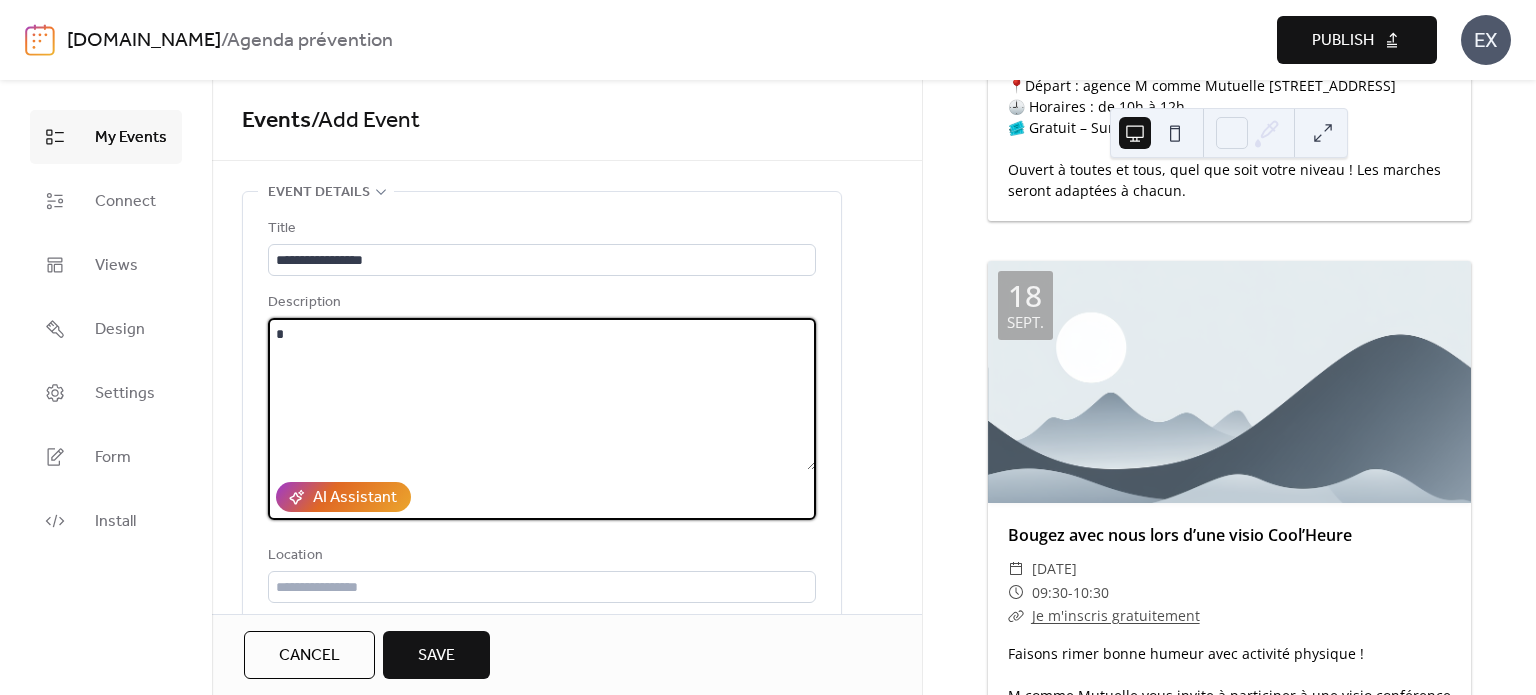type 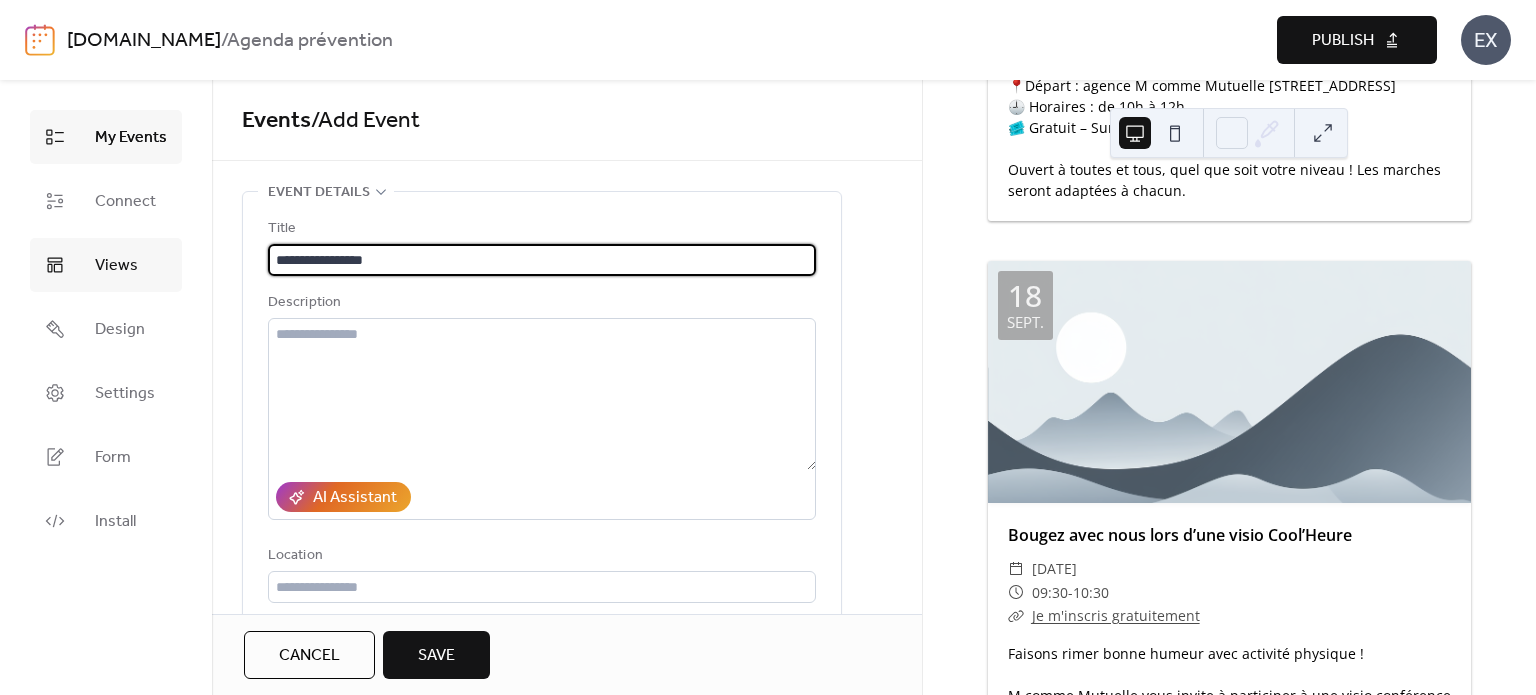 drag, startPoint x: 424, startPoint y: 255, endPoint x: 156, endPoint y: 244, distance: 268.22565 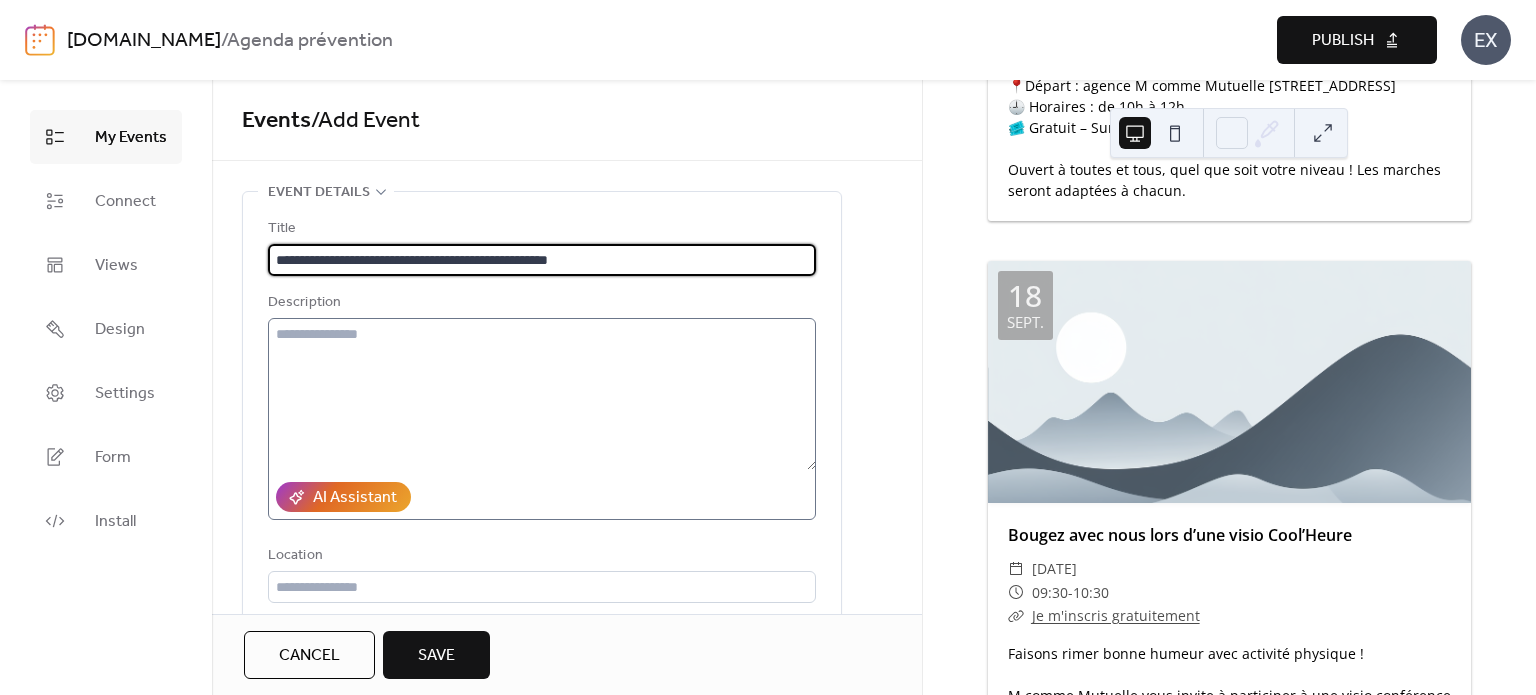 type on "**********" 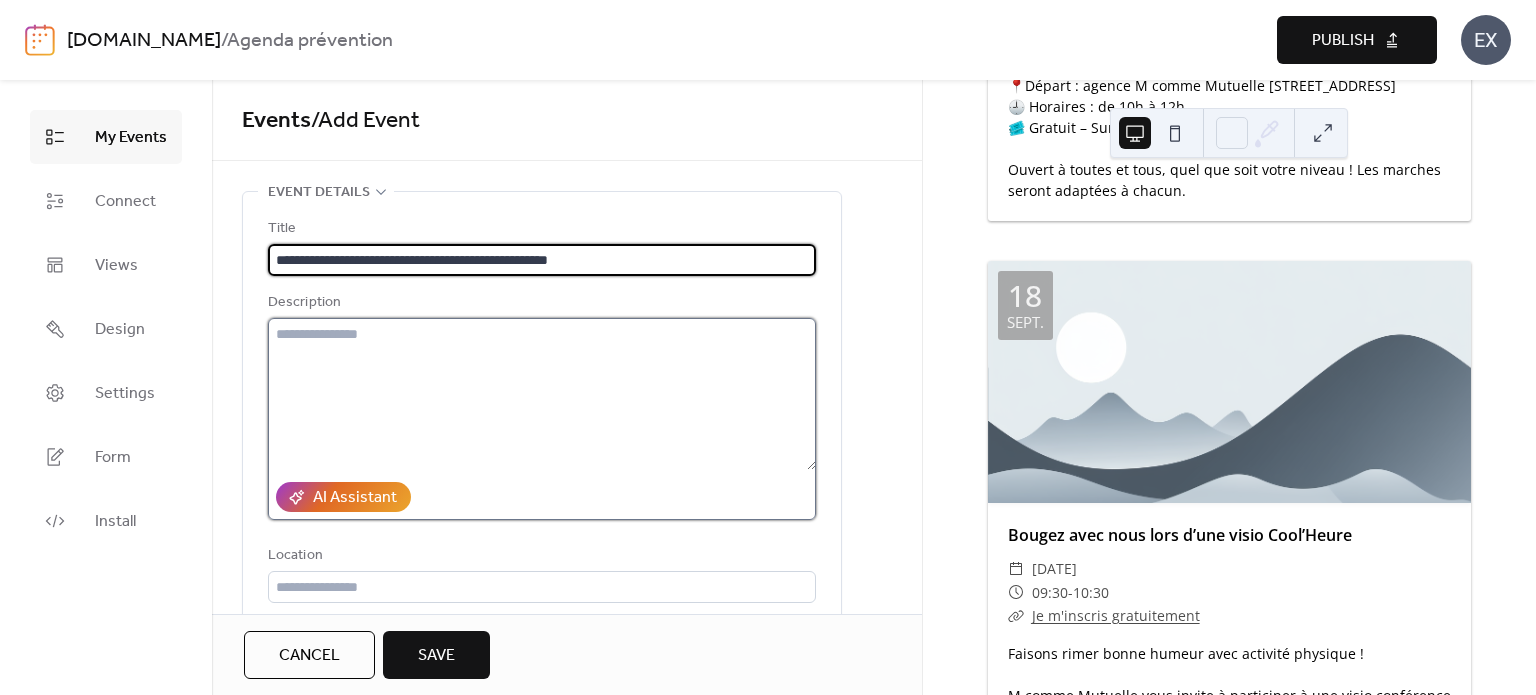 click at bounding box center (542, 394) 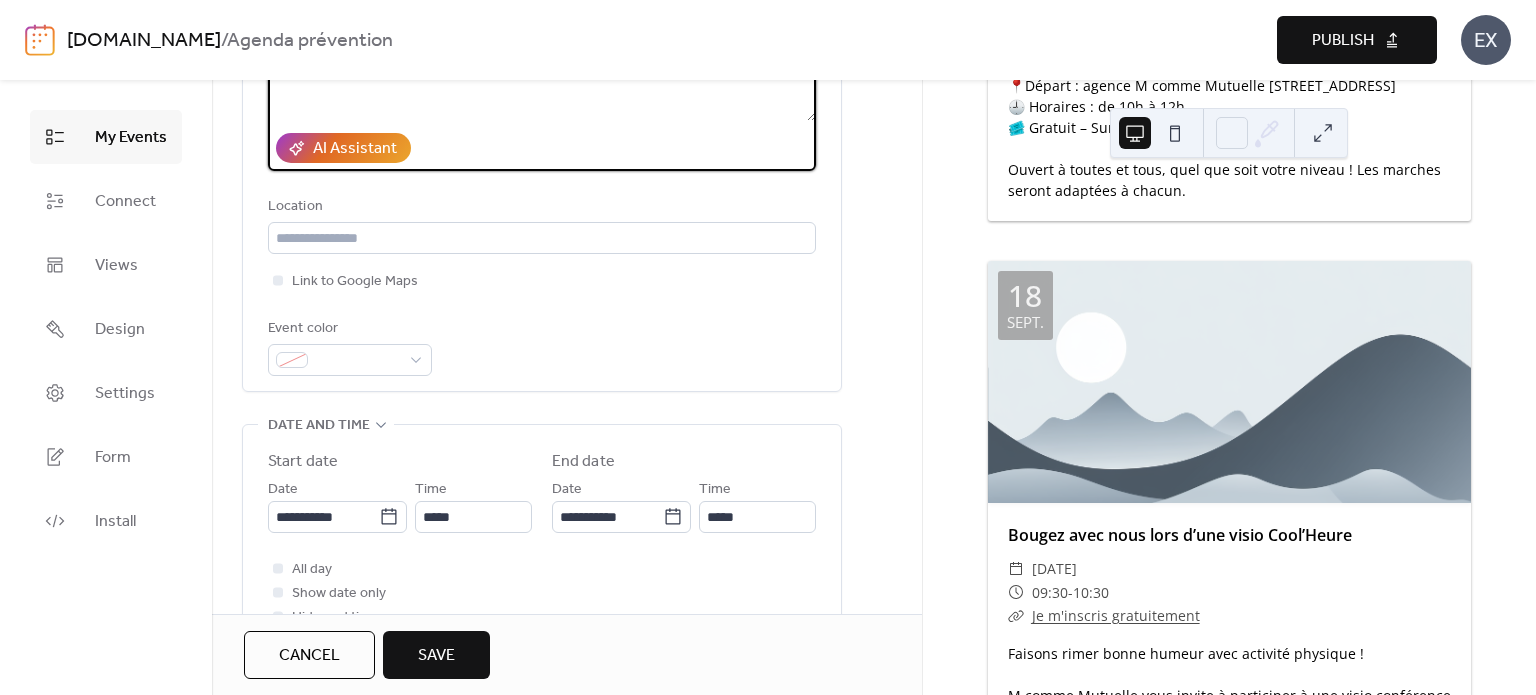 scroll, scrollTop: 400, scrollLeft: 0, axis: vertical 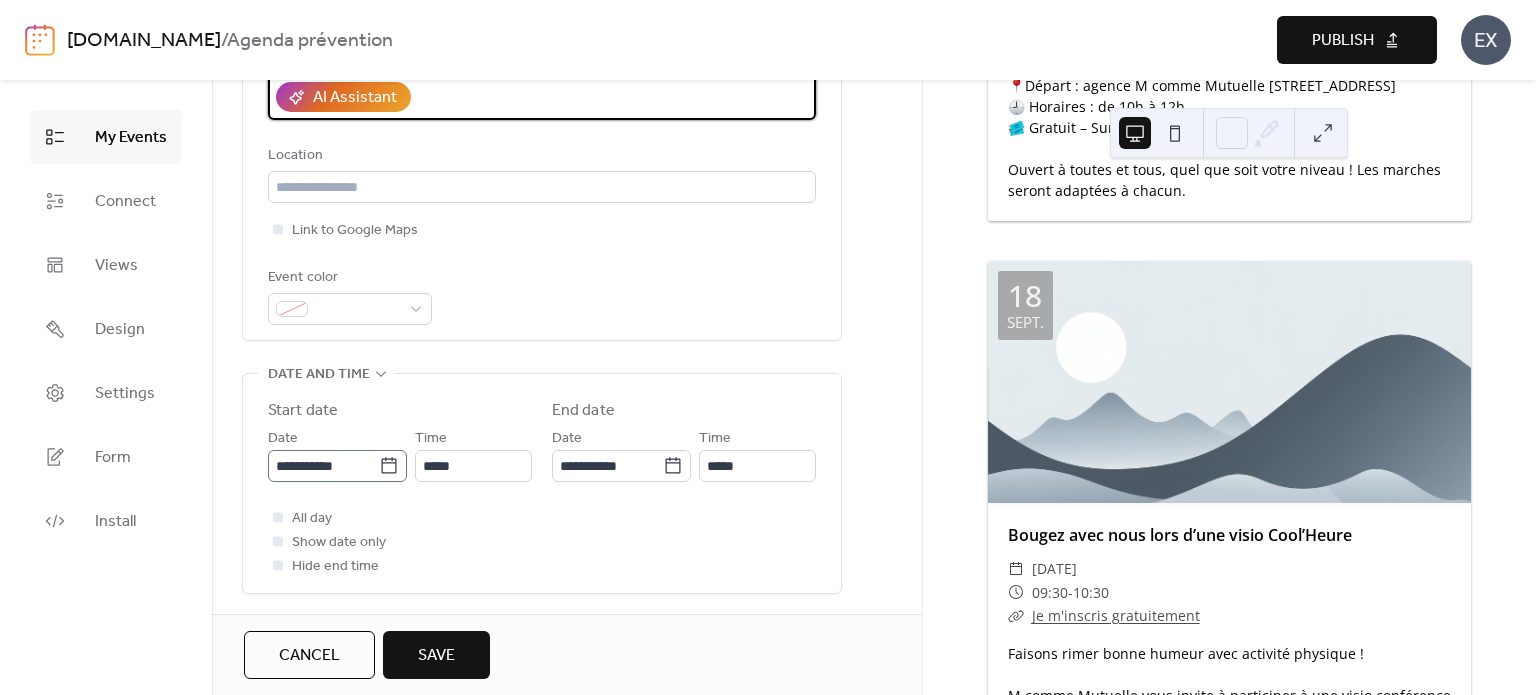 type on "**********" 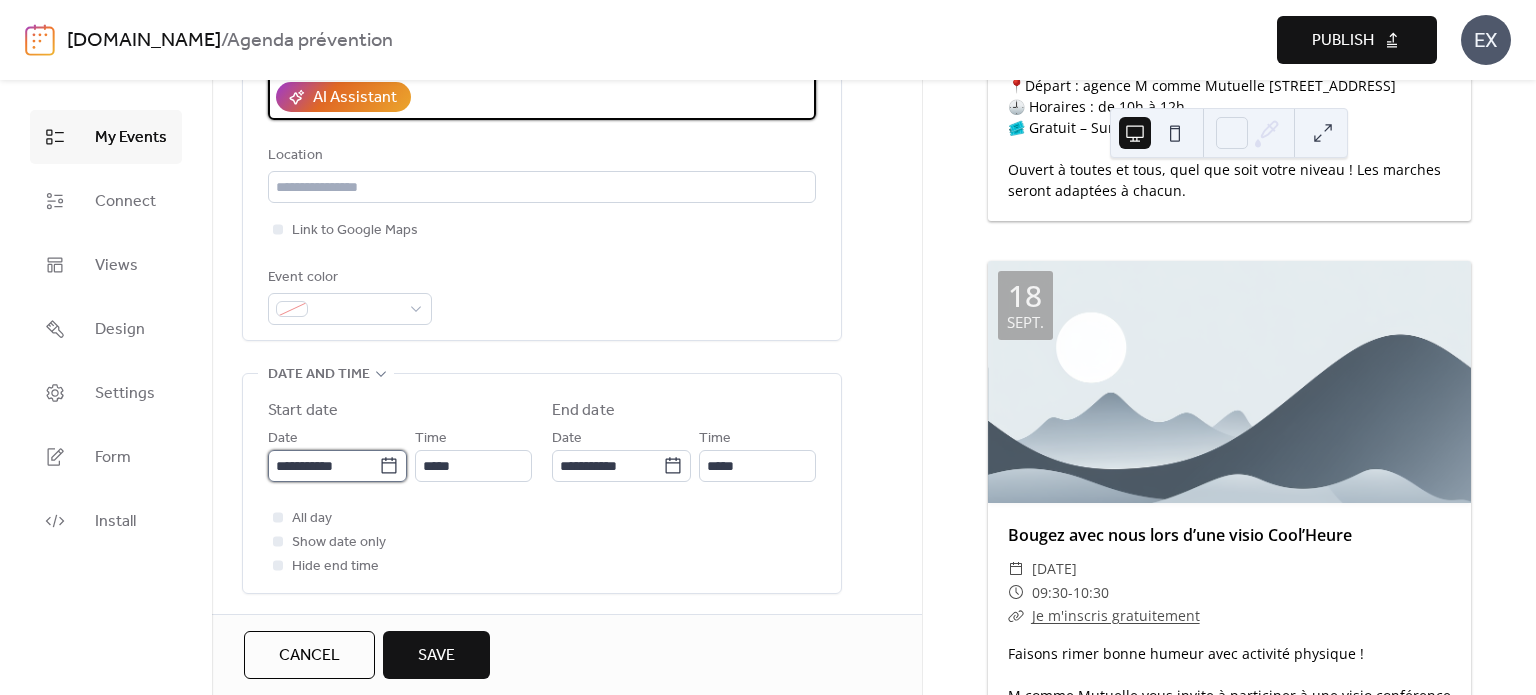 click on "**********" at bounding box center (323, 466) 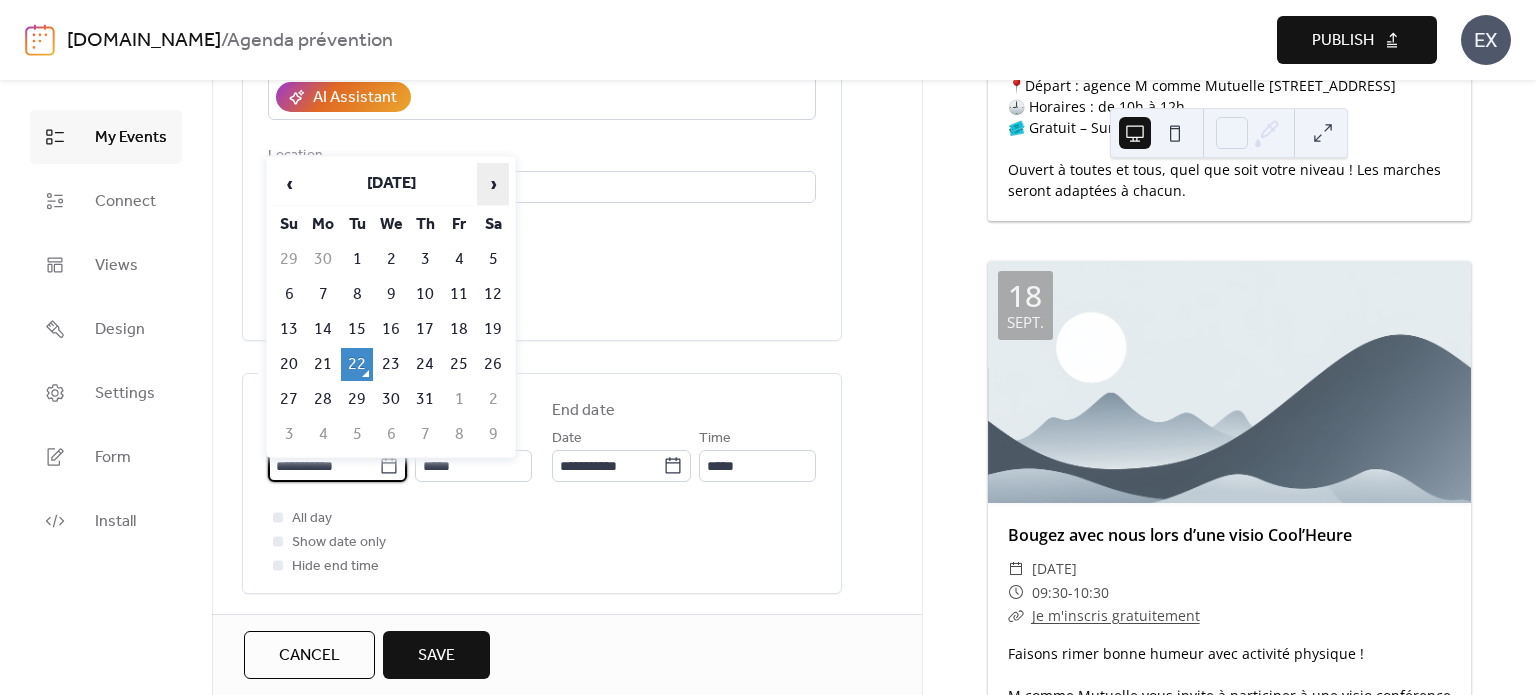 click on "›" at bounding box center (493, 184) 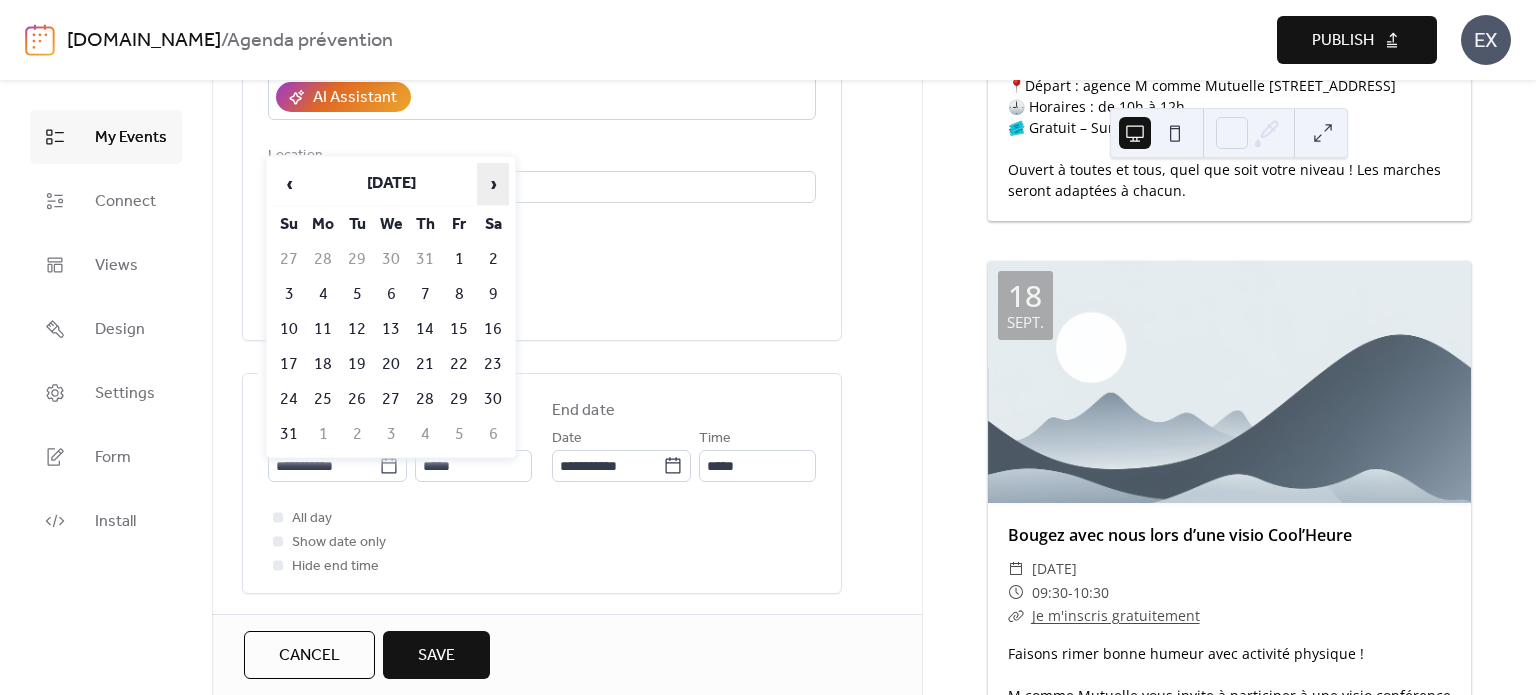 click on "›" at bounding box center (493, 184) 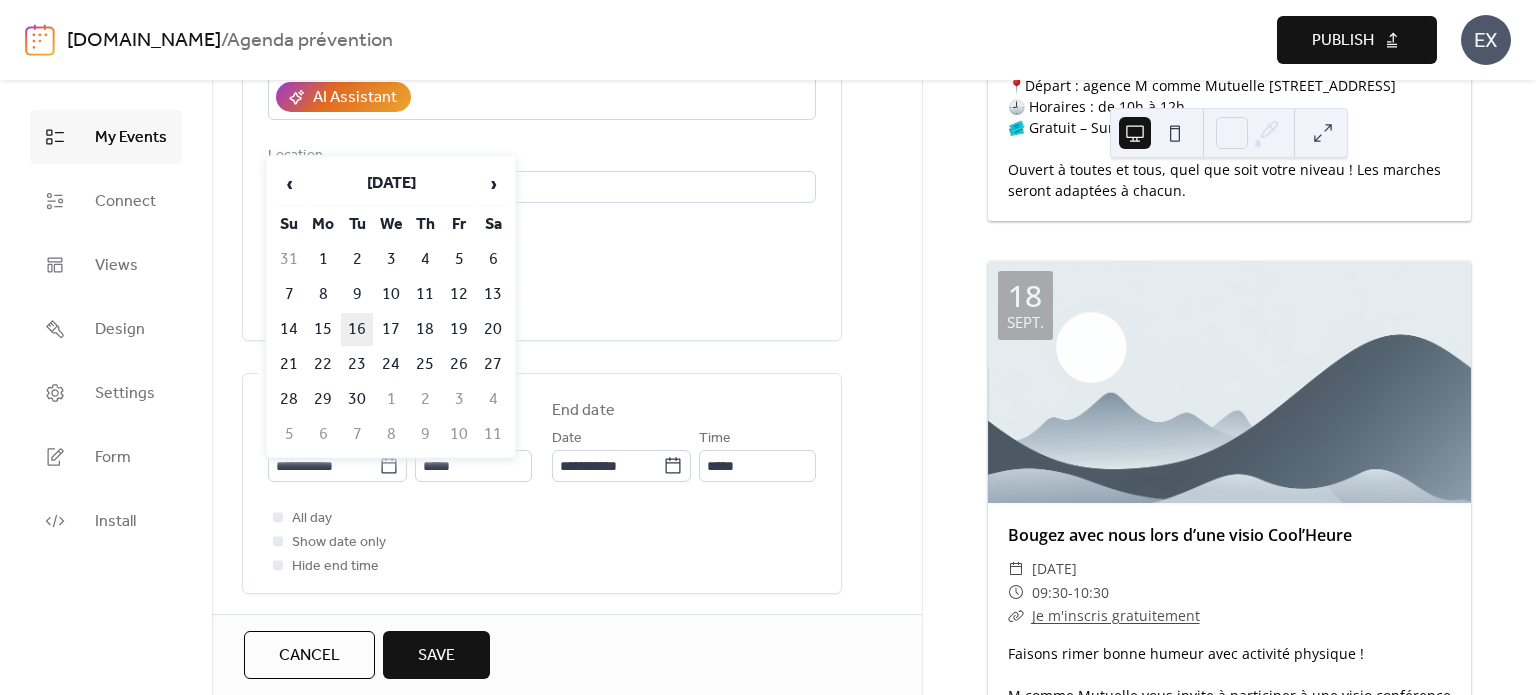 click on "16" at bounding box center (357, 329) 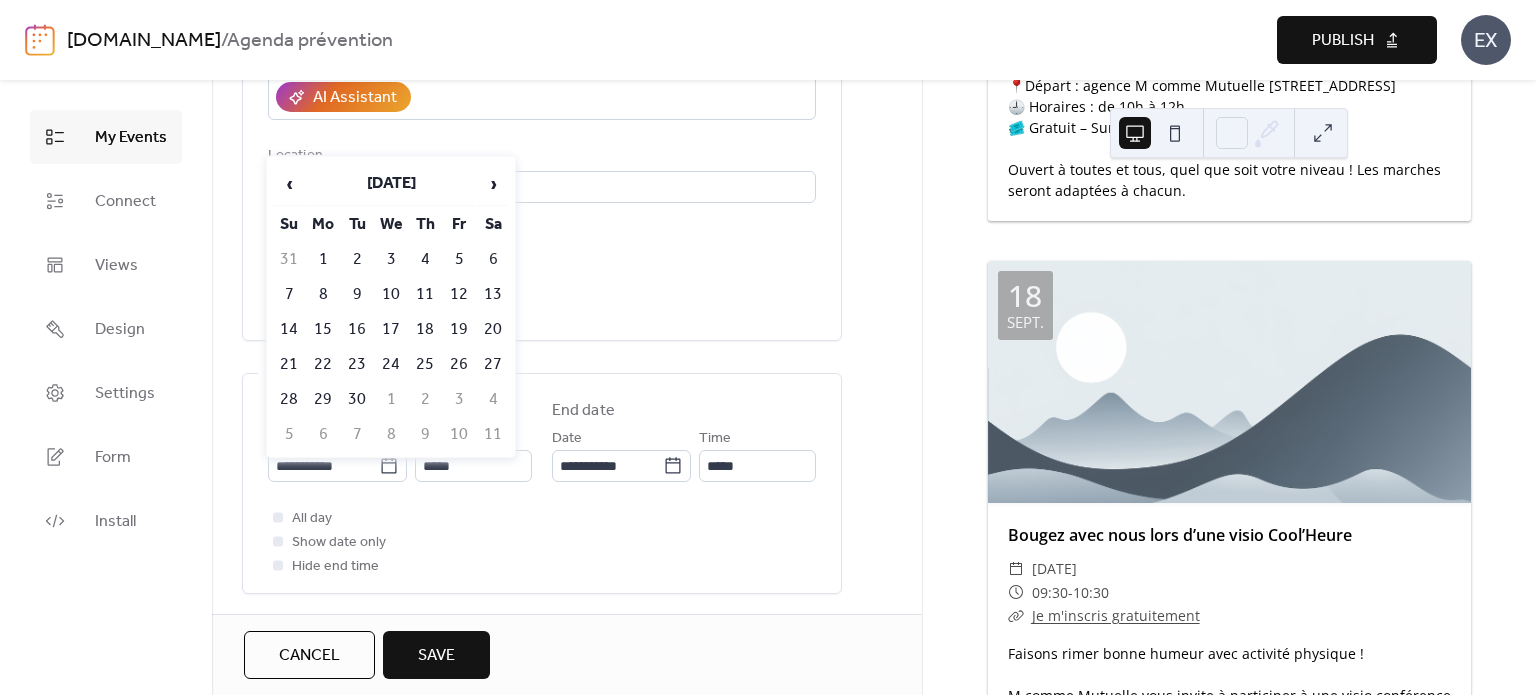 type on "**********" 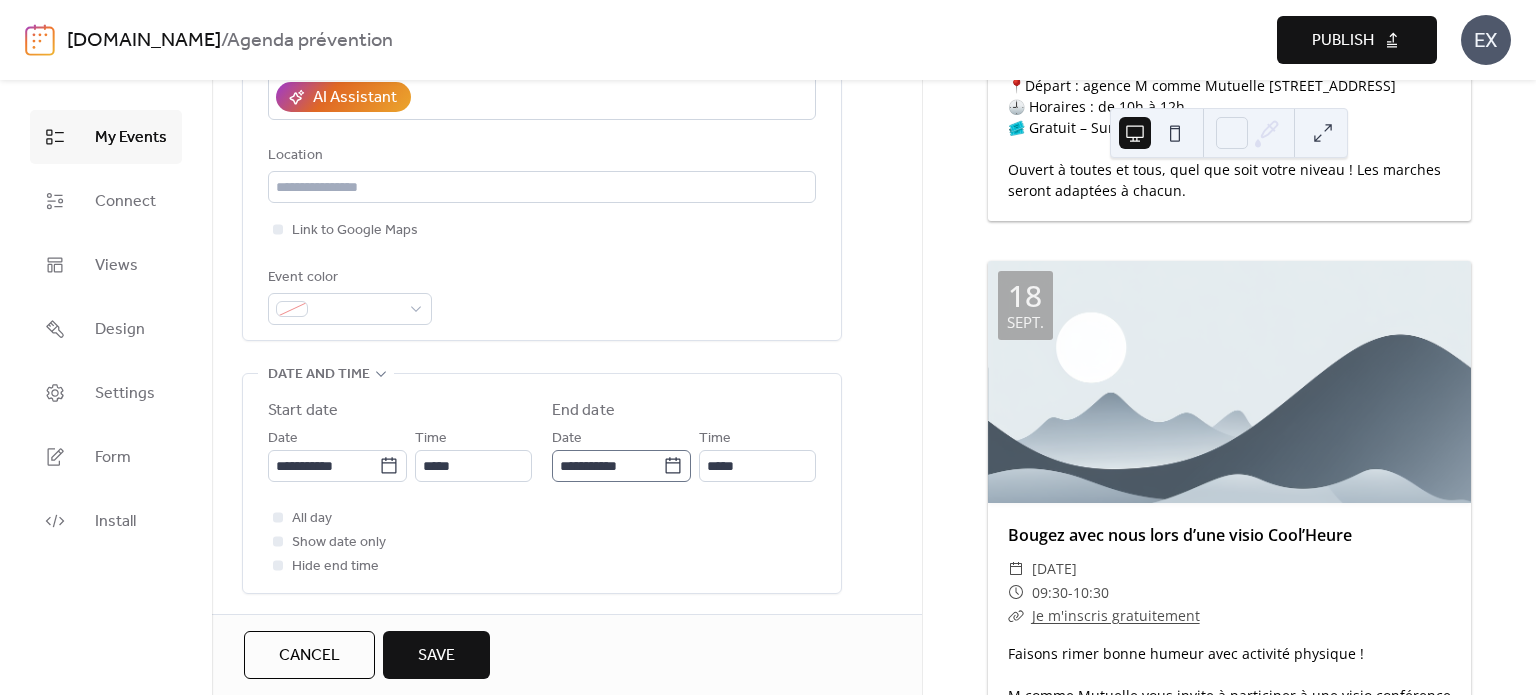 click 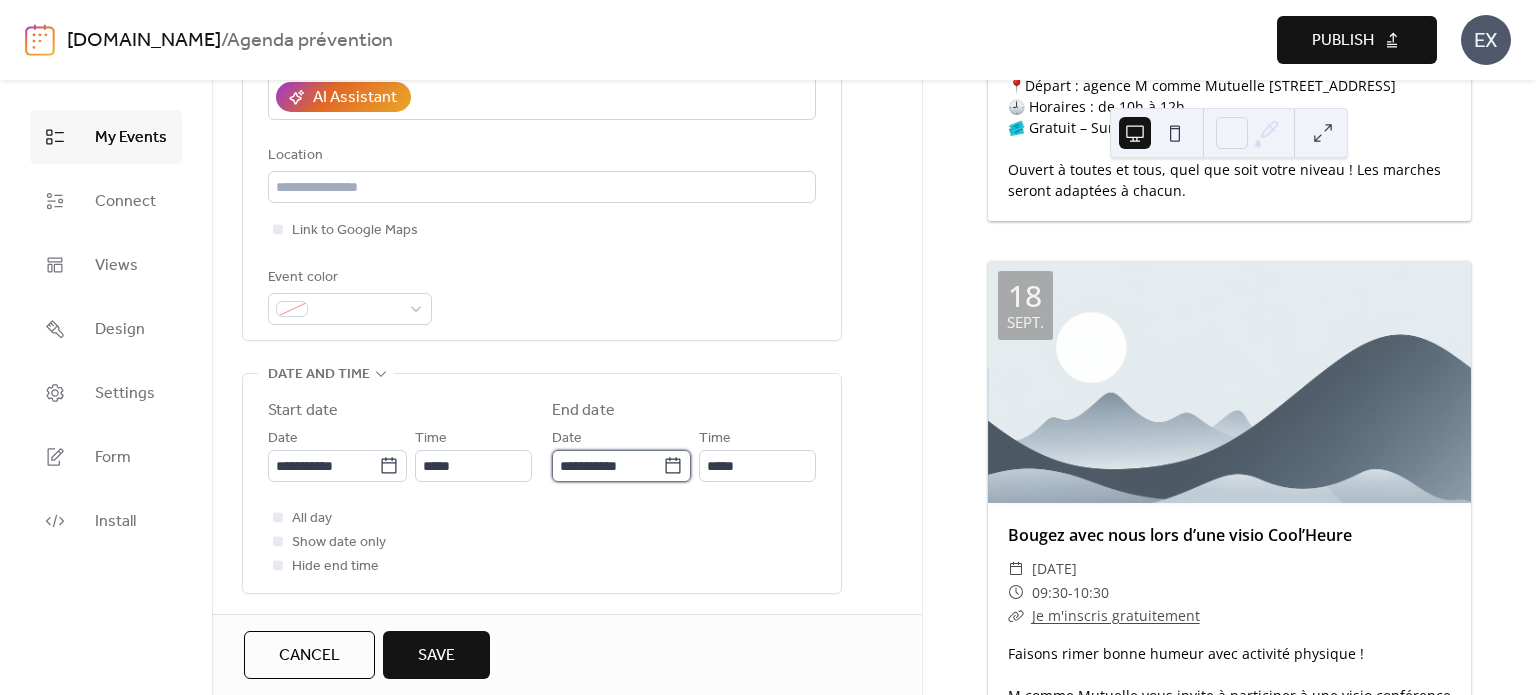click on "**********" at bounding box center [607, 466] 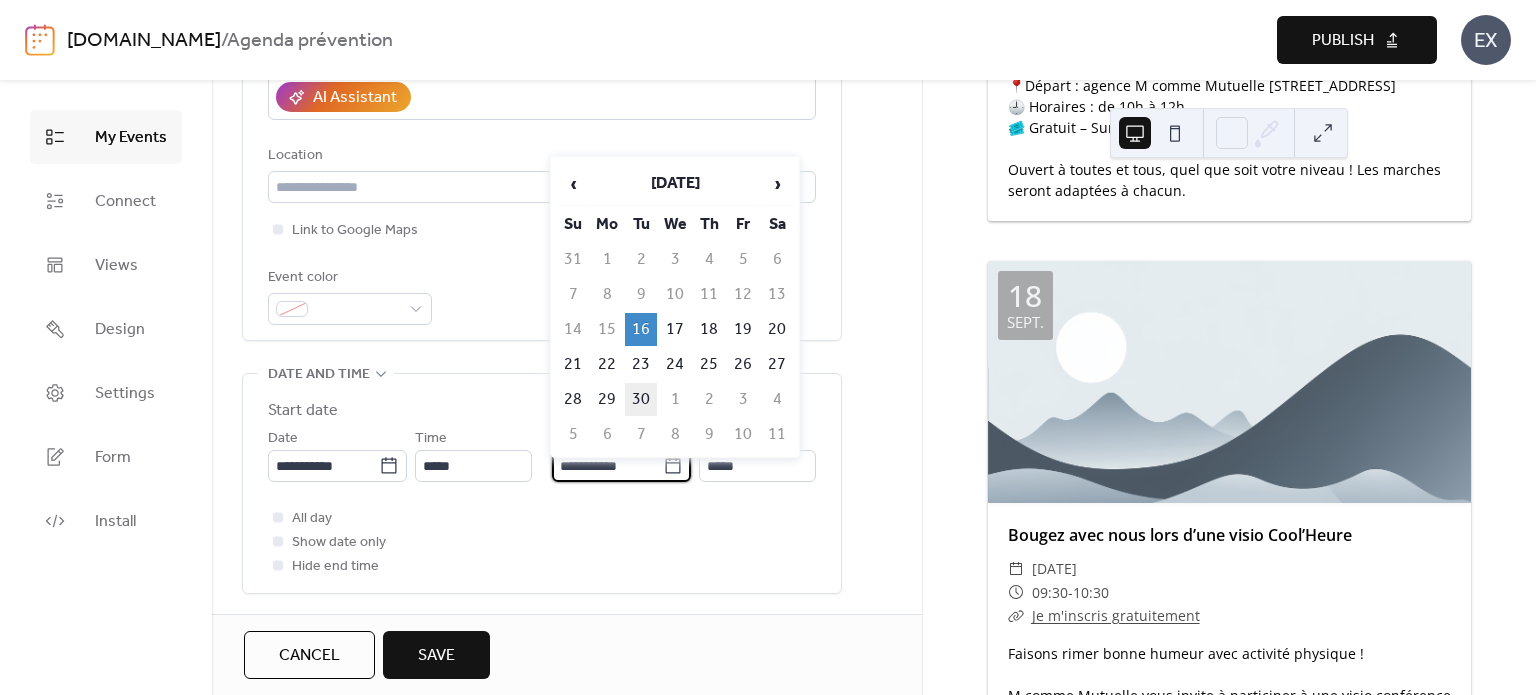 click on "30" at bounding box center (641, 399) 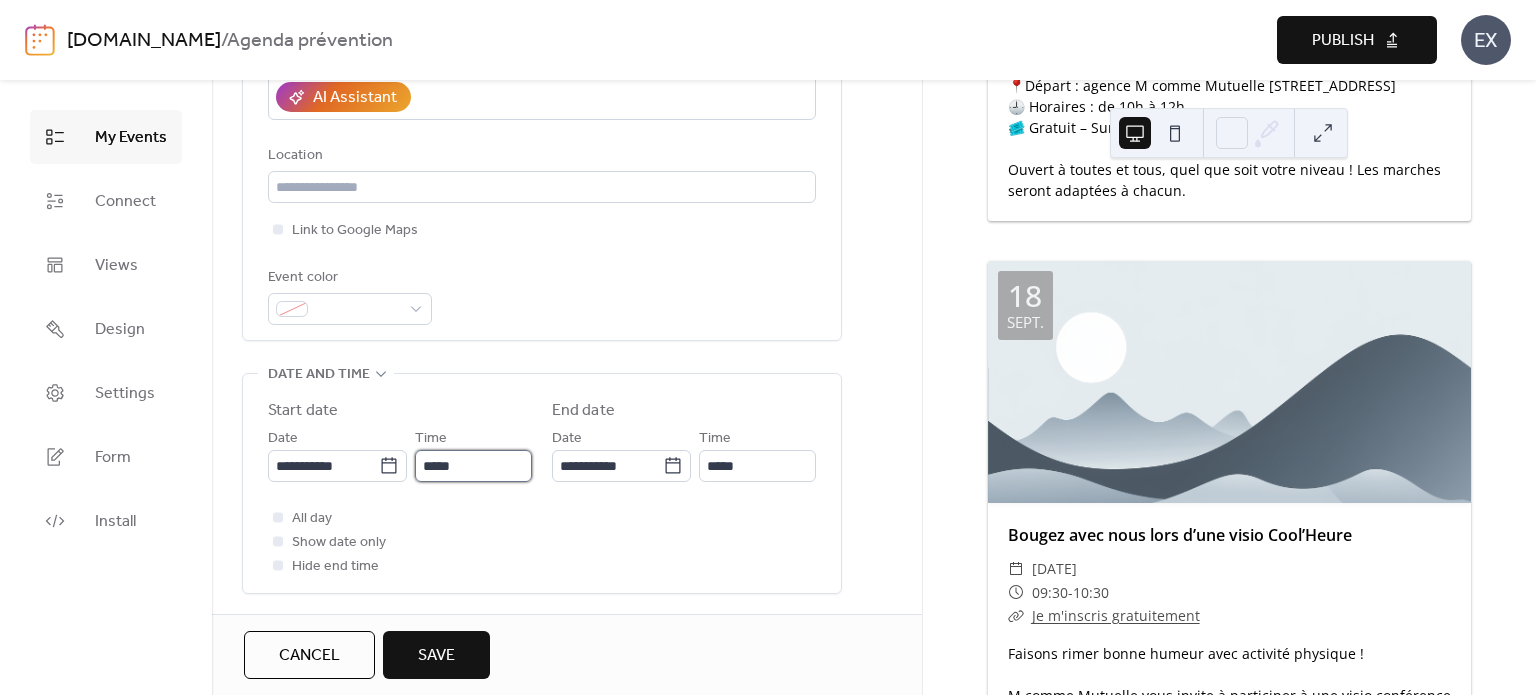 click on "*****" at bounding box center (473, 466) 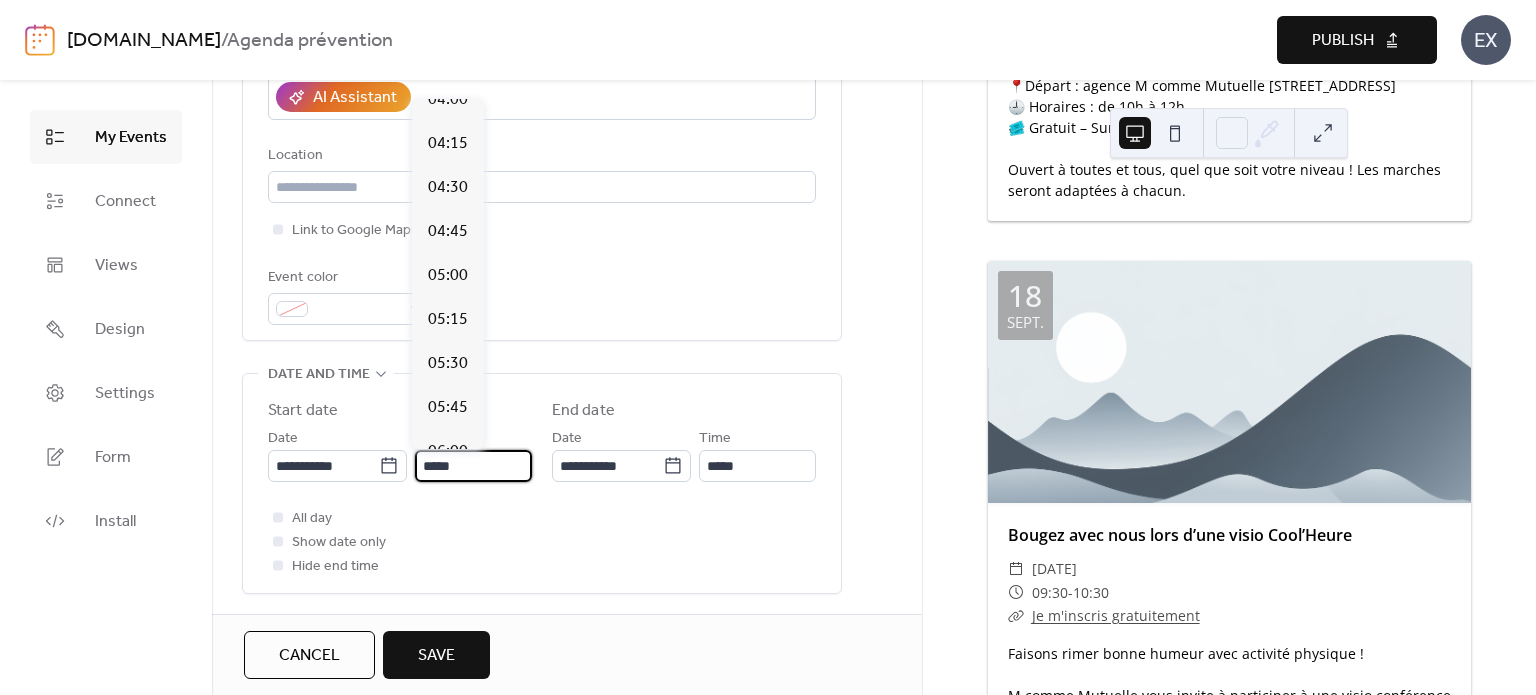 scroll, scrollTop: 712, scrollLeft: 0, axis: vertical 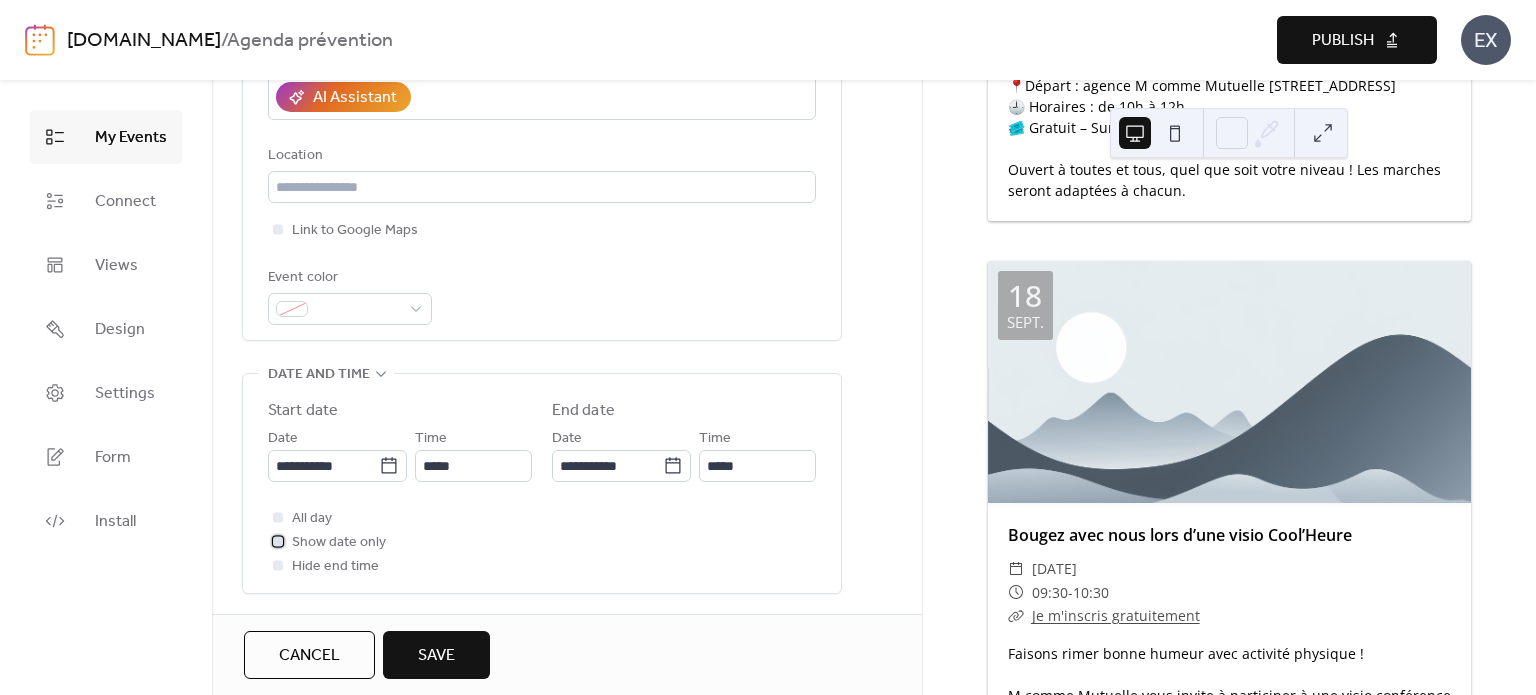 click on "Show date only" at bounding box center [339, 543] 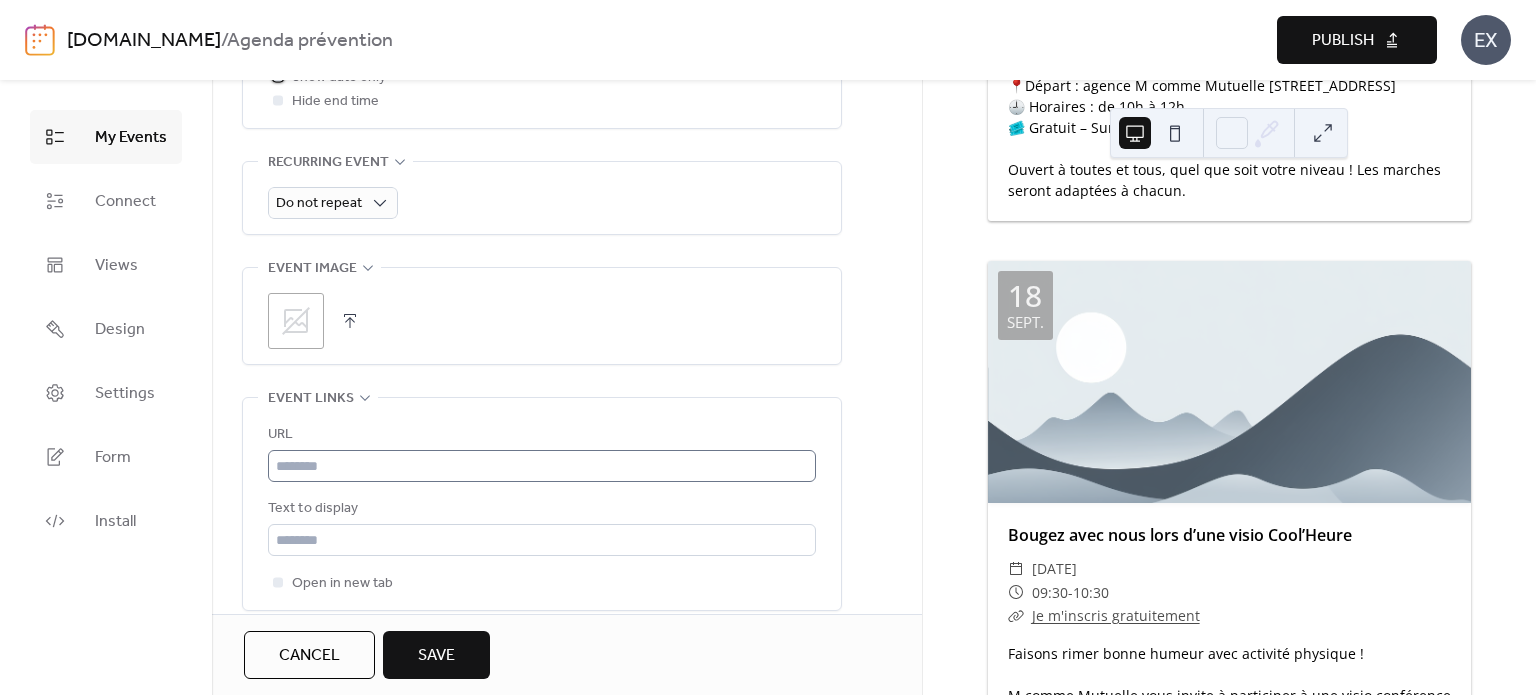 scroll, scrollTop: 900, scrollLeft: 0, axis: vertical 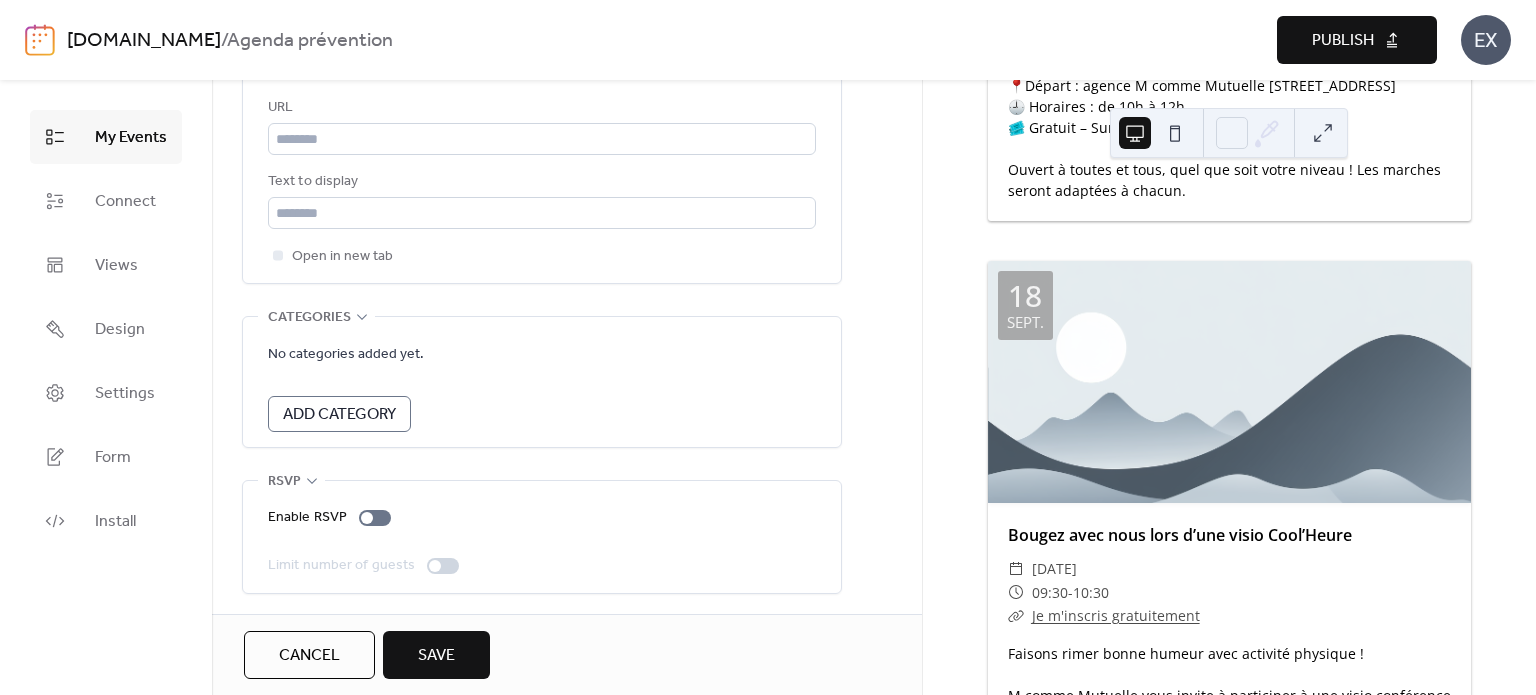 click on "Save" at bounding box center (436, 656) 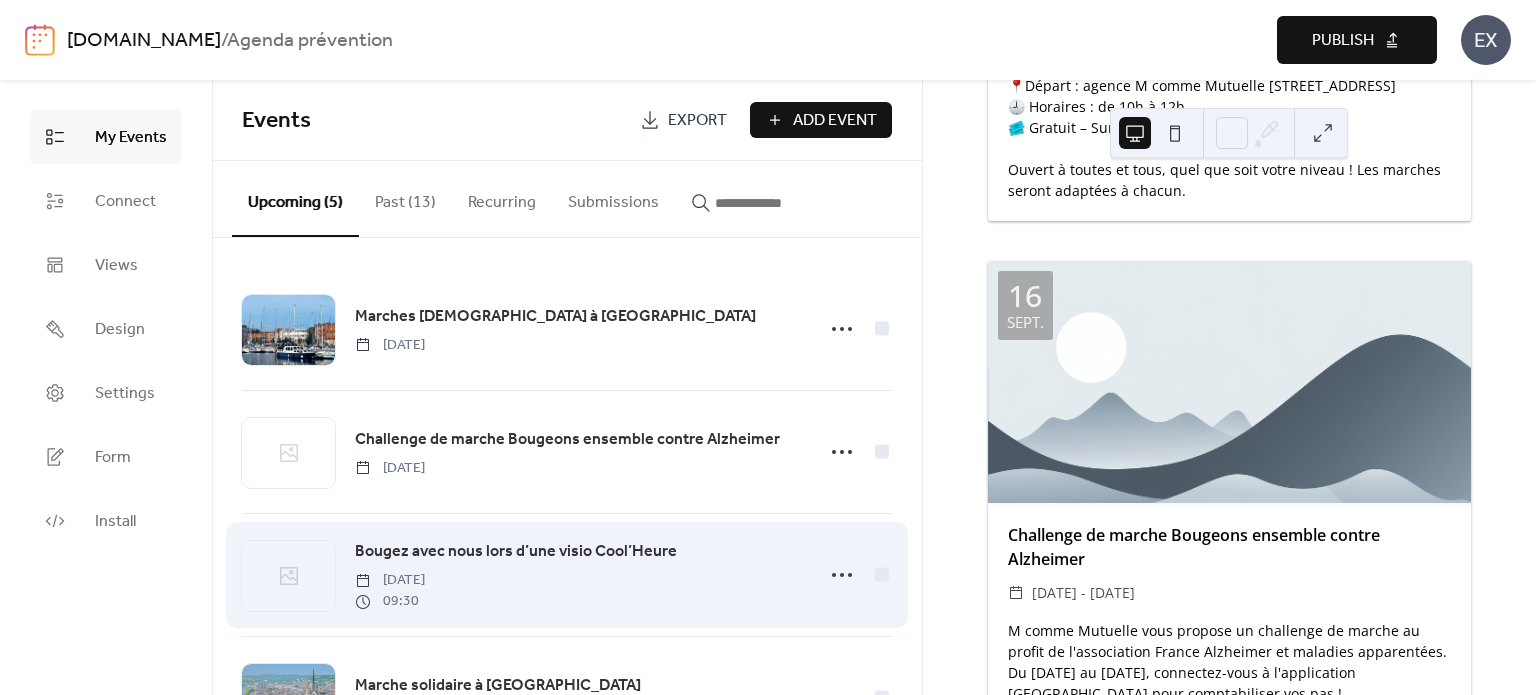 scroll, scrollTop: 100, scrollLeft: 0, axis: vertical 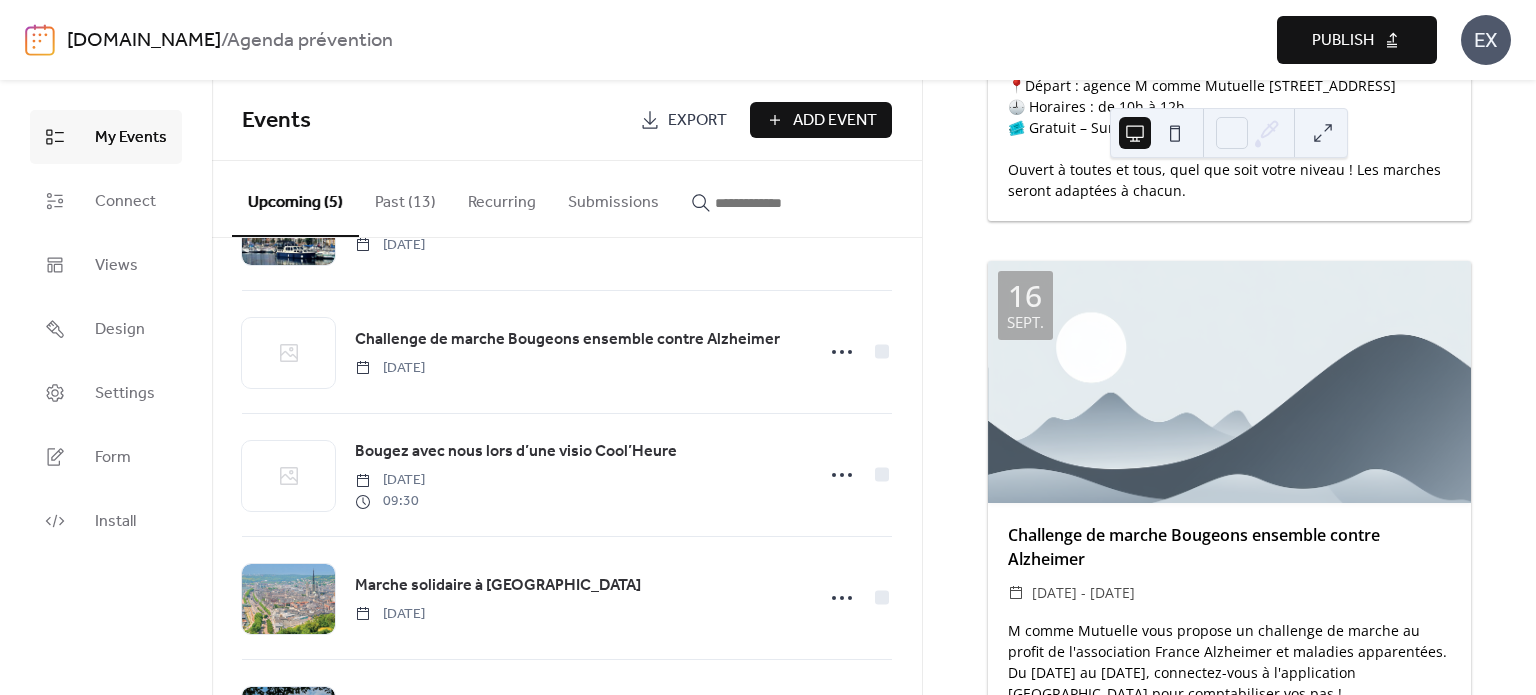 click on "Past (13)" at bounding box center [405, 198] 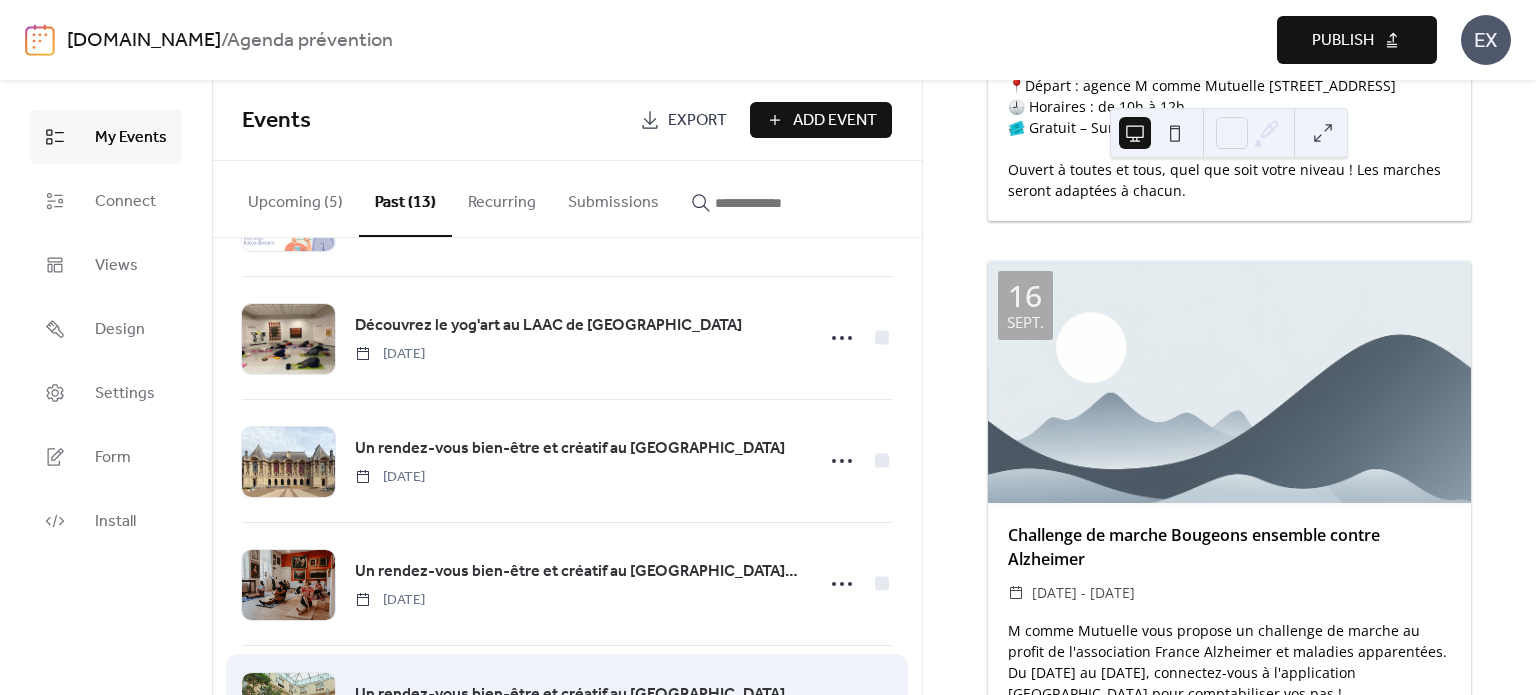 scroll, scrollTop: 998, scrollLeft: 0, axis: vertical 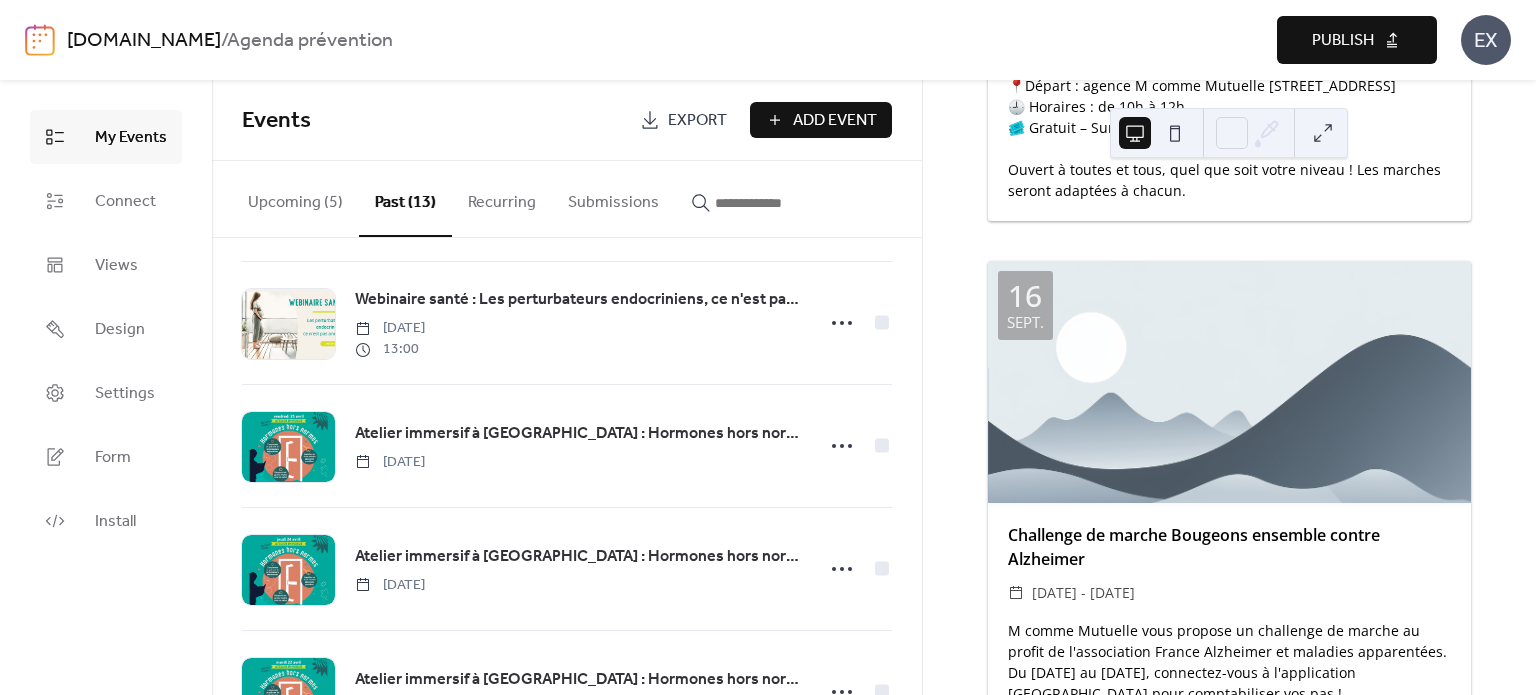 click on "Upcoming (5)" at bounding box center [295, 198] 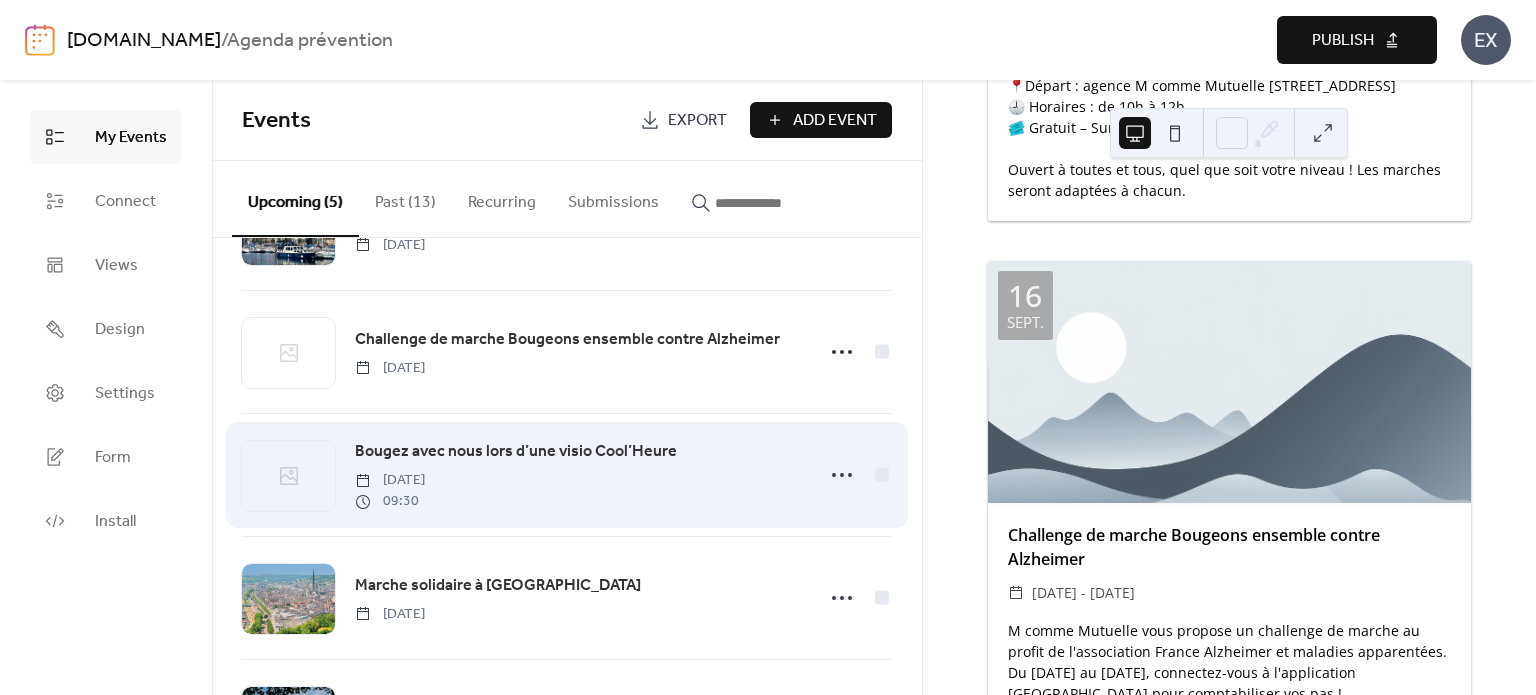 scroll, scrollTop: 0, scrollLeft: 0, axis: both 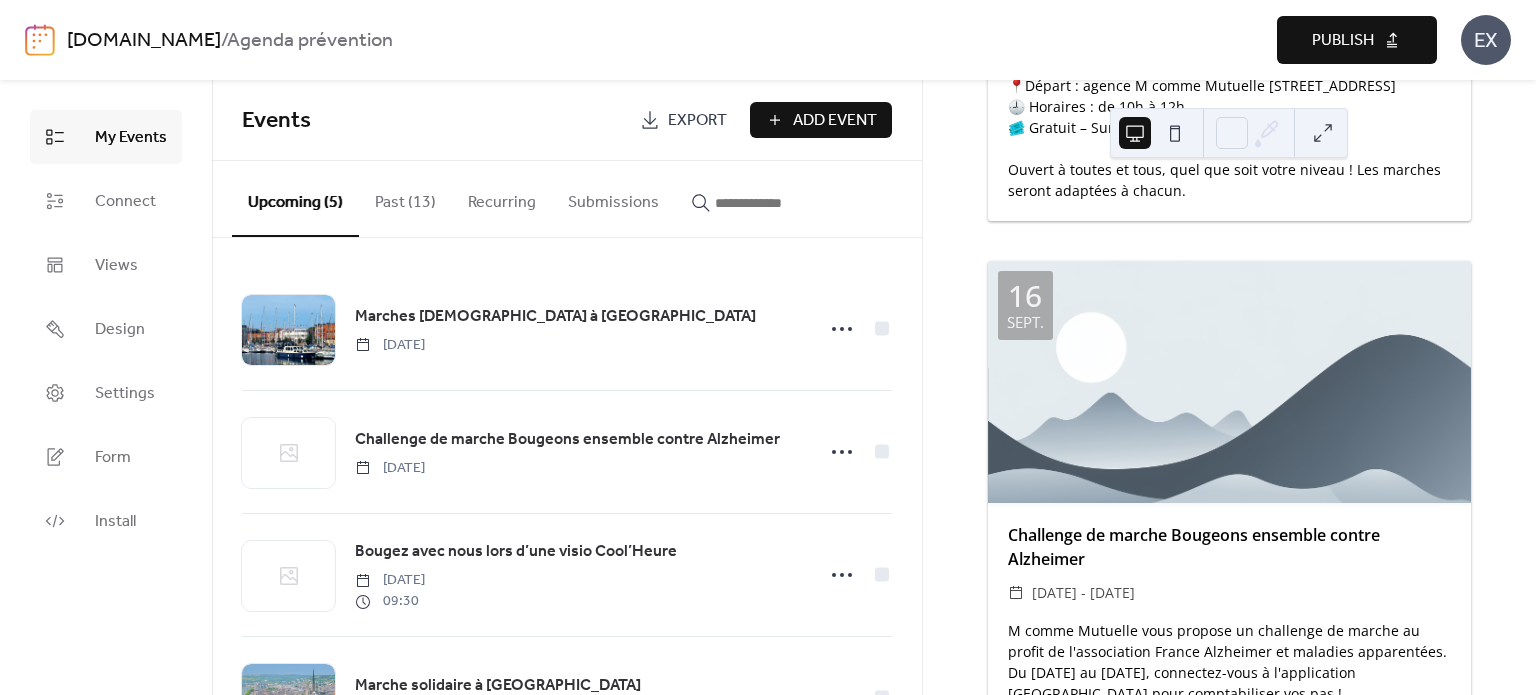 click on "Add Event" at bounding box center [835, 121] 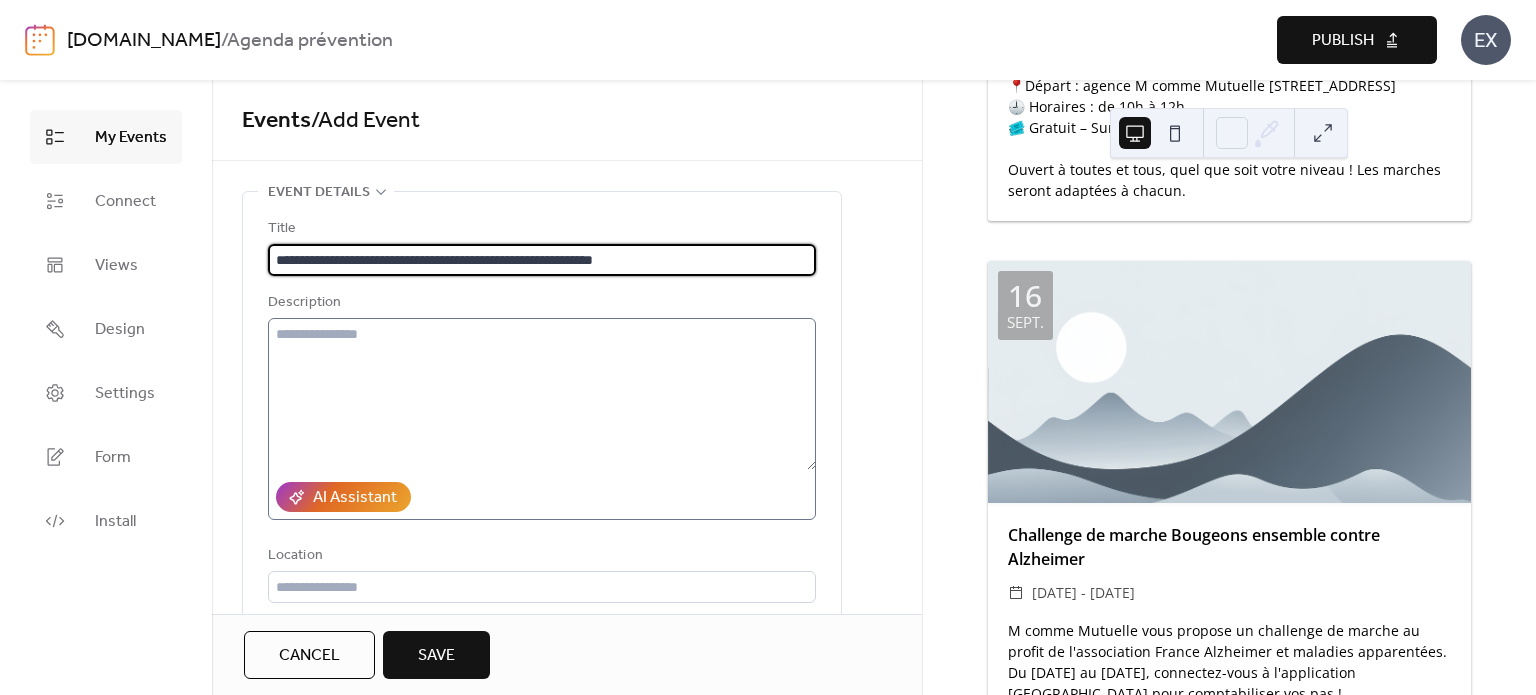type on "**********" 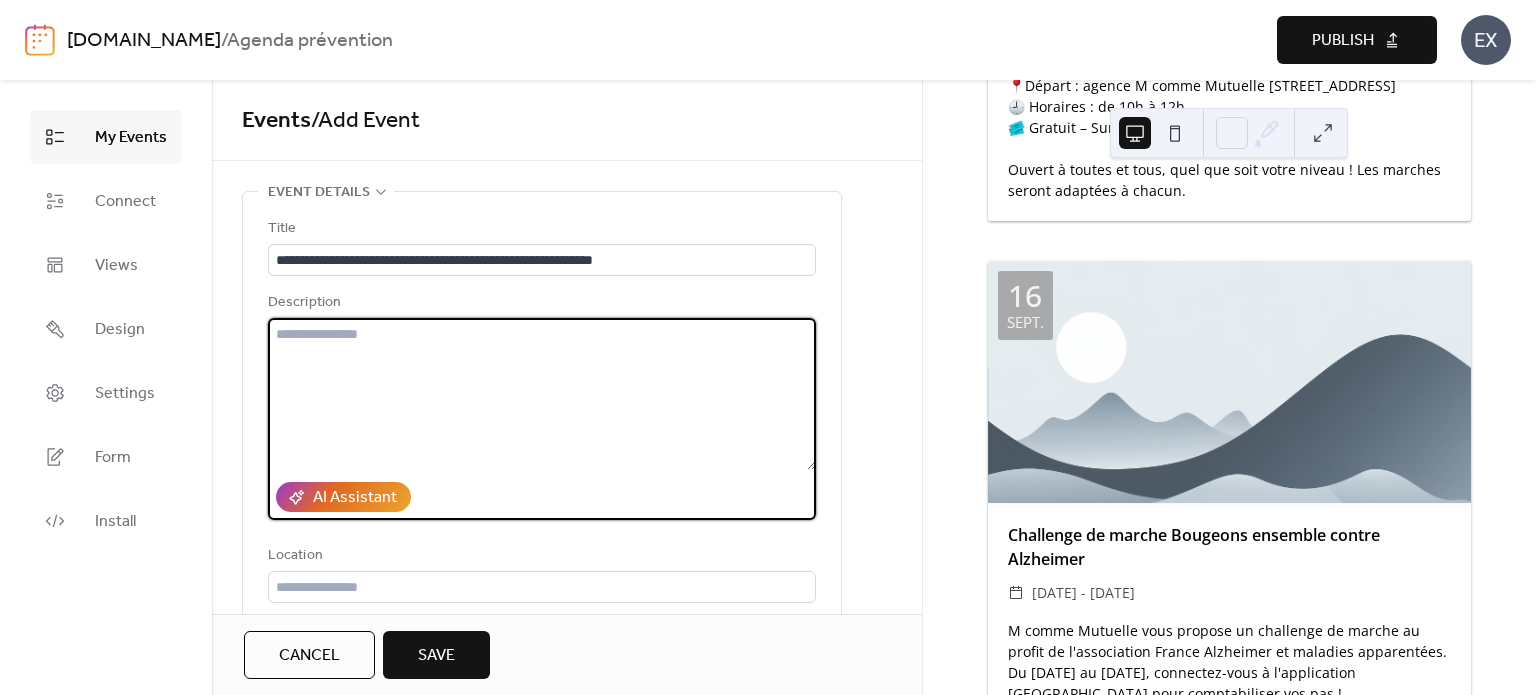 click at bounding box center (542, 394) 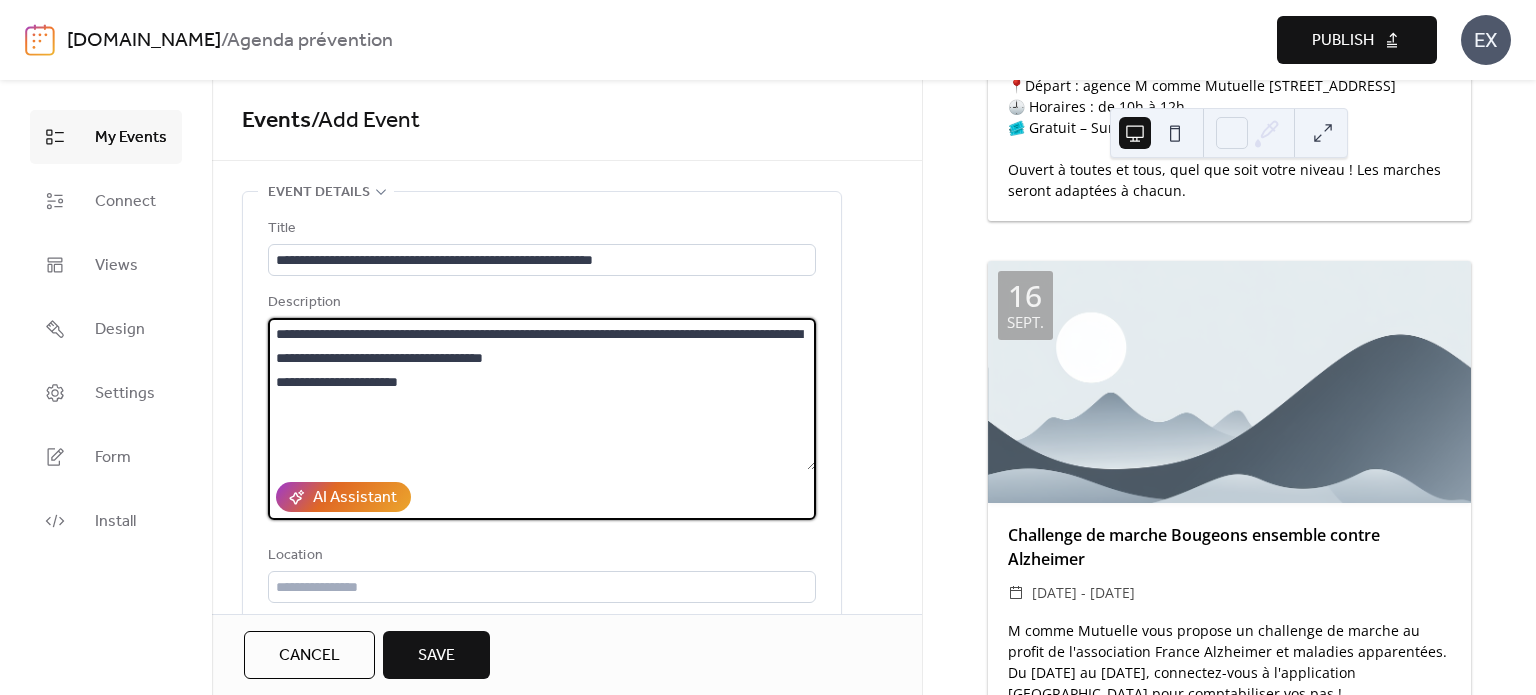click on "**********" at bounding box center (542, 394) 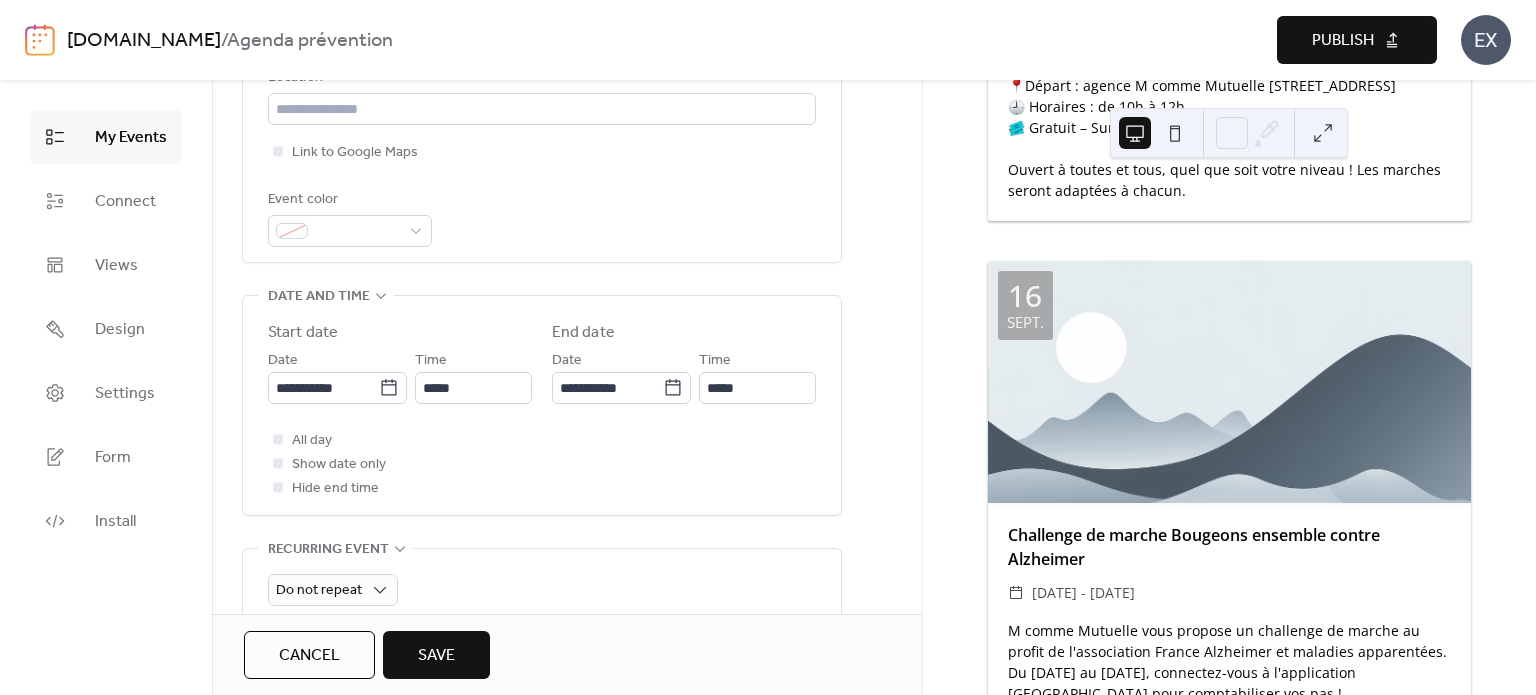 scroll, scrollTop: 500, scrollLeft: 0, axis: vertical 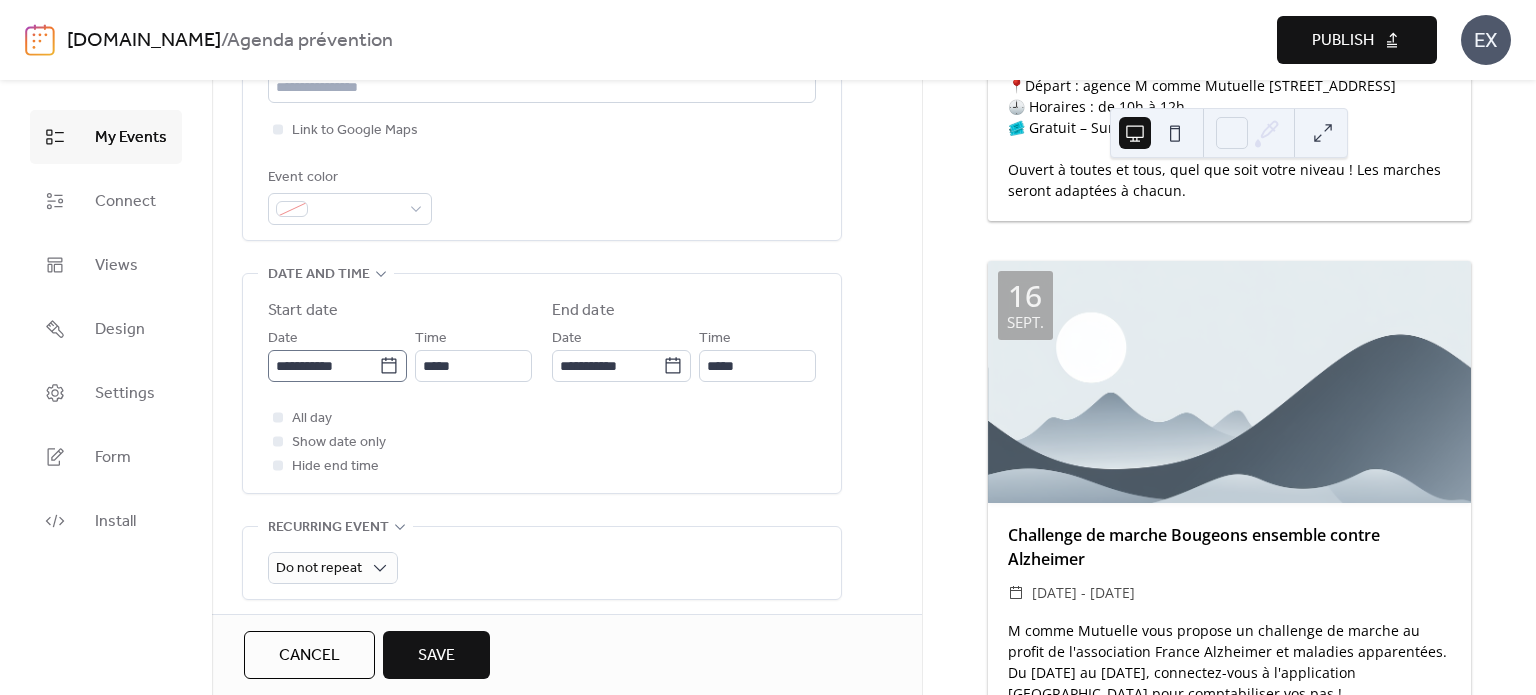 type on "**********" 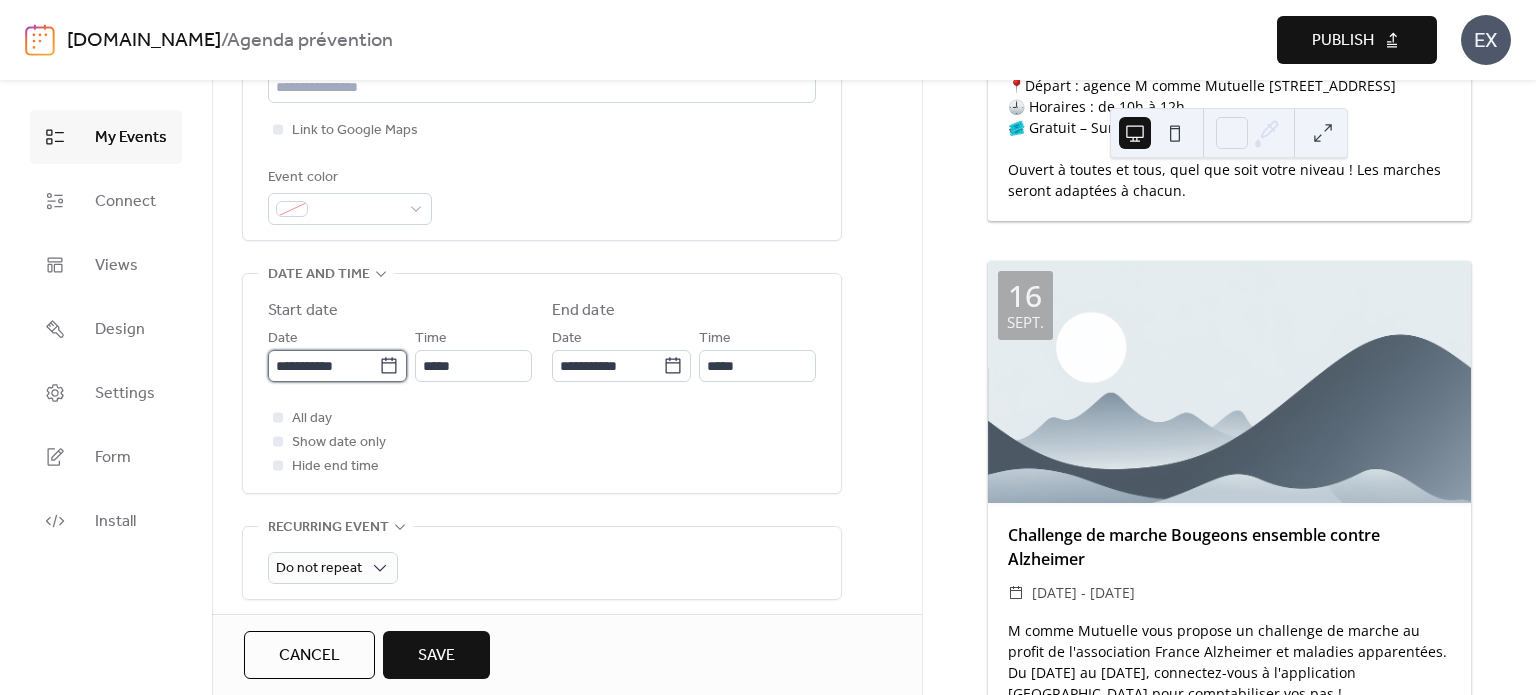 click on "**********" at bounding box center [323, 366] 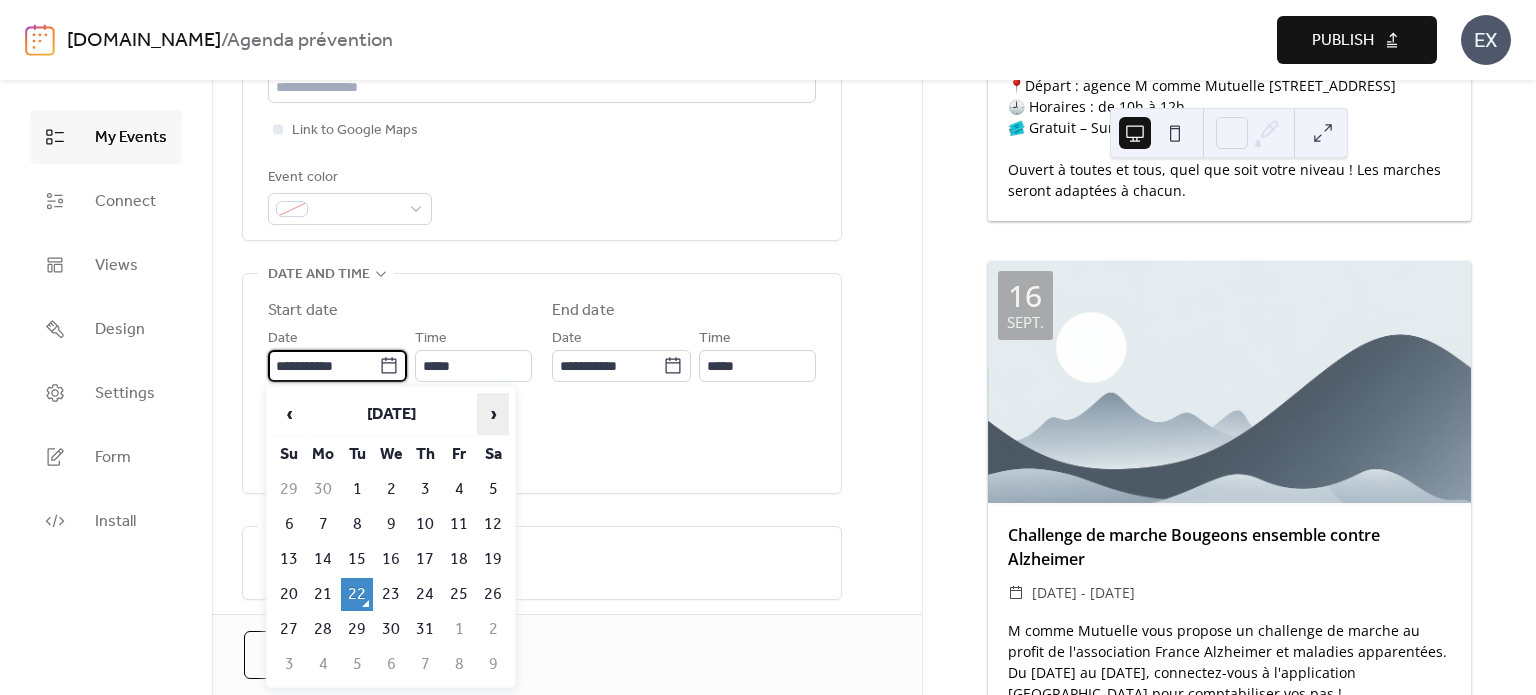 click on "›" at bounding box center (493, 414) 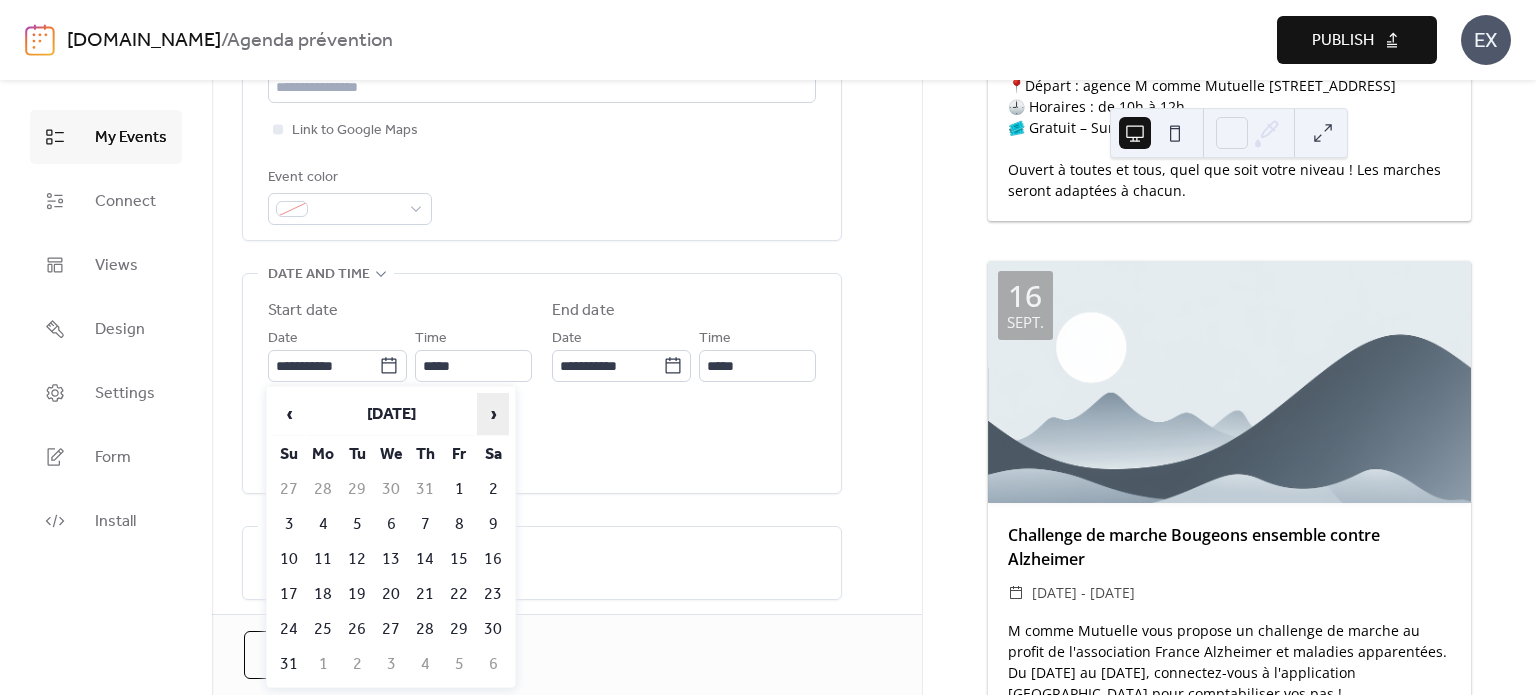 click on "›" at bounding box center (493, 414) 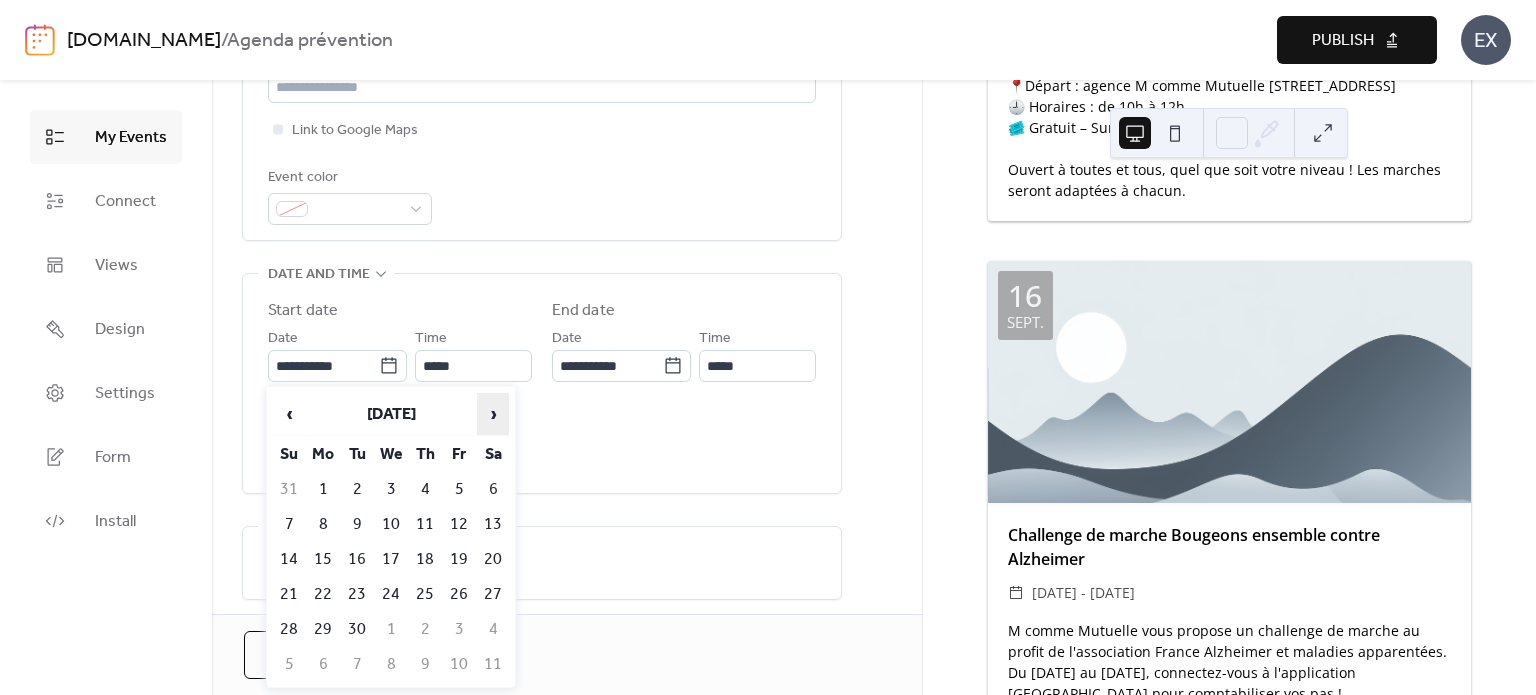 click on "›" at bounding box center [493, 414] 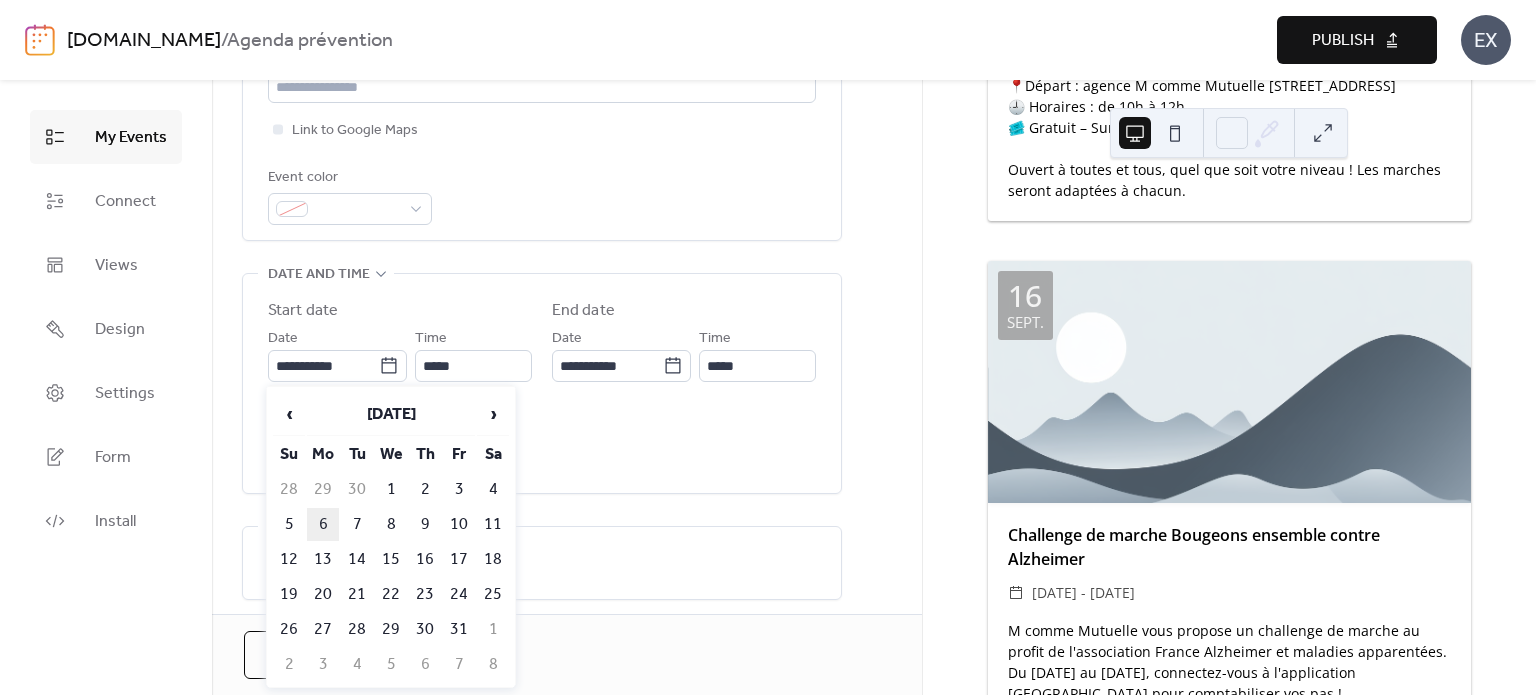 click on "6" at bounding box center [323, 524] 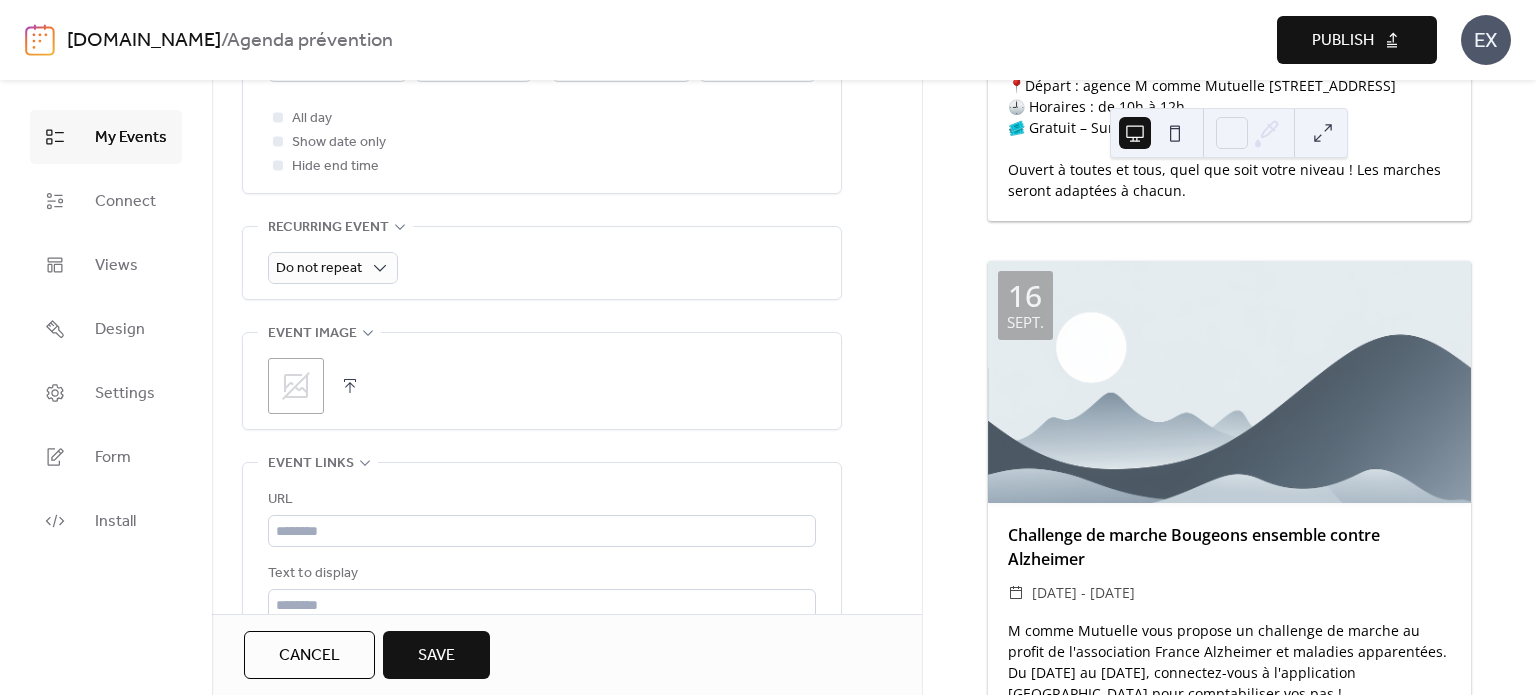 scroll, scrollTop: 900, scrollLeft: 0, axis: vertical 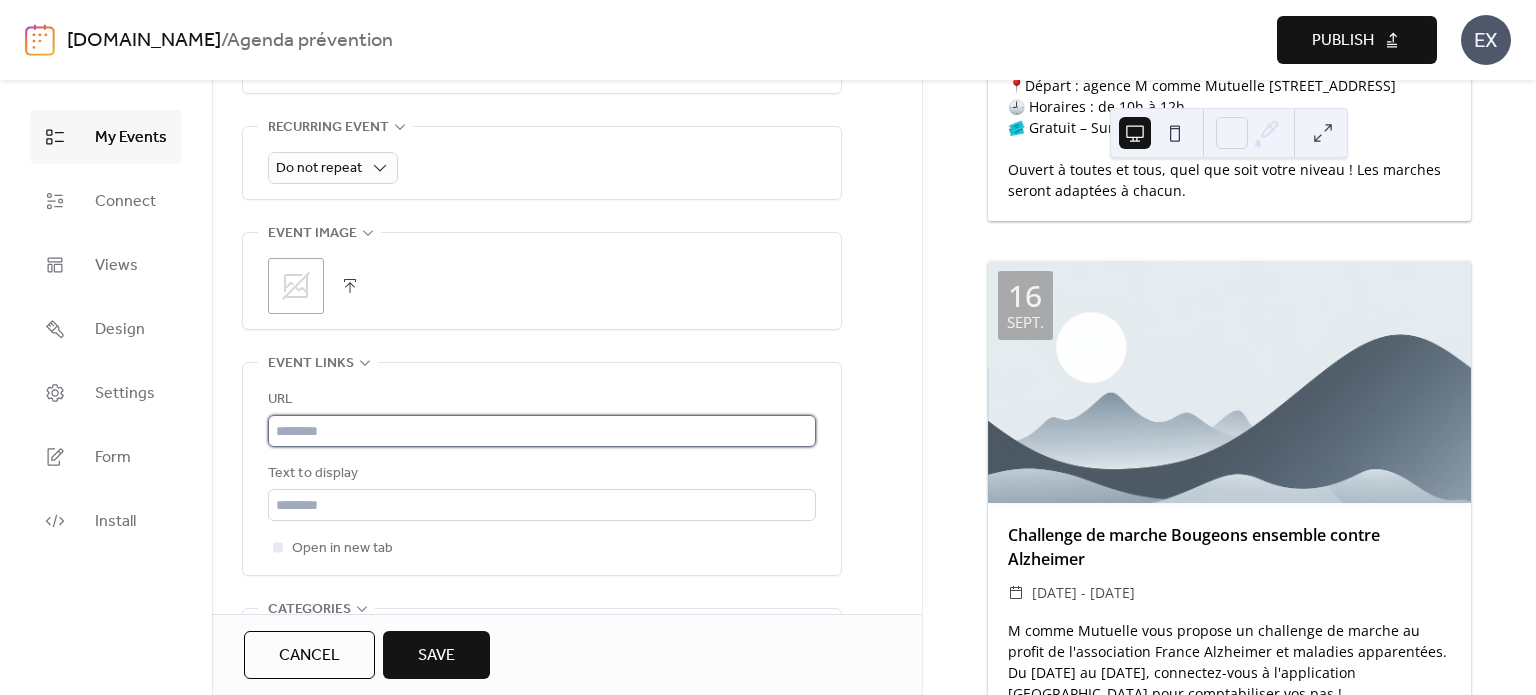 click at bounding box center (542, 431) 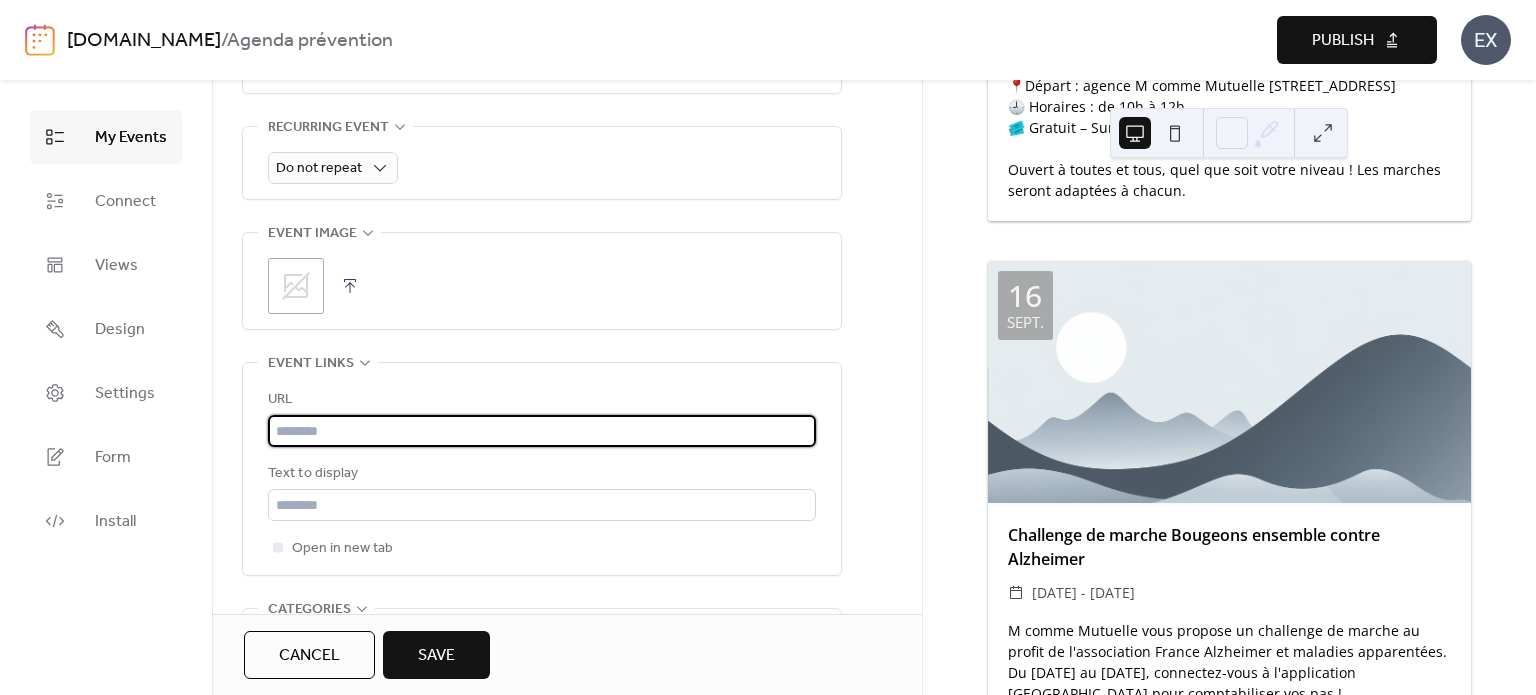 paste on "**********" 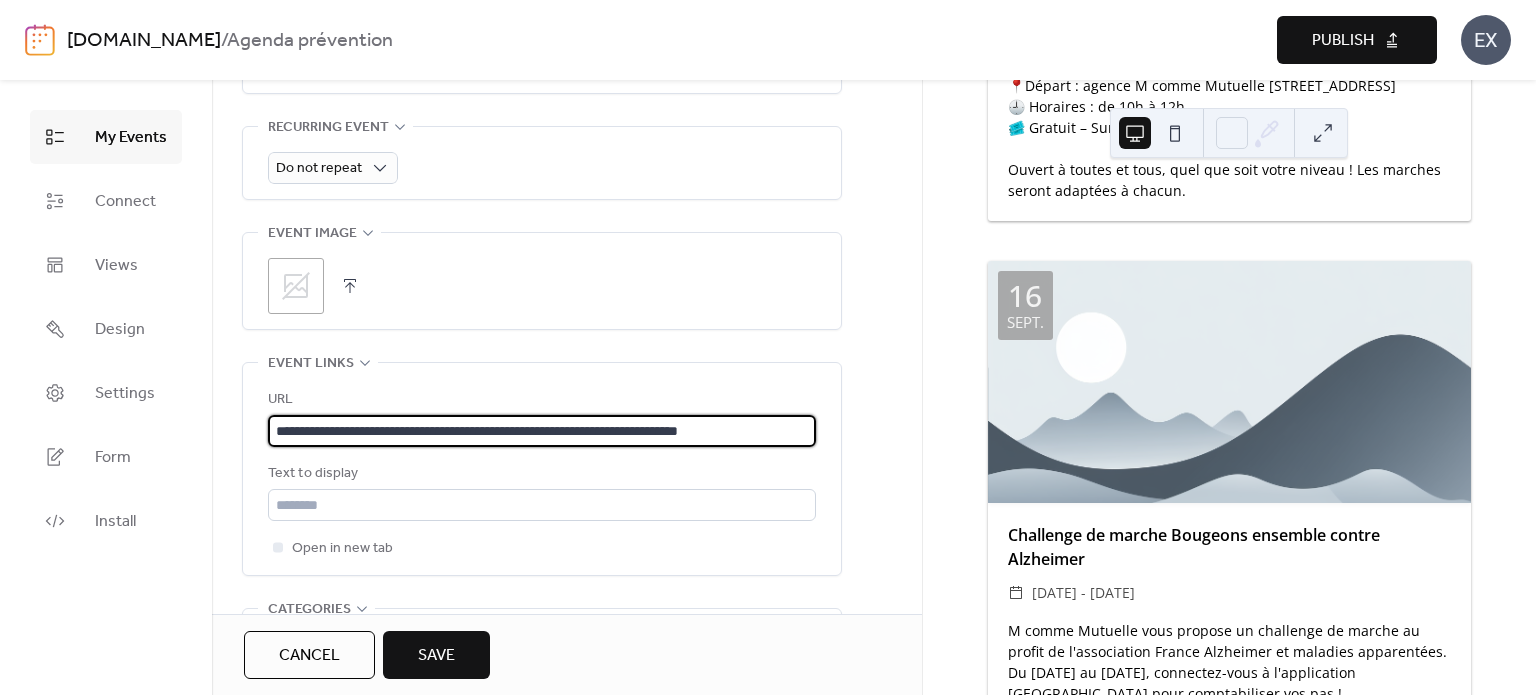 scroll, scrollTop: 0, scrollLeft: 12, axis: horizontal 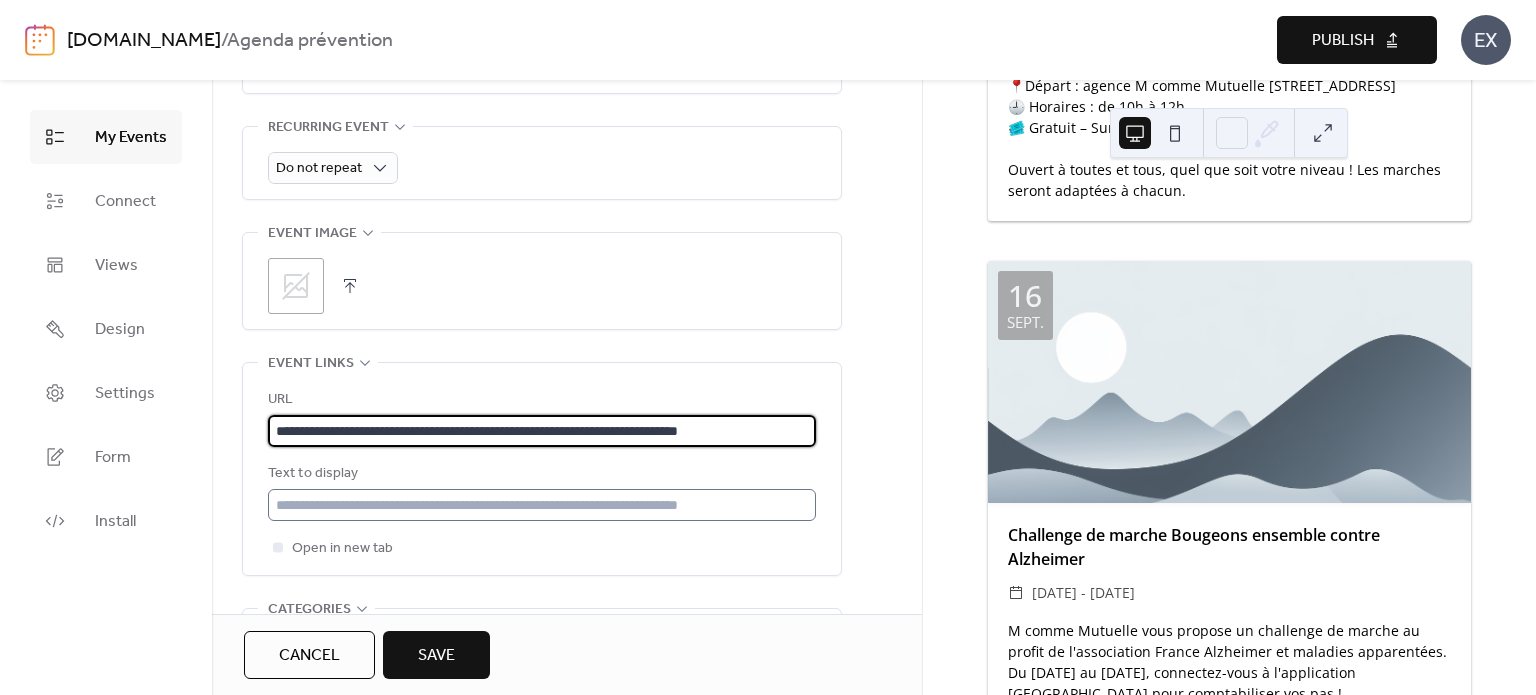 type on "**********" 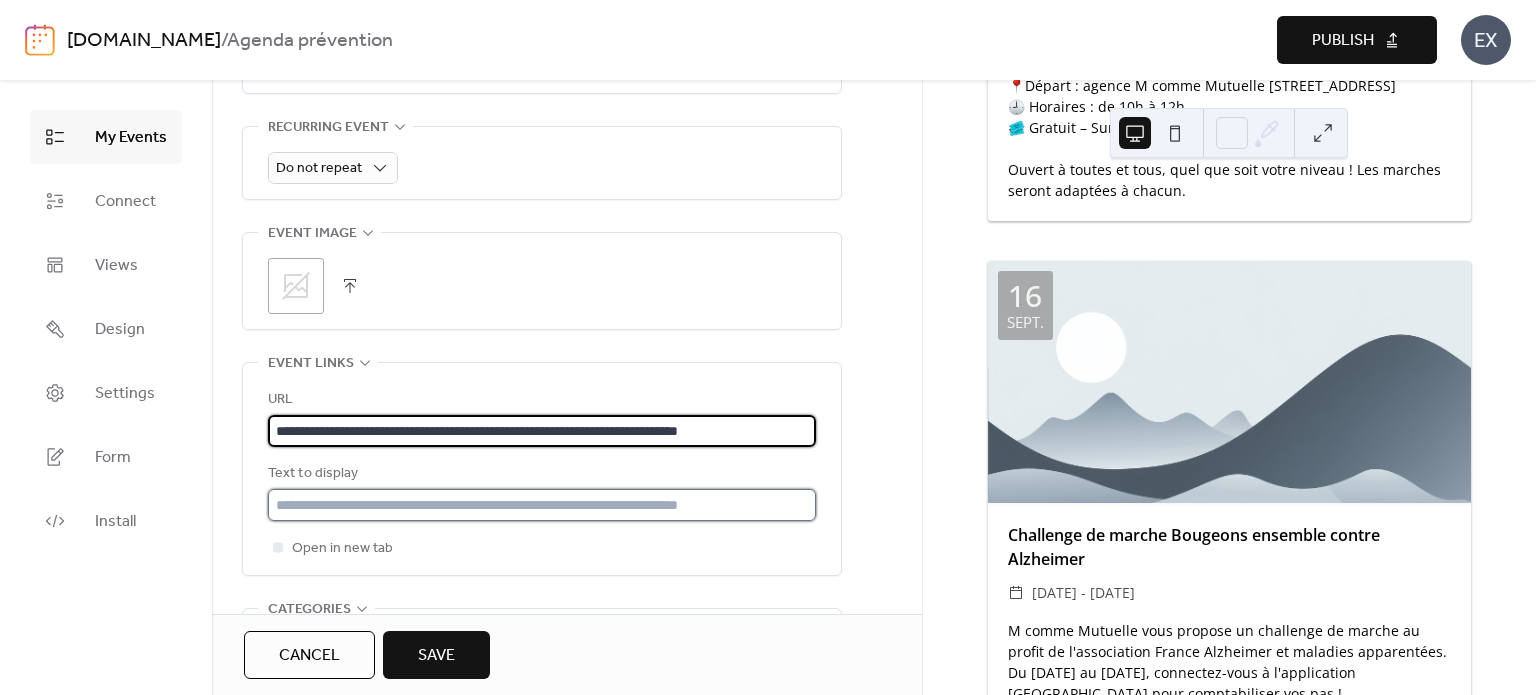 scroll, scrollTop: 0, scrollLeft: 0, axis: both 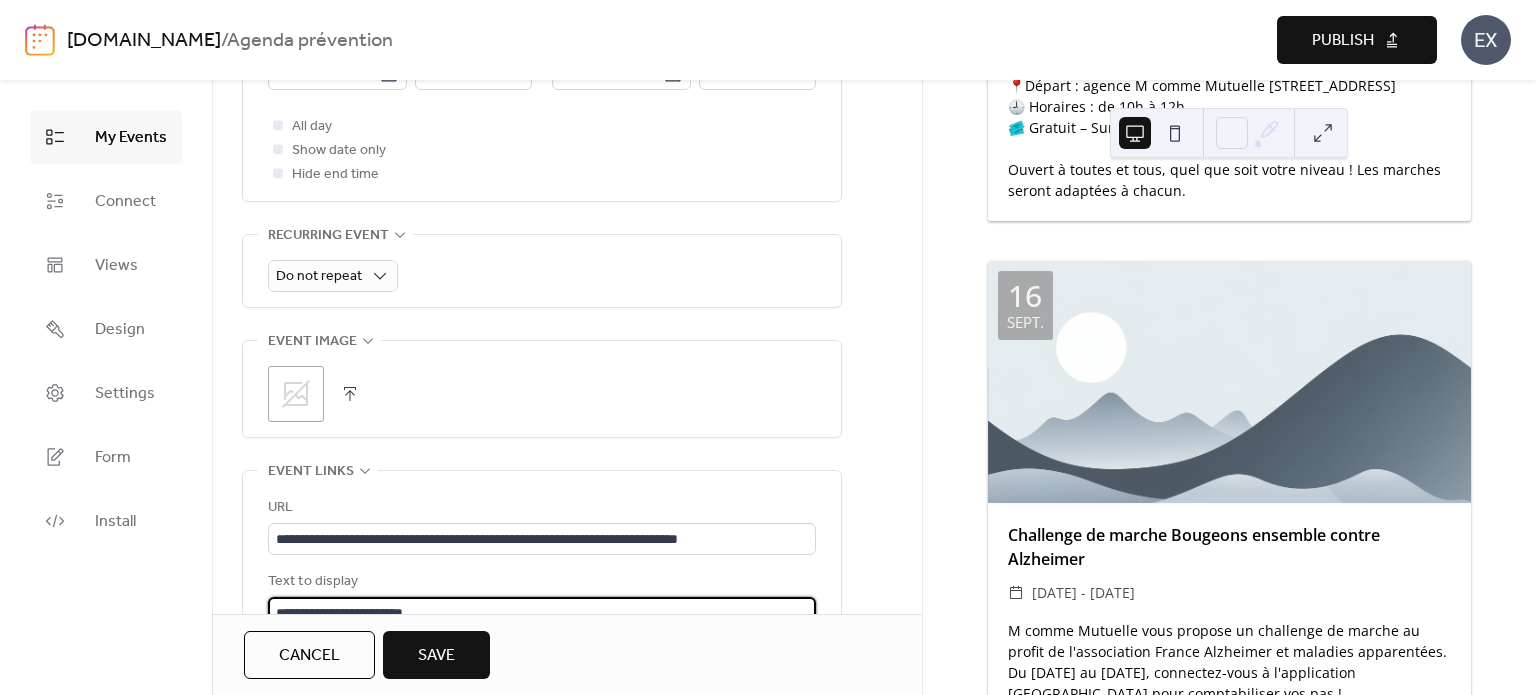 type on "**********" 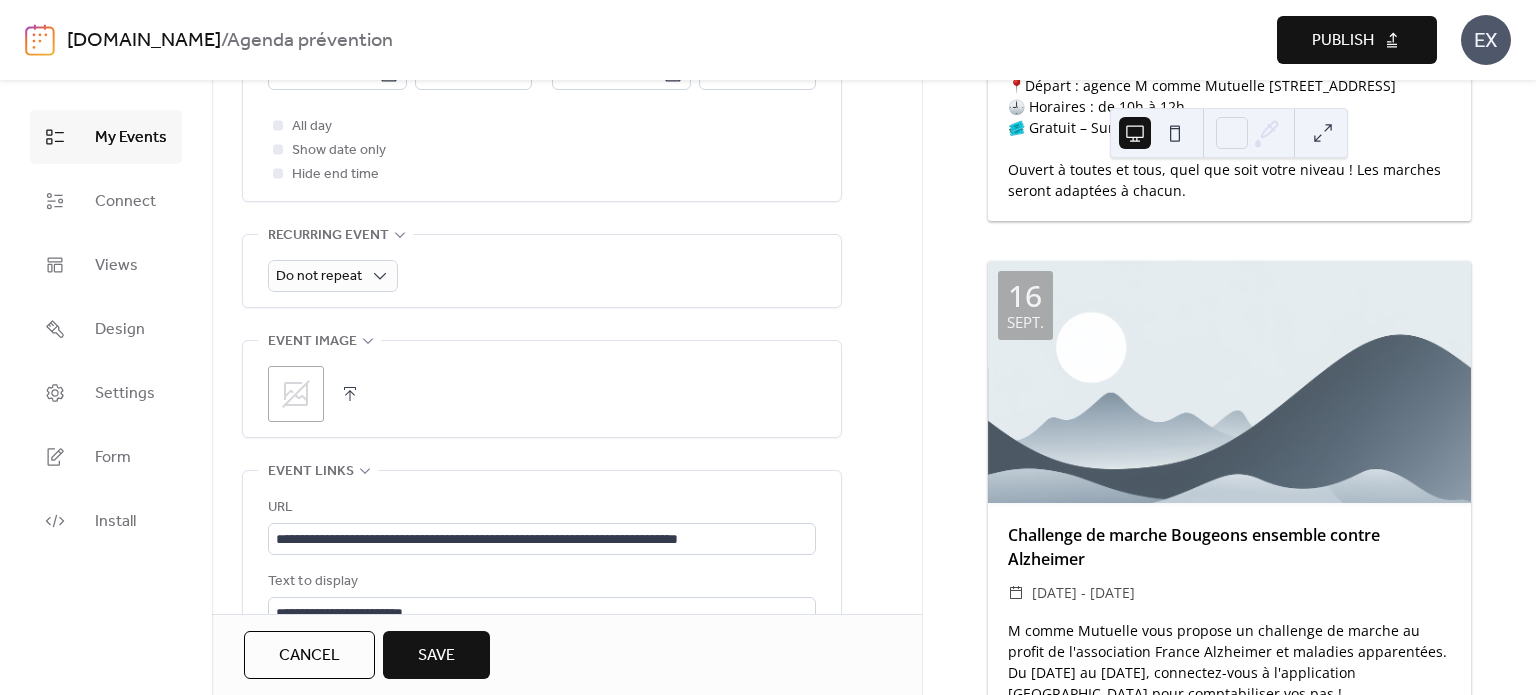 click on "Save" at bounding box center (436, 656) 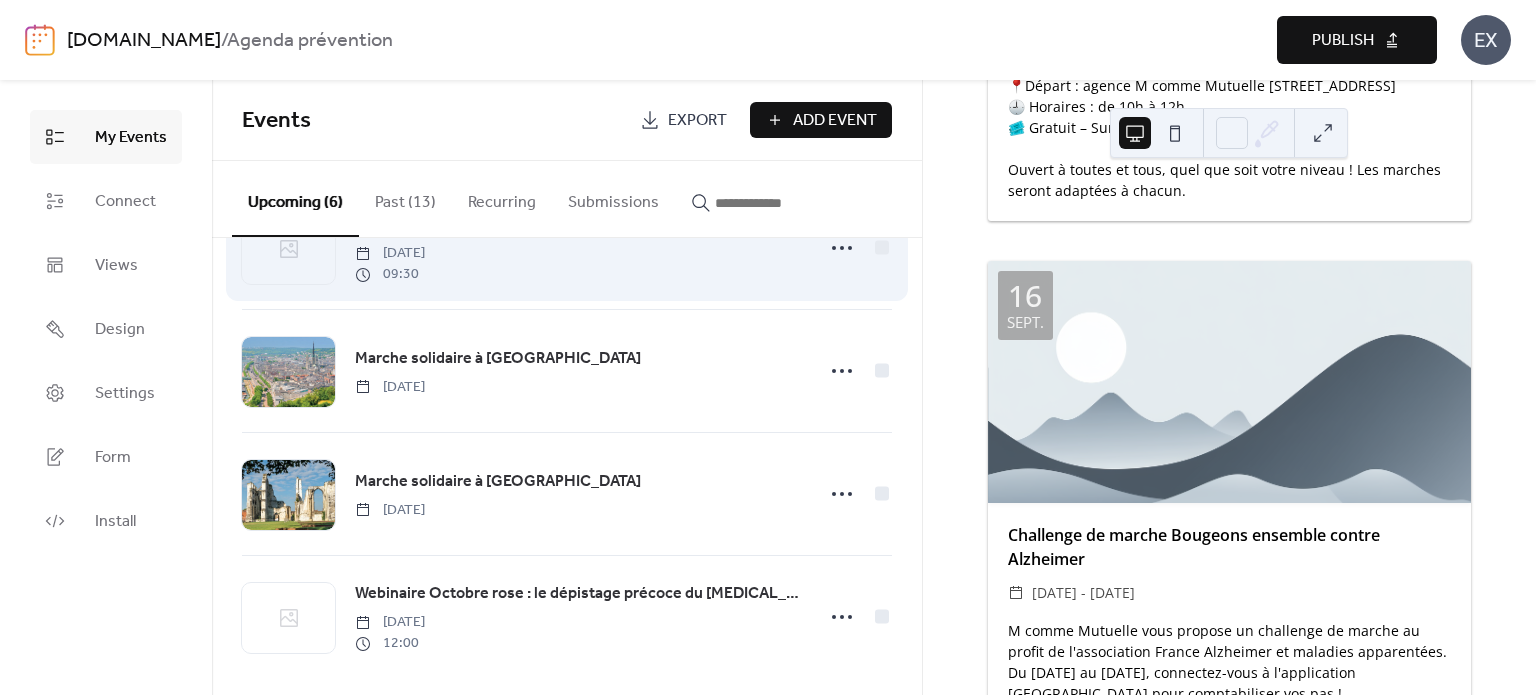 scroll, scrollTop: 338, scrollLeft: 0, axis: vertical 